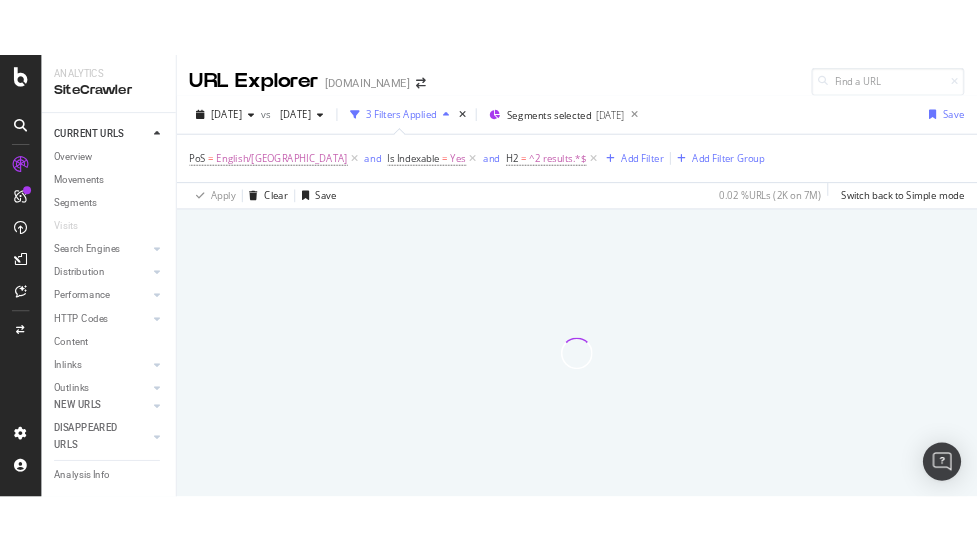 scroll, scrollTop: 0, scrollLeft: 0, axis: both 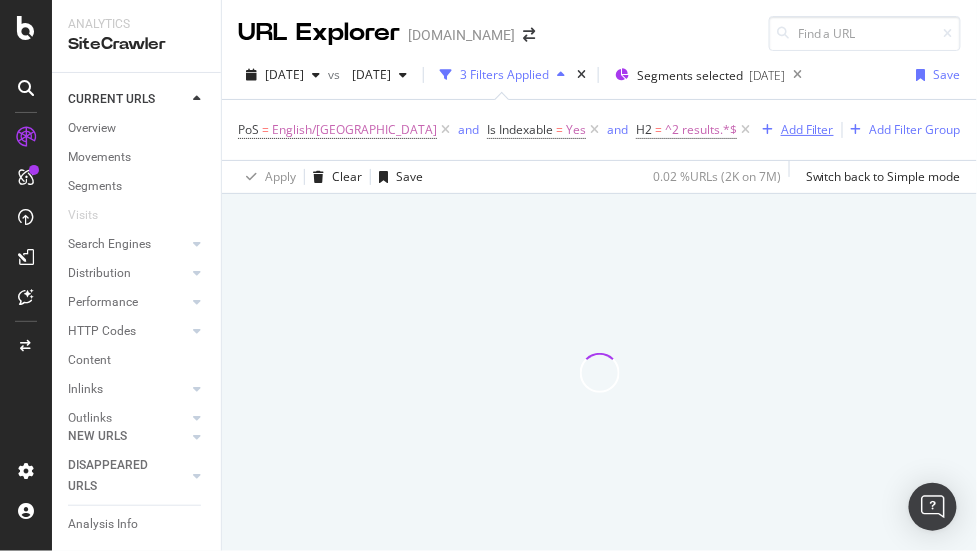 click on "Add Filter" at bounding box center (807, 129) 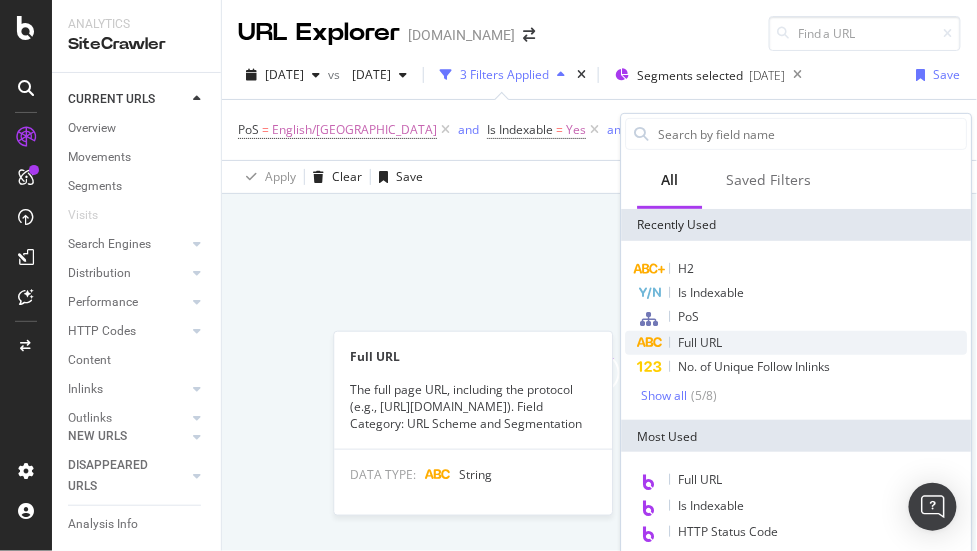 click on "Full URL" at bounding box center [700, 342] 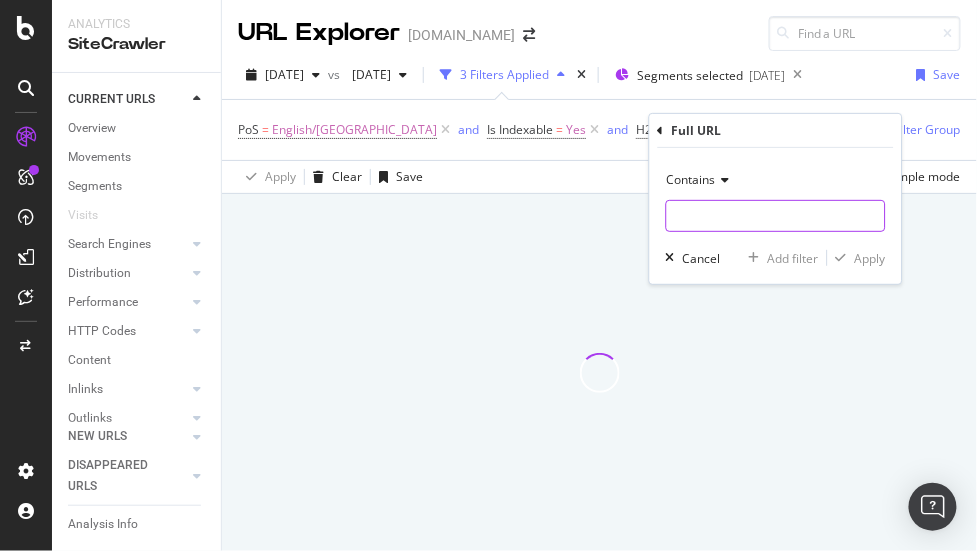 click at bounding box center [776, 216] 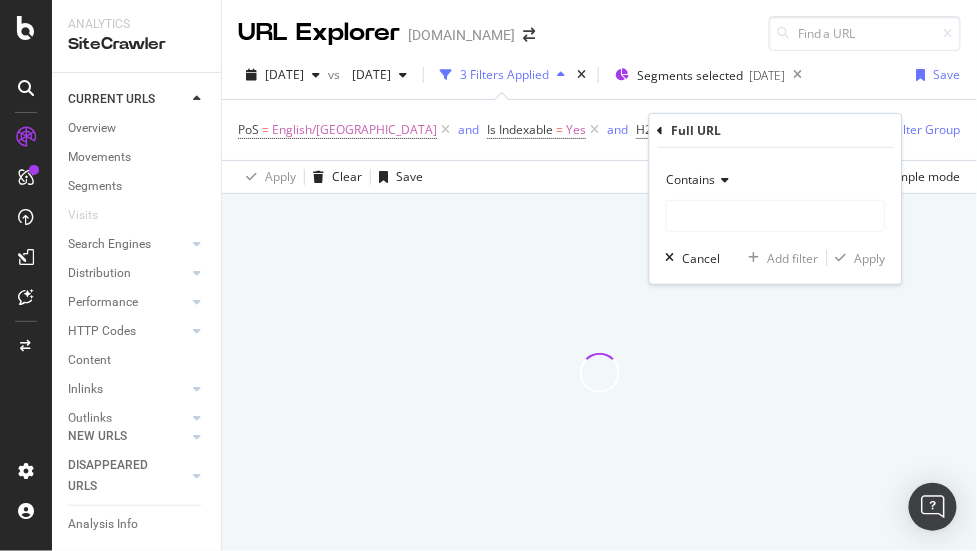 click on "Contains" at bounding box center [776, 180] 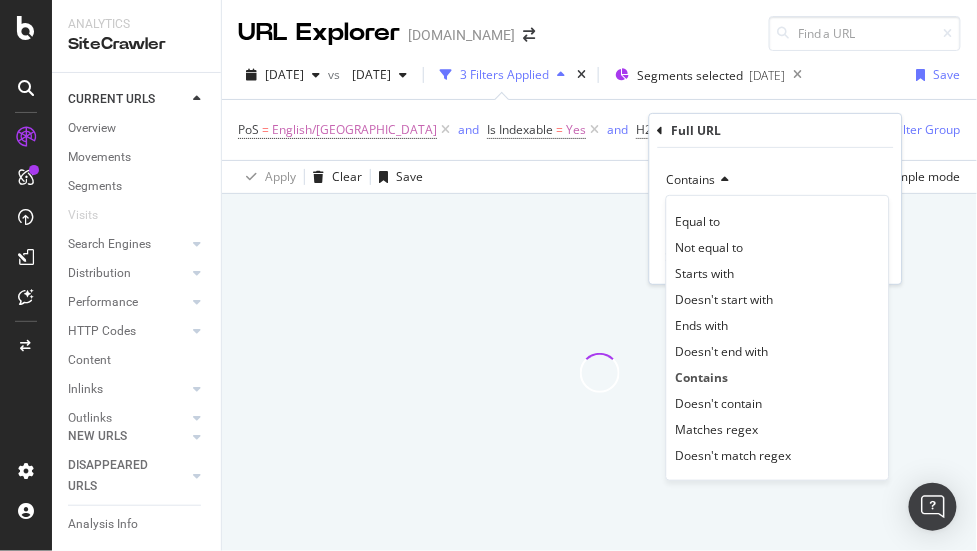 click on "Contains" at bounding box center (776, 180) 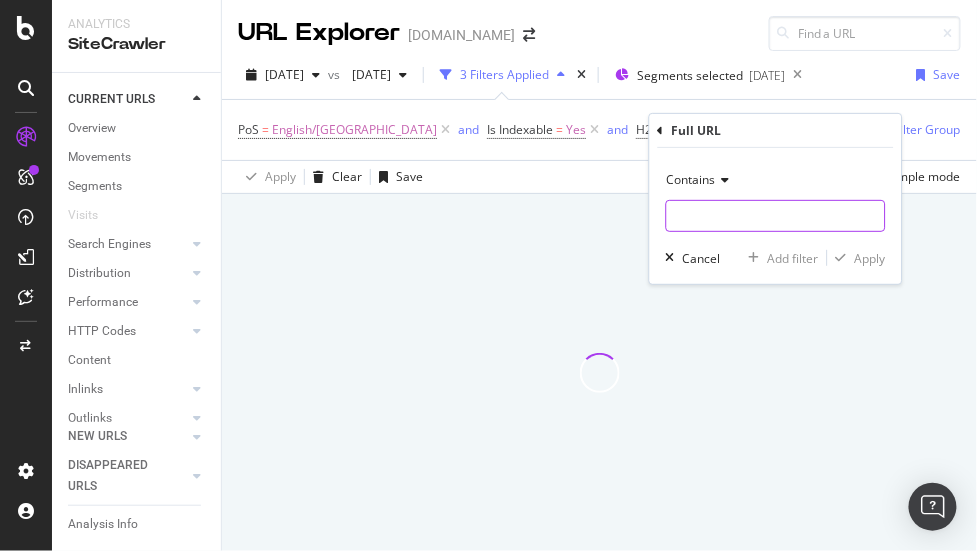 click at bounding box center [776, 216] 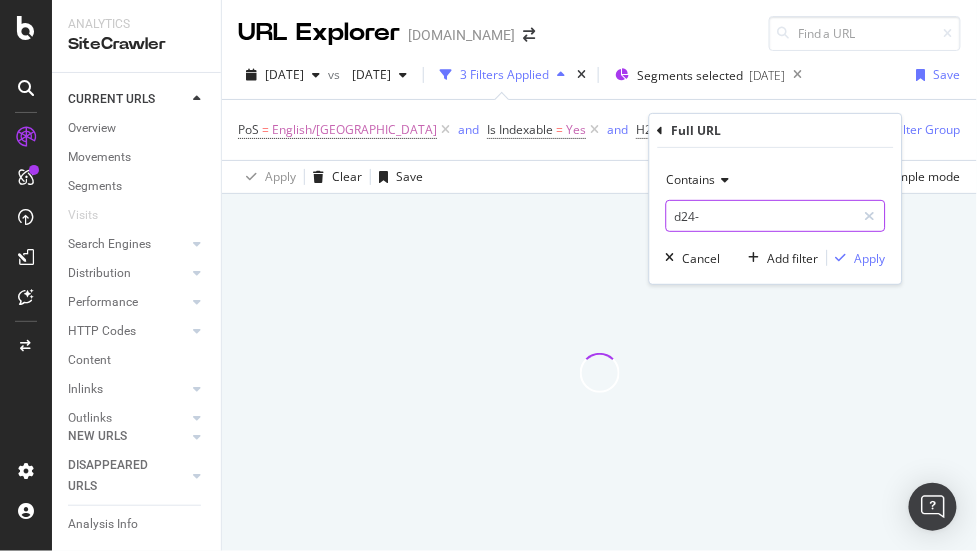 type on "d24-" 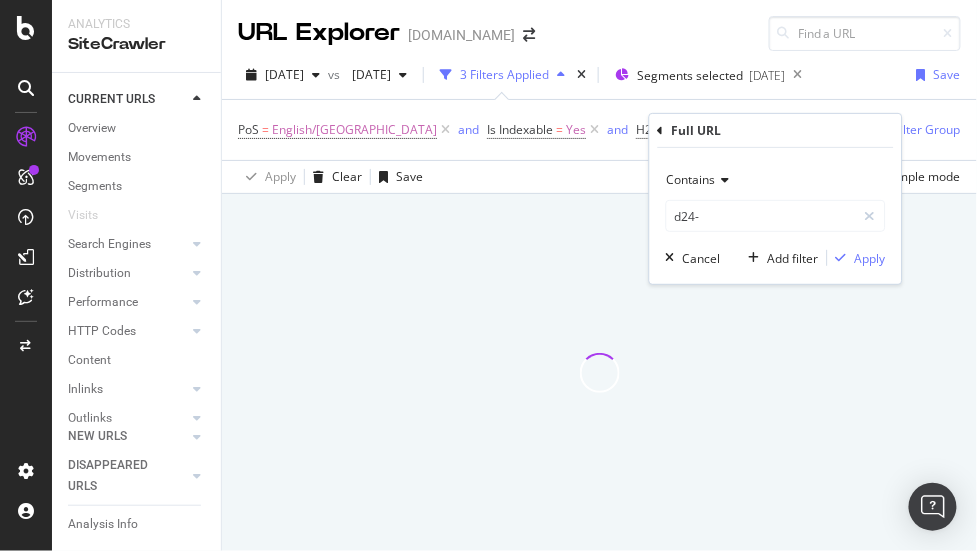 click on "Contains d24- Cancel Add filter Apply" at bounding box center [776, 216] 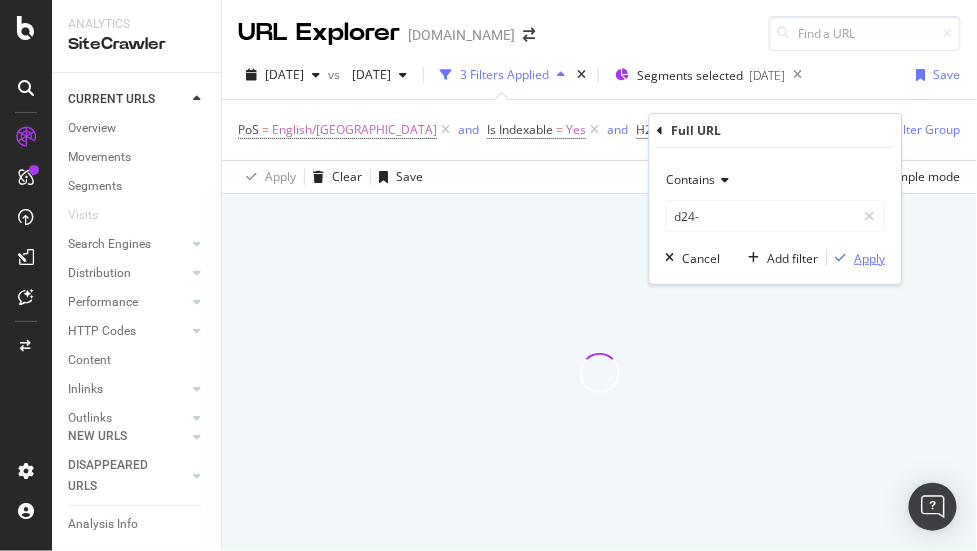 click on "Apply" at bounding box center [870, 258] 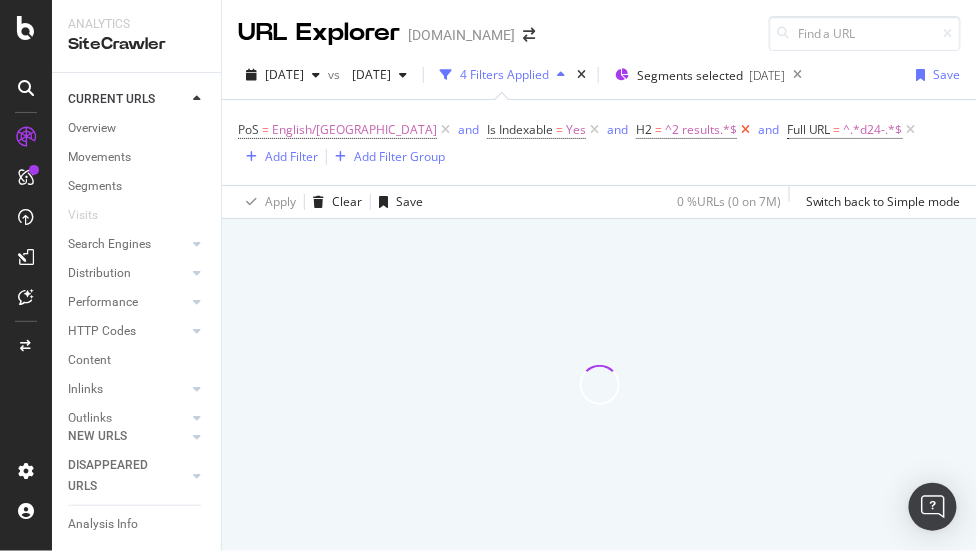 click at bounding box center (745, 130) 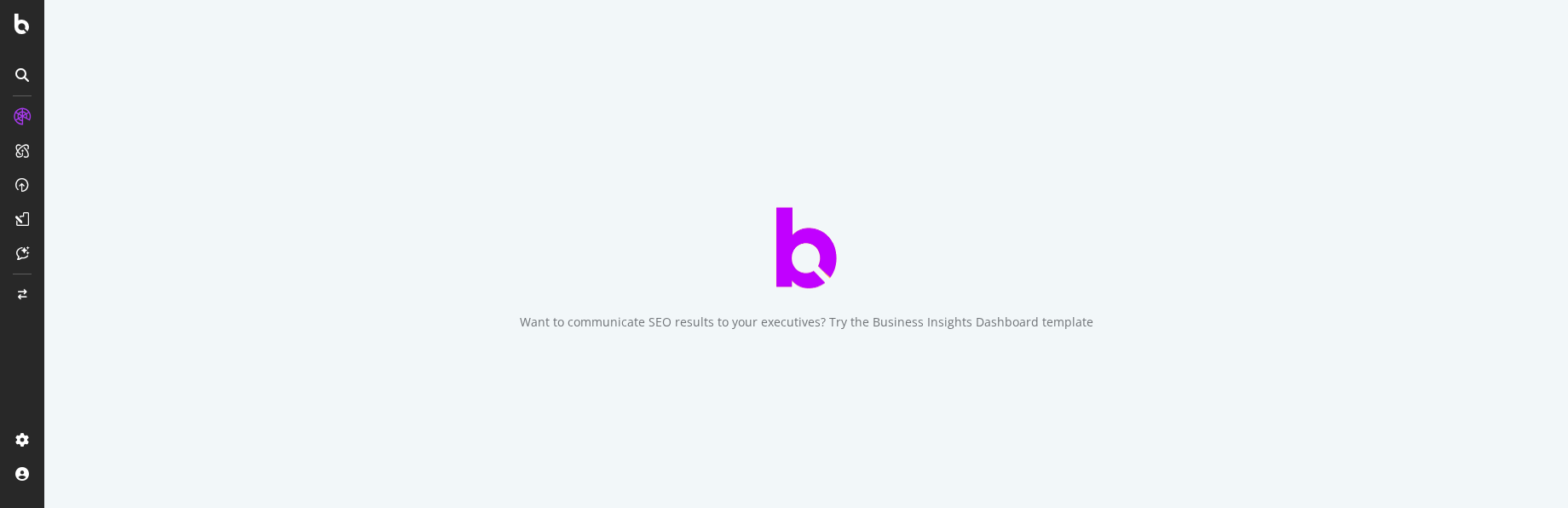 scroll, scrollTop: 0, scrollLeft: 0, axis: both 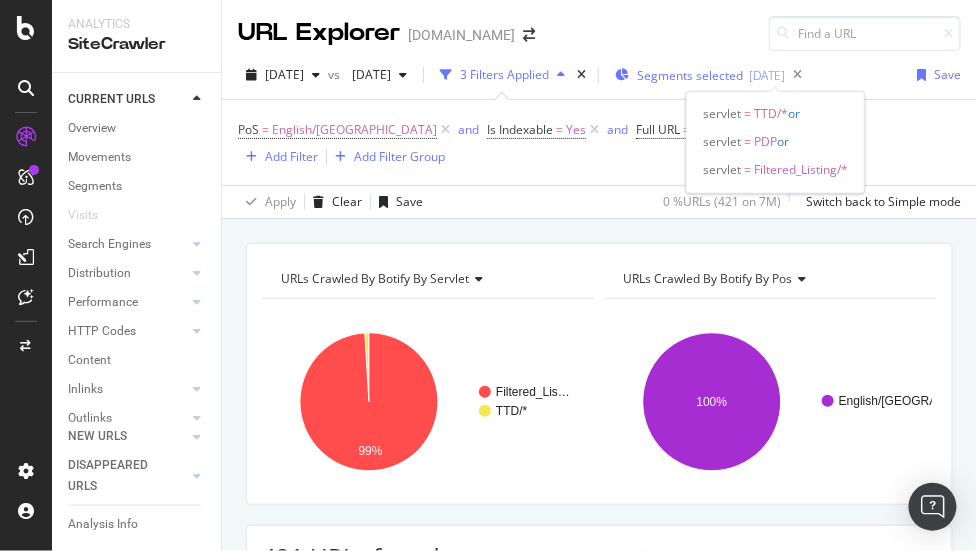 click on "Segments selected" at bounding box center [690, 75] 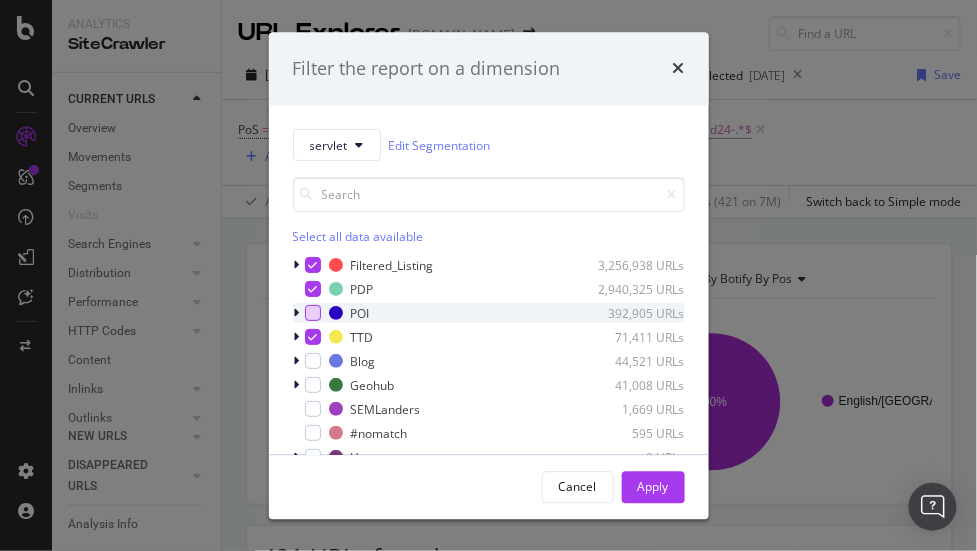 click at bounding box center (313, 314) 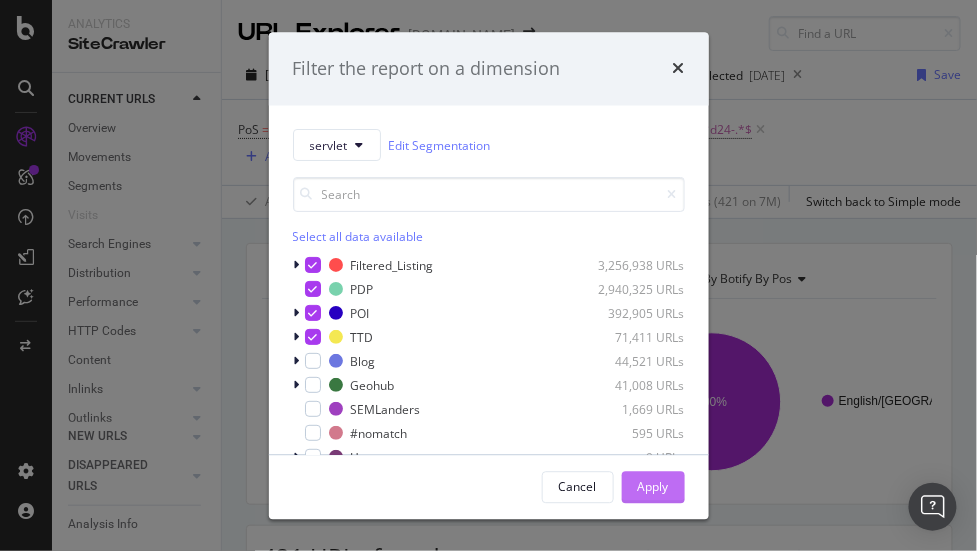 click on "Apply" at bounding box center (653, 486) 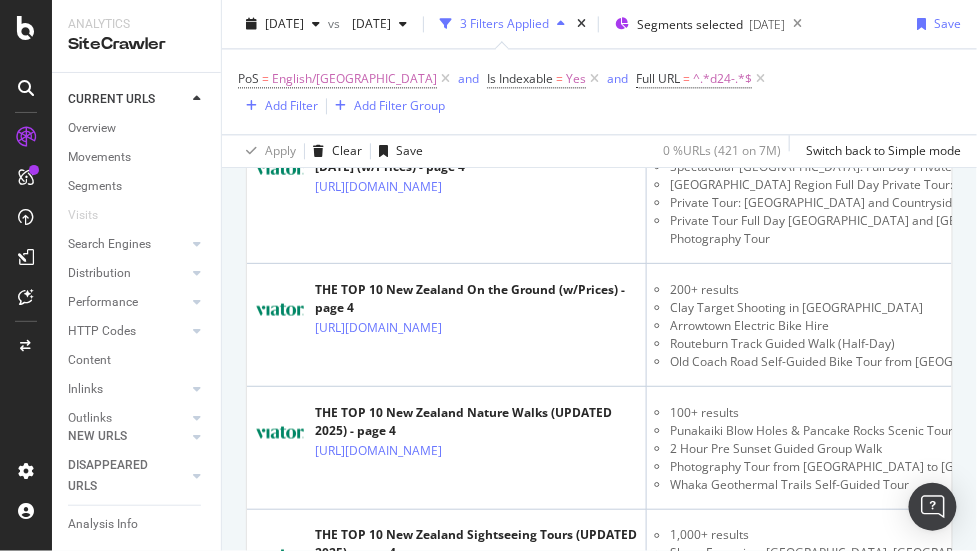 scroll, scrollTop: 959, scrollLeft: 0, axis: vertical 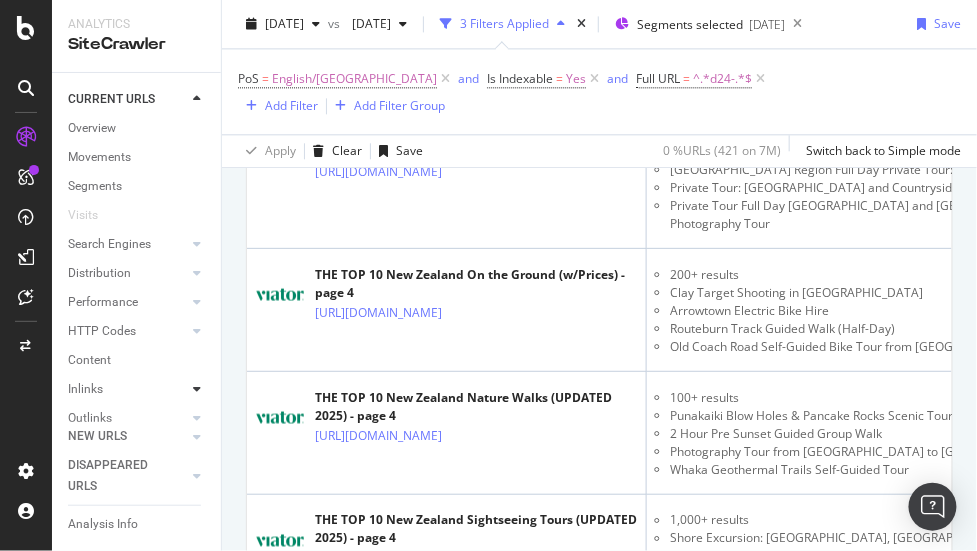 click at bounding box center (197, 389) 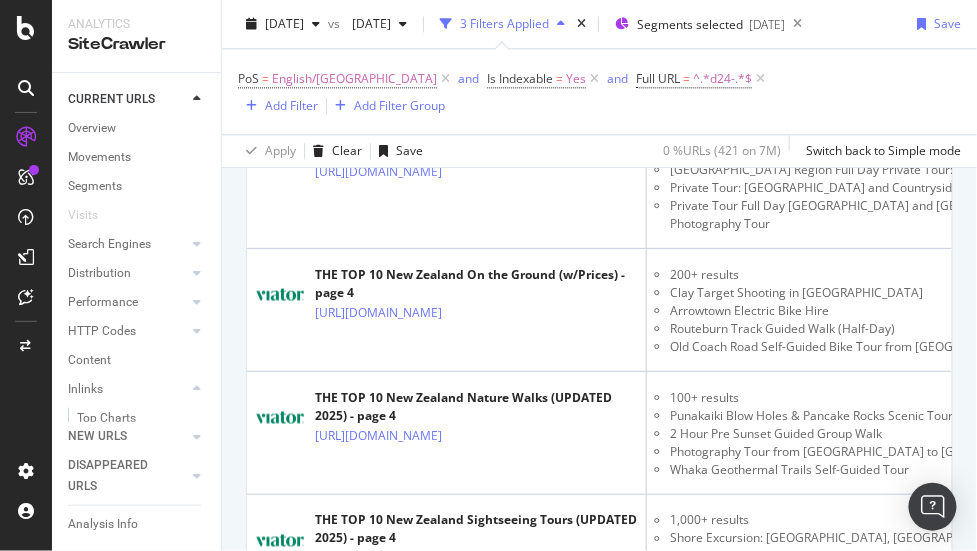 scroll, scrollTop: 106, scrollLeft: 0, axis: vertical 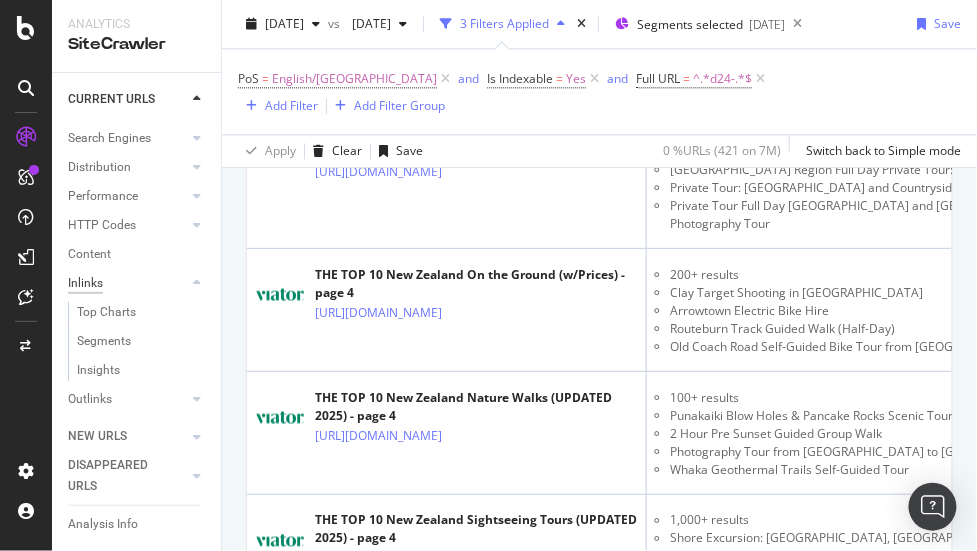 click on "Inlinks" at bounding box center [85, 283] 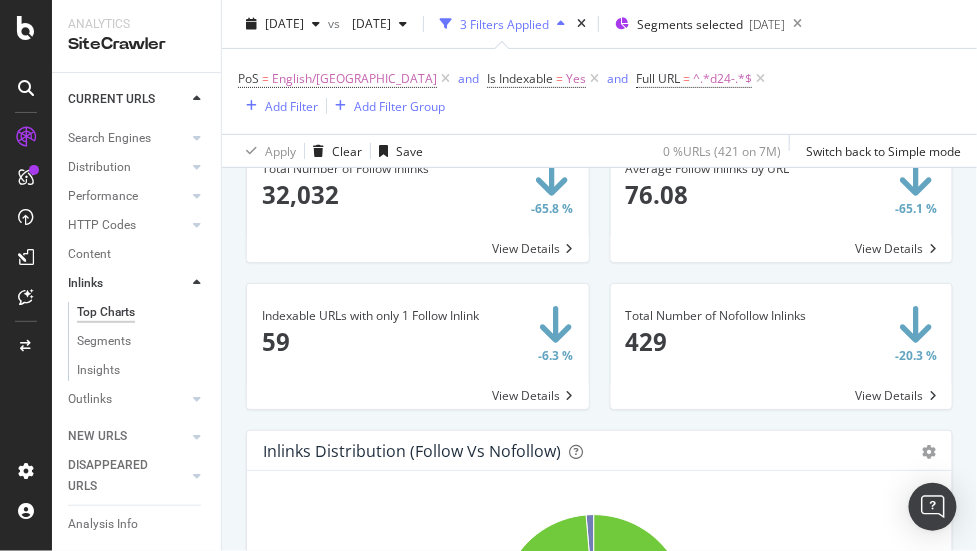 scroll, scrollTop: 0, scrollLeft: 0, axis: both 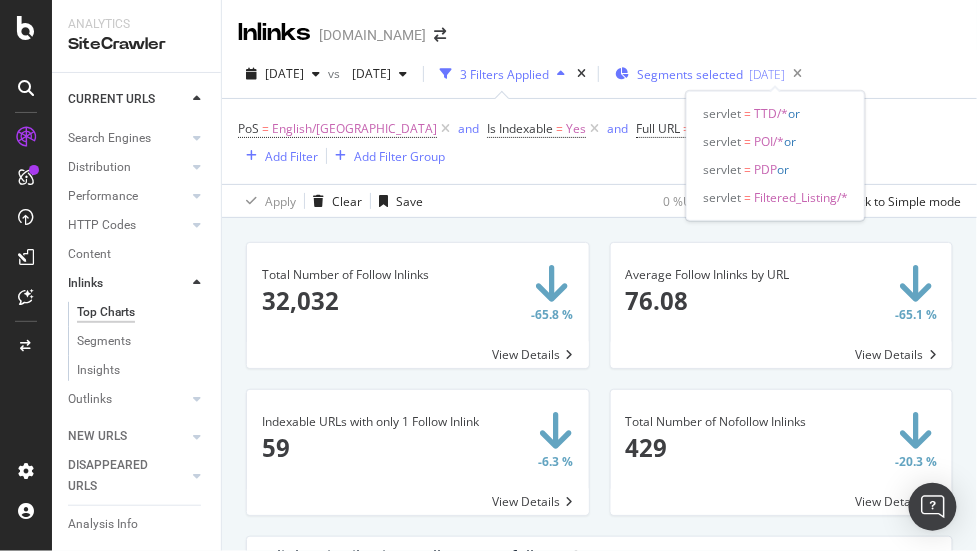 click on "Segments selected" at bounding box center [690, 74] 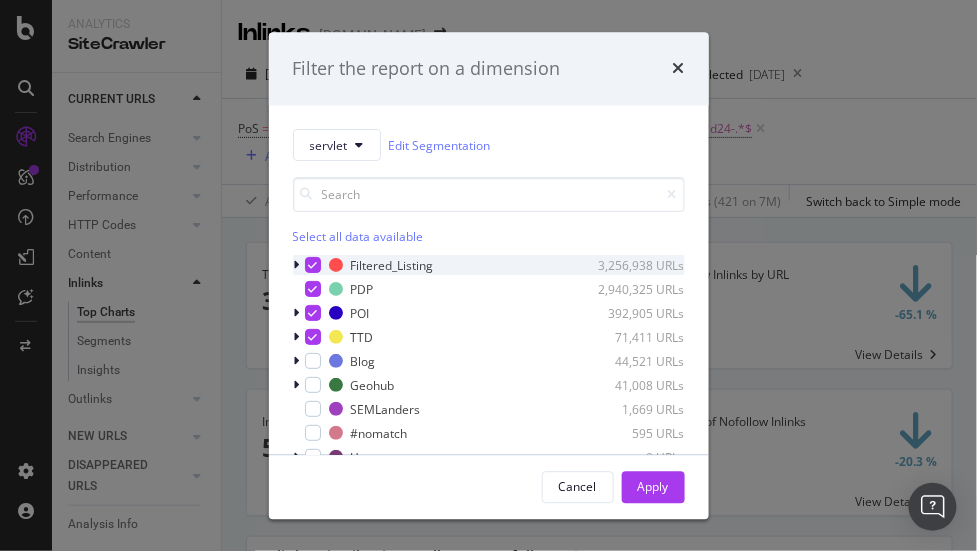 click at bounding box center (312, 266) 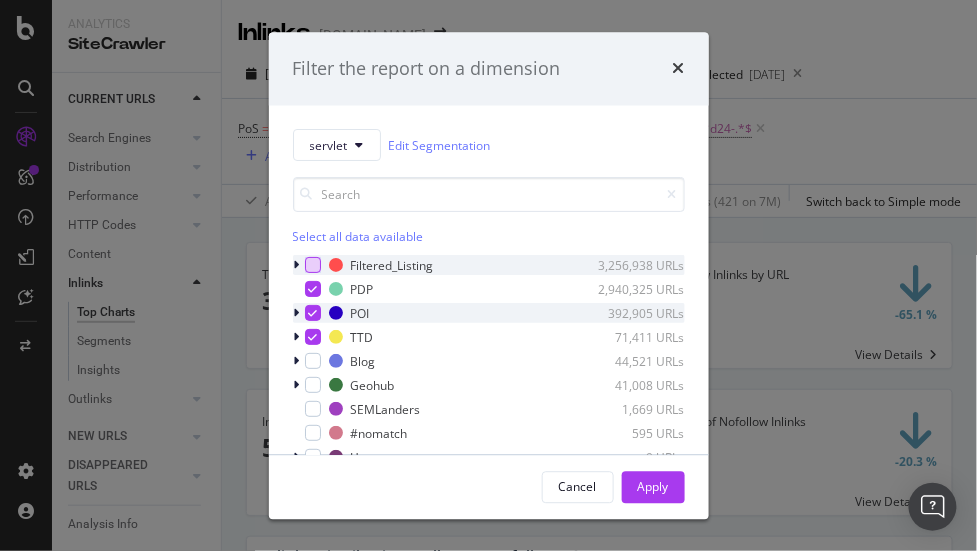 click at bounding box center [312, 314] 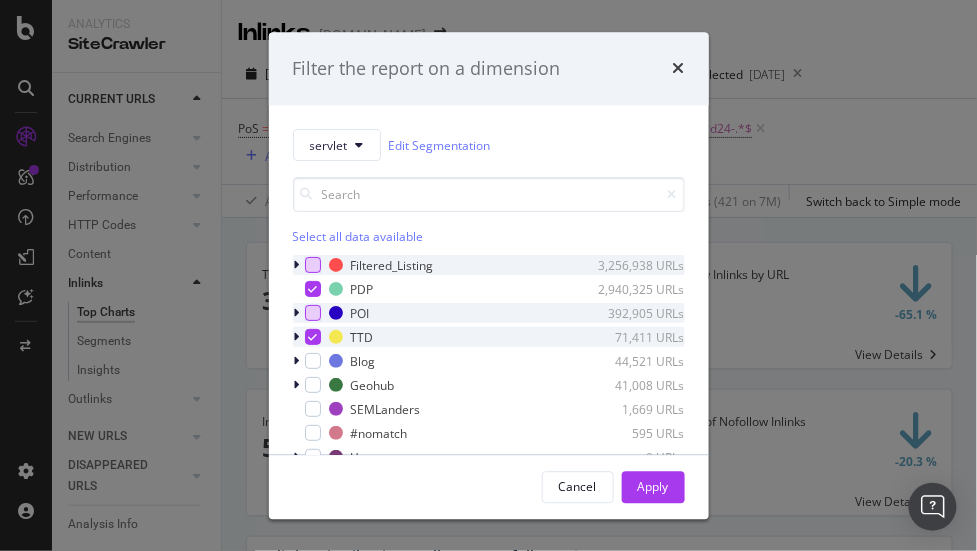 click at bounding box center (312, 338) 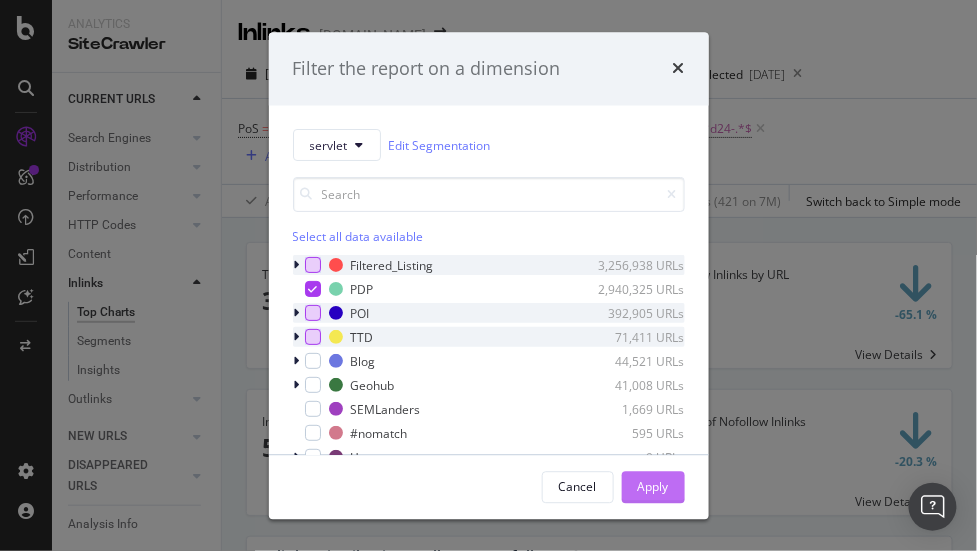 click on "Apply" at bounding box center [653, 486] 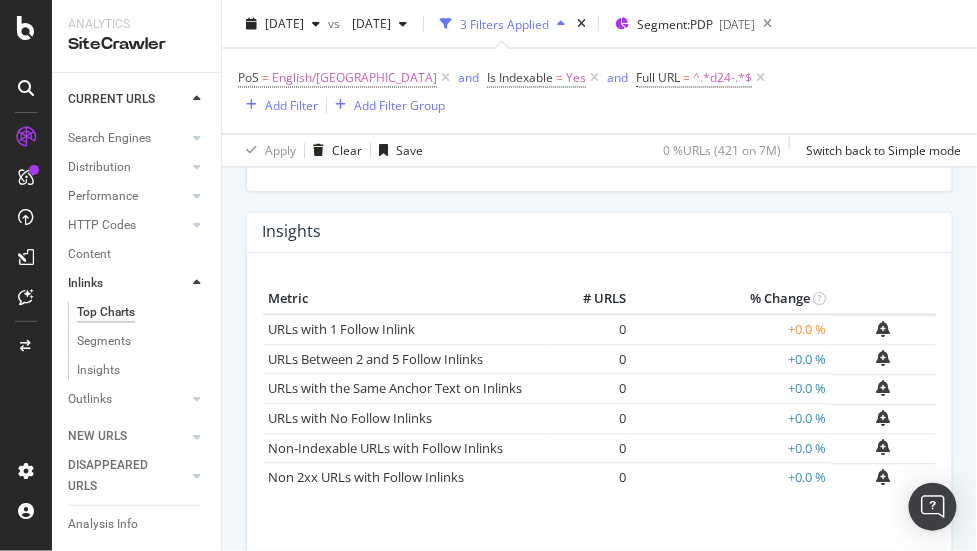 scroll, scrollTop: 533, scrollLeft: 0, axis: vertical 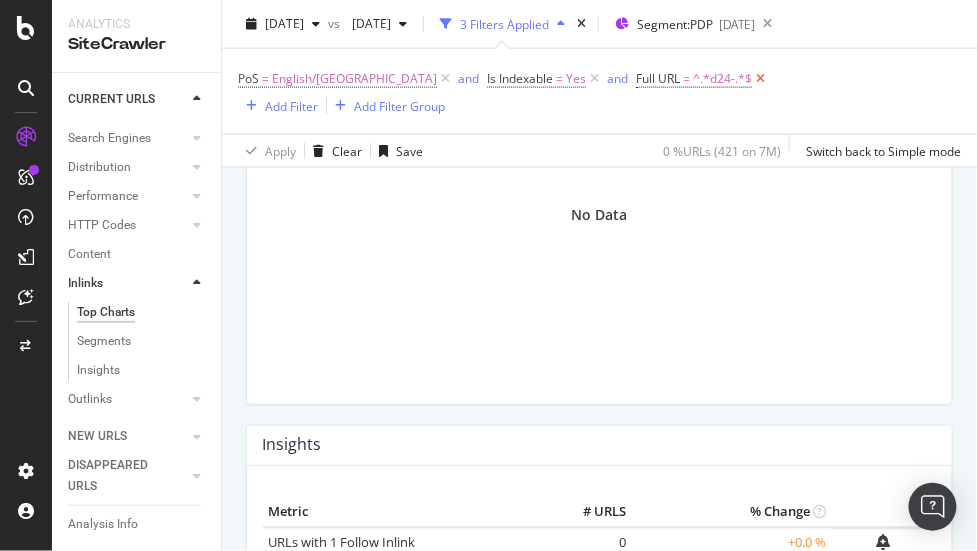 click at bounding box center (760, 79) 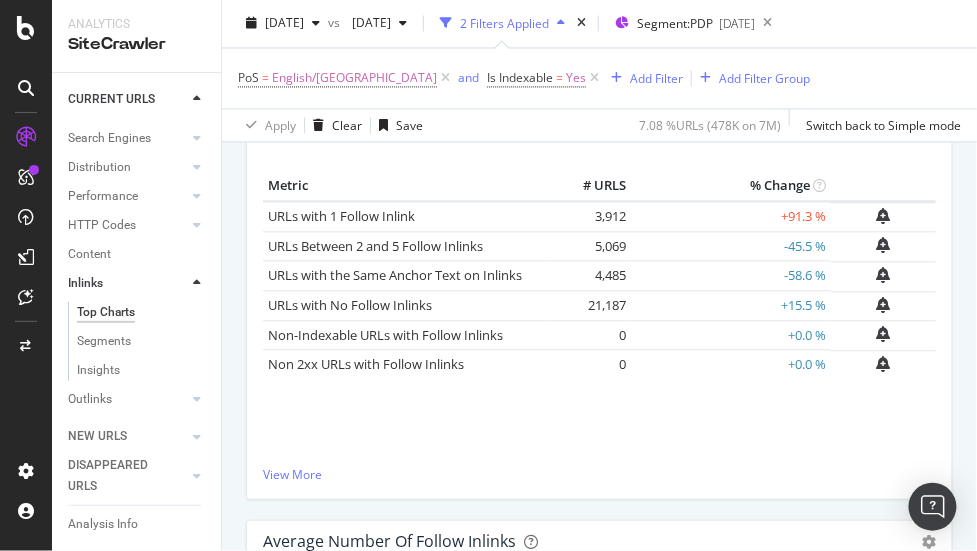 scroll, scrollTop: 853, scrollLeft: 0, axis: vertical 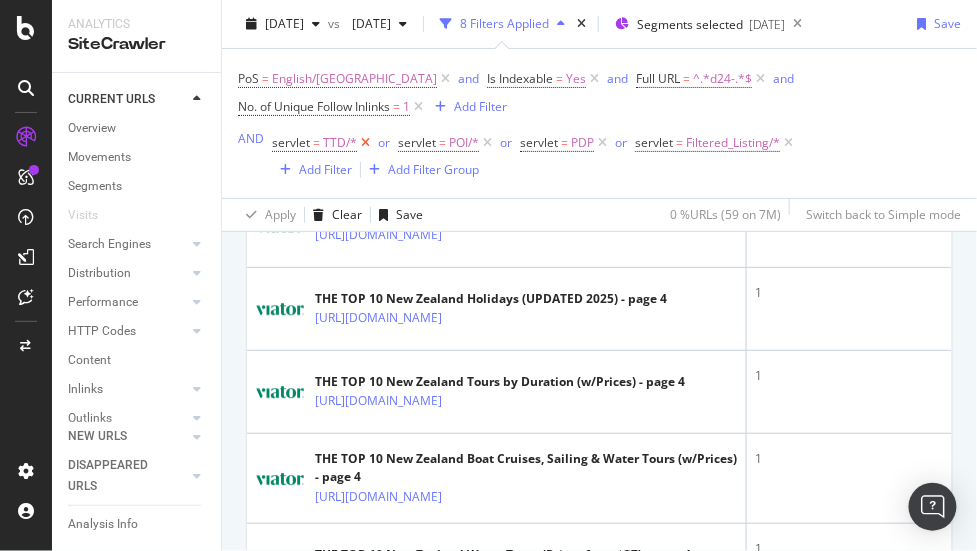 click at bounding box center (365, 143) 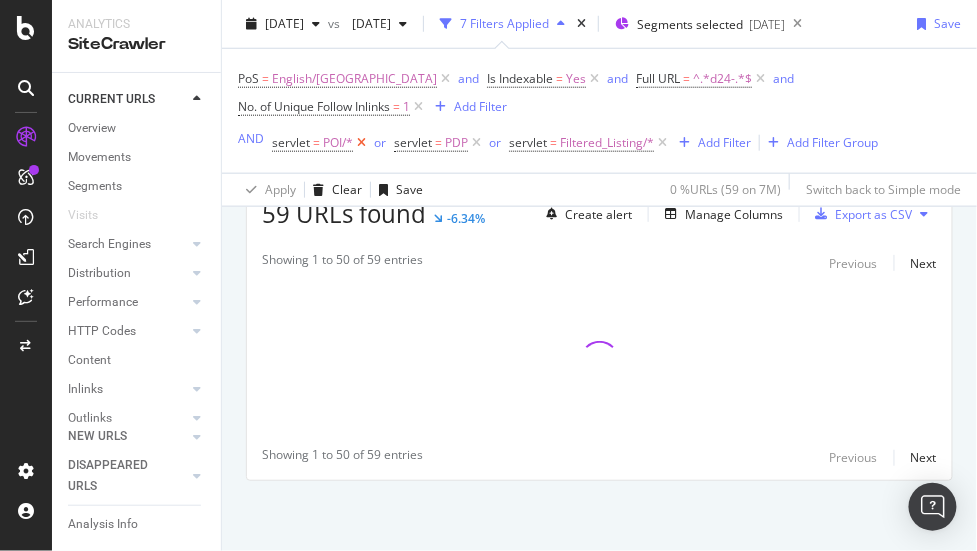 scroll, scrollTop: 380, scrollLeft: 0, axis: vertical 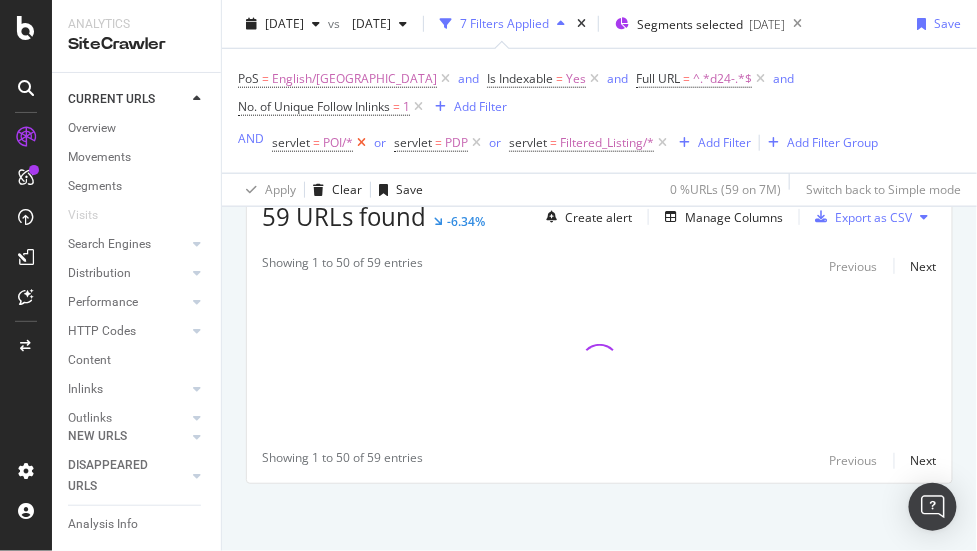 click at bounding box center (361, 143) 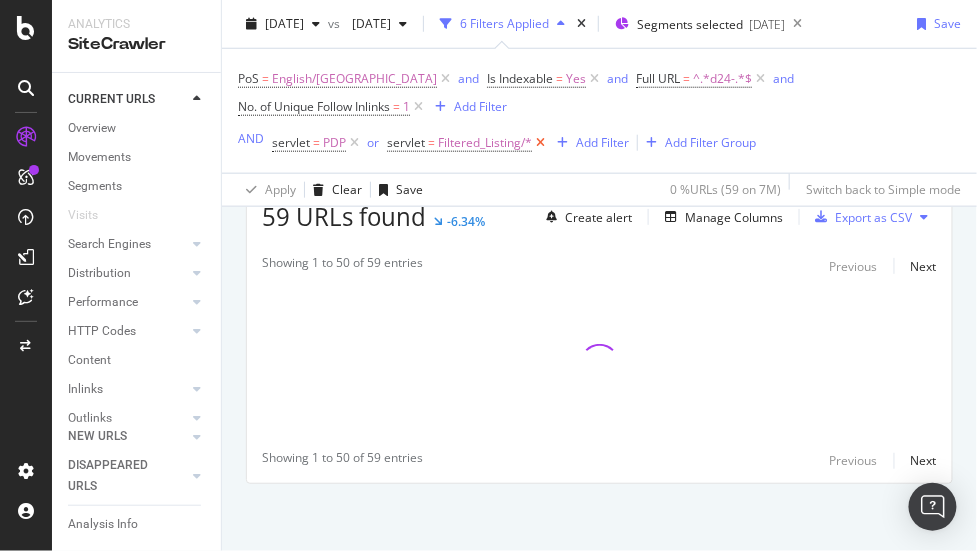 click at bounding box center [540, 143] 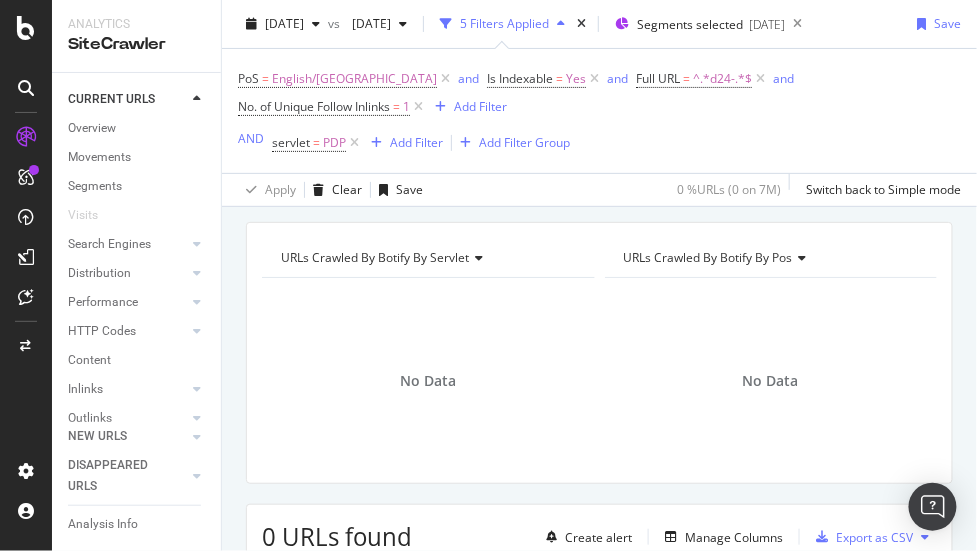 scroll, scrollTop: 0, scrollLeft: 0, axis: both 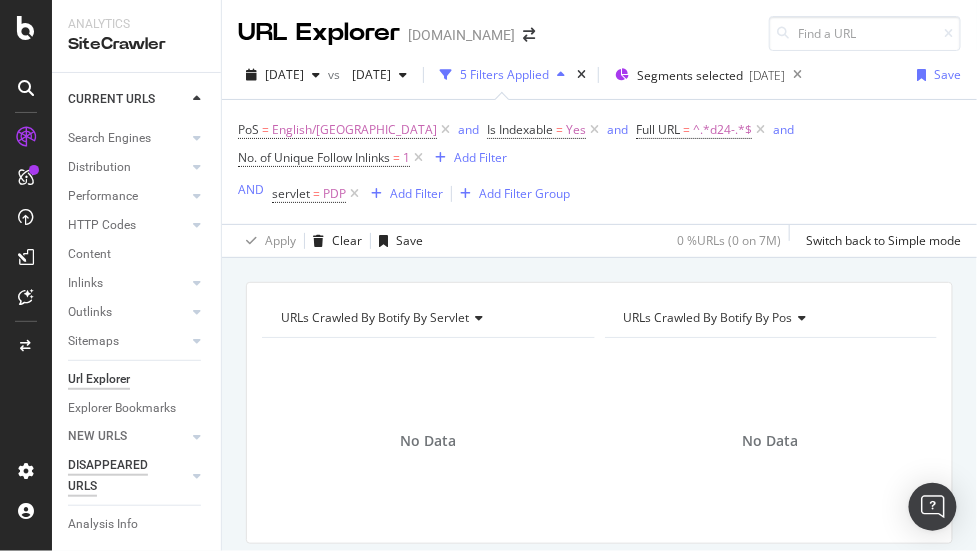 click on "DISAPPEARED URLS" at bounding box center (118, 476) 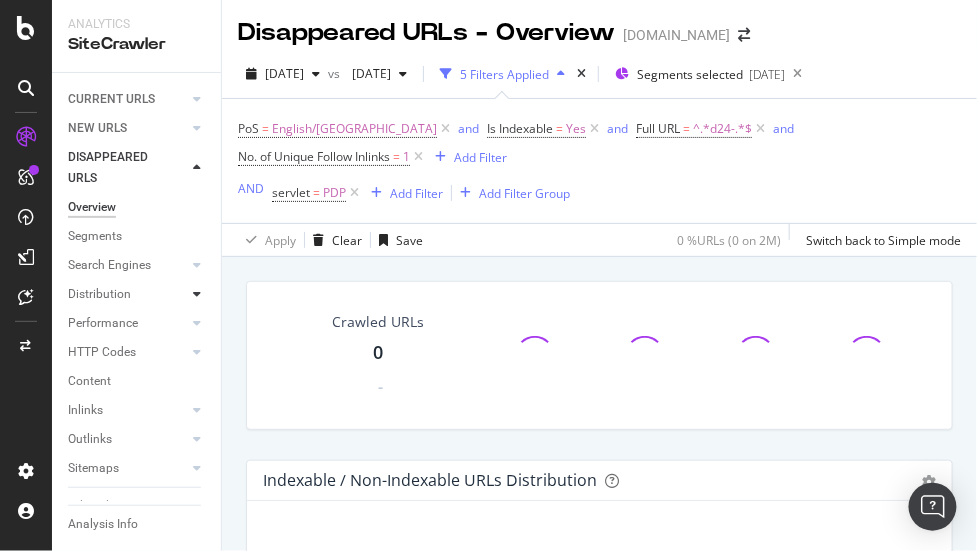 click at bounding box center [197, 294] 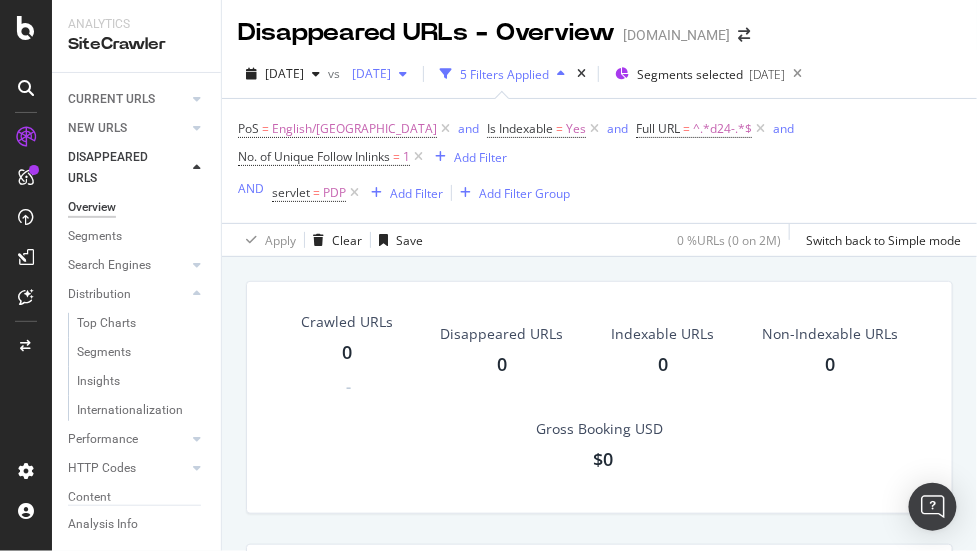 click on "[DATE]" at bounding box center (379, 74) 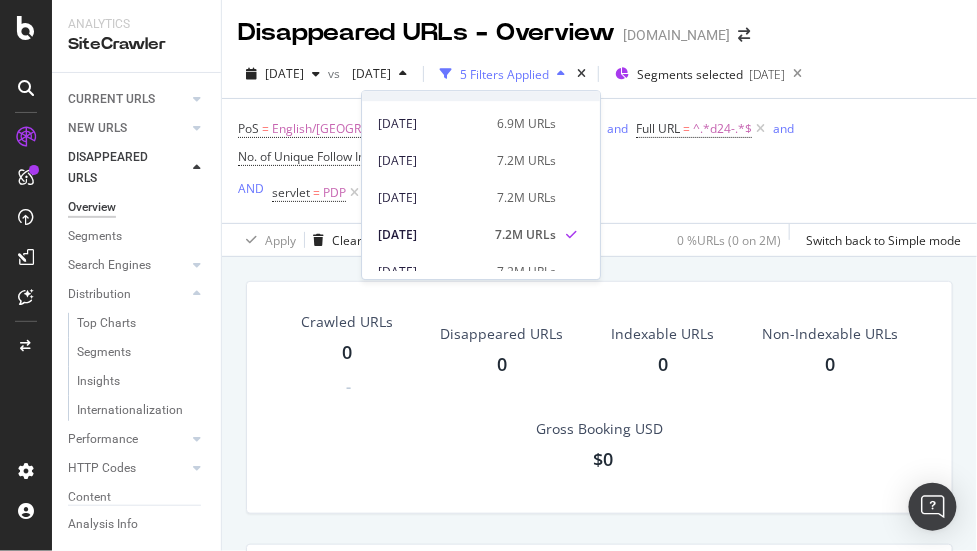 scroll, scrollTop: 426, scrollLeft: 0, axis: vertical 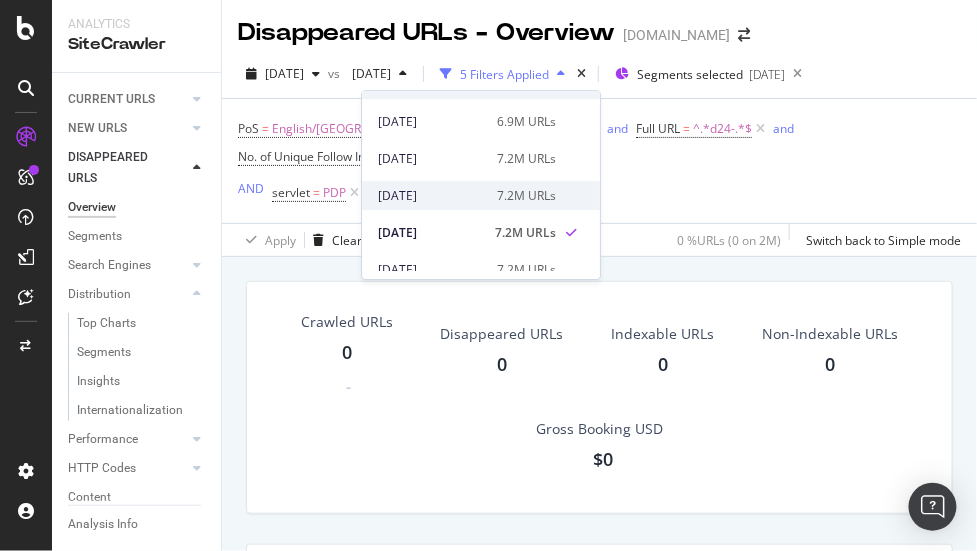 click on "[DATE]" at bounding box center [431, 196] 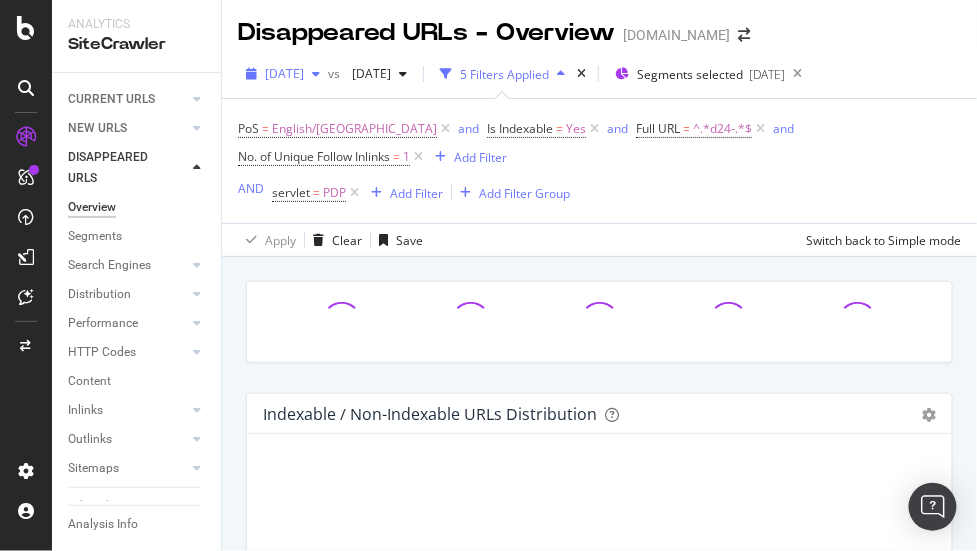 click on "[DATE]" at bounding box center (284, 73) 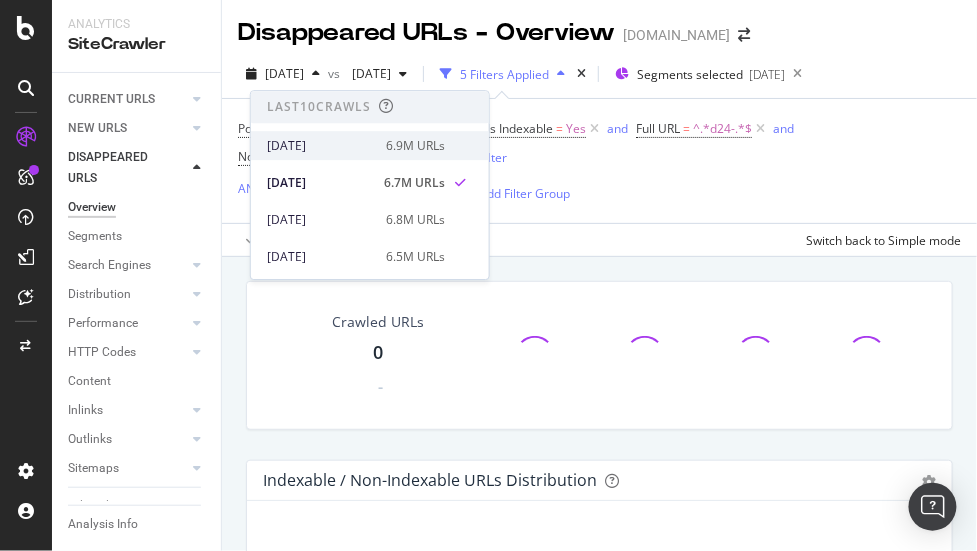 click on "2025 Jul. 1st" at bounding box center [320, 146] 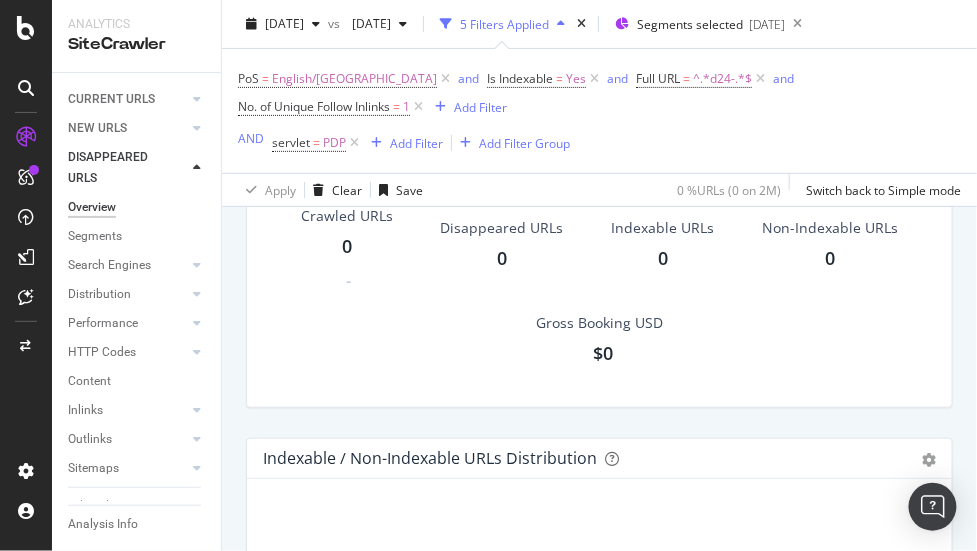 scroll, scrollTop: 0, scrollLeft: 0, axis: both 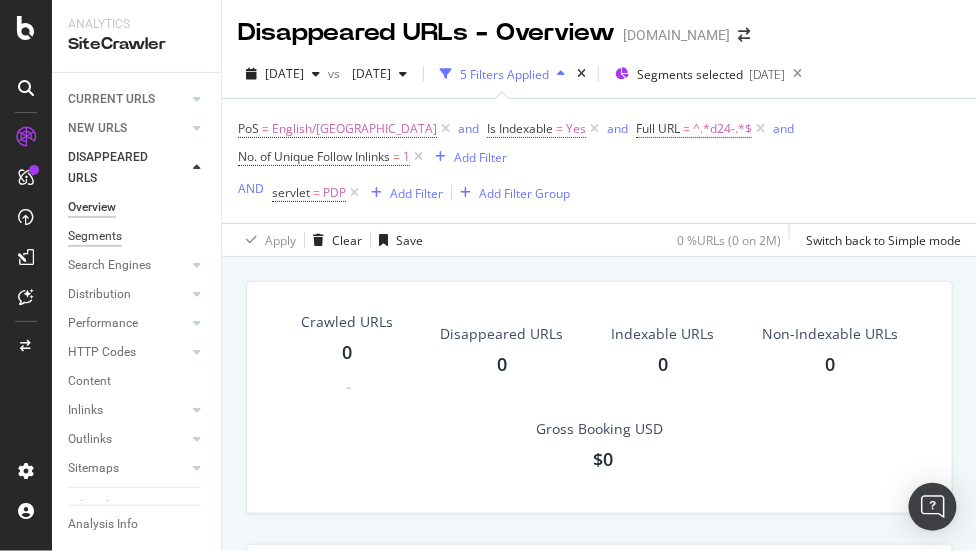 click on "Segments" at bounding box center [95, 236] 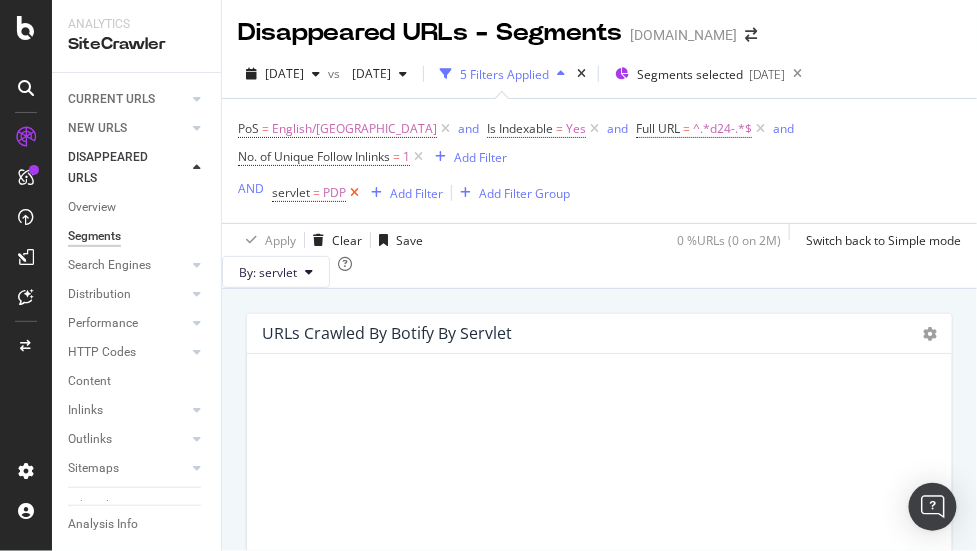 click at bounding box center [354, 193] 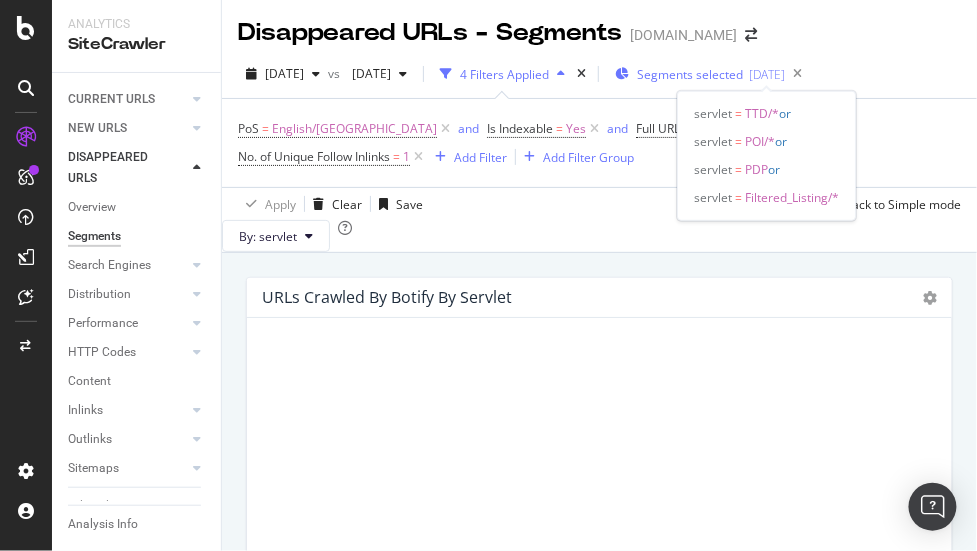click on "Segments selected" at bounding box center [690, 74] 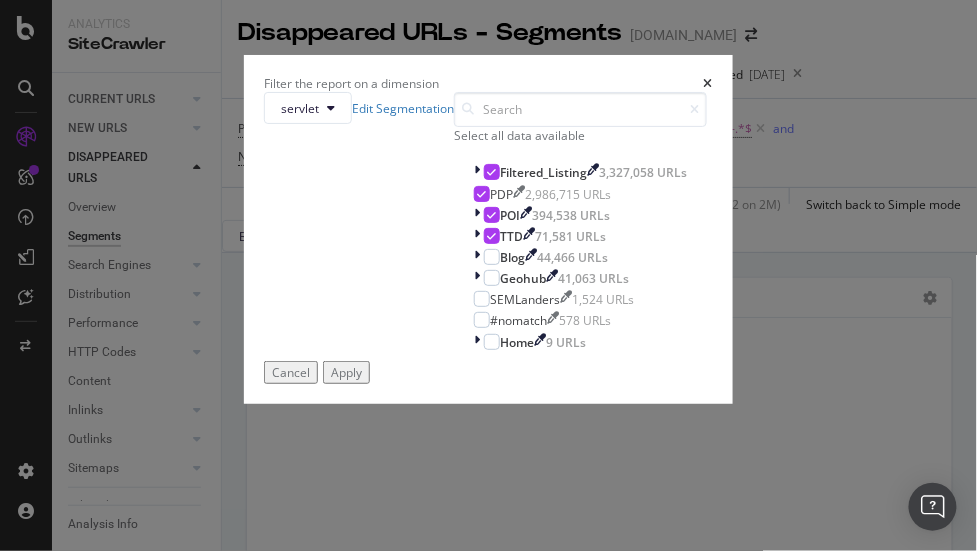 click at bounding box center (708, 84) 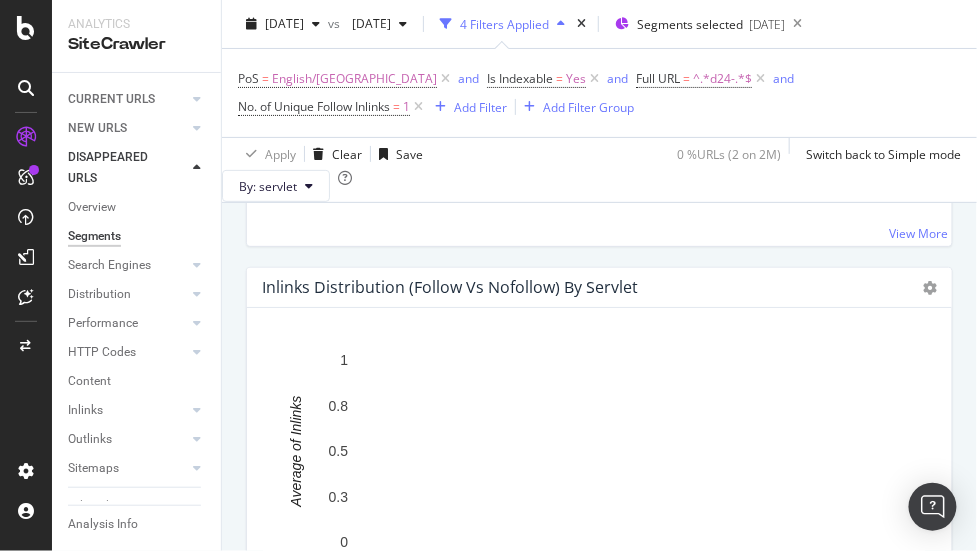 scroll, scrollTop: 3306, scrollLeft: 0, axis: vertical 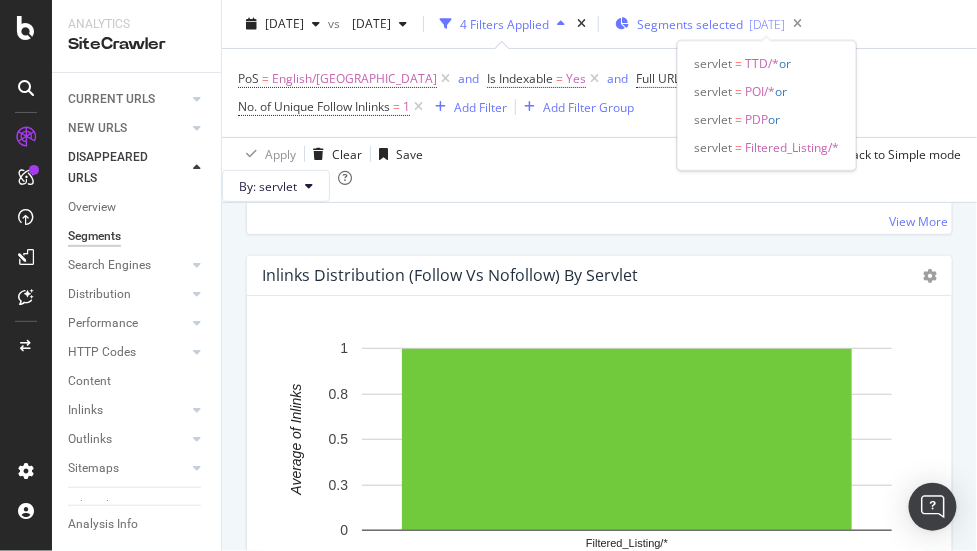 click on "Segments selected" at bounding box center (690, 24) 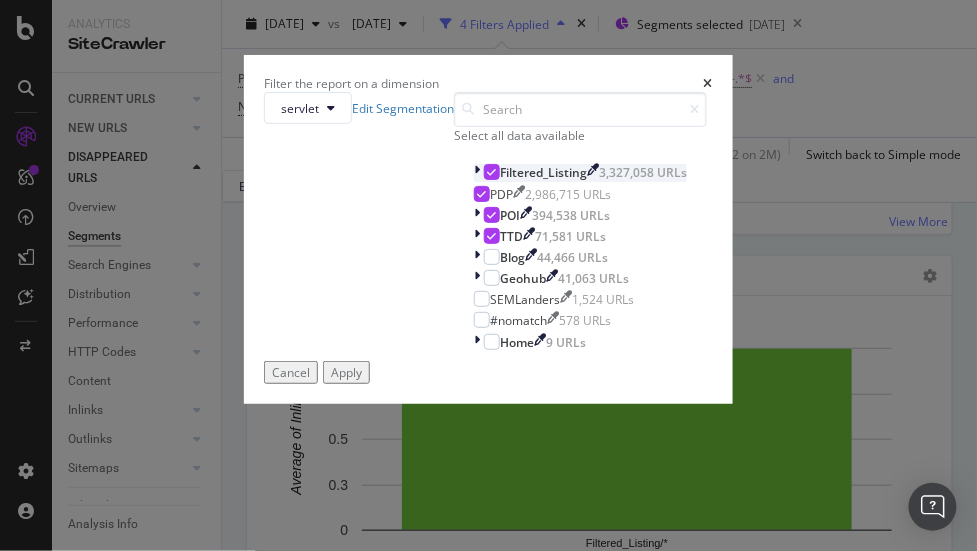 click at bounding box center [492, 172] 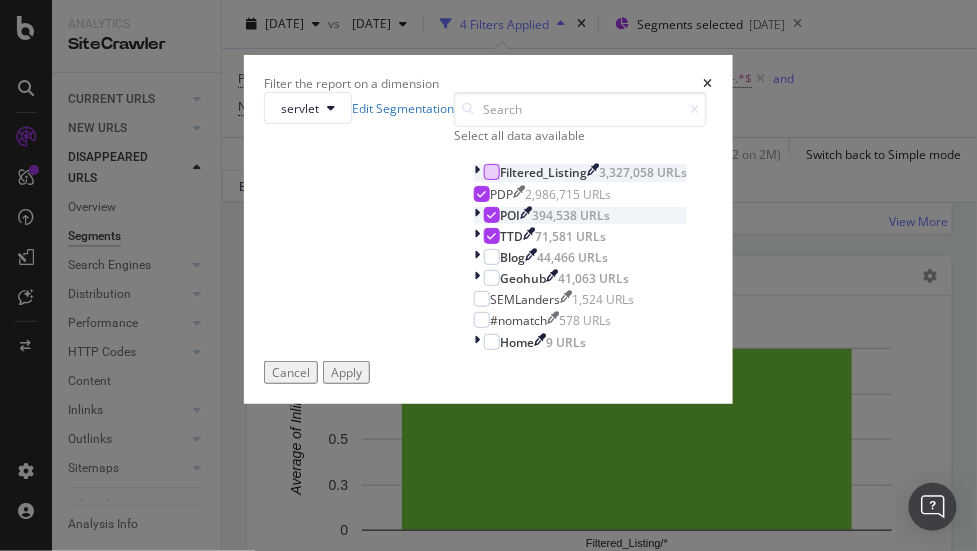 click at bounding box center [492, 215] 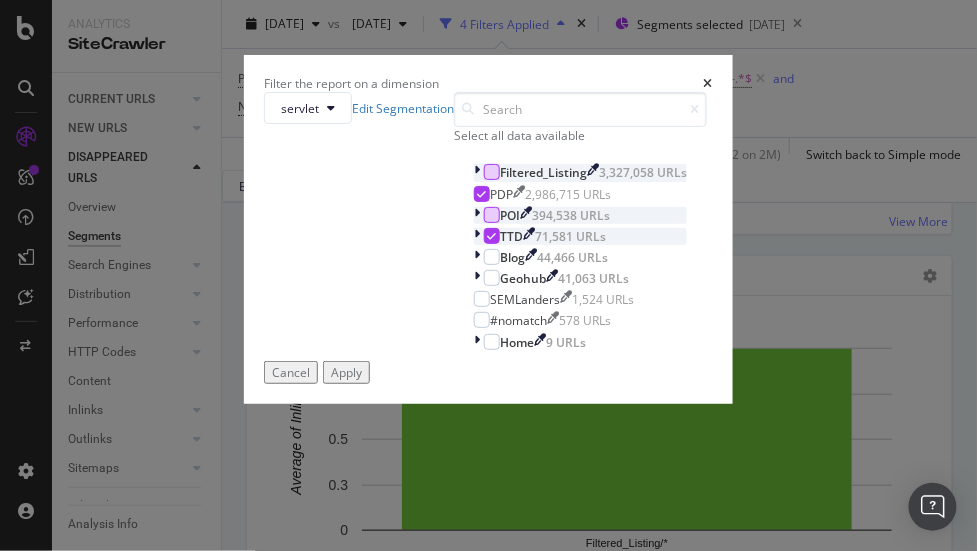 click at bounding box center [479, 236] 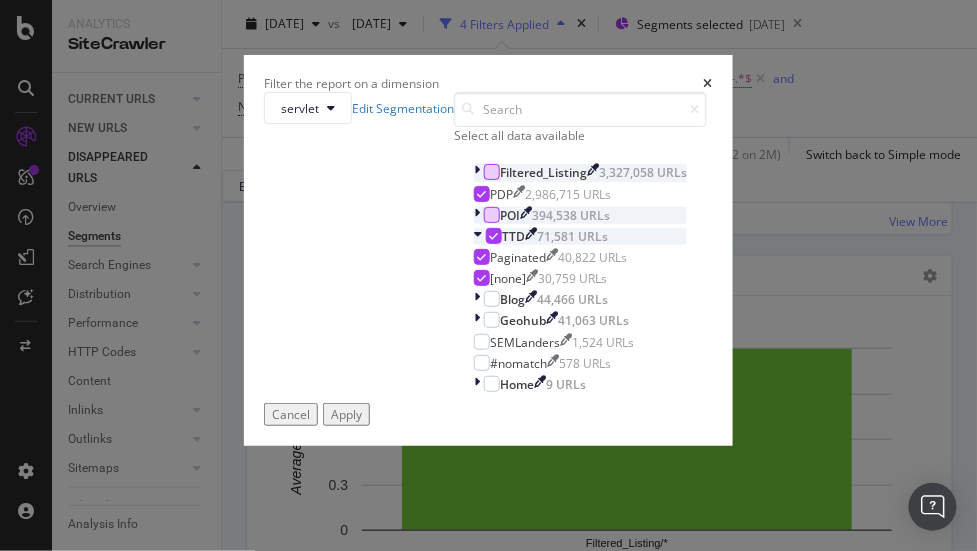 click at bounding box center [494, 236] 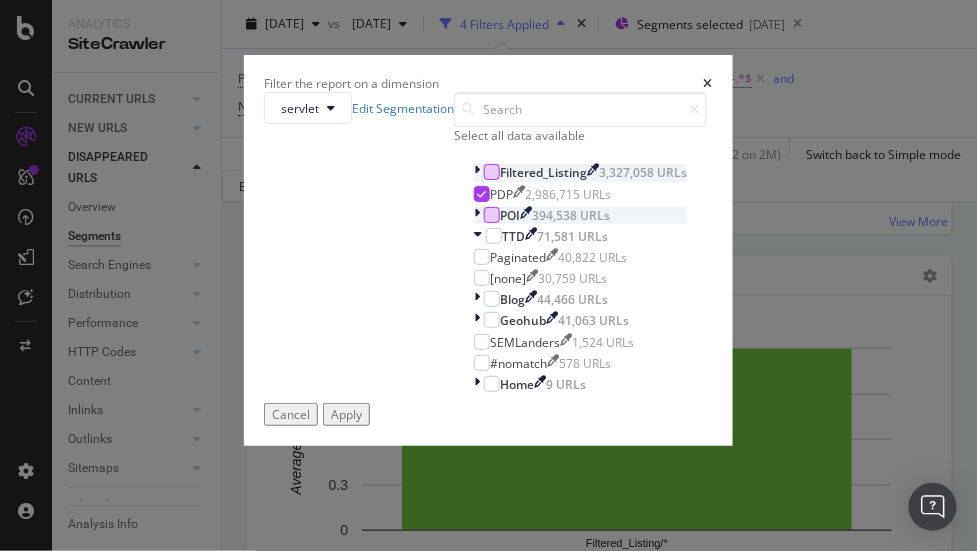 click on "Apply" at bounding box center [346, 414] 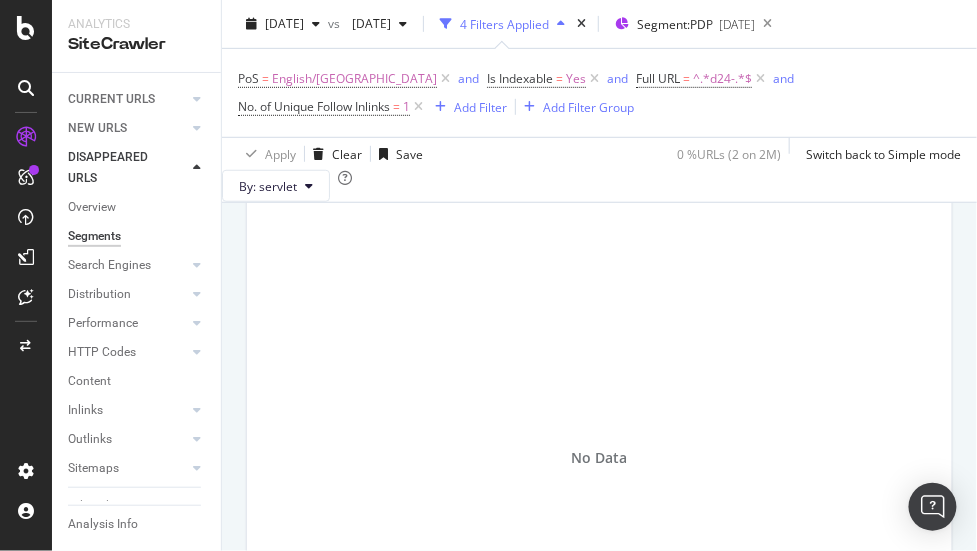 scroll, scrollTop: 0, scrollLeft: 0, axis: both 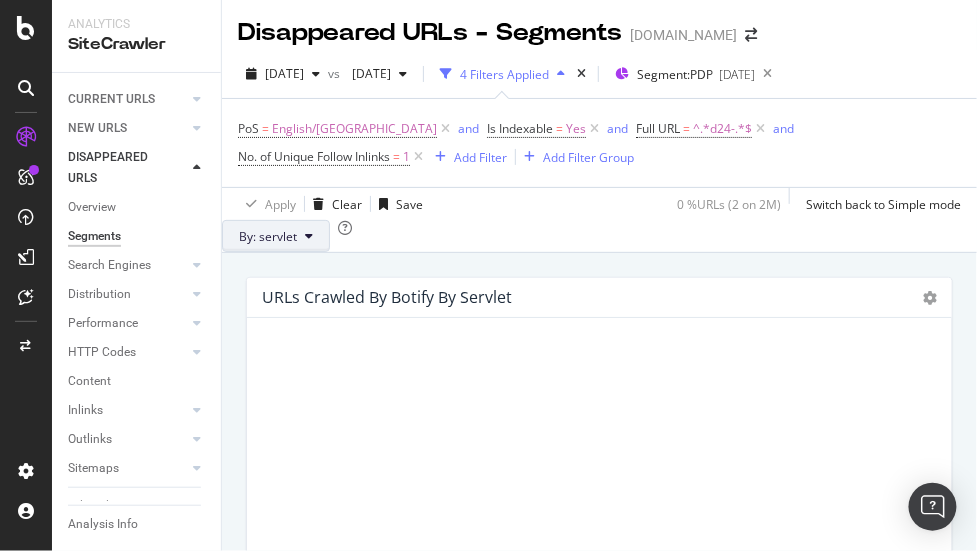 click on "By: servlet" at bounding box center [268, 236] 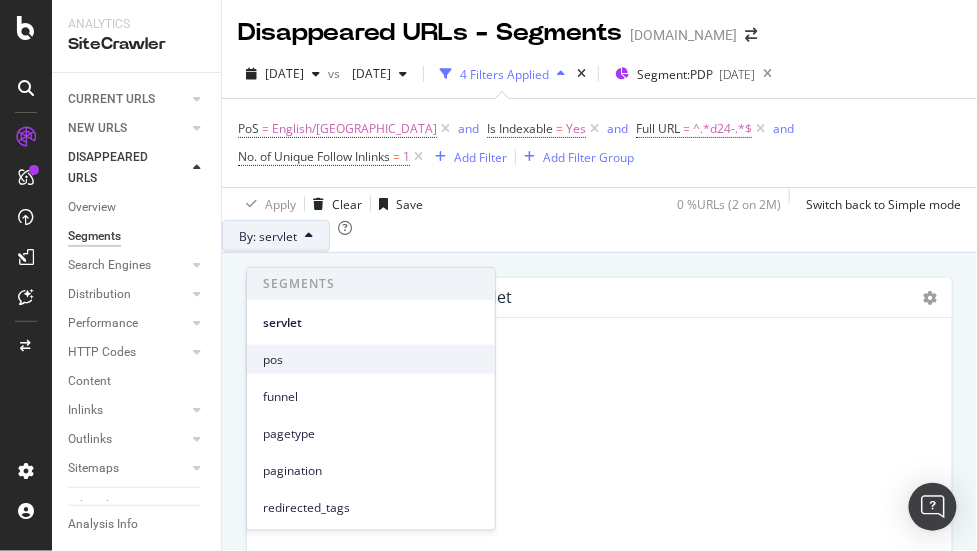 click on "pos" at bounding box center [371, 359] 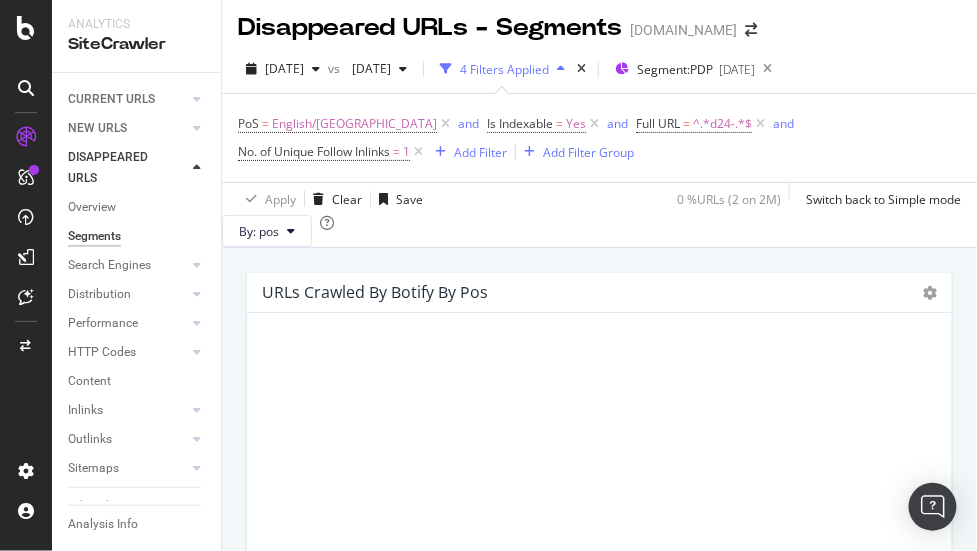 scroll, scrollTop: 0, scrollLeft: 0, axis: both 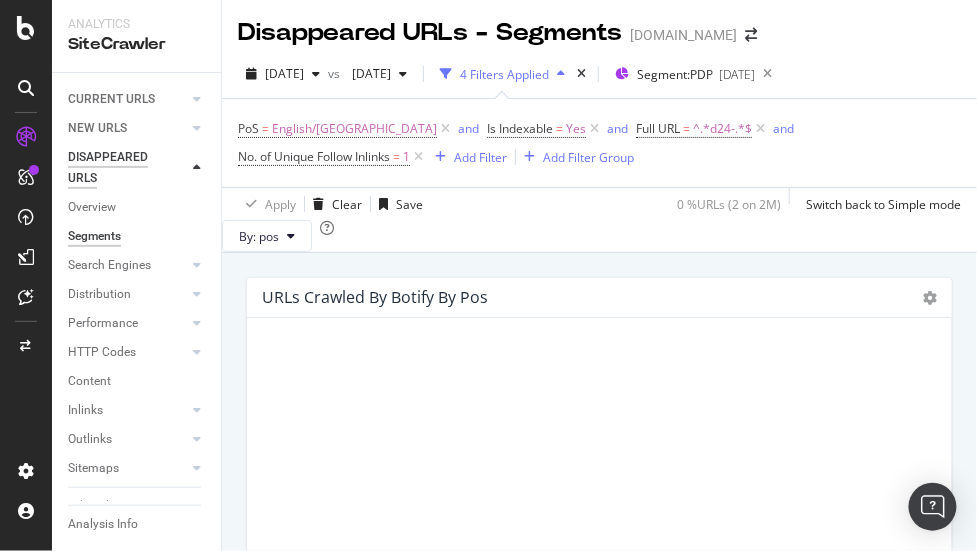 click on "DISAPPEARED URLS" at bounding box center (118, 168) 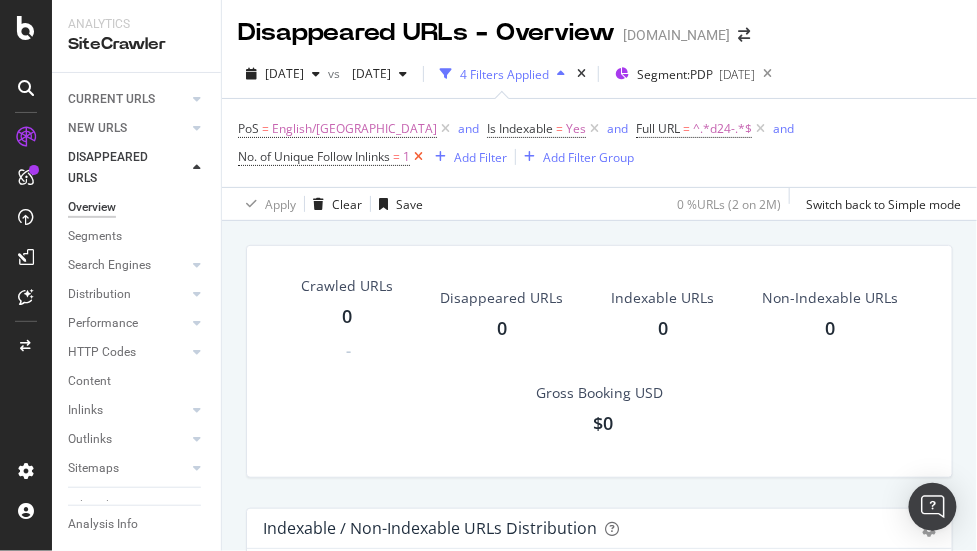 click at bounding box center (418, 157) 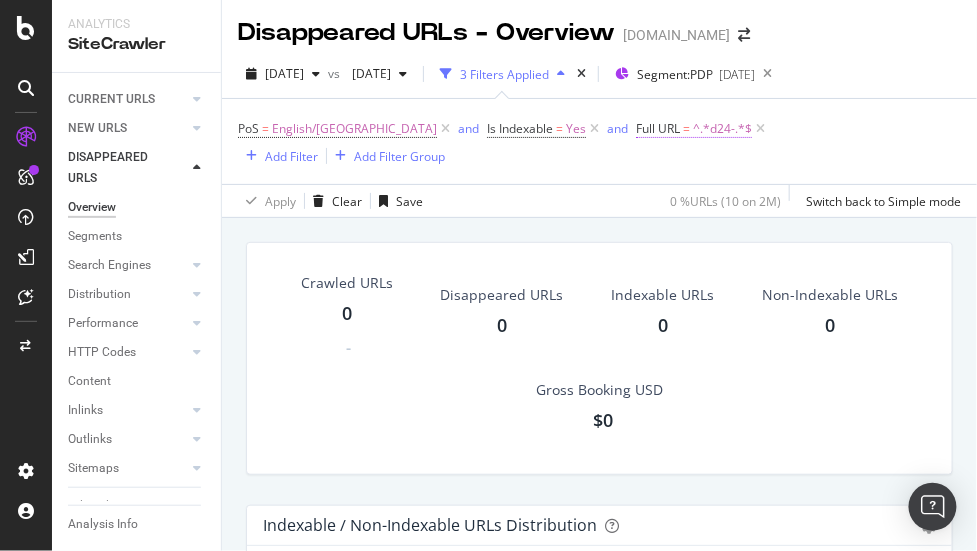 click on "^.*d24-.*$" at bounding box center [722, 129] 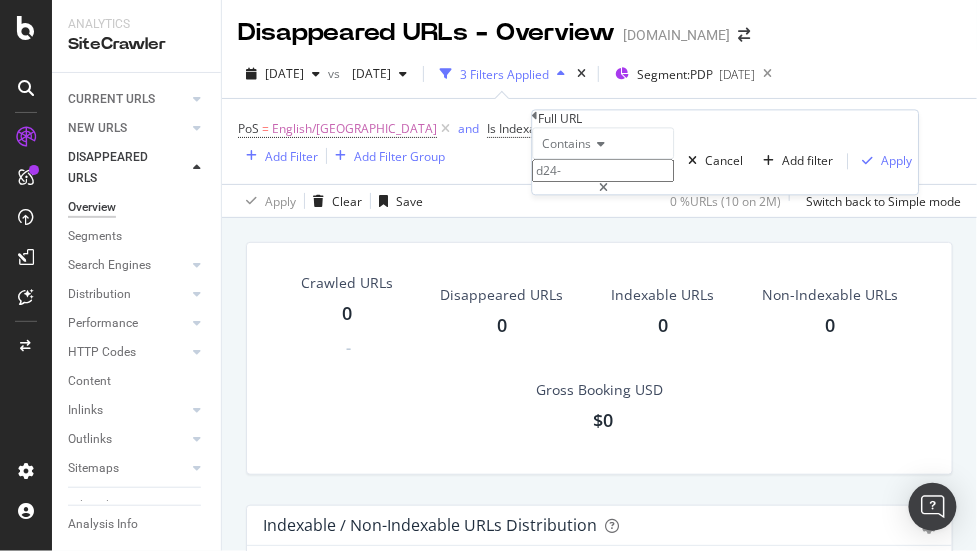 click on "d24-" at bounding box center [604, 171] 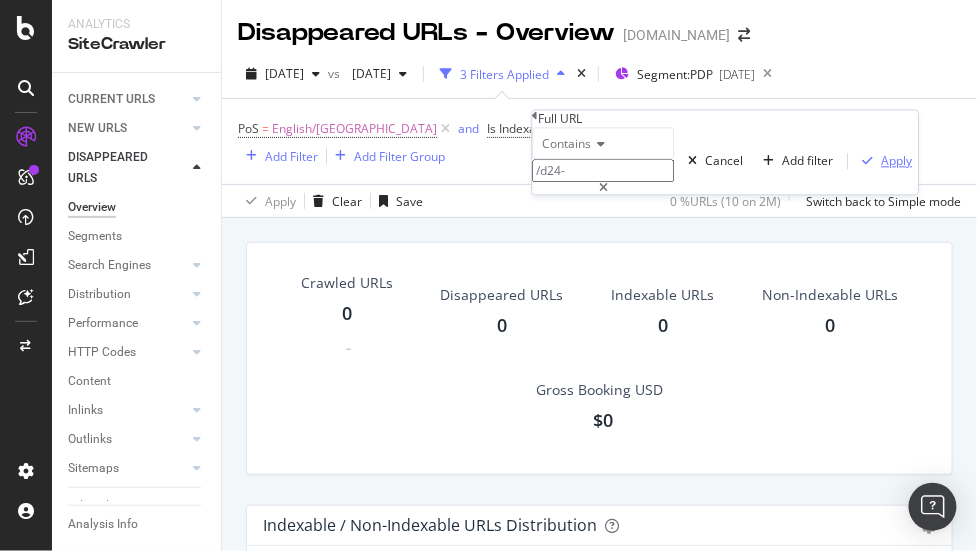 type on "/d24-" 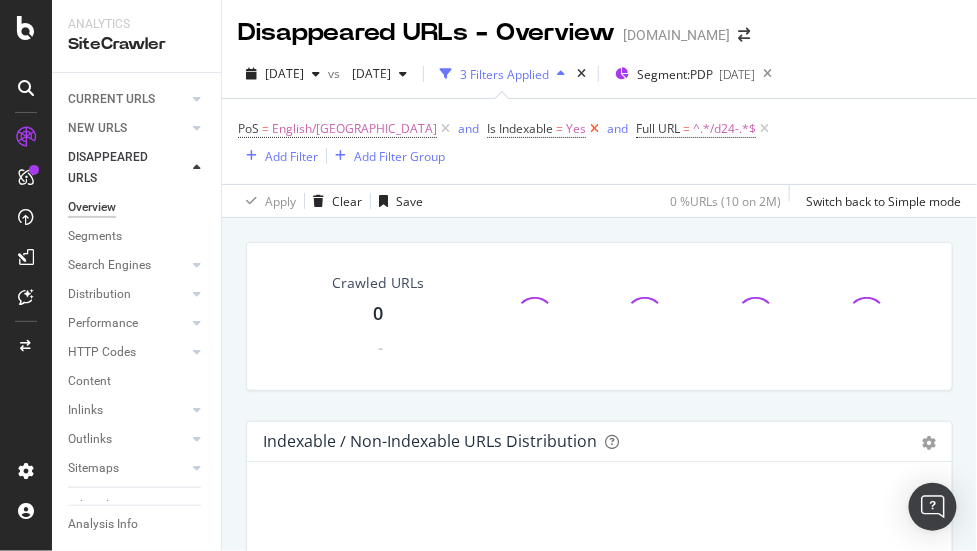 click at bounding box center (594, 129) 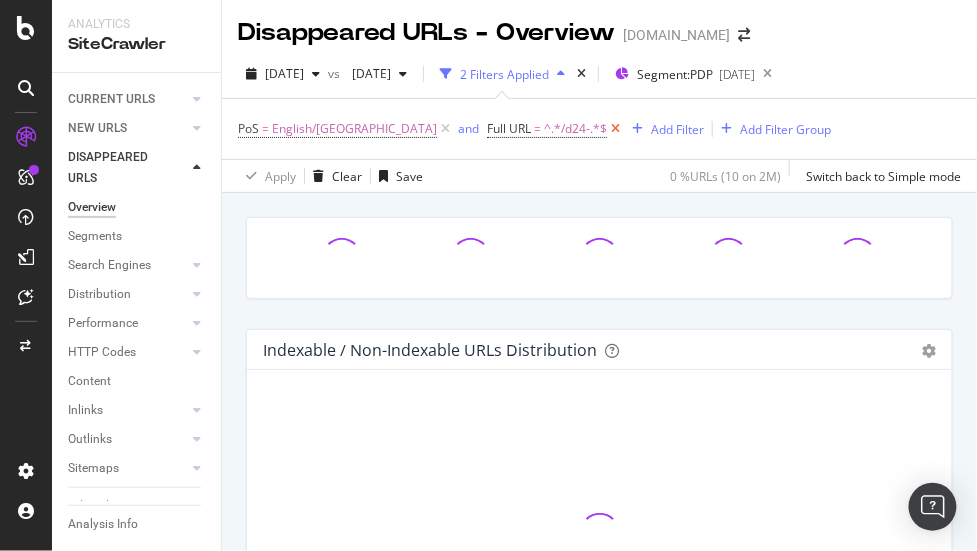click at bounding box center (615, 129) 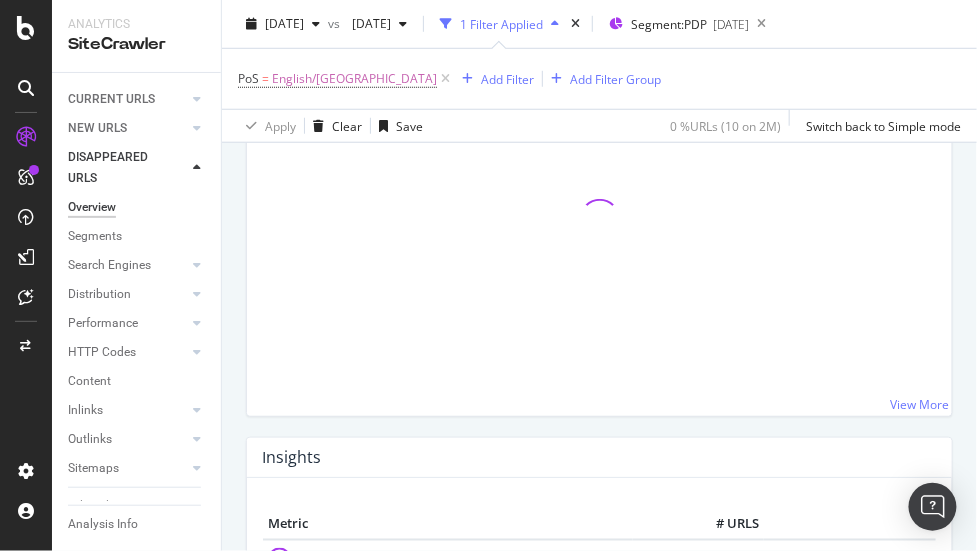 scroll, scrollTop: 320, scrollLeft: 0, axis: vertical 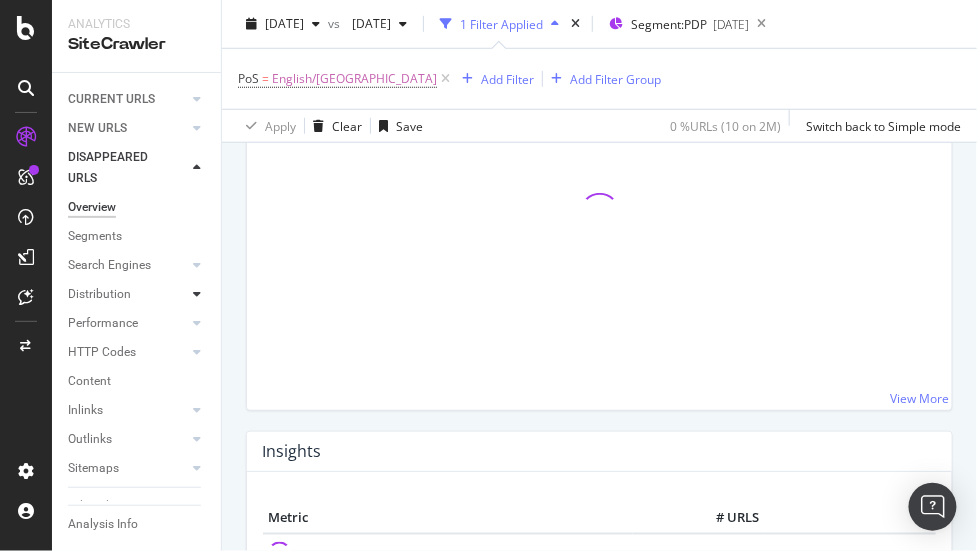 click at bounding box center (197, 294) 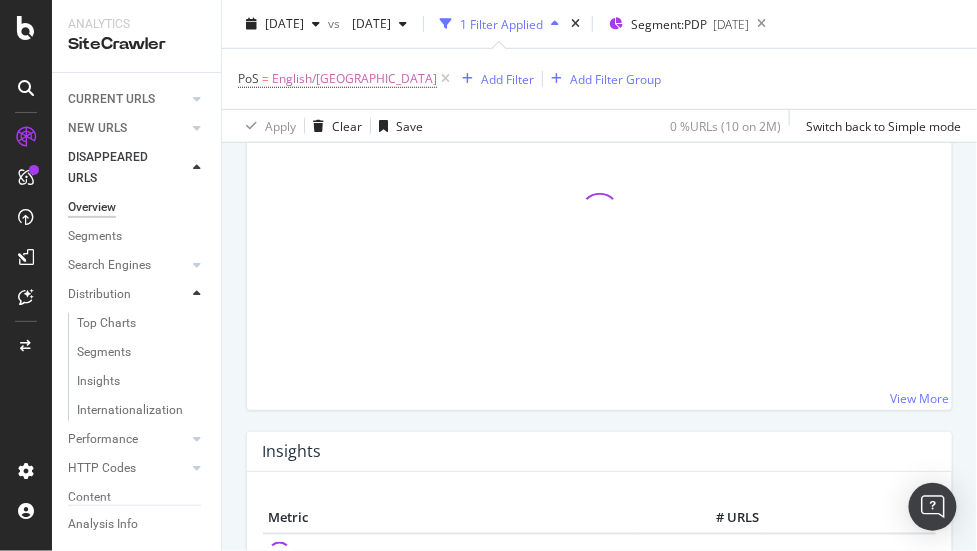 click at bounding box center (197, 294) 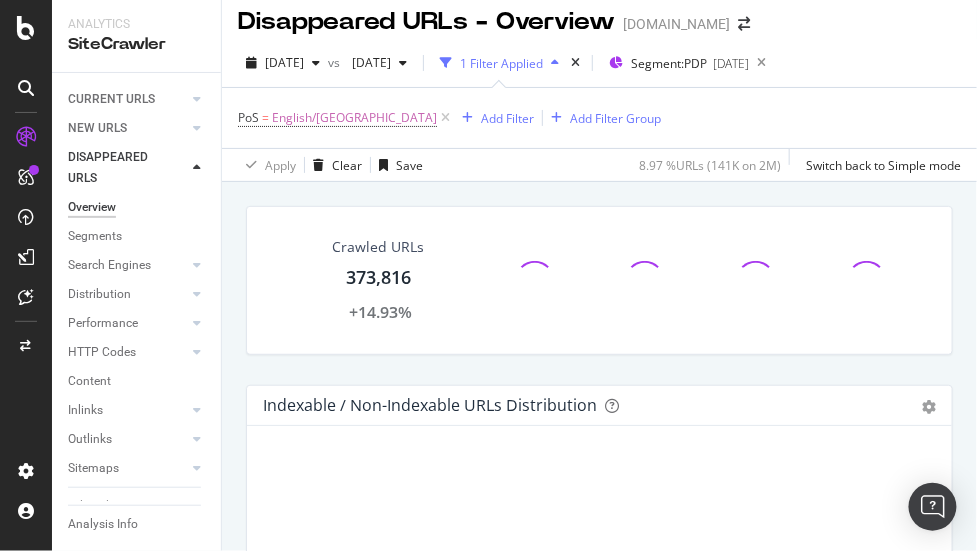 scroll, scrollTop: 0, scrollLeft: 0, axis: both 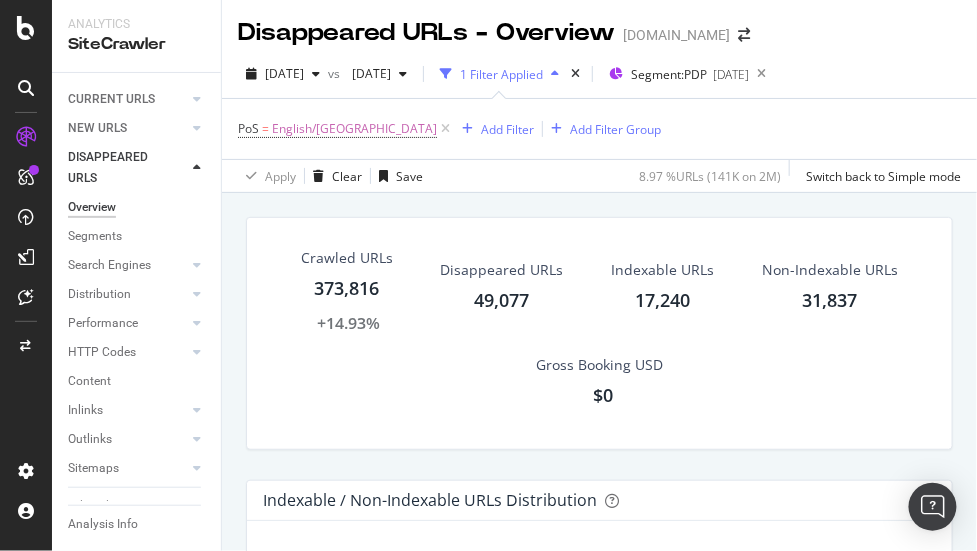 drag, startPoint x: 646, startPoint y: 300, endPoint x: 513, endPoint y: 314, distance: 133.73482 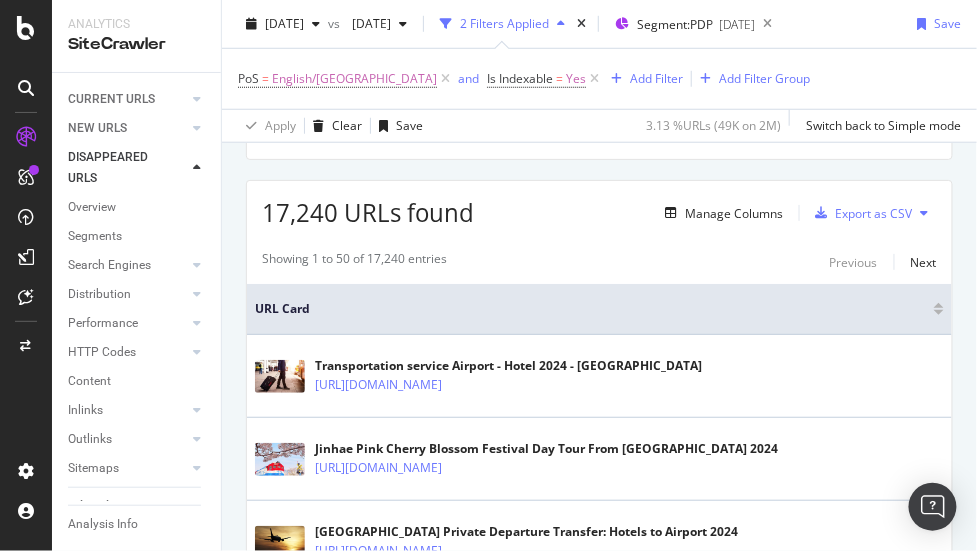 scroll, scrollTop: 426, scrollLeft: 0, axis: vertical 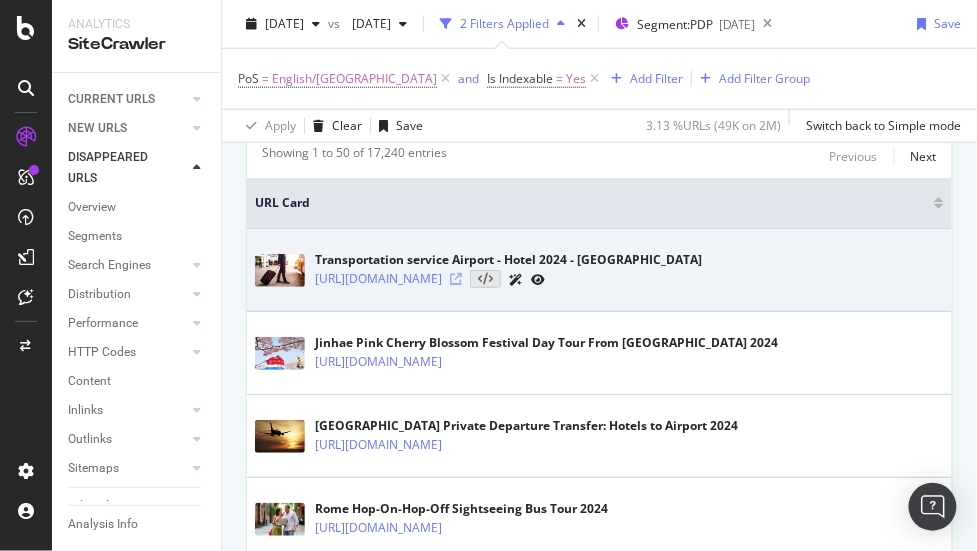 click at bounding box center [456, 279] 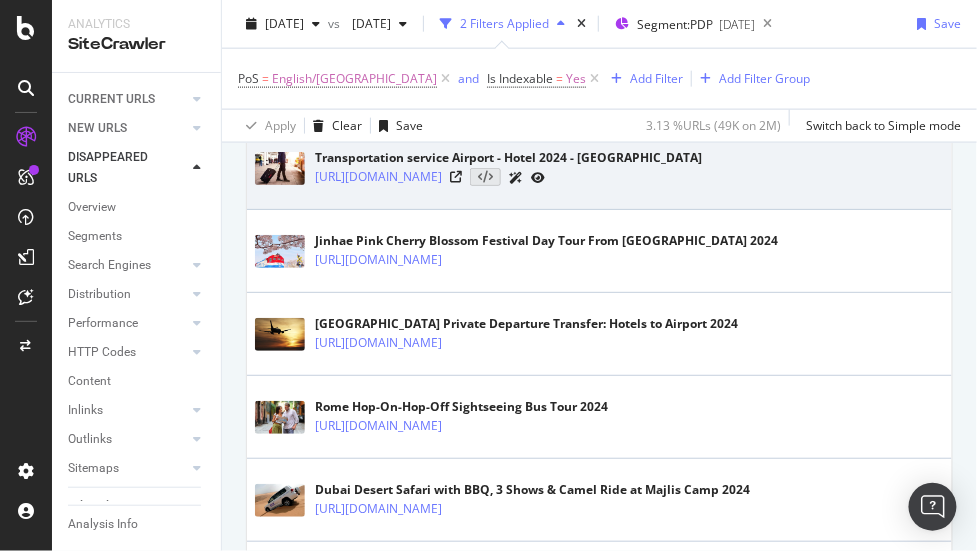 scroll, scrollTop: 533, scrollLeft: 0, axis: vertical 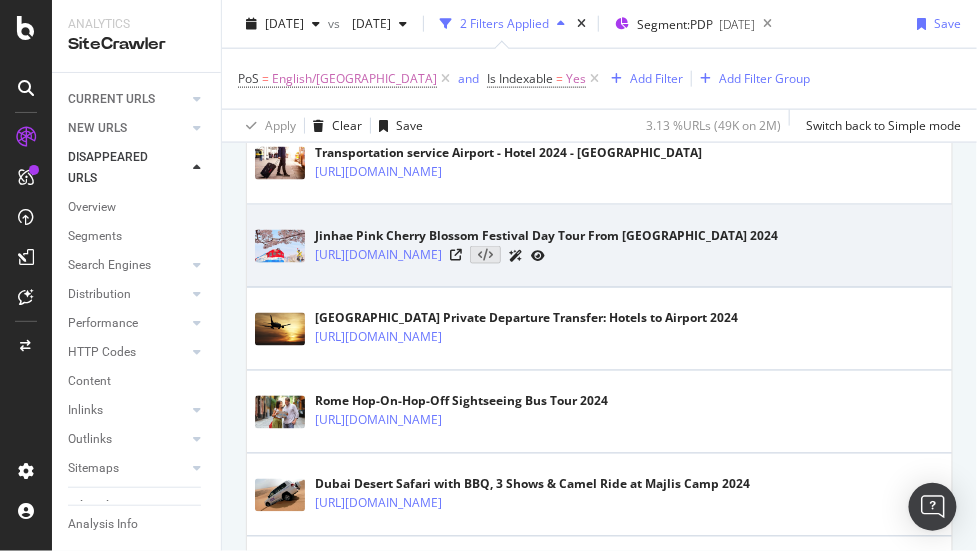 click at bounding box center [497, 255] 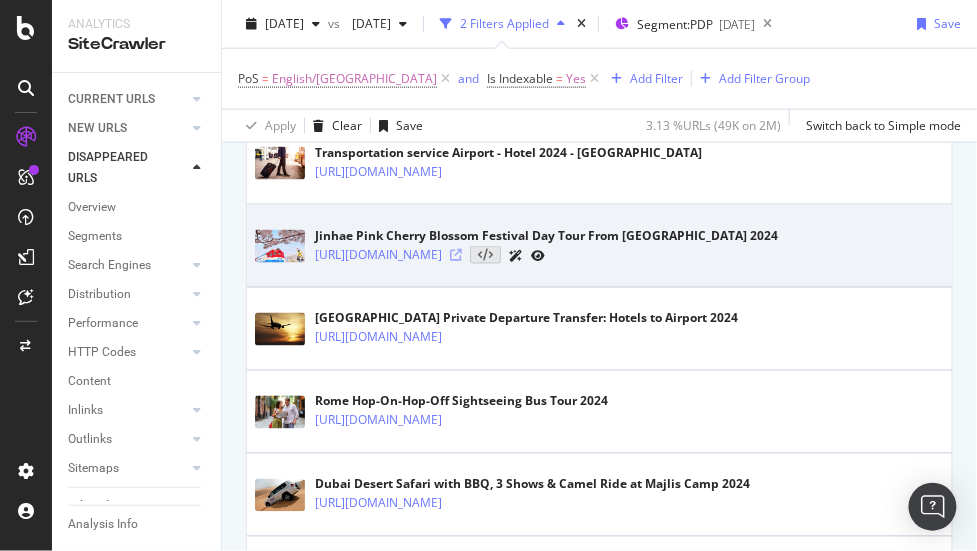 click at bounding box center (456, 255) 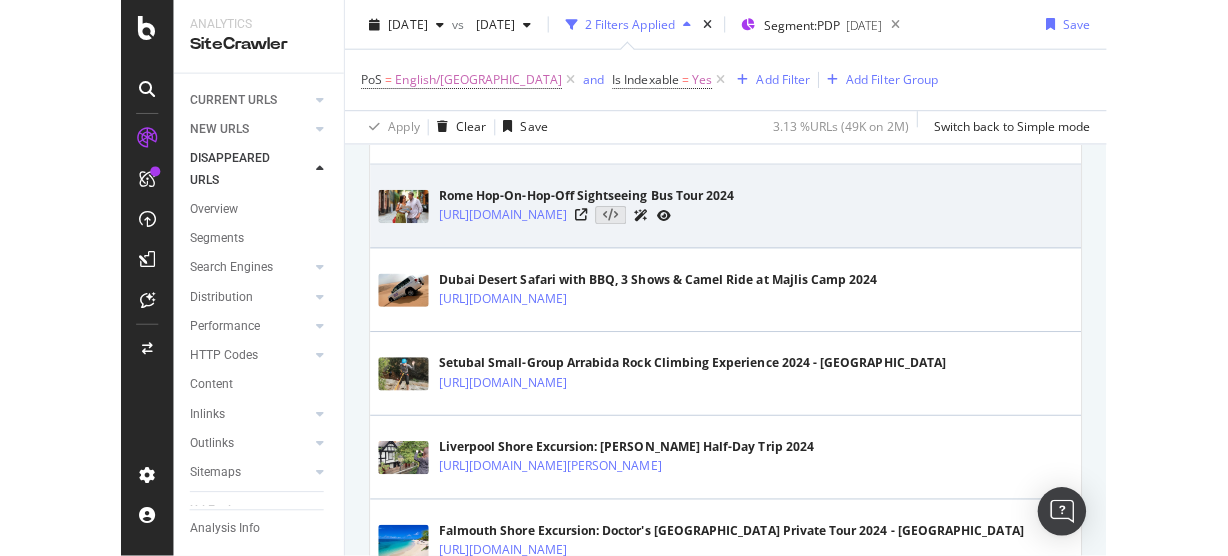 scroll, scrollTop: 746, scrollLeft: 0, axis: vertical 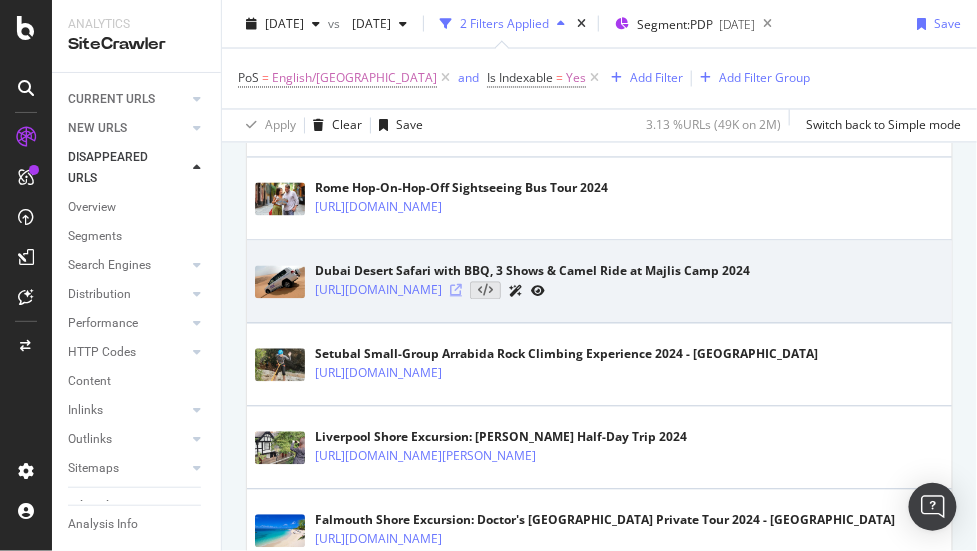 click at bounding box center (456, 291) 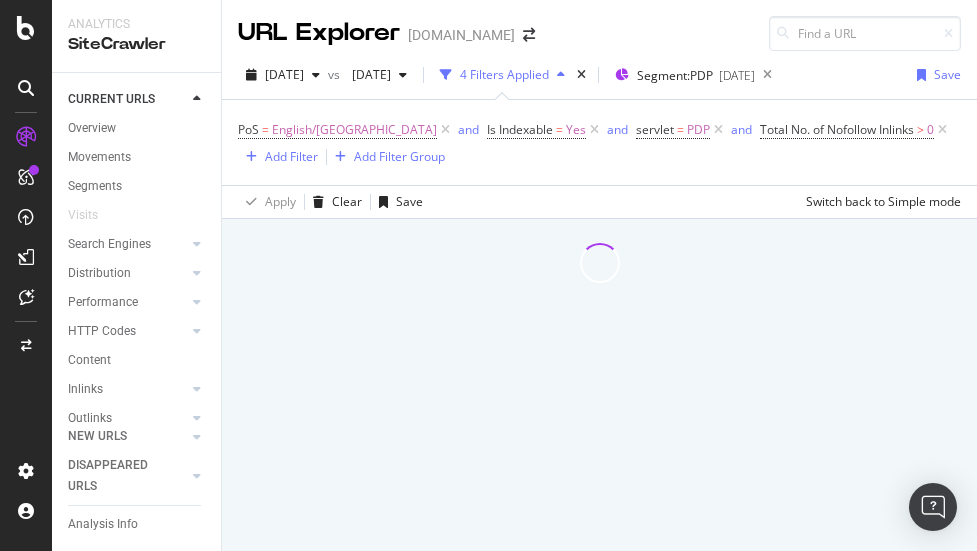 scroll, scrollTop: 0, scrollLeft: 0, axis: both 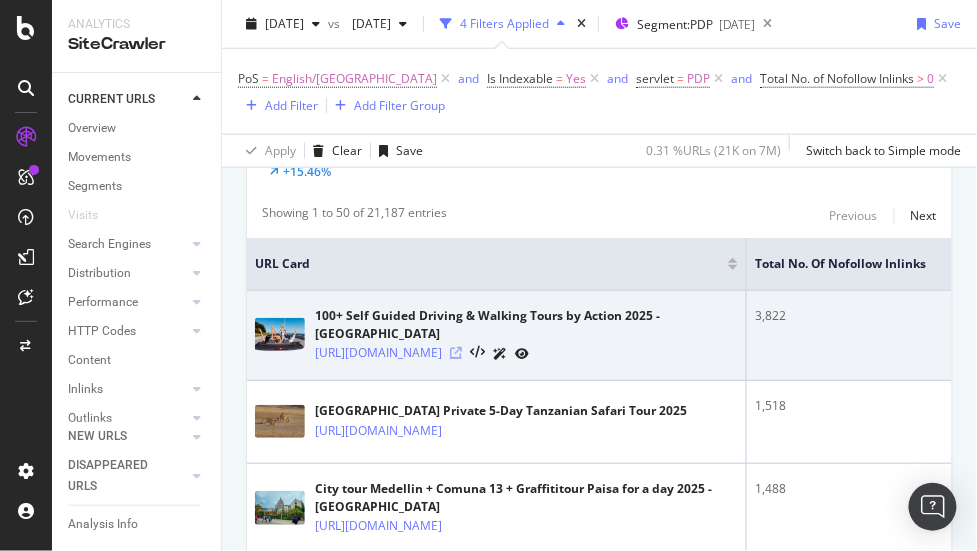 click at bounding box center [456, 353] 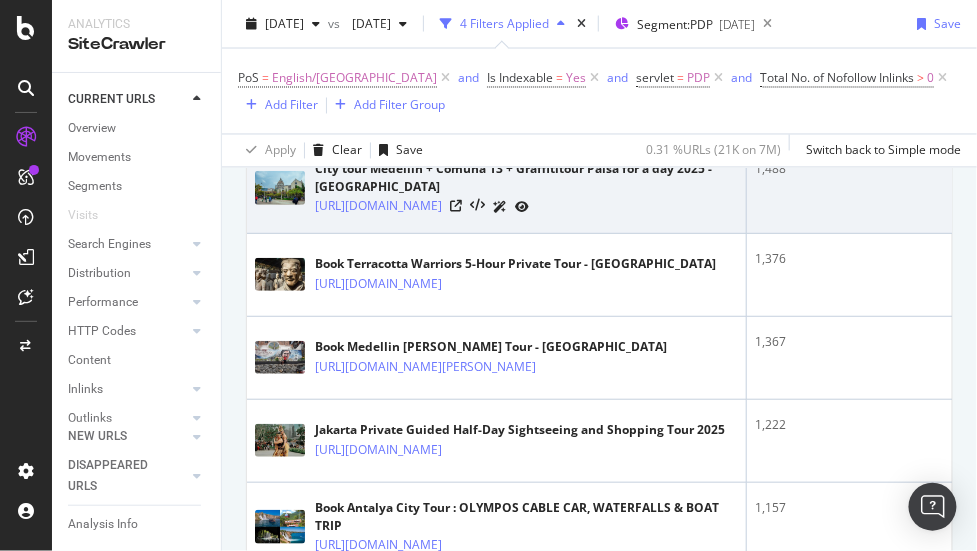 scroll, scrollTop: 853, scrollLeft: 0, axis: vertical 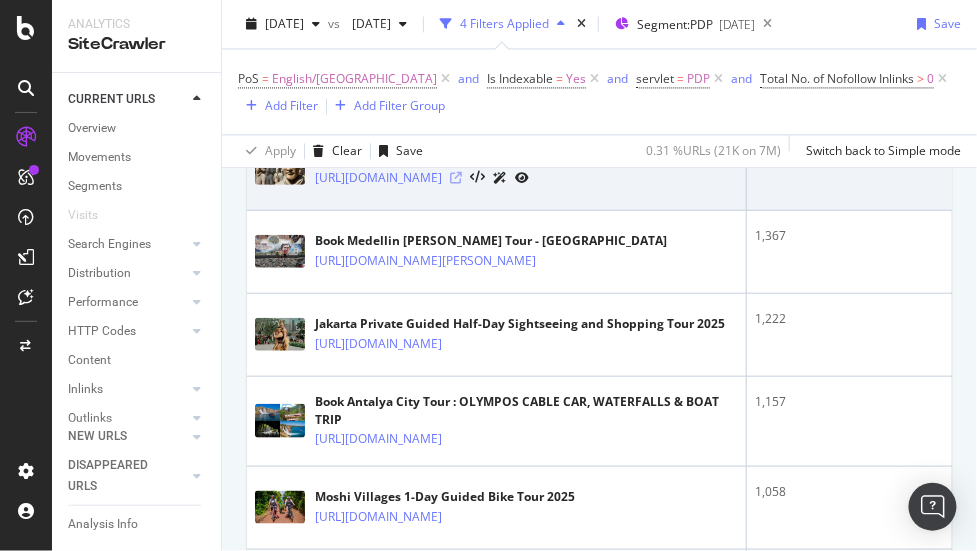 click at bounding box center (456, 177) 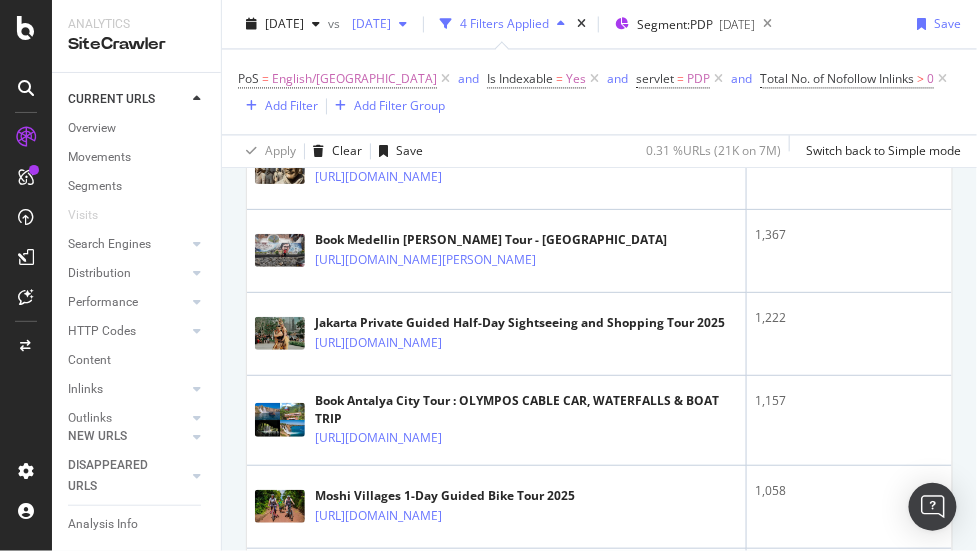 click on "[DATE]" at bounding box center (367, 23) 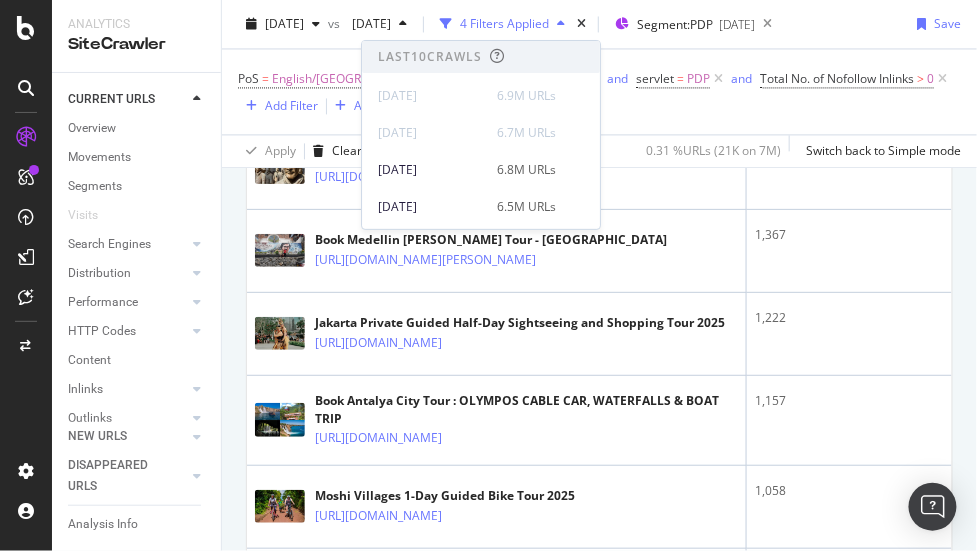 click on "PoS   =     English/US and Is Indexable   =     Yes and servlet   =     PDP and Total No. of Nofollow Inlinks   >     0 Add Filter Add Filter Group" at bounding box center (599, 91) 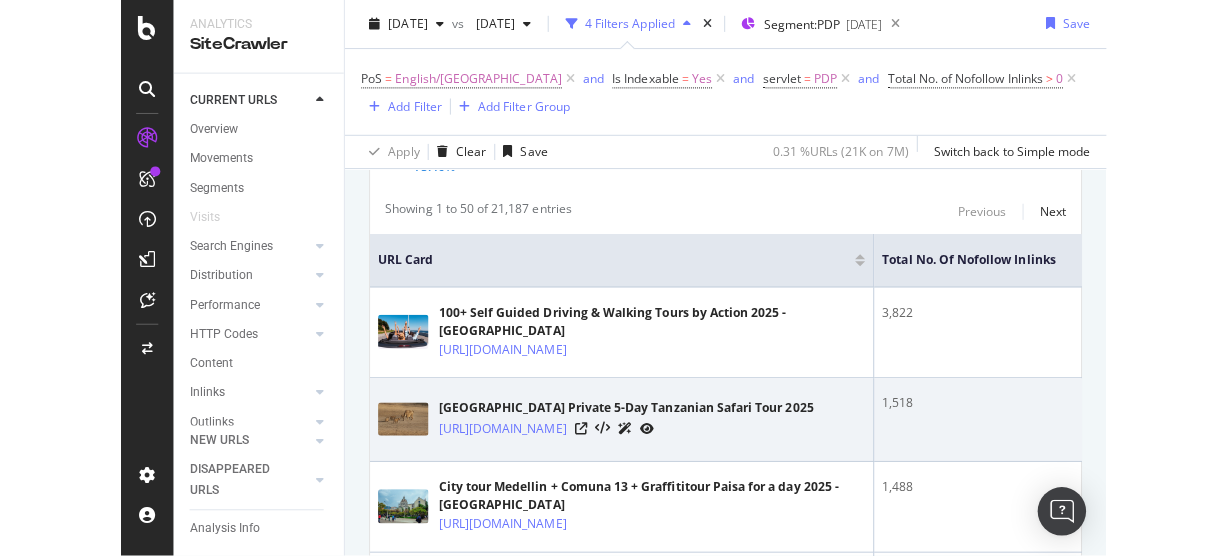 scroll, scrollTop: 426, scrollLeft: 0, axis: vertical 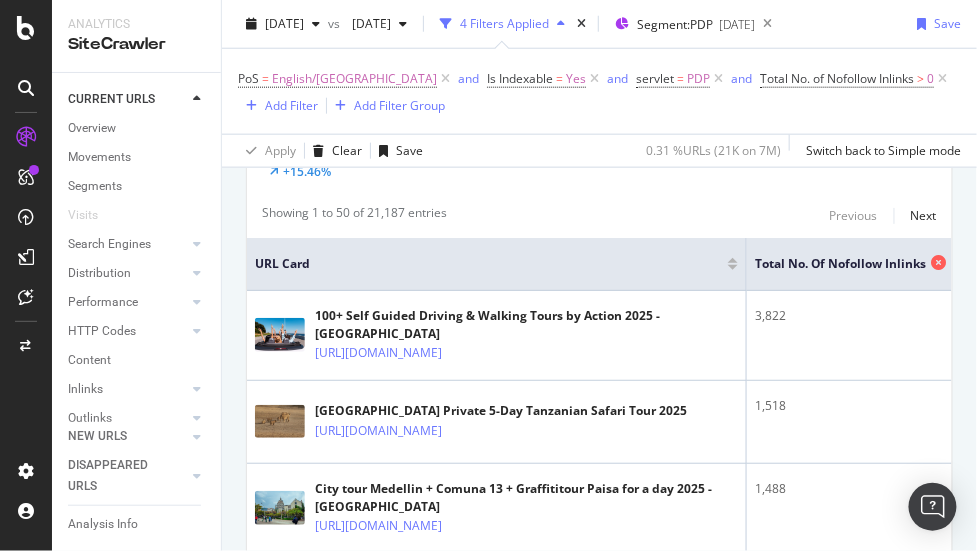 click on "Total No. of Nofollow Inlinks" at bounding box center [841, 264] 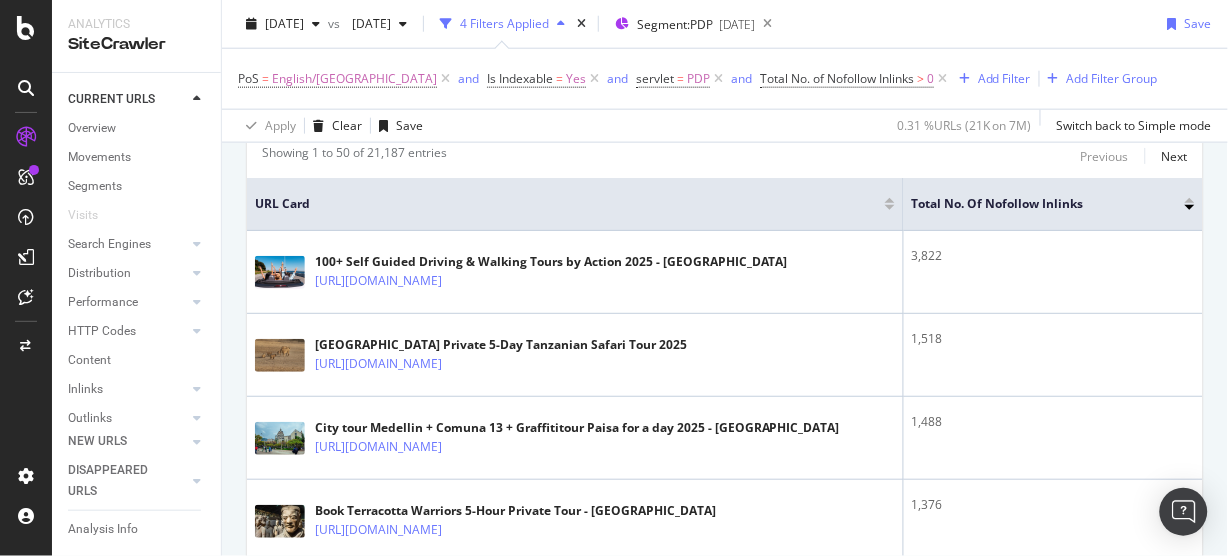 scroll, scrollTop: 401, scrollLeft: 0, axis: vertical 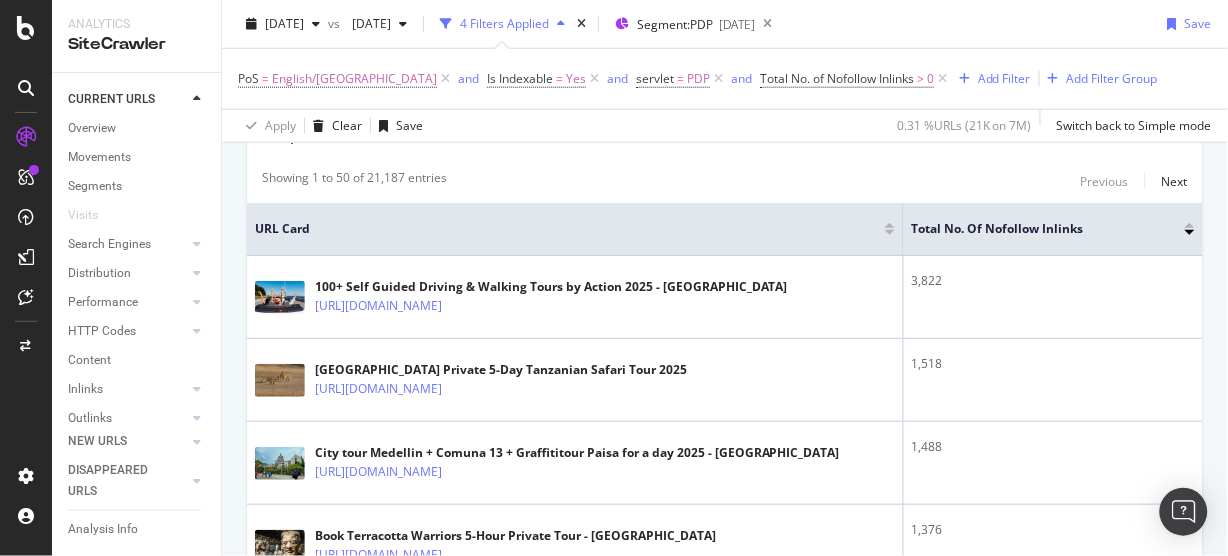 click at bounding box center [1190, 225] 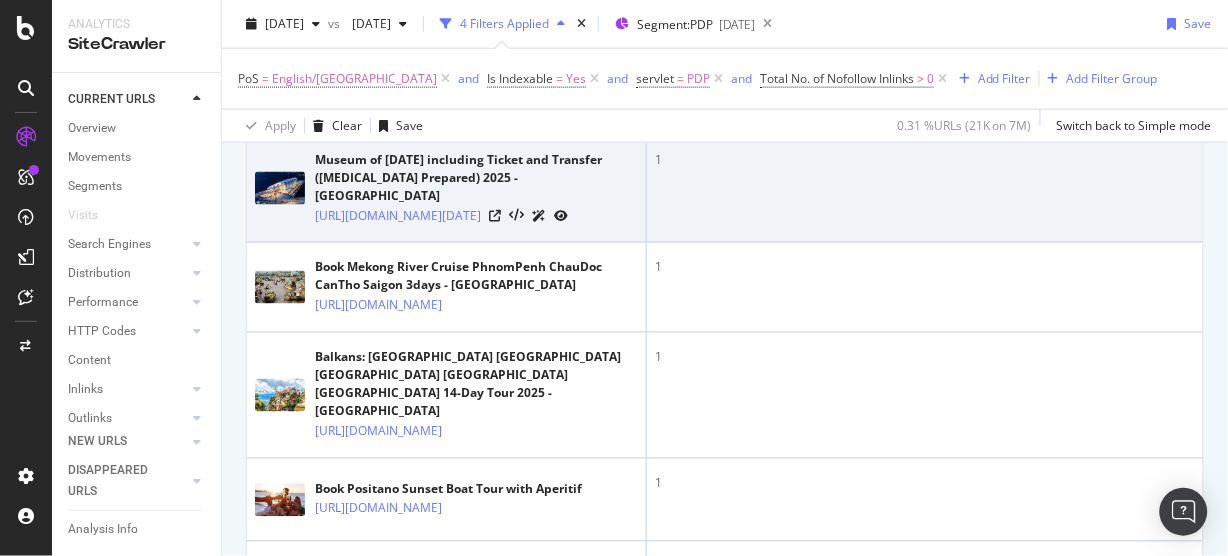 scroll, scrollTop: 524, scrollLeft: 0, axis: vertical 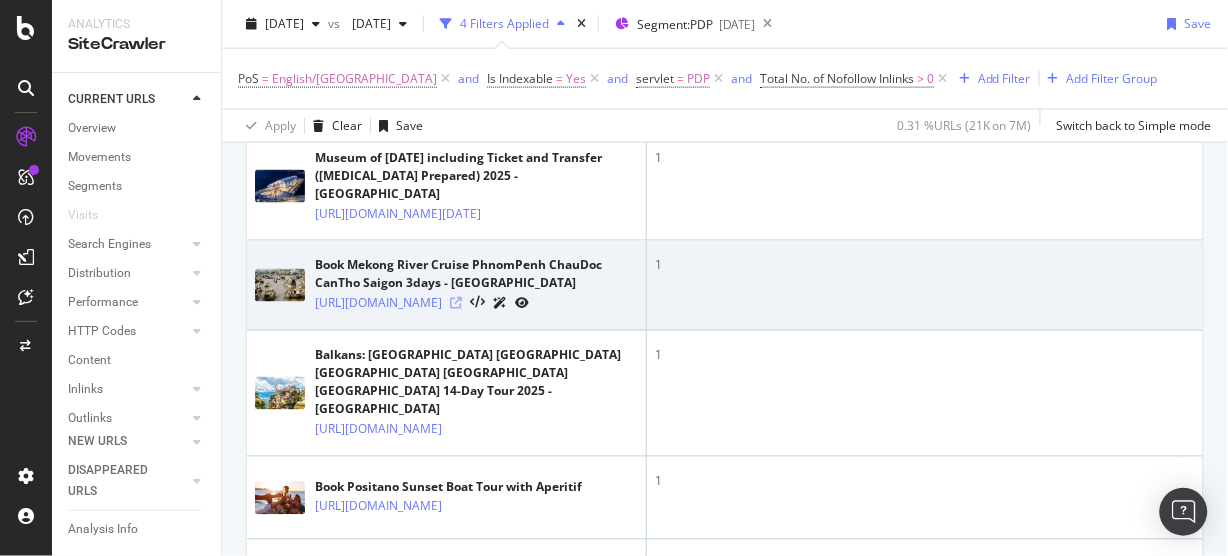 click at bounding box center [456, 304] 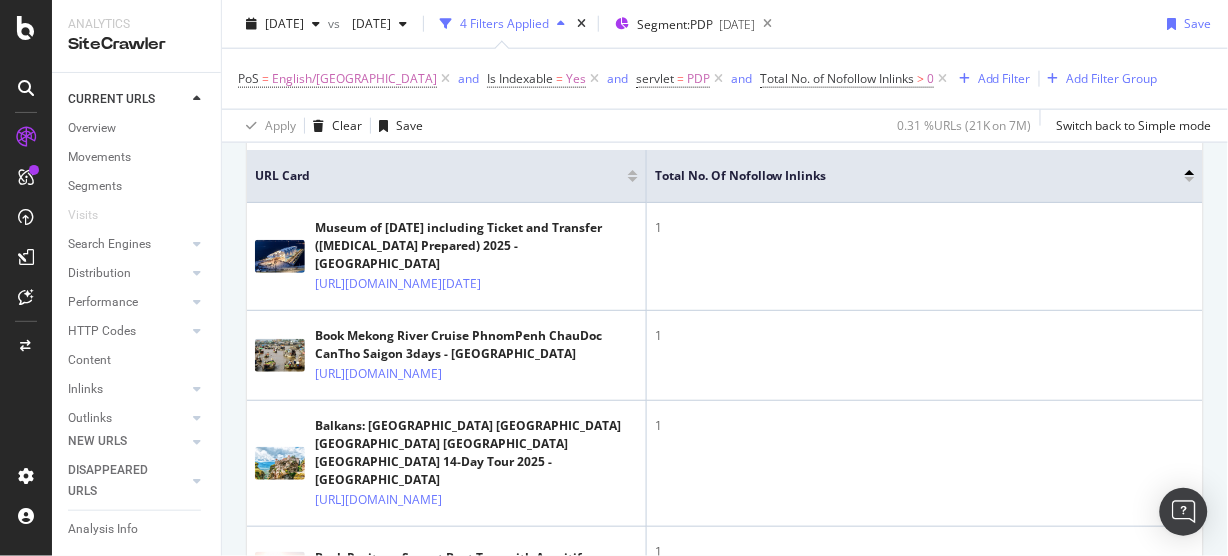scroll, scrollTop: 418, scrollLeft: 0, axis: vertical 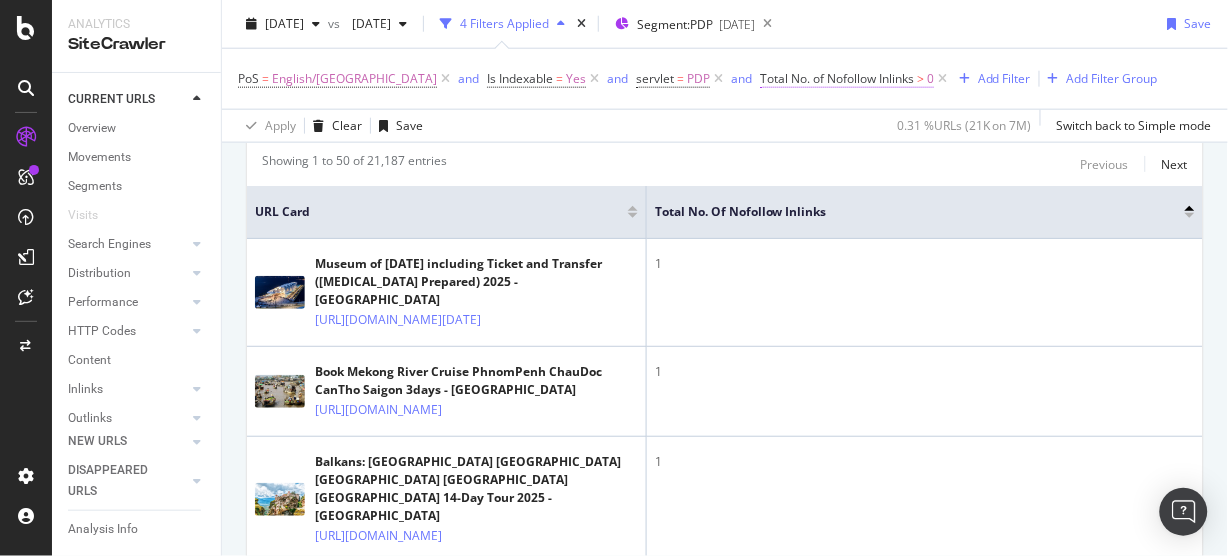 click on "Total No. of Nofollow Inlinks" at bounding box center (837, 78) 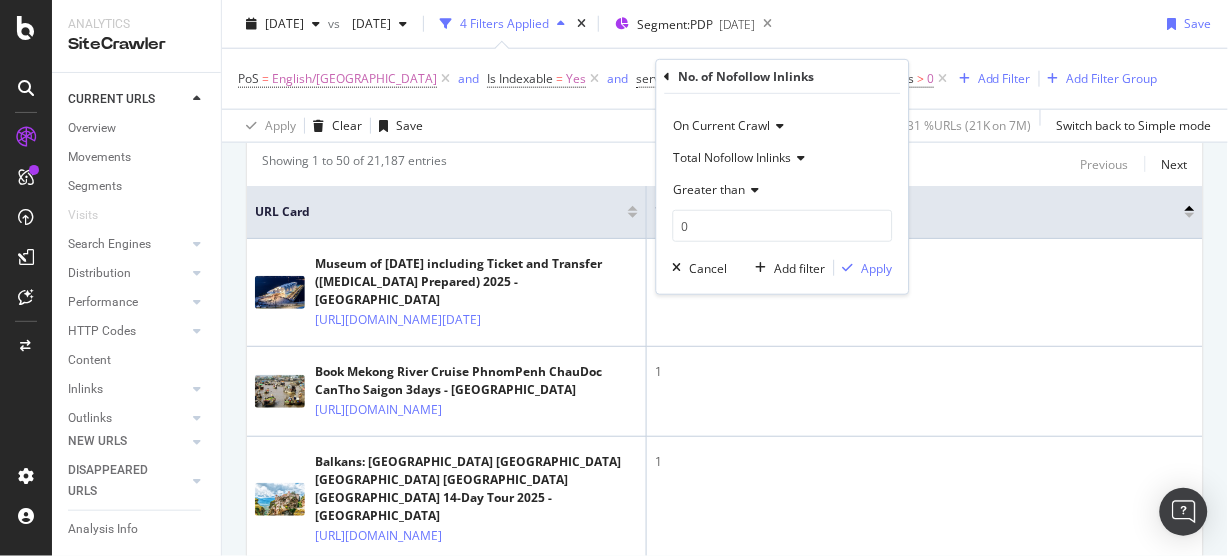 click on "Greater than" at bounding box center [710, 189] 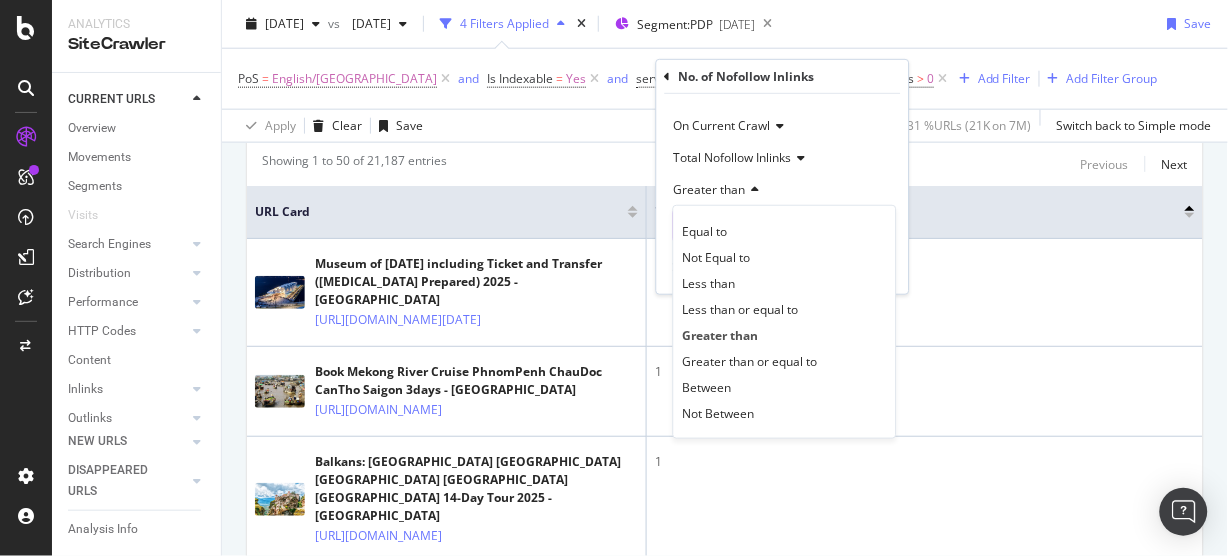 click on "Equal to" at bounding box center [785, 231] 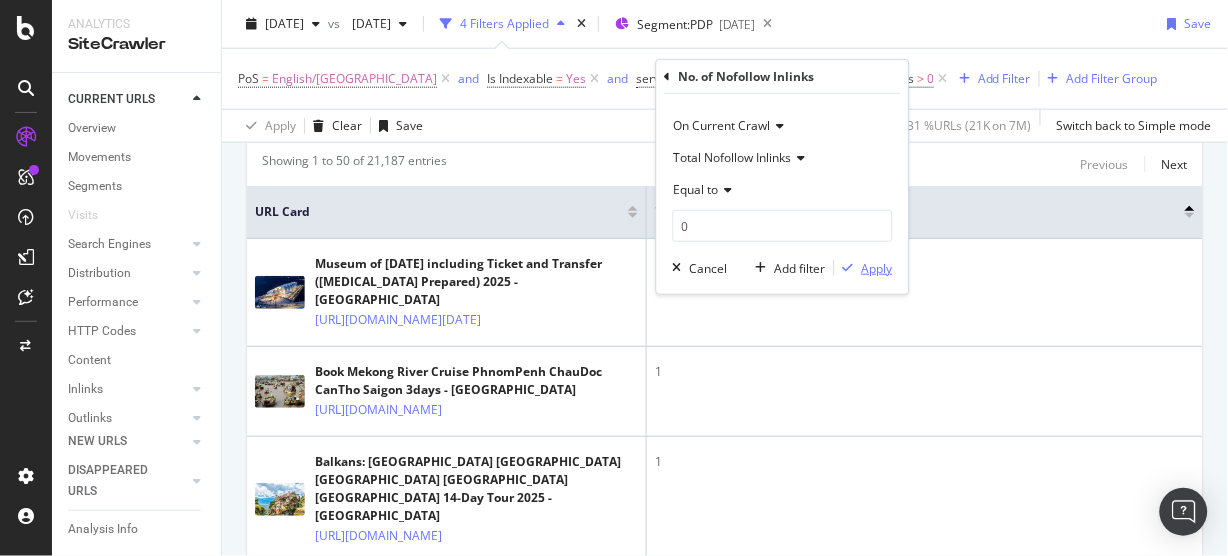 click on "Apply" at bounding box center [877, 267] 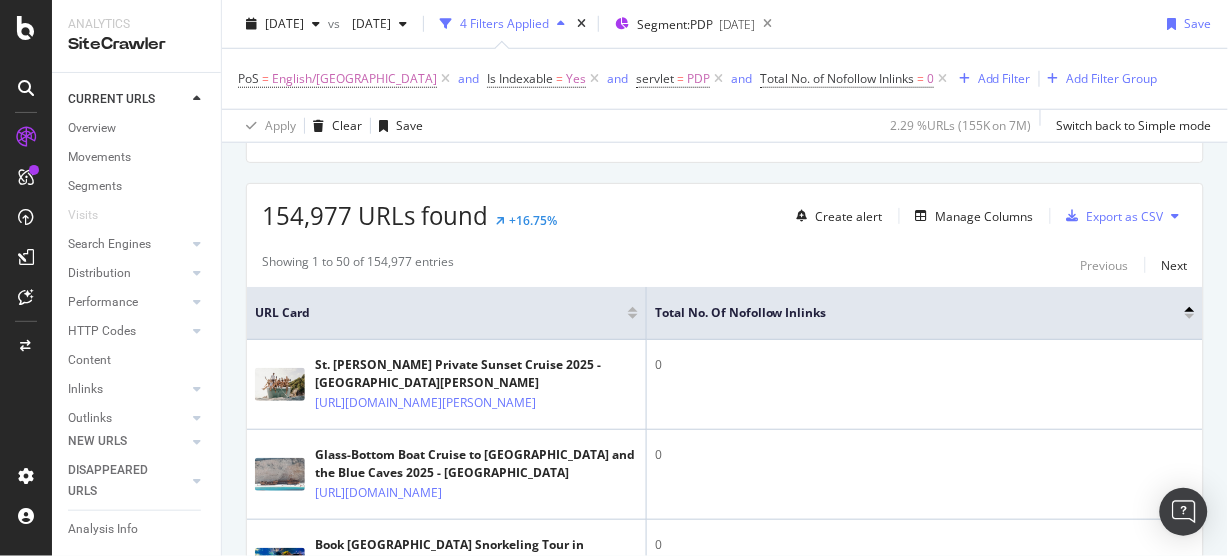 scroll, scrollTop: 311, scrollLeft: 0, axis: vertical 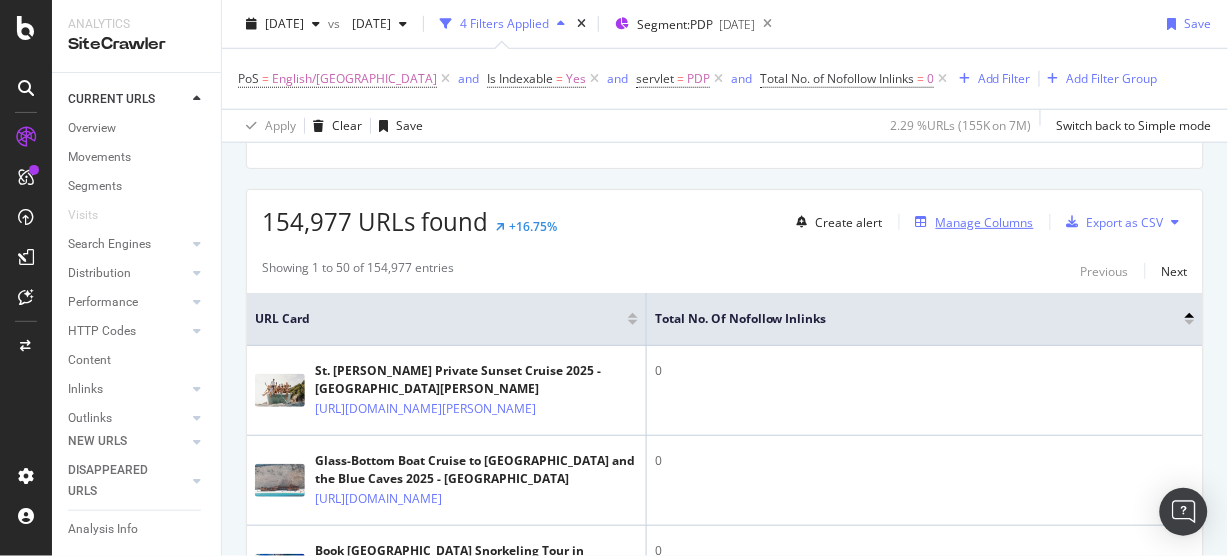 click on "Manage Columns" at bounding box center [985, 222] 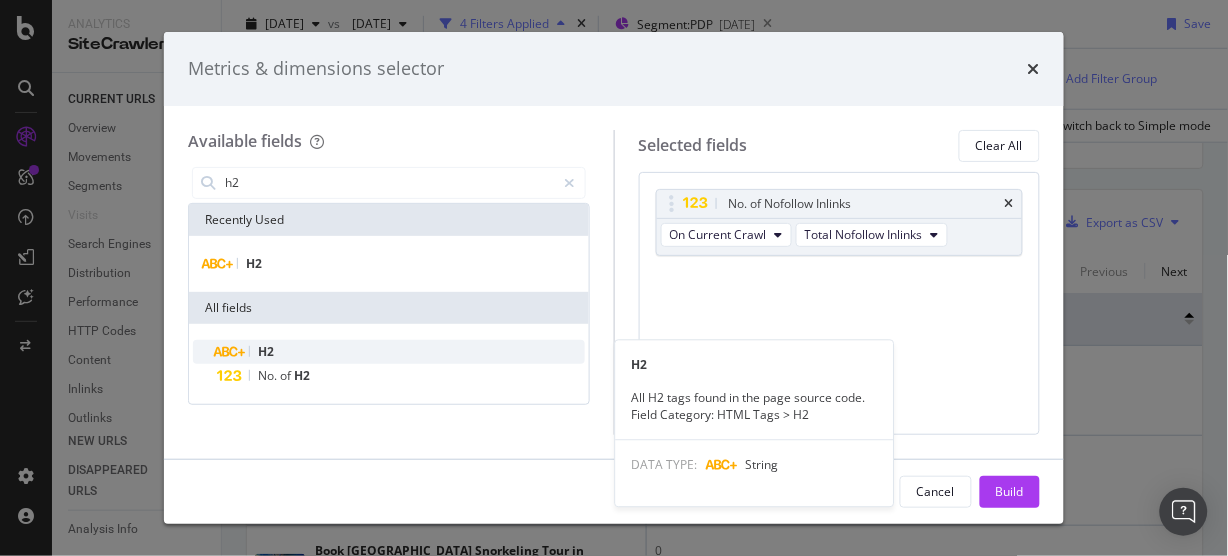 type on "h2" 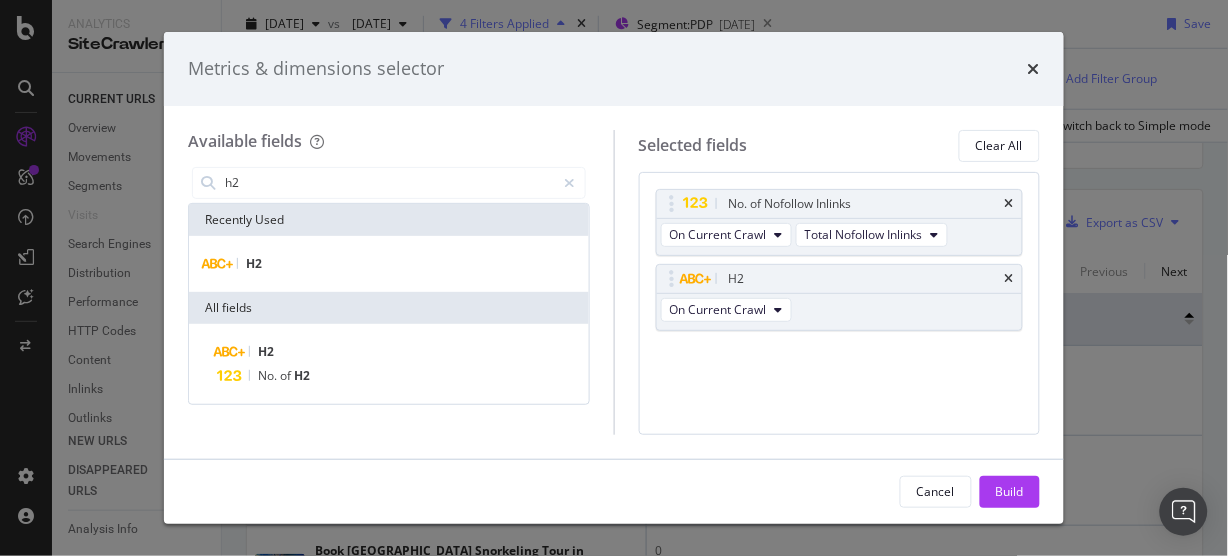 click on "Build" at bounding box center [1010, 491] 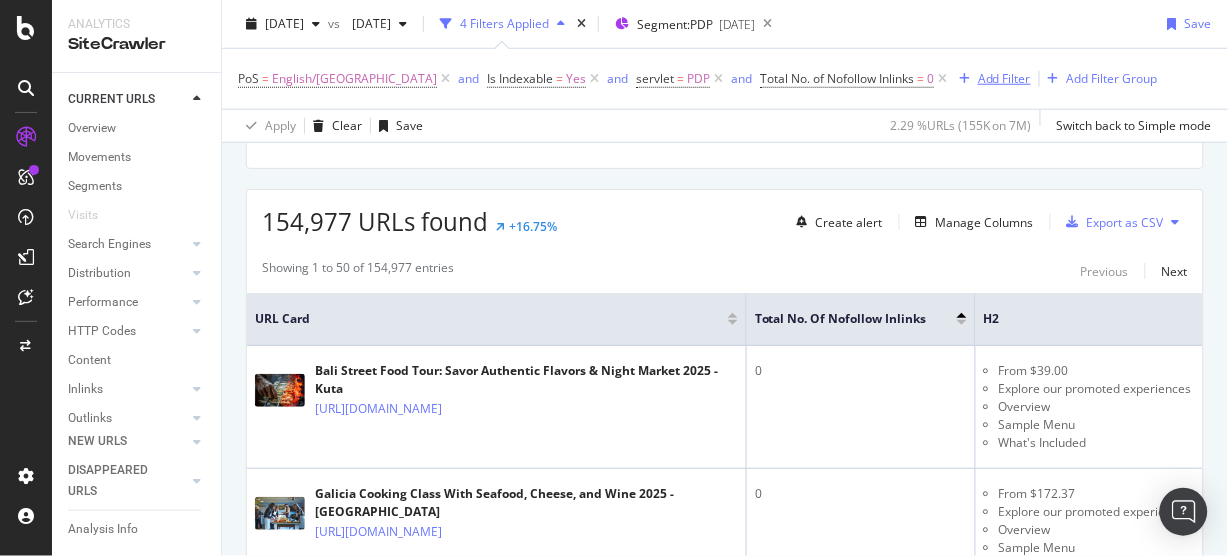 click on "Add Filter" at bounding box center (1004, 78) 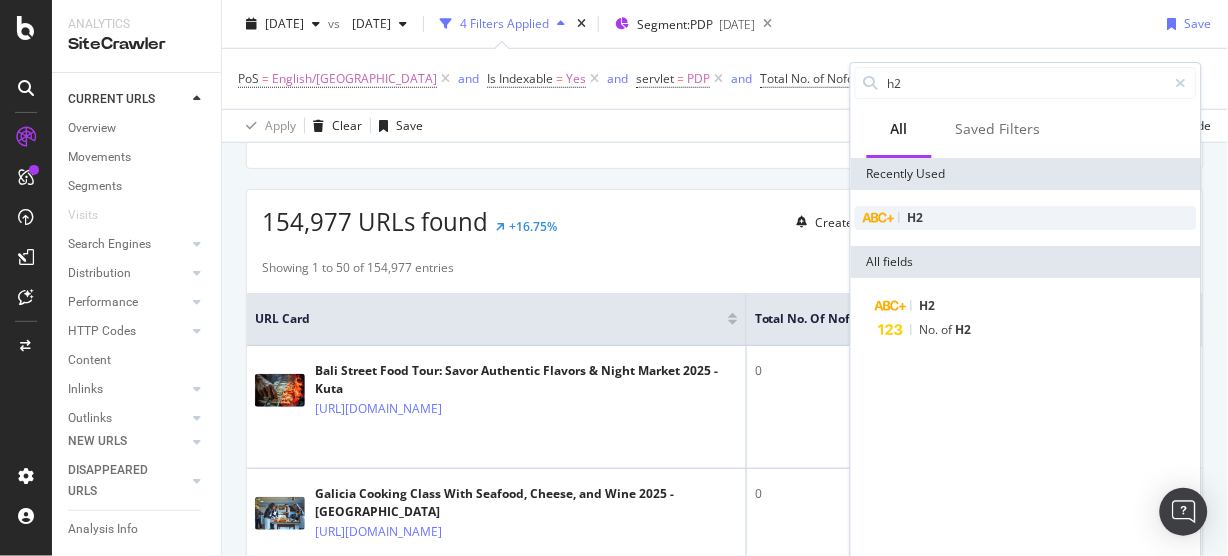 type on "h2" 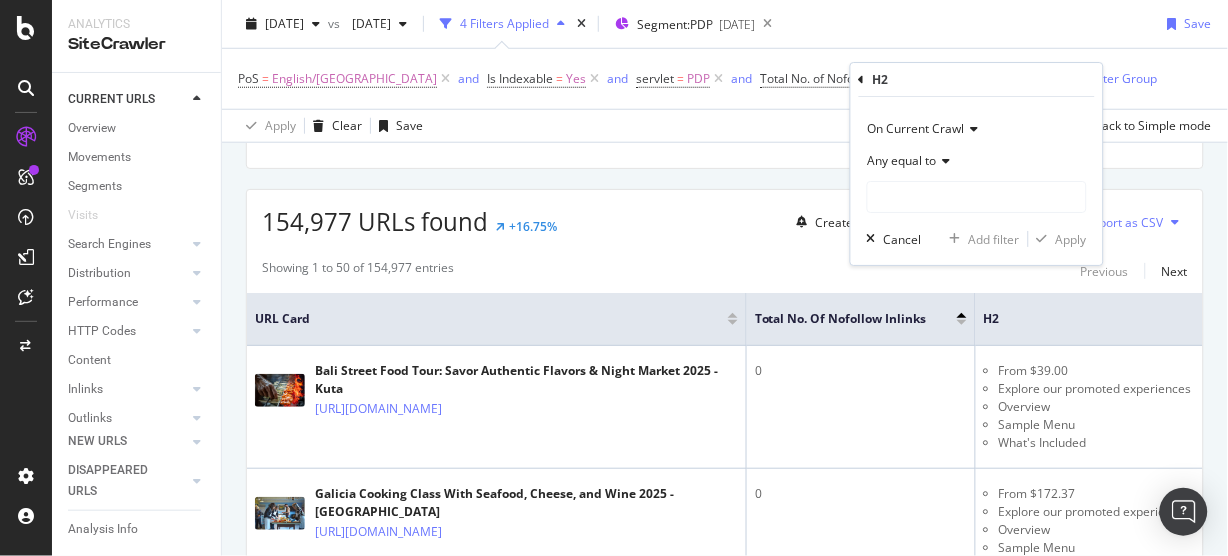 click on "On Current Crawl" at bounding box center (916, 128) 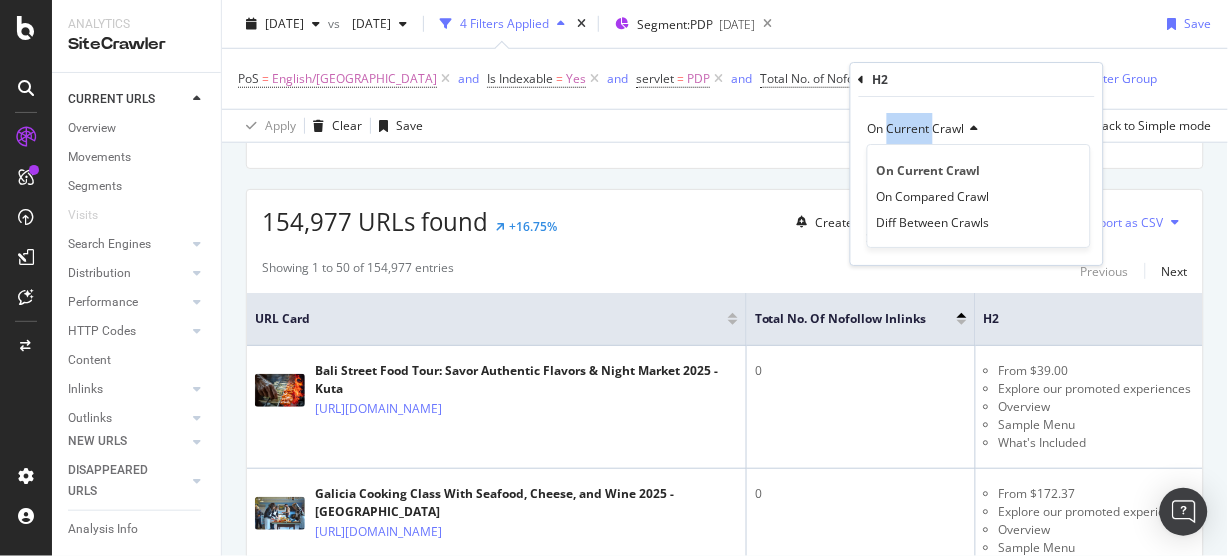 click on "On Current Crawl" at bounding box center [916, 128] 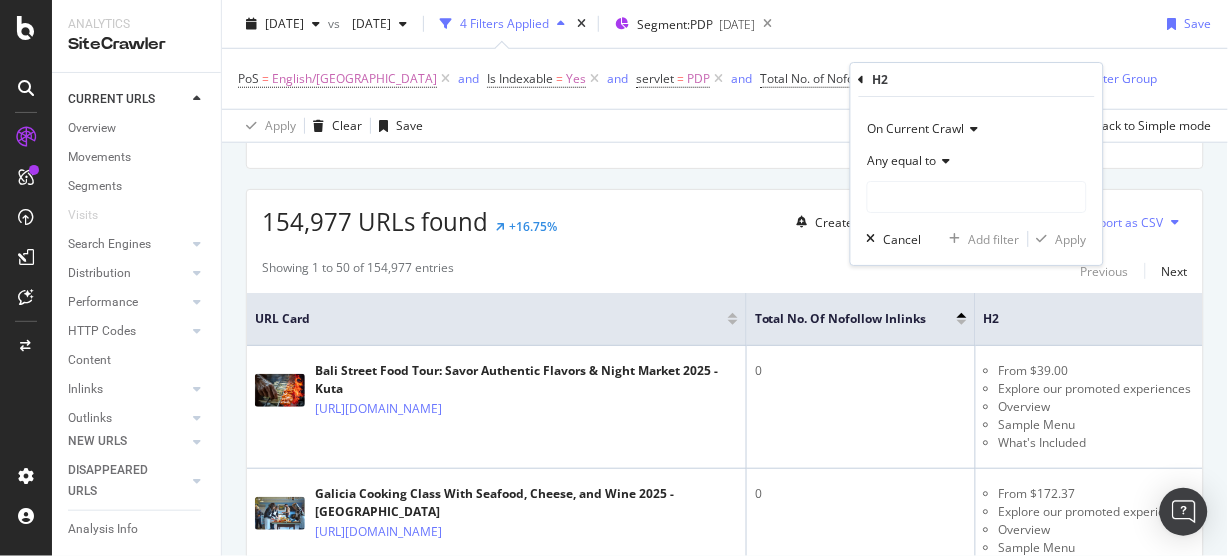 click on "Any equal to" at bounding box center (902, 160) 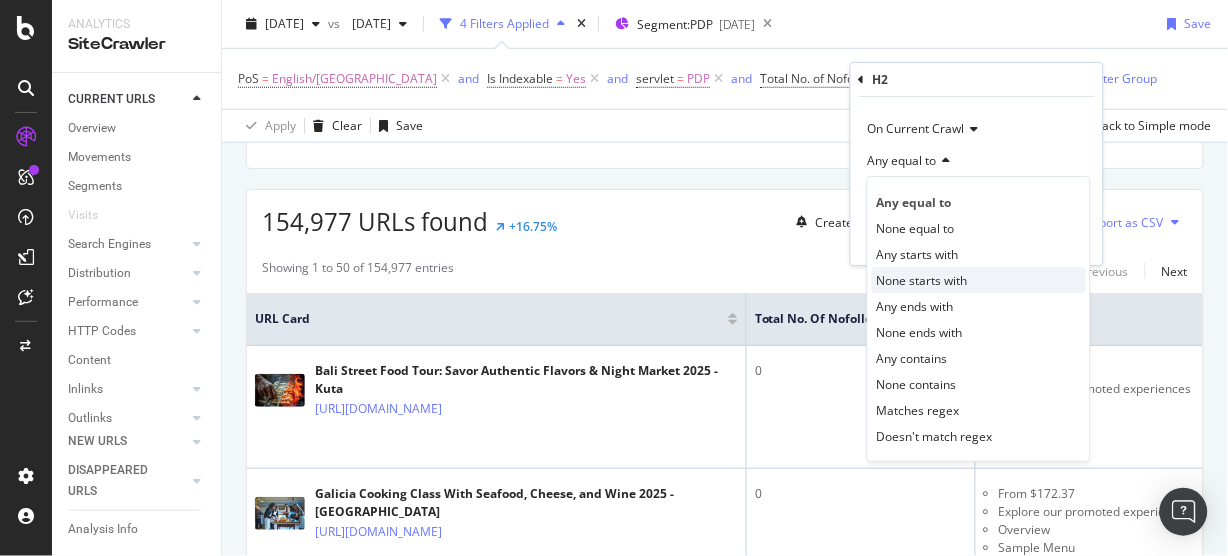 click on "None starts with" at bounding box center (922, 280) 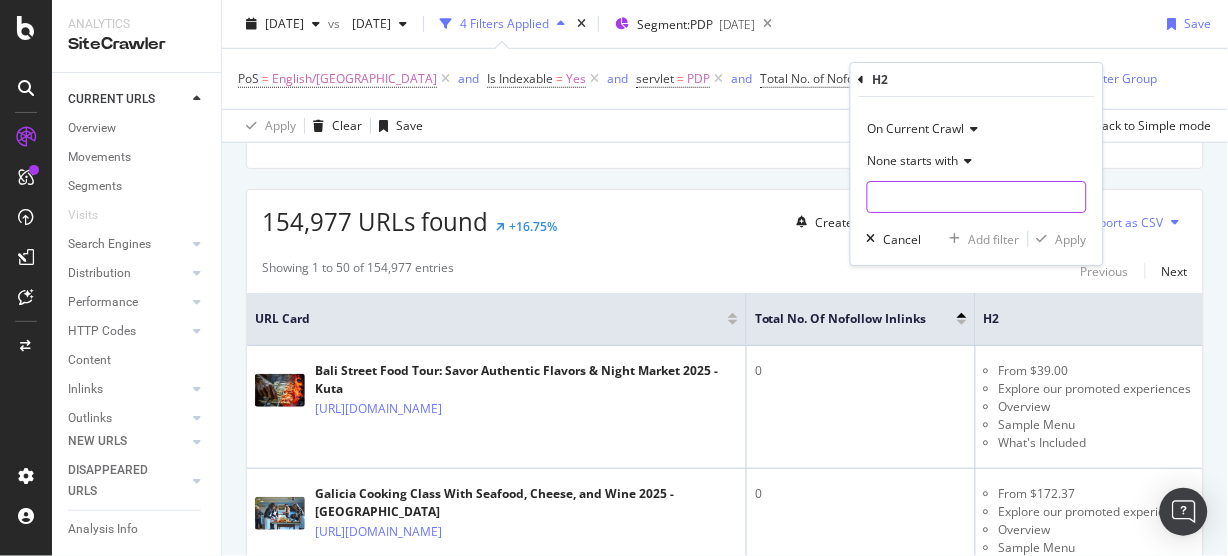 click at bounding box center [977, 197] 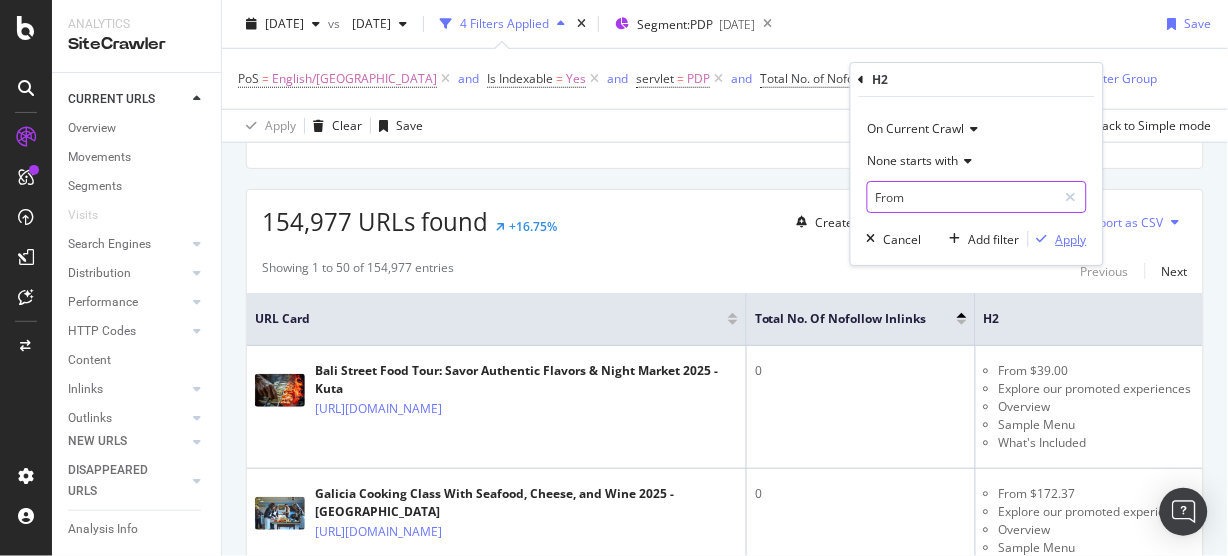 type on "From" 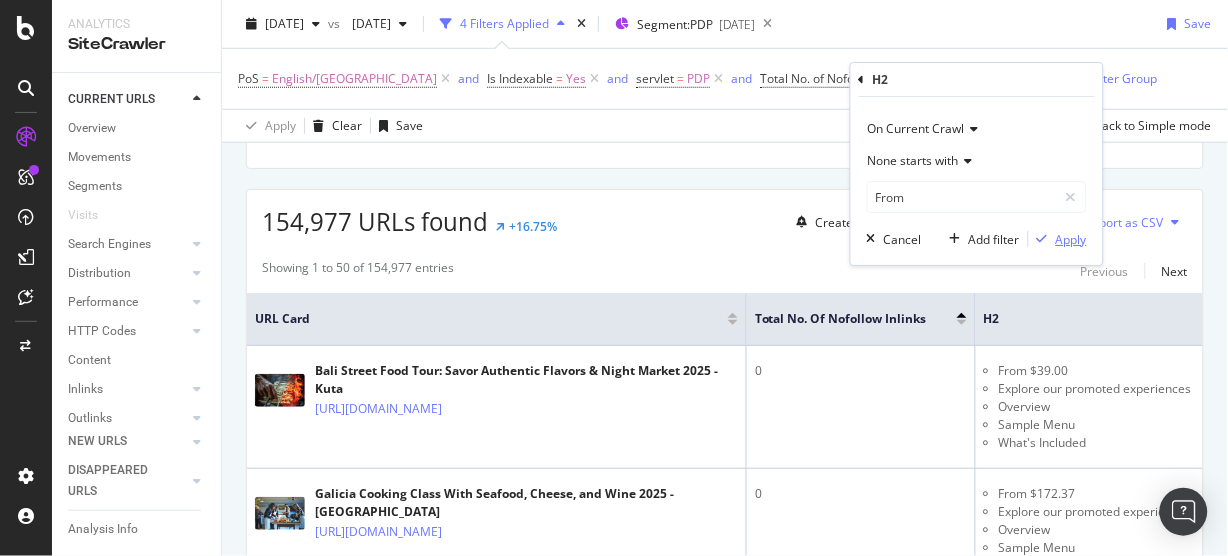 click at bounding box center (1042, 239) 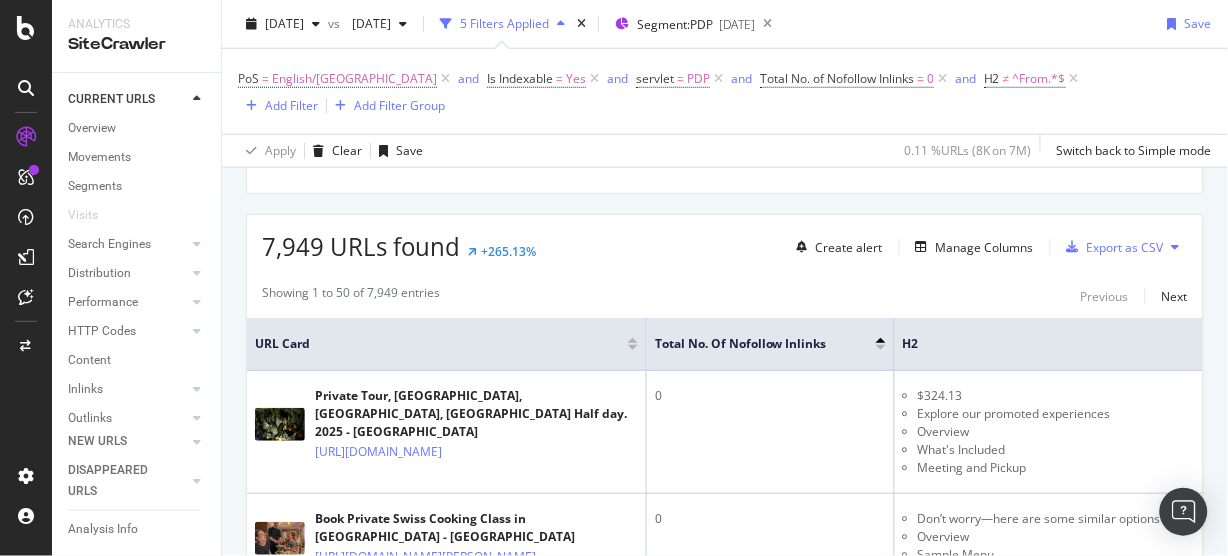scroll, scrollTop: 418, scrollLeft: 0, axis: vertical 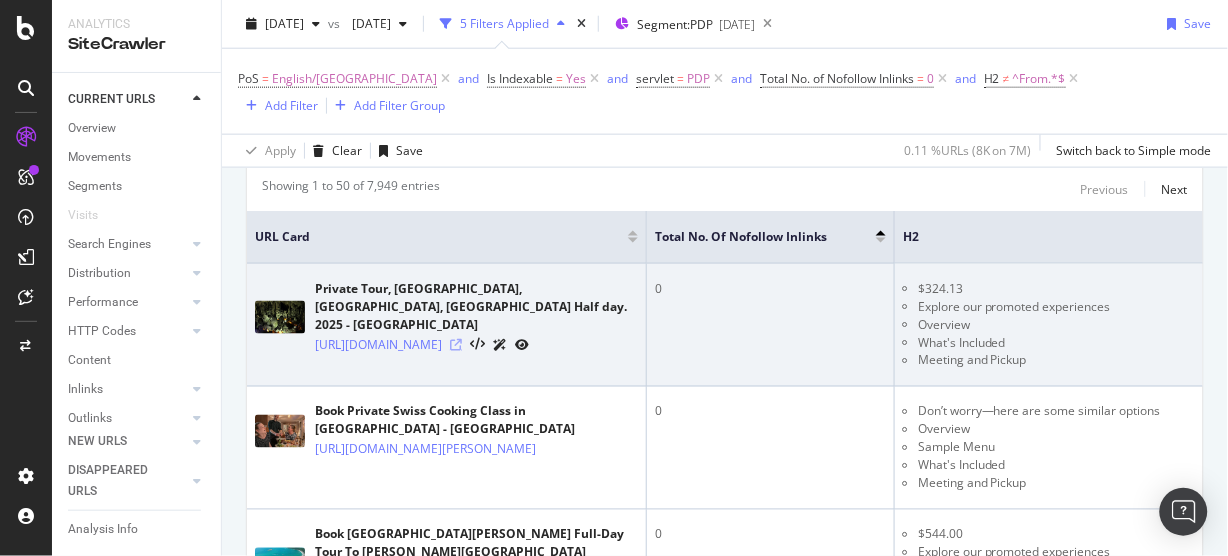 click at bounding box center (456, 345) 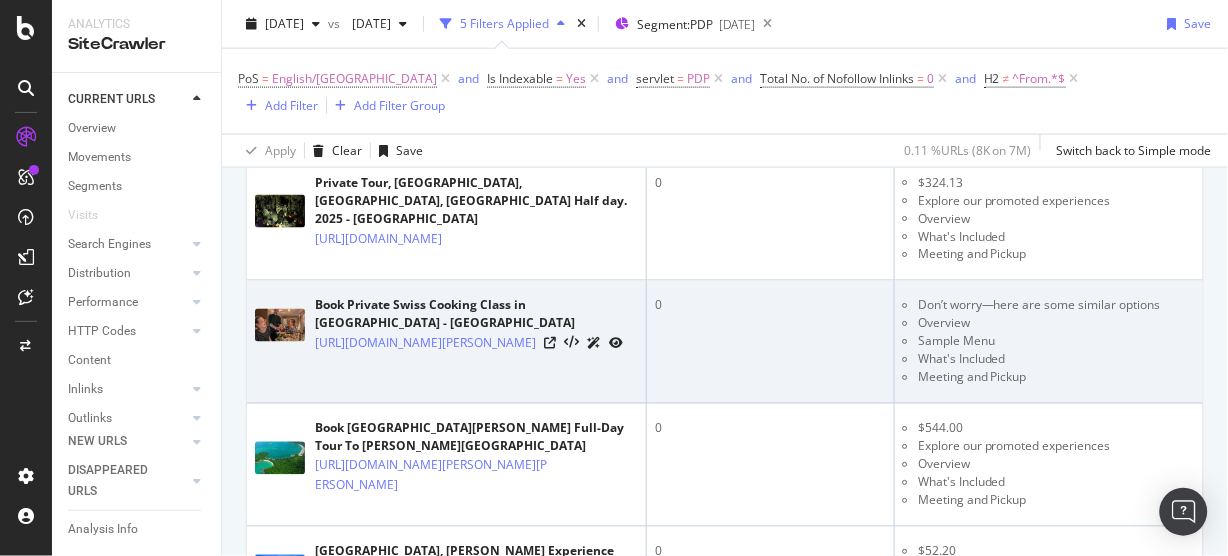 scroll, scrollTop: 631, scrollLeft: 0, axis: vertical 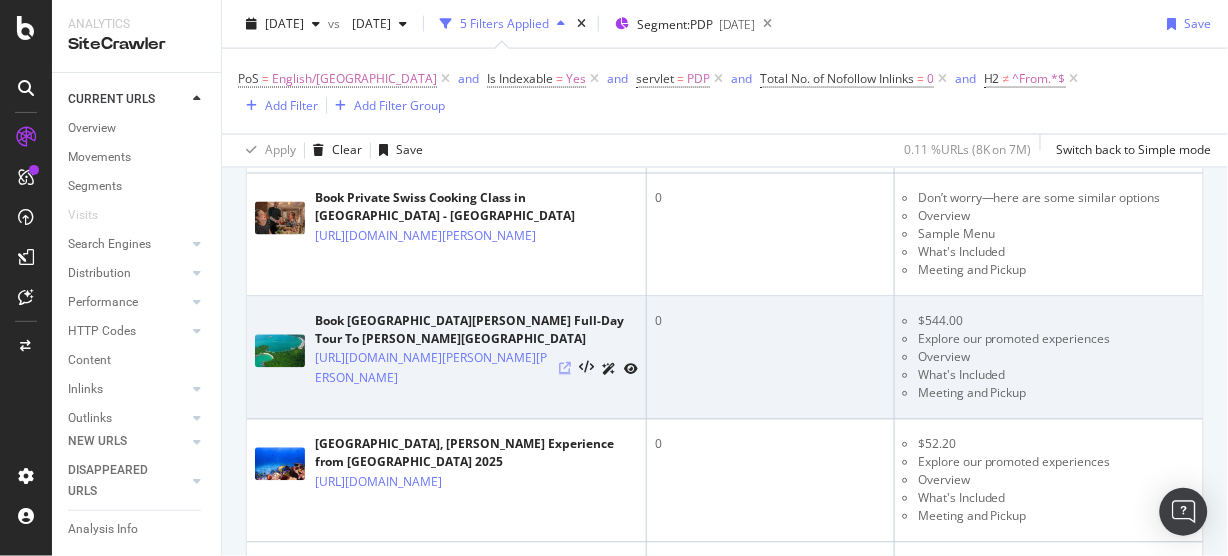 click at bounding box center [565, 369] 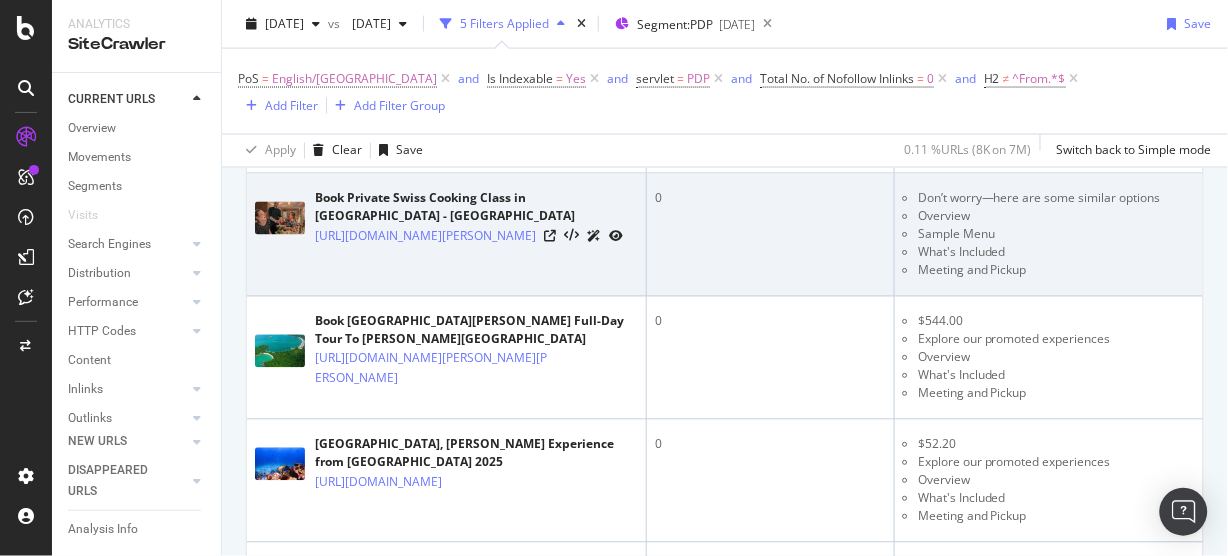 scroll, scrollTop: 844, scrollLeft: 0, axis: vertical 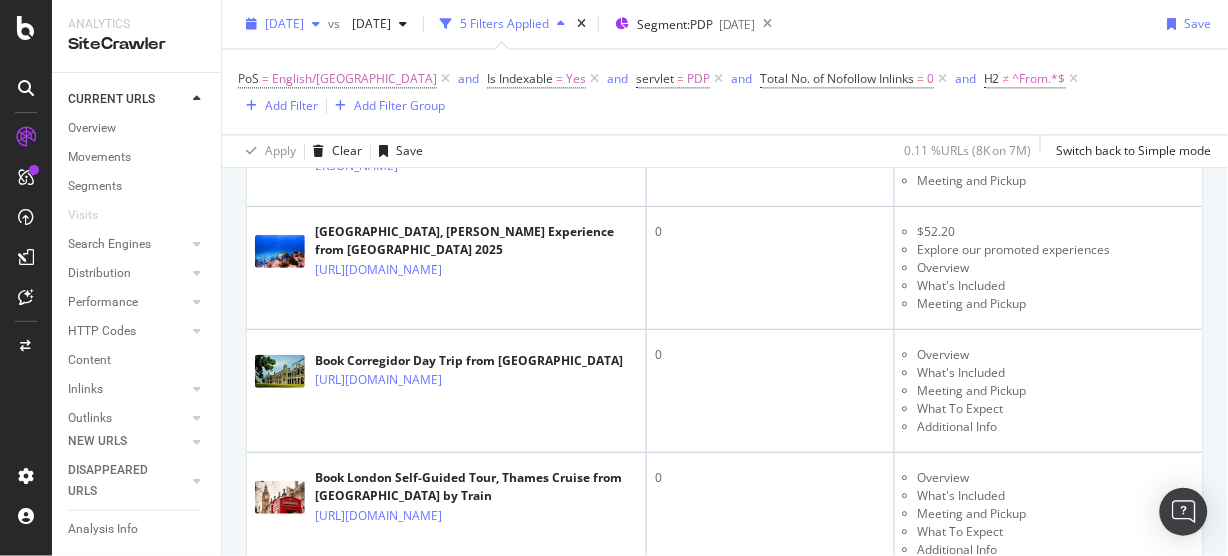 click on "[DATE]" at bounding box center (284, 23) 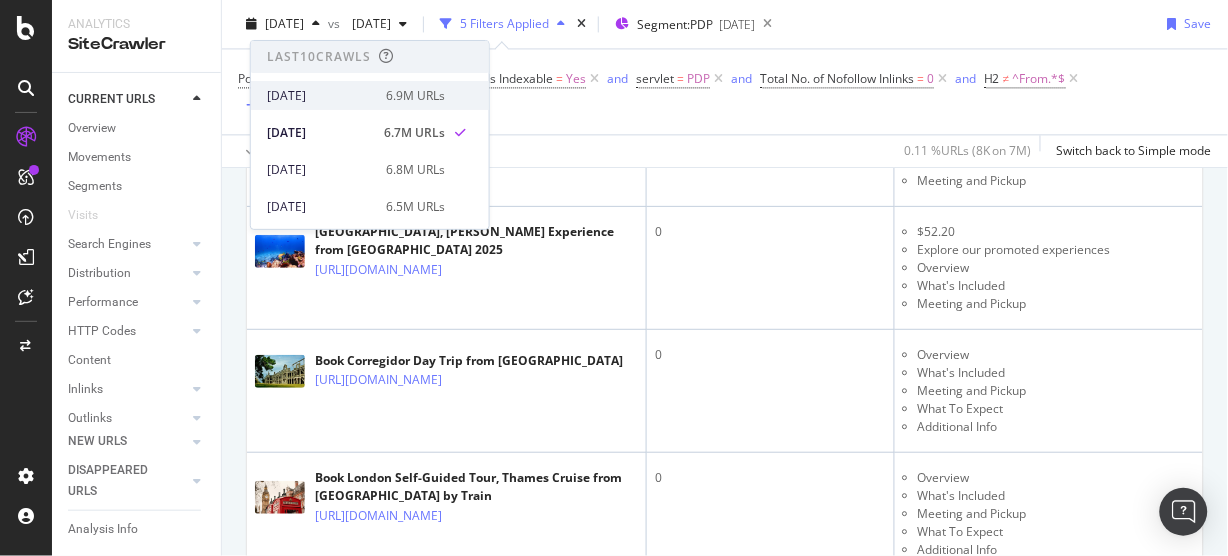 click on "[DATE]" at bounding box center [320, 96] 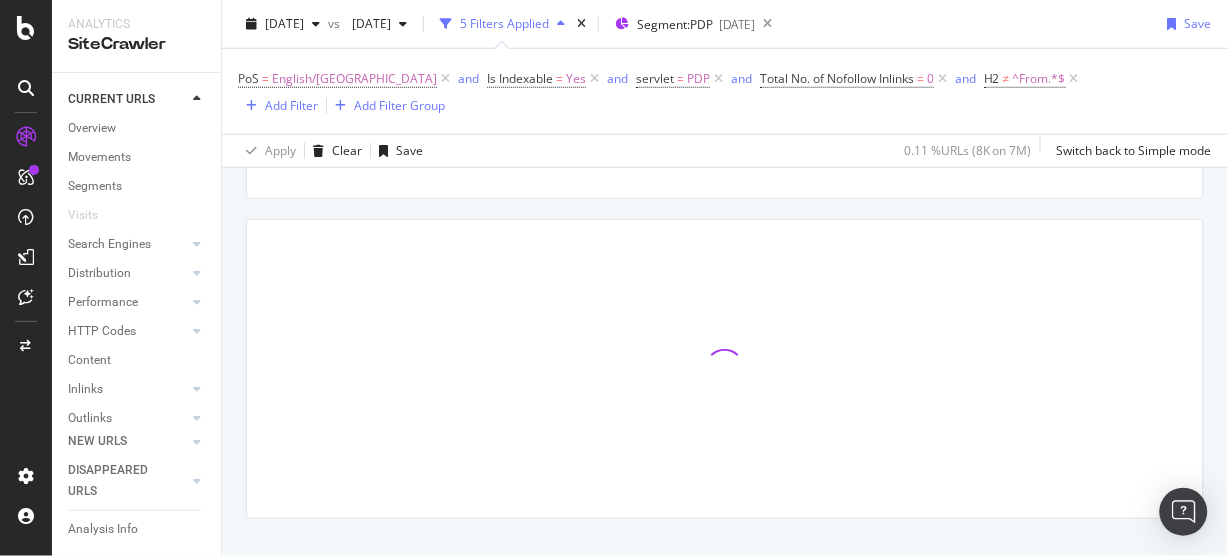 scroll, scrollTop: 314, scrollLeft: 0, axis: vertical 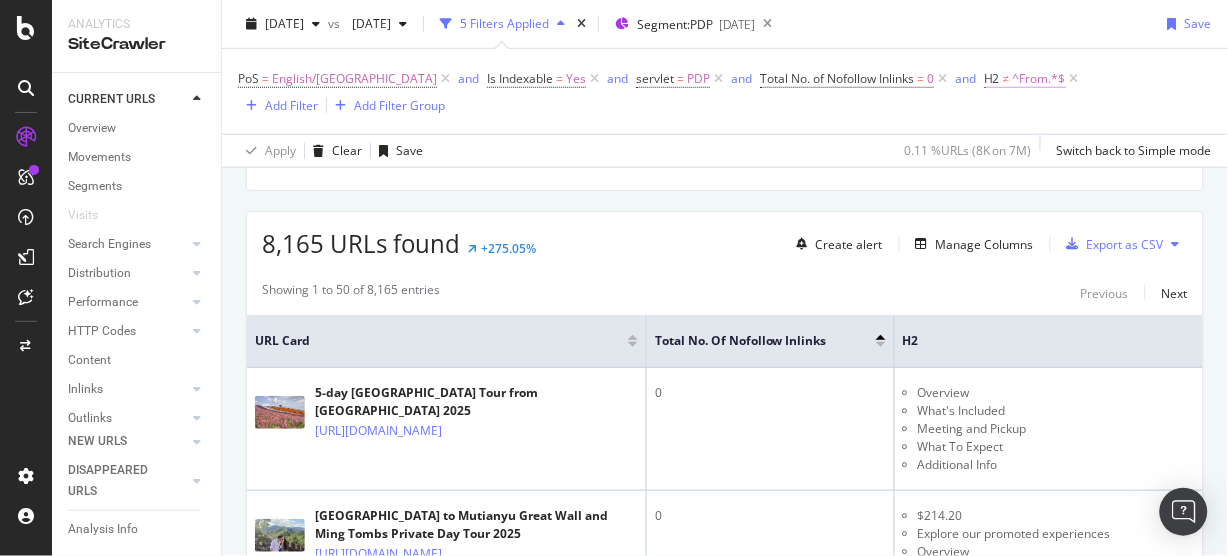 click on "H2   ≠     ^From.*$" at bounding box center (1025, 79) 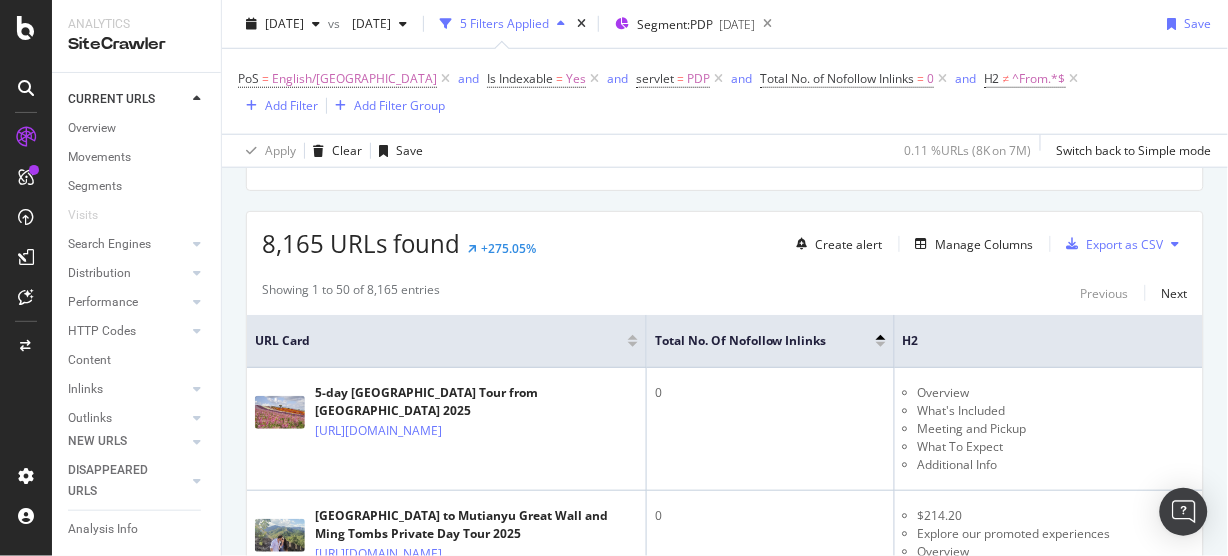 click on "URLs Crawled By Botify By servlet
Chart (by Value) Table Expand Export as CSV Export as PNG Add to Custom Report
×
PDP 100% servlet Crawled URLs PDP 8,165 PDP
URLs Crawled By Botify By pos
Chart (by Value) Table Expand Export as CSV Export as PNG Add to Custom Report
×
English/US 100% PoS Crawled URLs English/US 8,165 English/US
8,165 URLs found +275.05% Create alert Manage Columns Export as CSV Showing 1 to 50 of 8,165 entries Previous Next URL Card Total No. of Nofollow Inlinks H2 5-day Hokkaido Tour from Tokyo 2025 https://www.viator.com/tours/Tokyo/5-day-Hokkaido-Tour-from-Tokyo/d334-17229P203 0 Overview What's Included Meeting and Pickup What To Expect 0 0 0 0" at bounding box center [725, 3283] 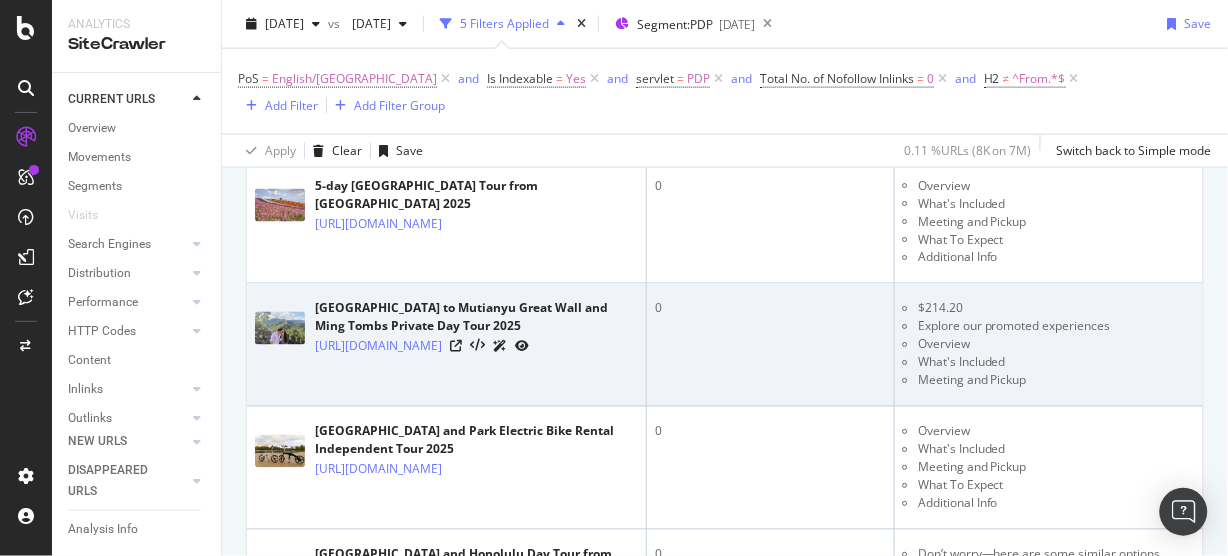 scroll, scrollTop: 527, scrollLeft: 0, axis: vertical 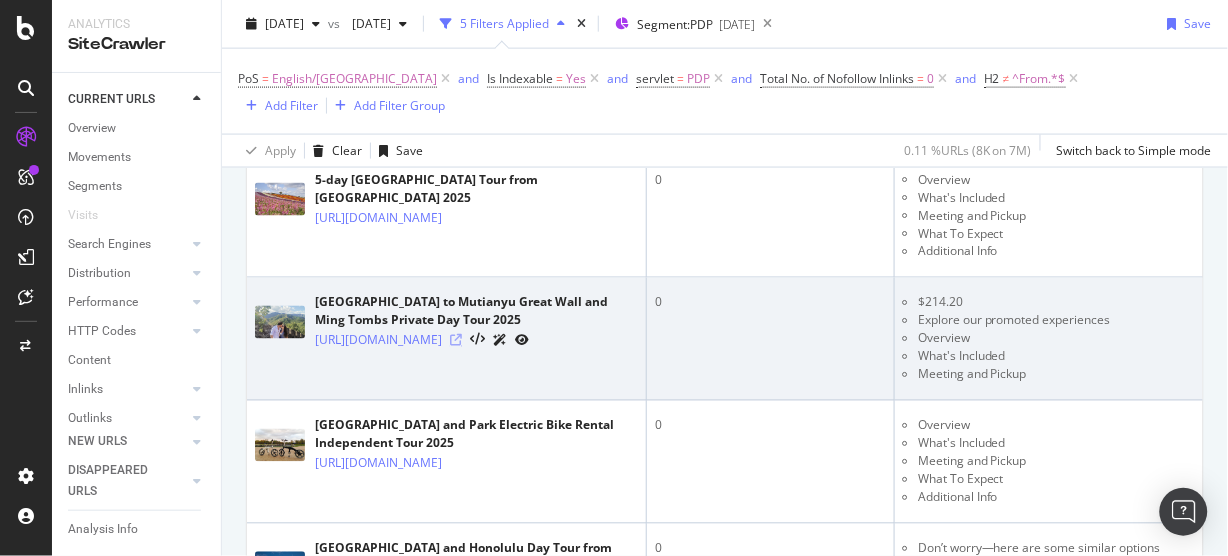 click at bounding box center [456, 341] 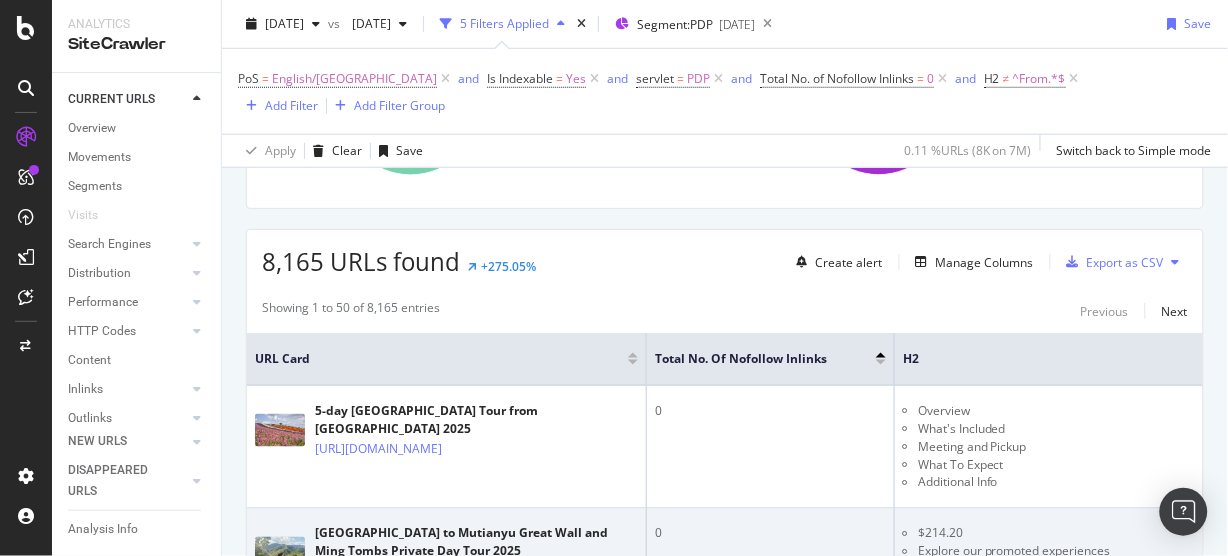 scroll, scrollTop: 314, scrollLeft: 0, axis: vertical 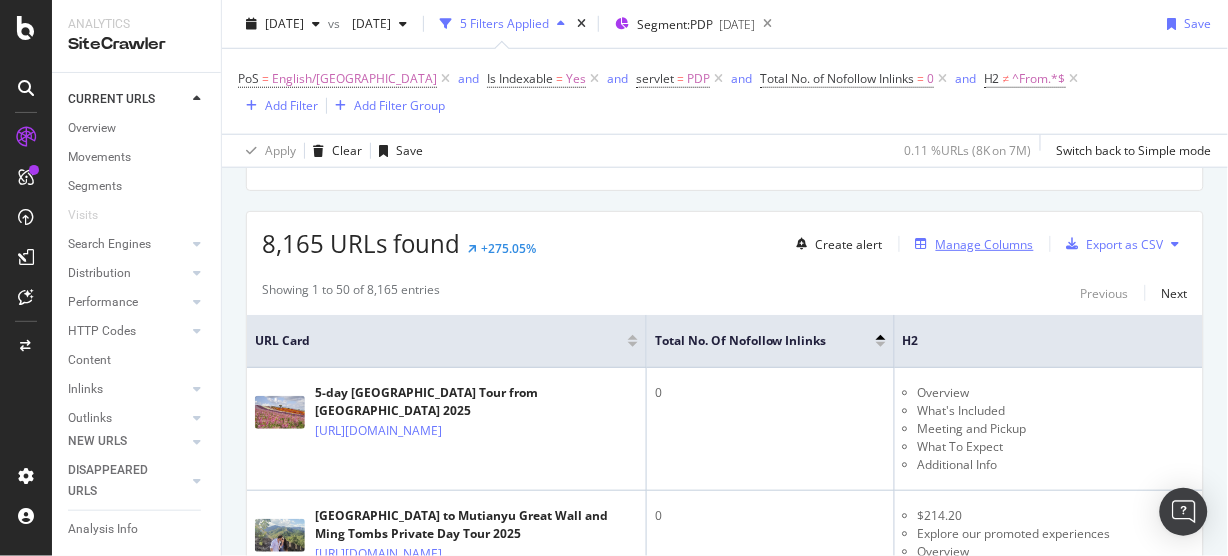 click on "Manage Columns" at bounding box center [985, 244] 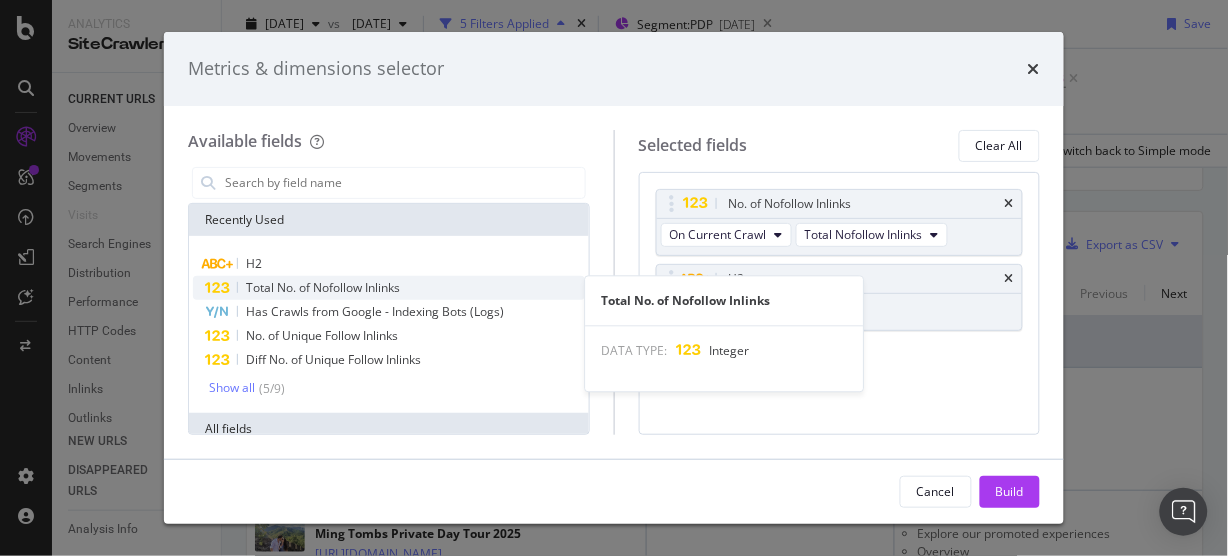click on "Total No. of Nofollow Inlinks" at bounding box center (323, 287) 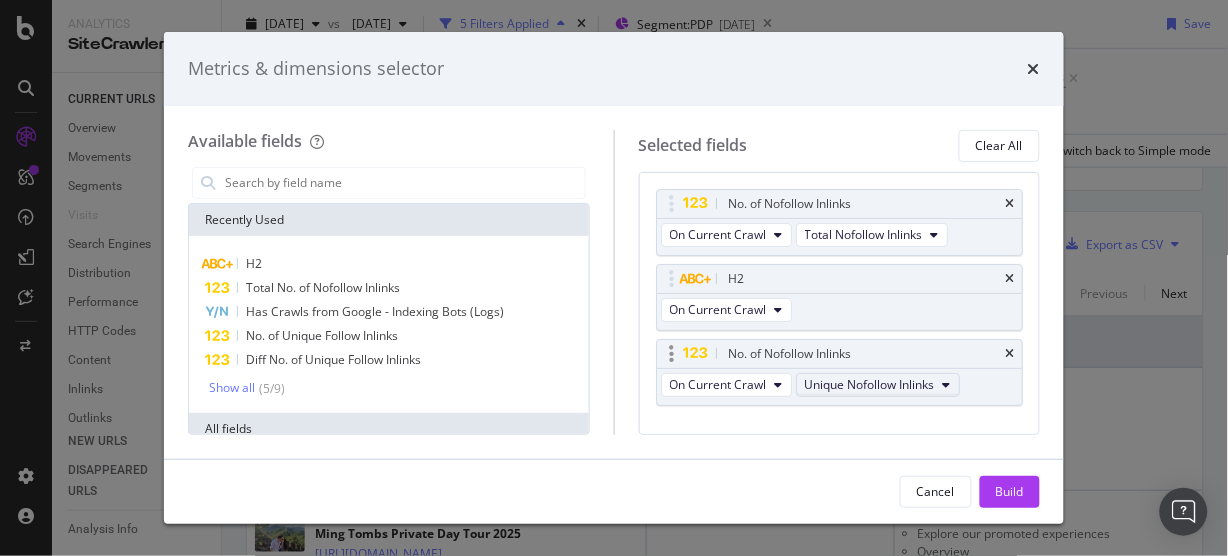 click on "Unique Nofollow Inlinks" at bounding box center [870, 384] 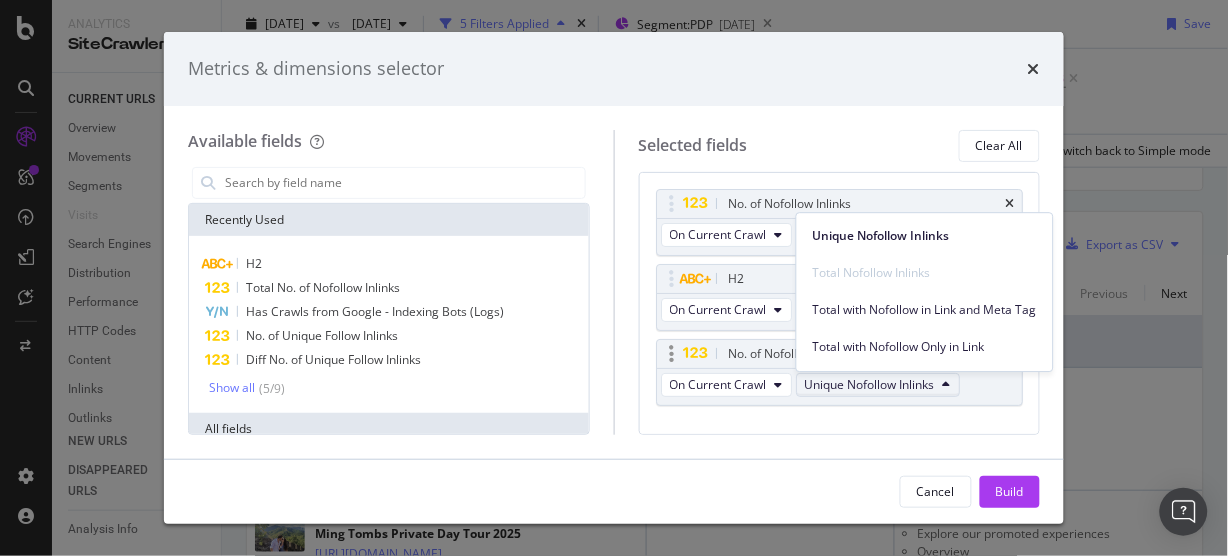 click on "Unique Nofollow Inlinks" at bounding box center (870, 384) 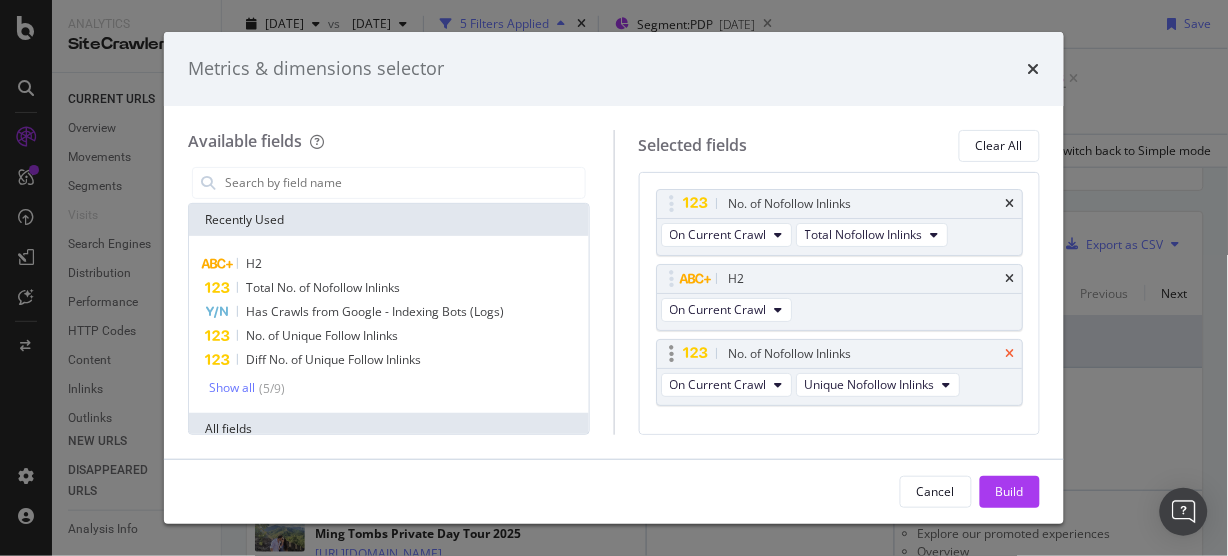 click at bounding box center (1009, 354) 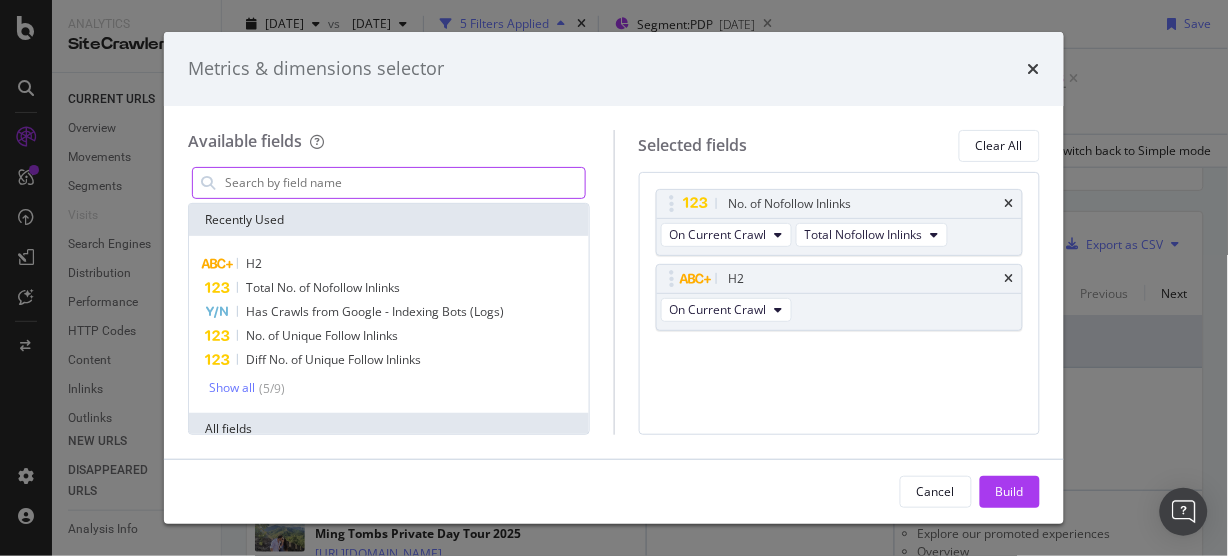 click at bounding box center [404, 183] 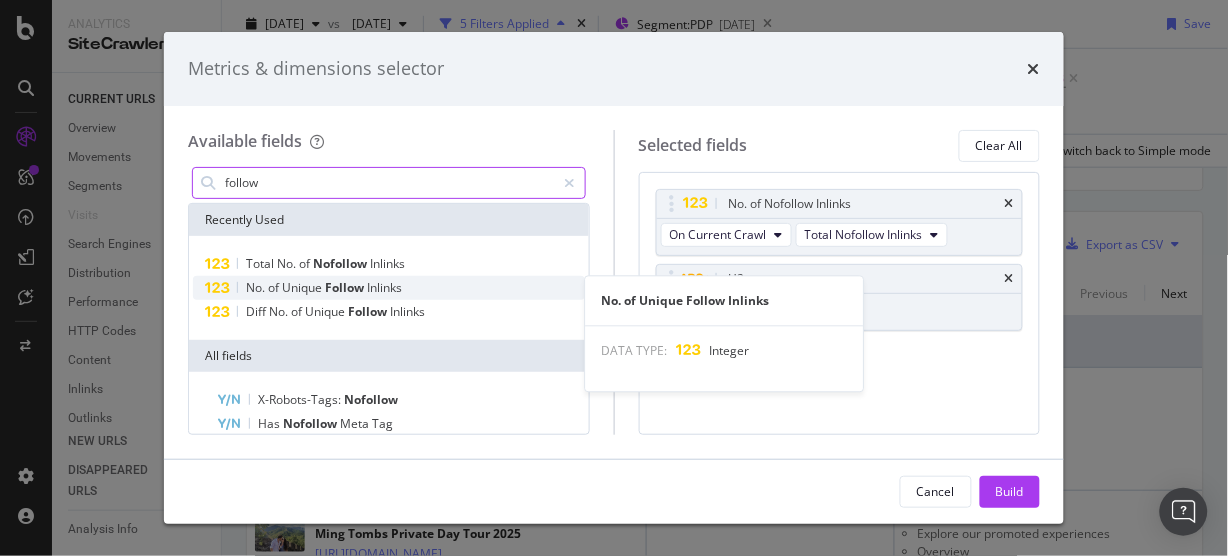 type on "follow" 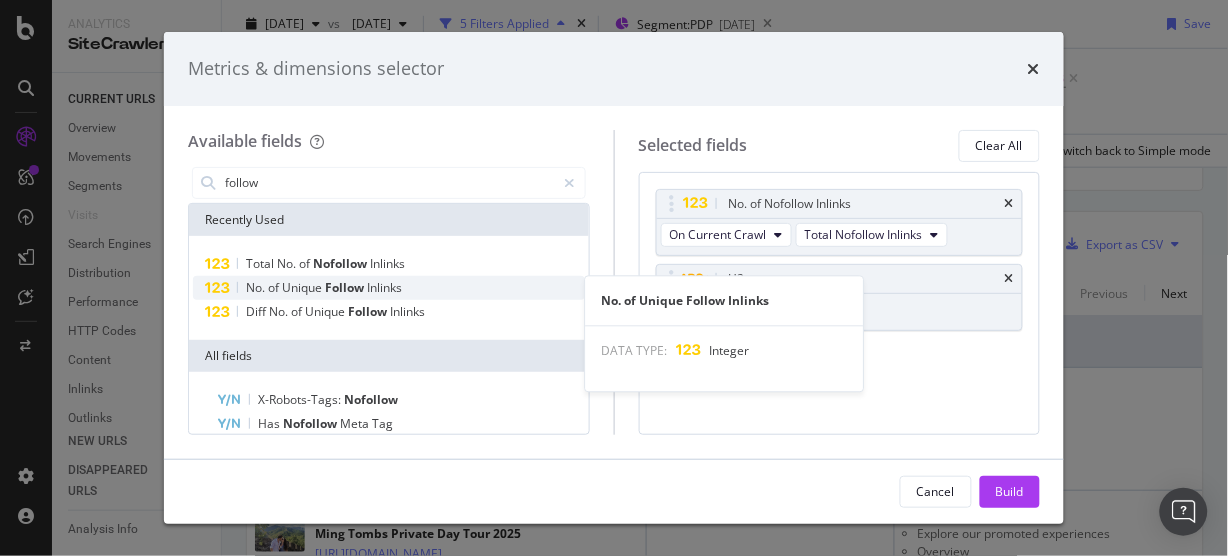 click on "Follow" at bounding box center (346, 287) 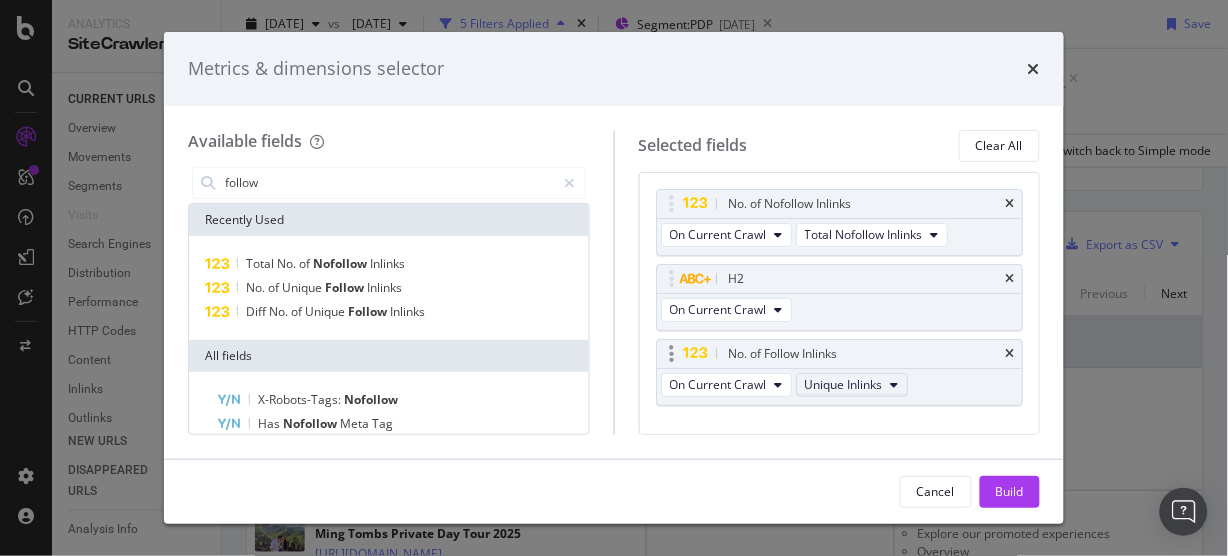 click on "Unique Inlinks" at bounding box center [844, 384] 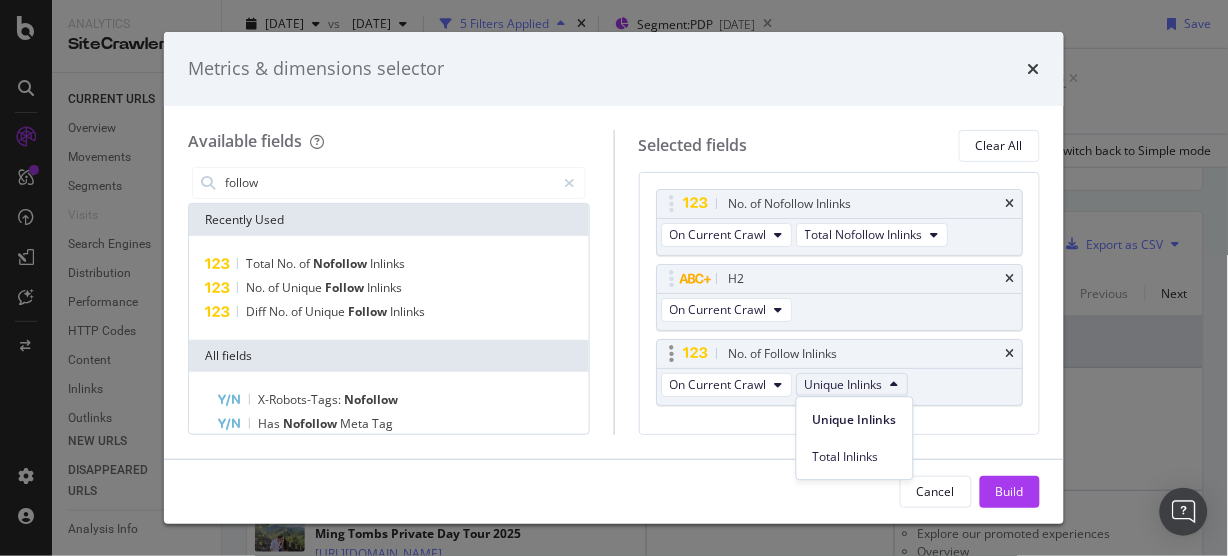 click on "Unique Inlinks" at bounding box center [844, 384] 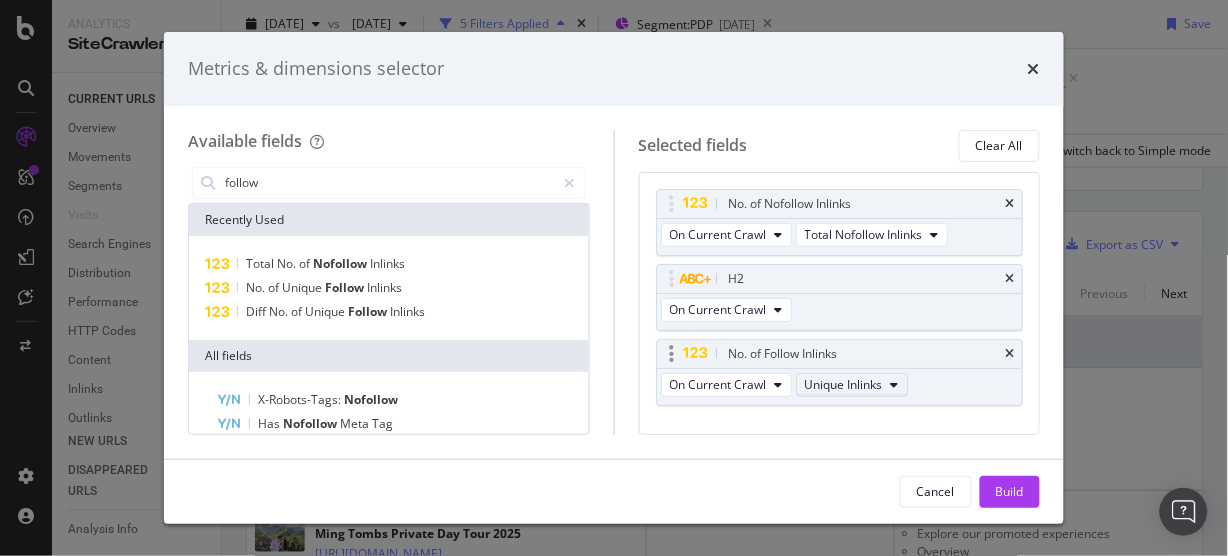 click on "Unique Inlinks" at bounding box center (844, 384) 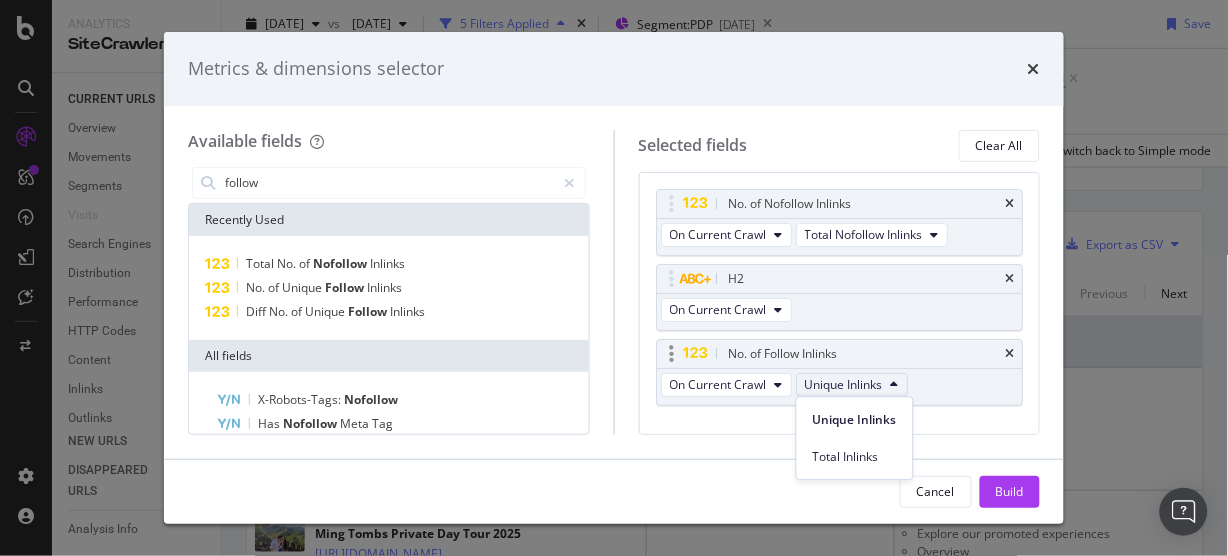 click on "Unique Inlinks" at bounding box center (844, 384) 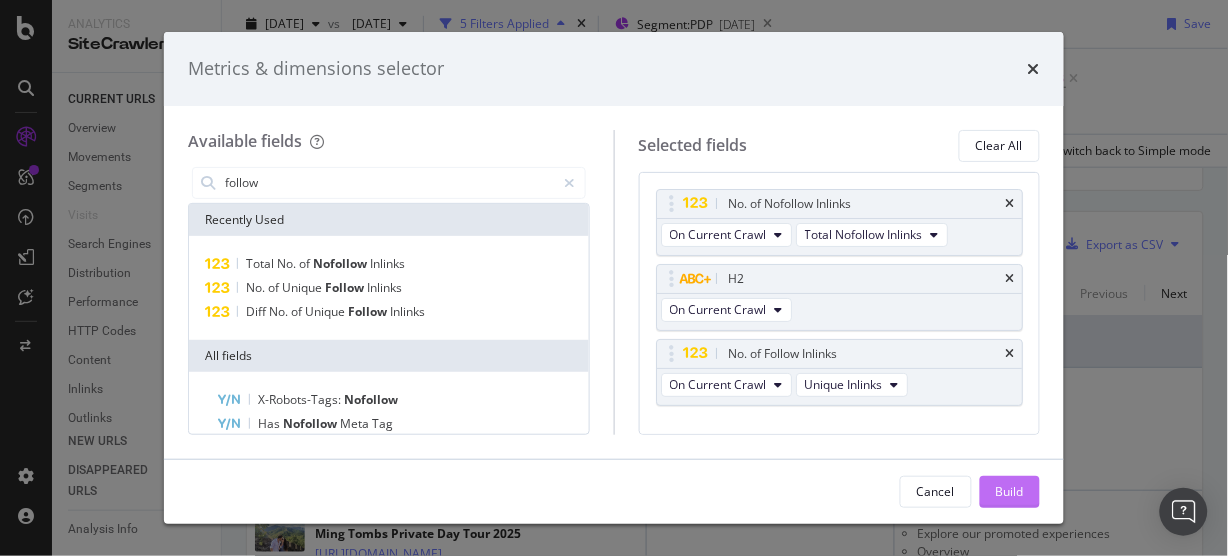 click on "Build" at bounding box center [1010, 491] 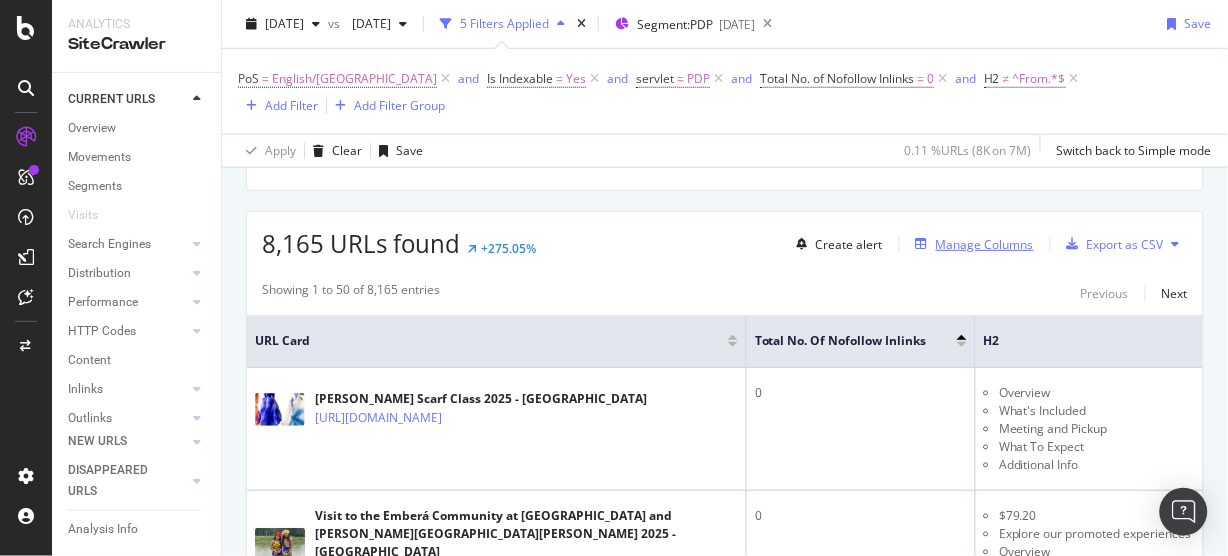 click on "Manage Columns" at bounding box center [985, 244] 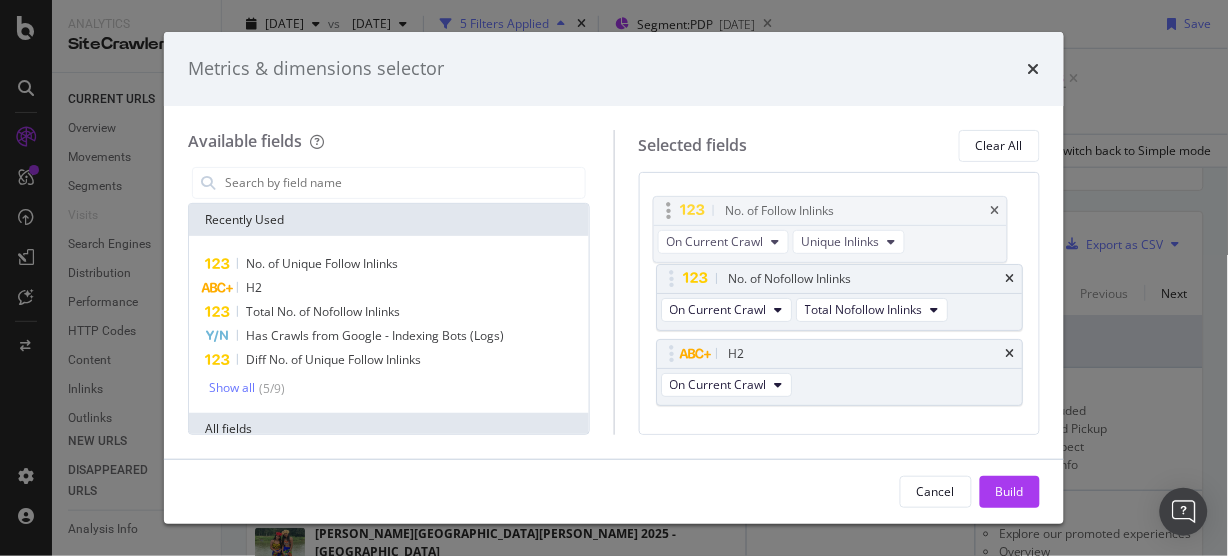 drag, startPoint x: 755, startPoint y: 354, endPoint x: 758, endPoint y: 207, distance: 147.03061 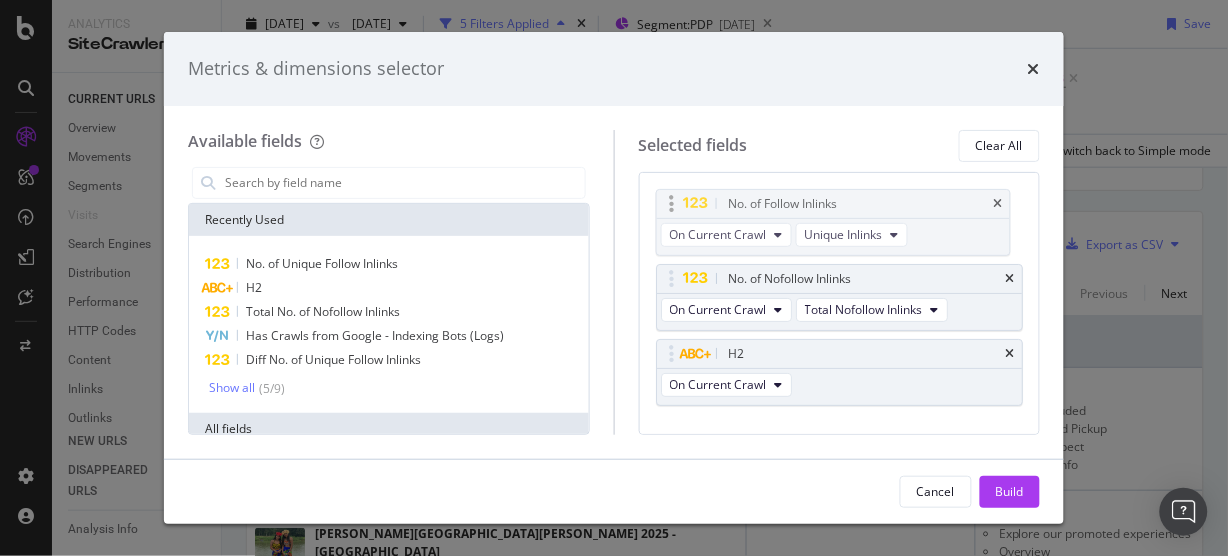 click on "Analytics SiteCrawler CURRENT URLS Overview Movements Segments Visits Search Engines Top Charts Segments Conversion Insights Orphans Explorer Distribution Top Charts Segments Insights Internationalization Performance Top Charts Segments Insights HTTP Codes Top Charts Segments Insights Content Inlinks Top Charts Segments Insights Outlinks Top Charts Segments Insights Sitemaps Top Charts Insights Url Explorer Explorer Bookmarks NEW URLS Overview Segments Search Engines Top Charts Segments Conversion Insights Distribution Top Charts Segments Insights Internationalization Performance Top Charts Segments Insights HTTP Codes Top Charts Segments Insights Content Inlinks Top Charts Segments Insights Outlinks Top Charts Segments Insights Sitemaps Top Charts Insights Url Explorer Explorer Bookmarks DISAPPEARED URLS Overview Segments Search Engines Top Charts Segments Conversion Insights Distribution Top Charts Segments Insights Internationalization Performance Top Charts Segments Insights HTTP Codes Top Charts Segments" at bounding box center [614, 278] 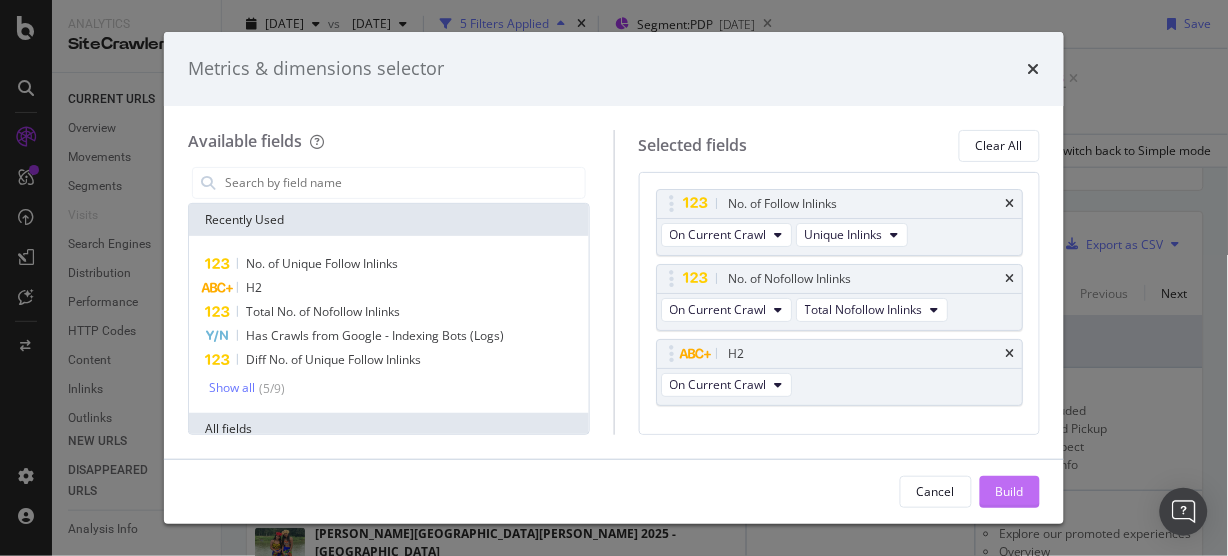 click on "Build" at bounding box center [1010, 491] 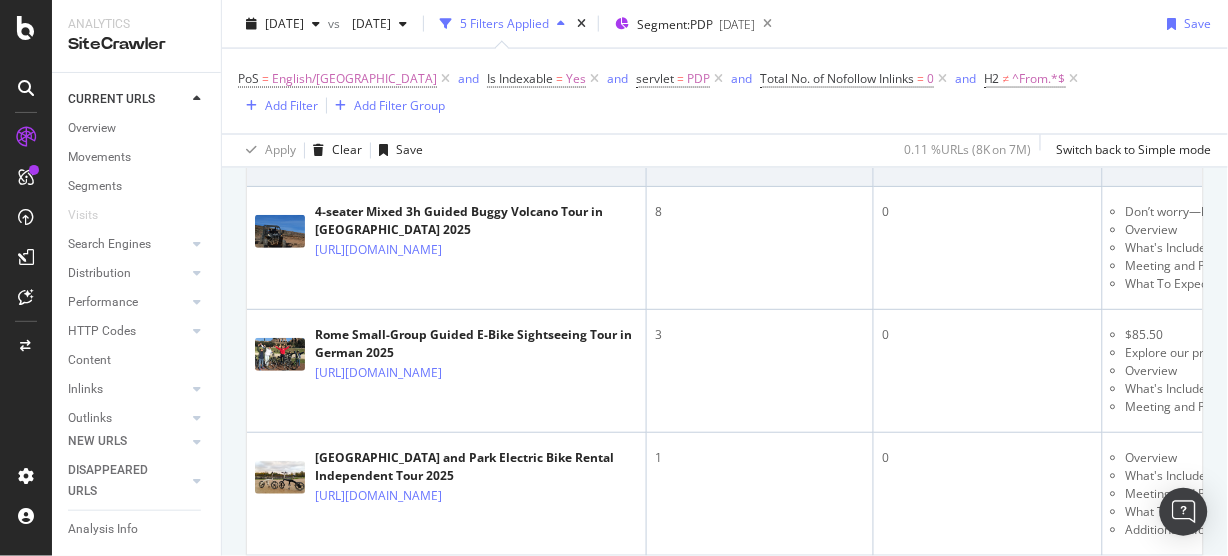 scroll, scrollTop: 420, scrollLeft: 0, axis: vertical 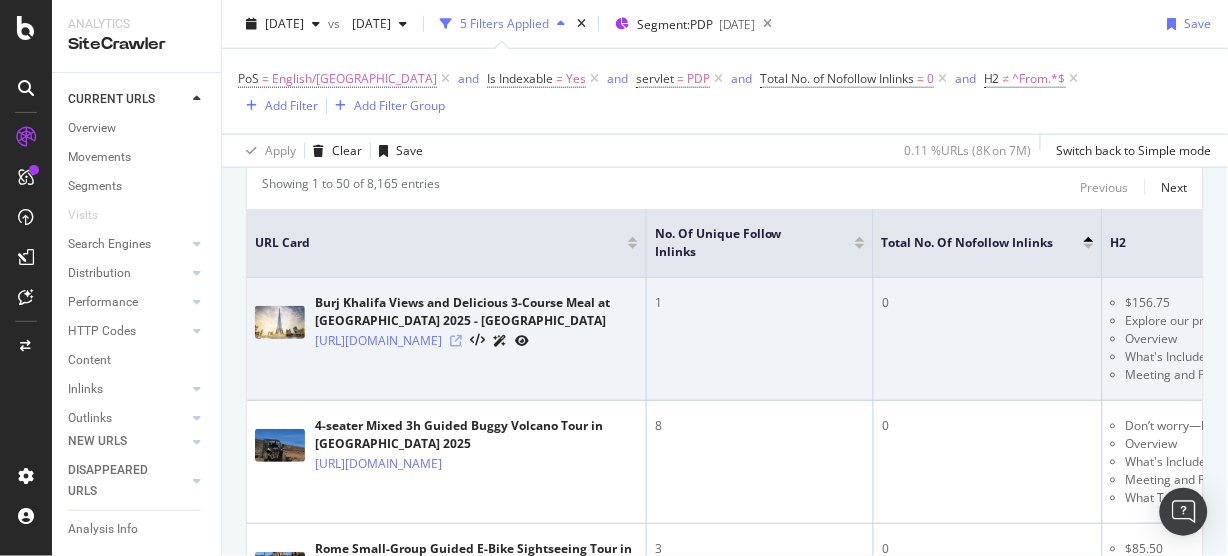 click at bounding box center (456, 341) 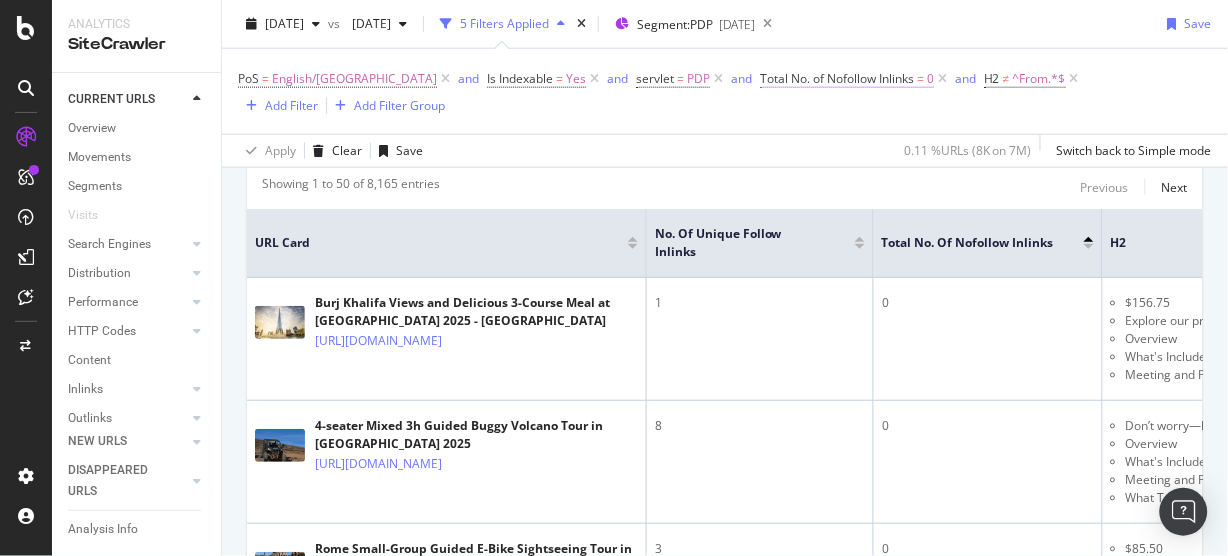 click on "Total No. of Nofollow Inlinks" at bounding box center [837, 78] 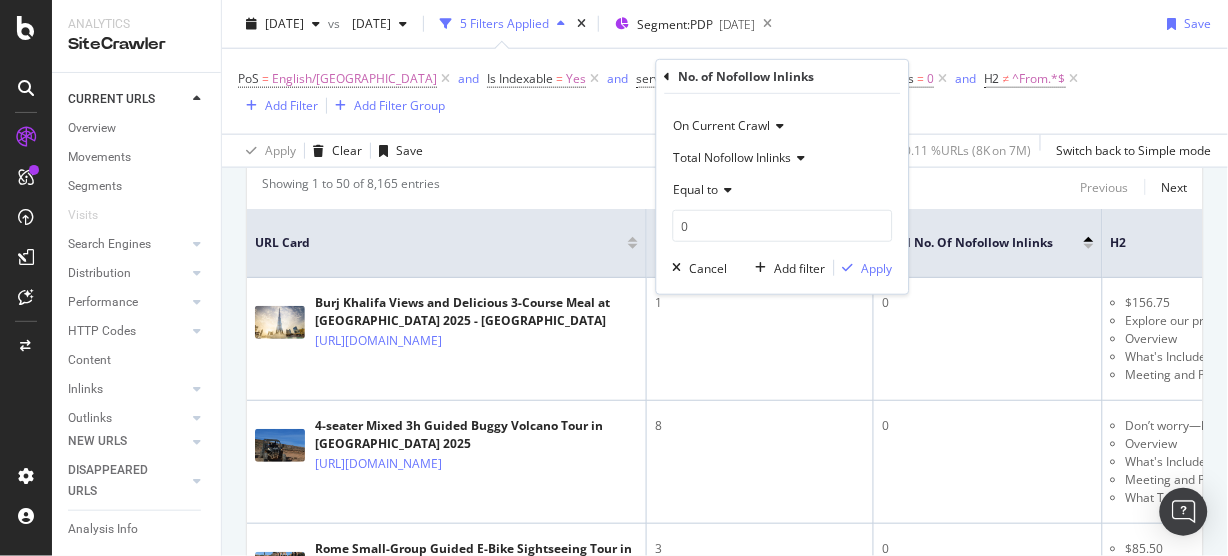 click on "Total Nofollow Inlinks" at bounding box center [733, 157] 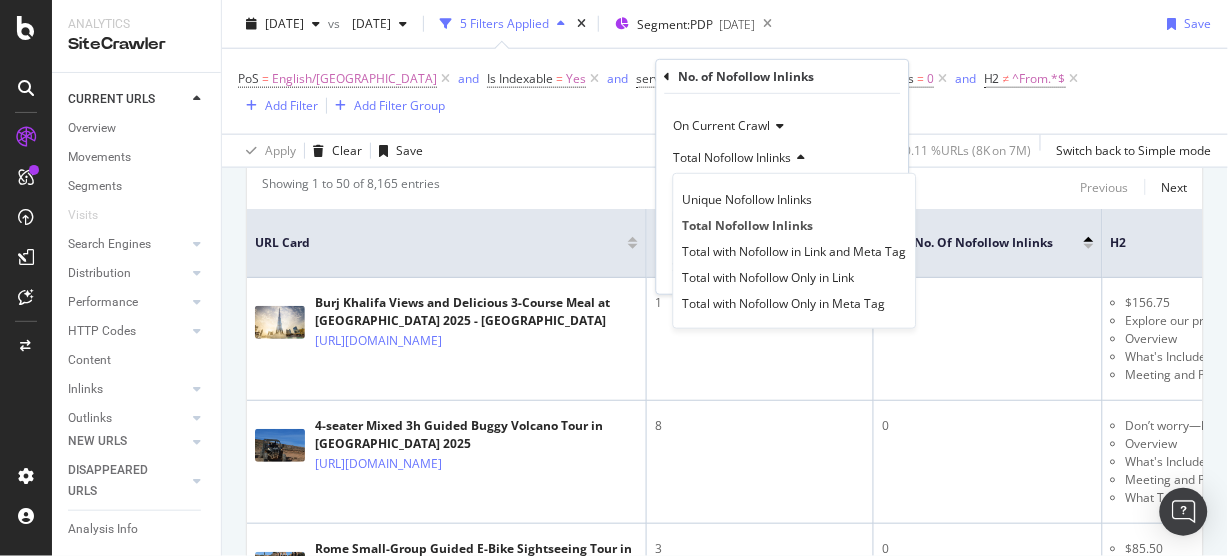 click on "Total Nofollow Inlinks" at bounding box center [733, 157] 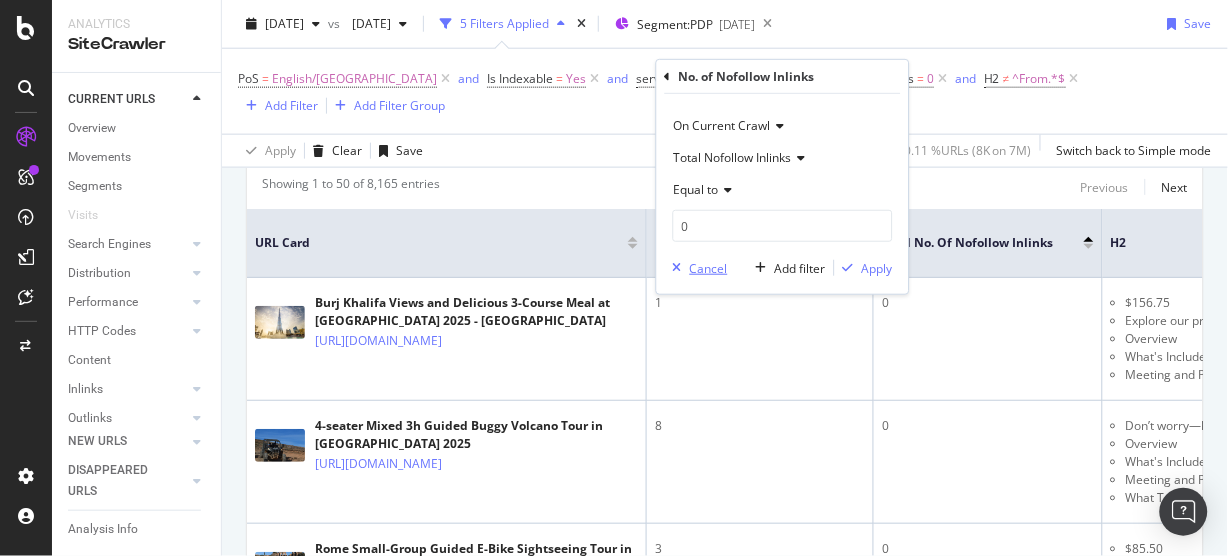 click on "Cancel" at bounding box center (709, 267) 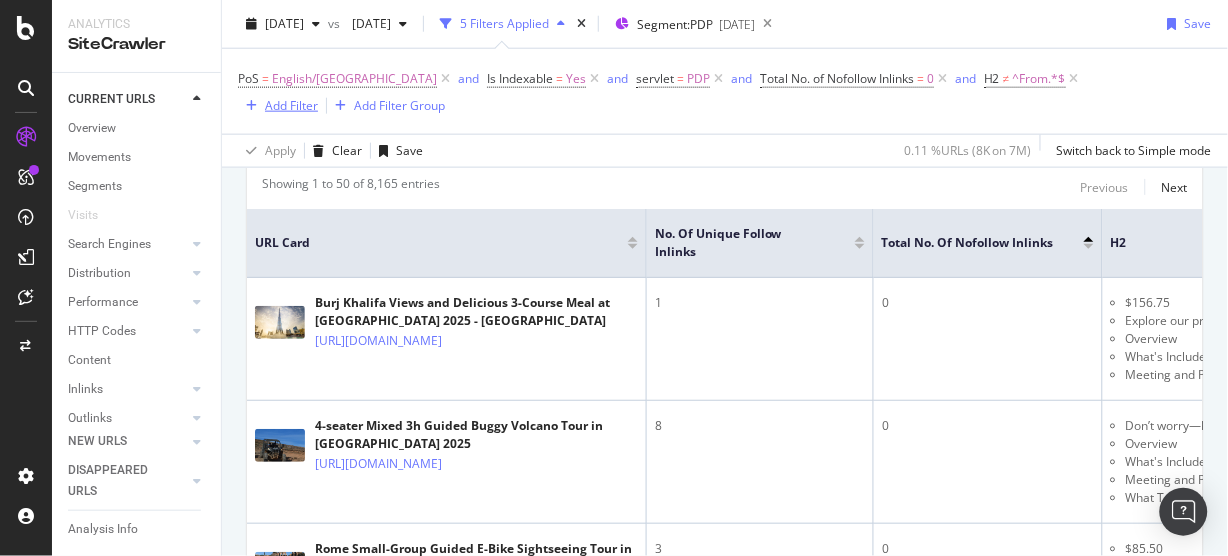 click on "Add Filter" at bounding box center [291, 105] 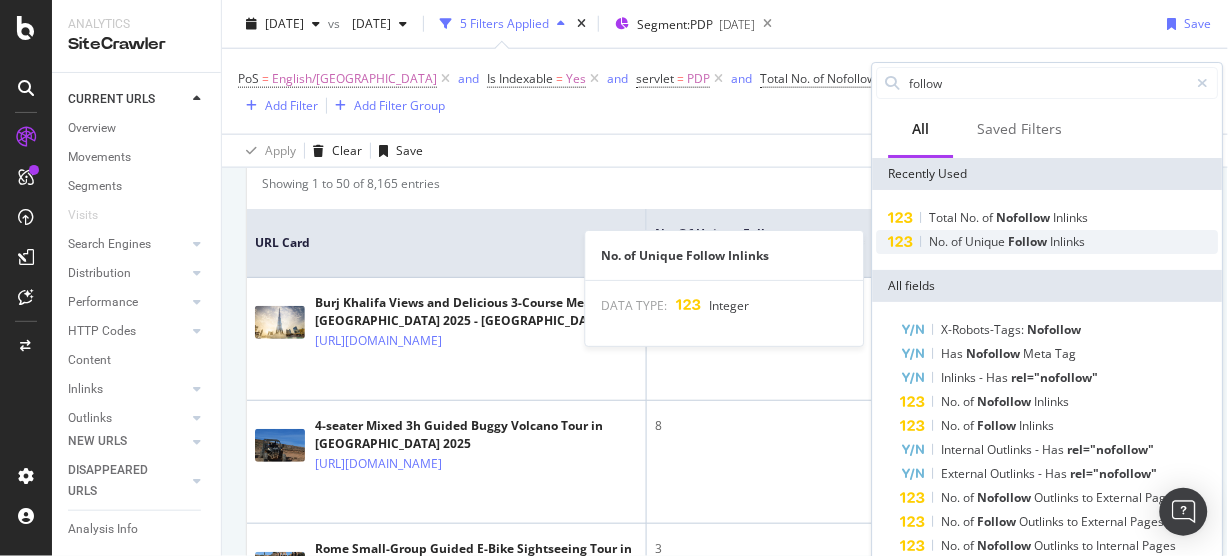 type on "follow" 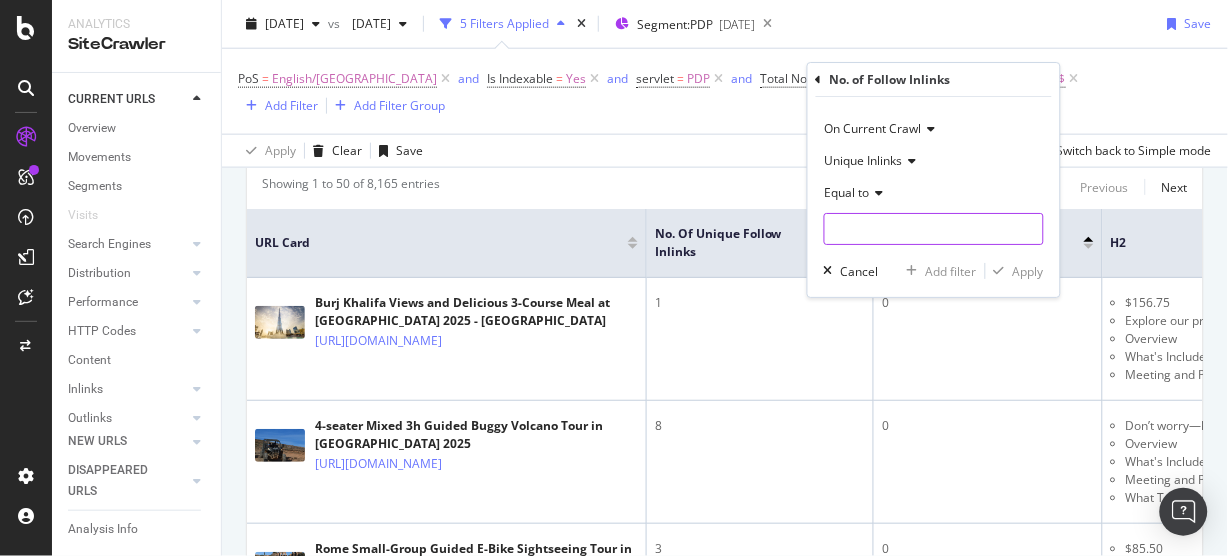 click at bounding box center [934, 229] 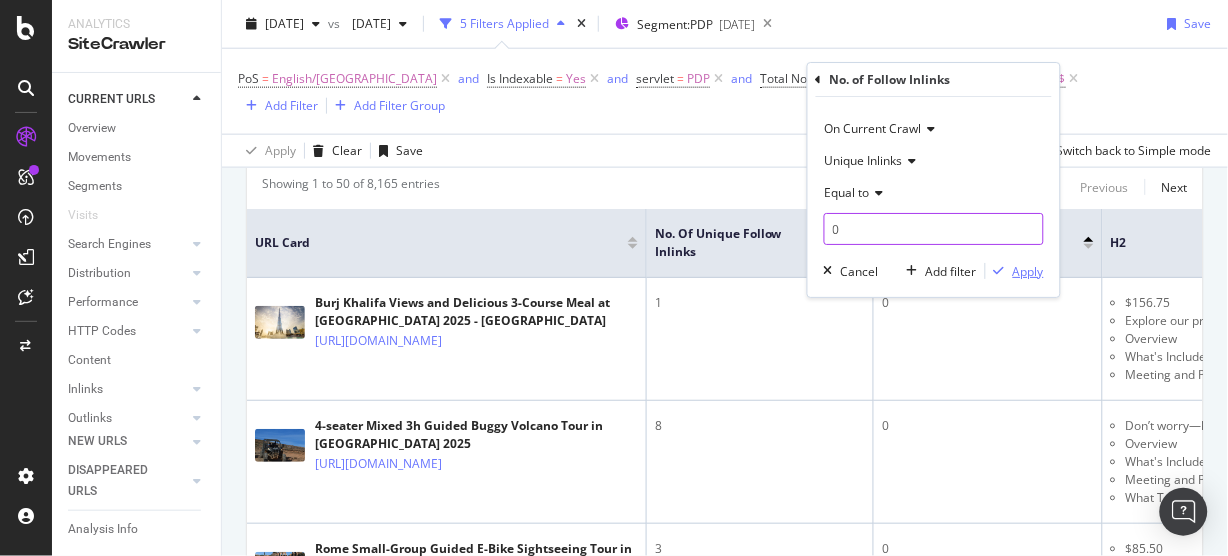 type on "0" 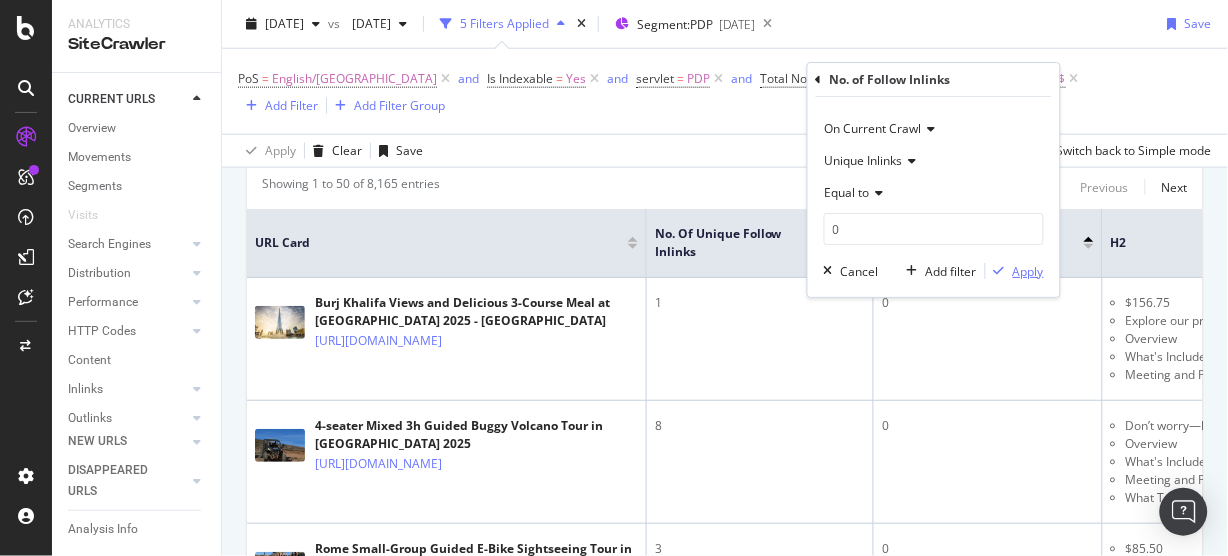 click on "Apply" at bounding box center [1028, 271] 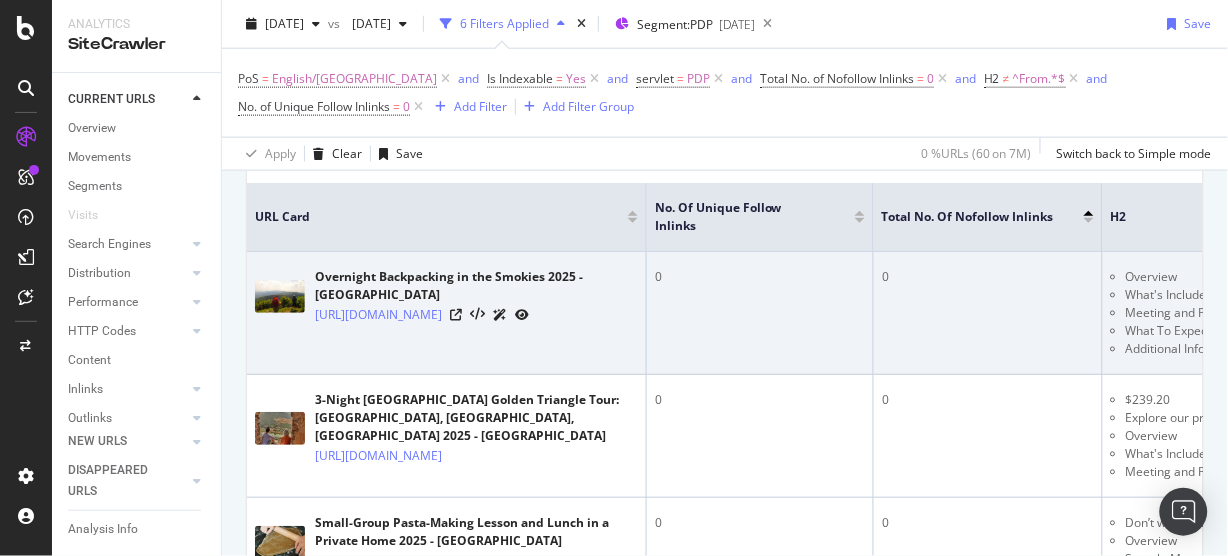 scroll, scrollTop: 556, scrollLeft: 0, axis: vertical 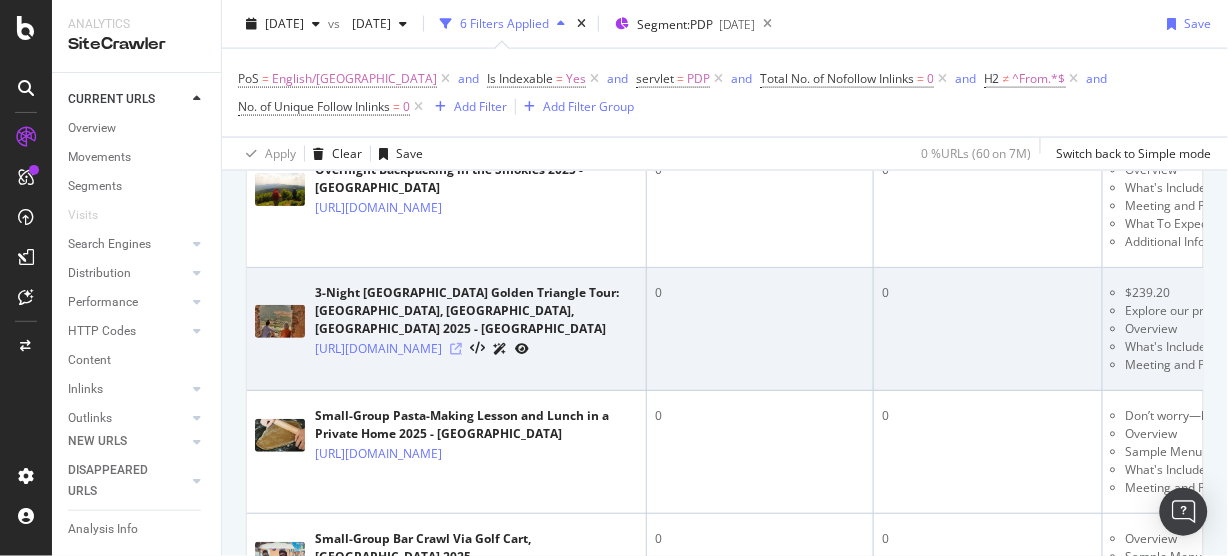 click at bounding box center [456, 349] 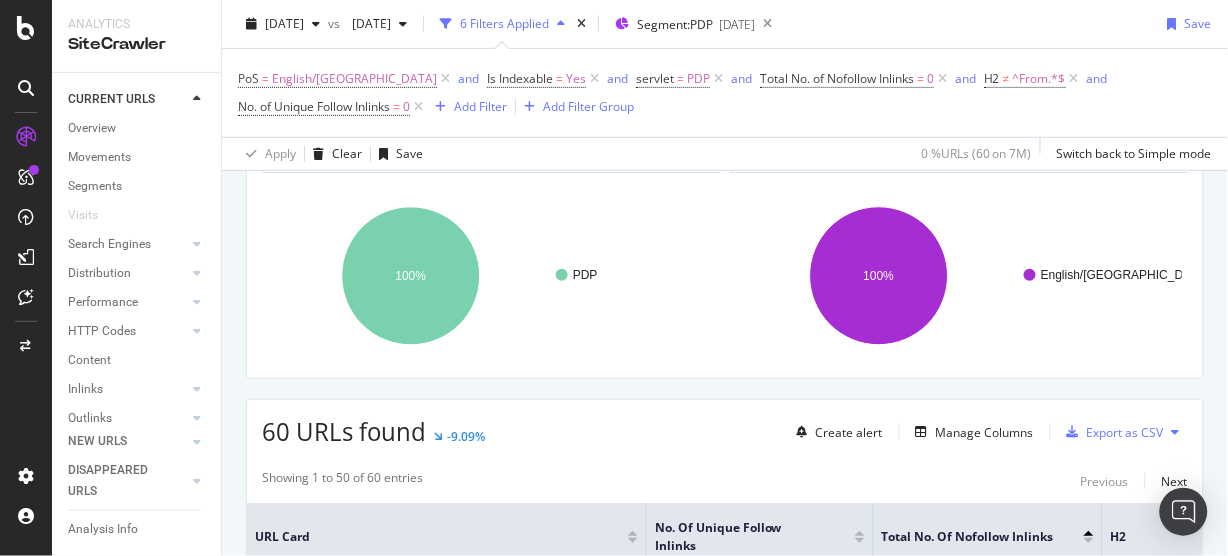 scroll, scrollTop: 342, scrollLeft: 0, axis: vertical 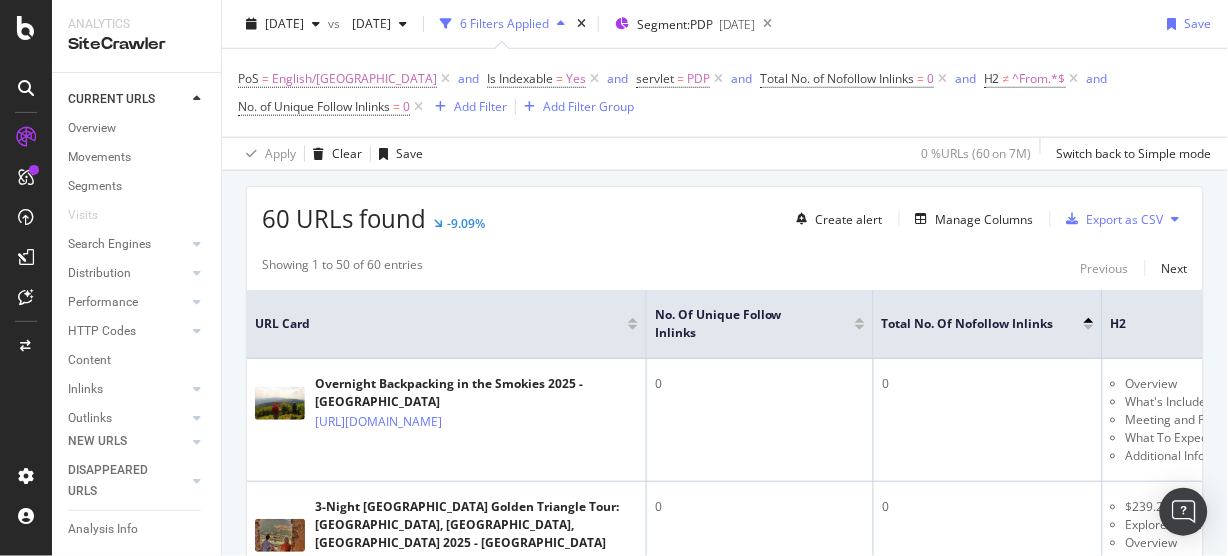 drag, startPoint x: 844, startPoint y: 75, endPoint x: 731, endPoint y: 164, distance: 143.8402 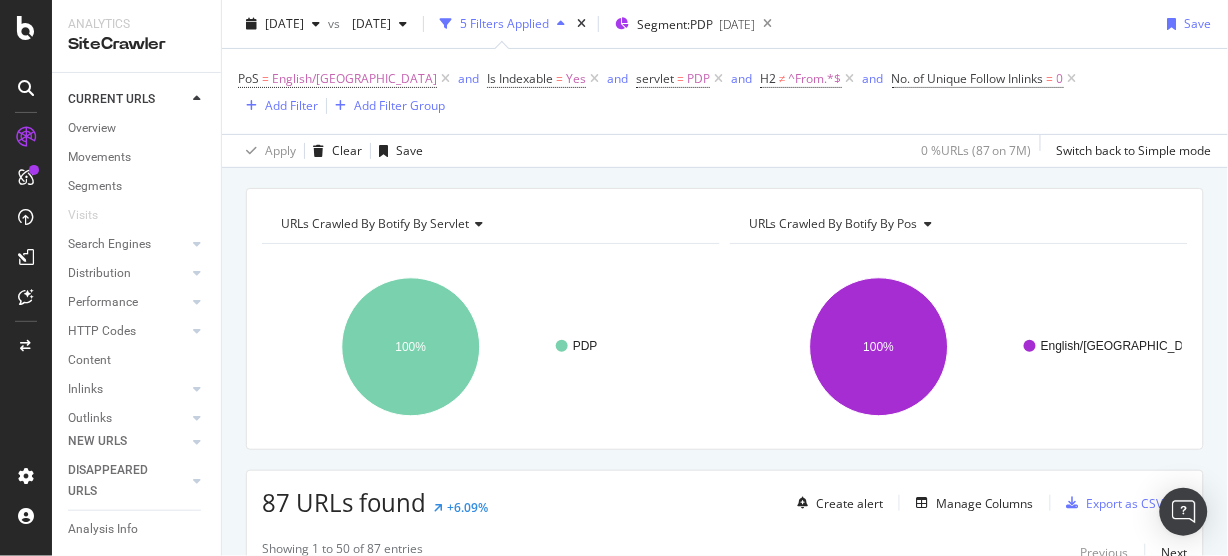 scroll, scrollTop: 0, scrollLeft: 0, axis: both 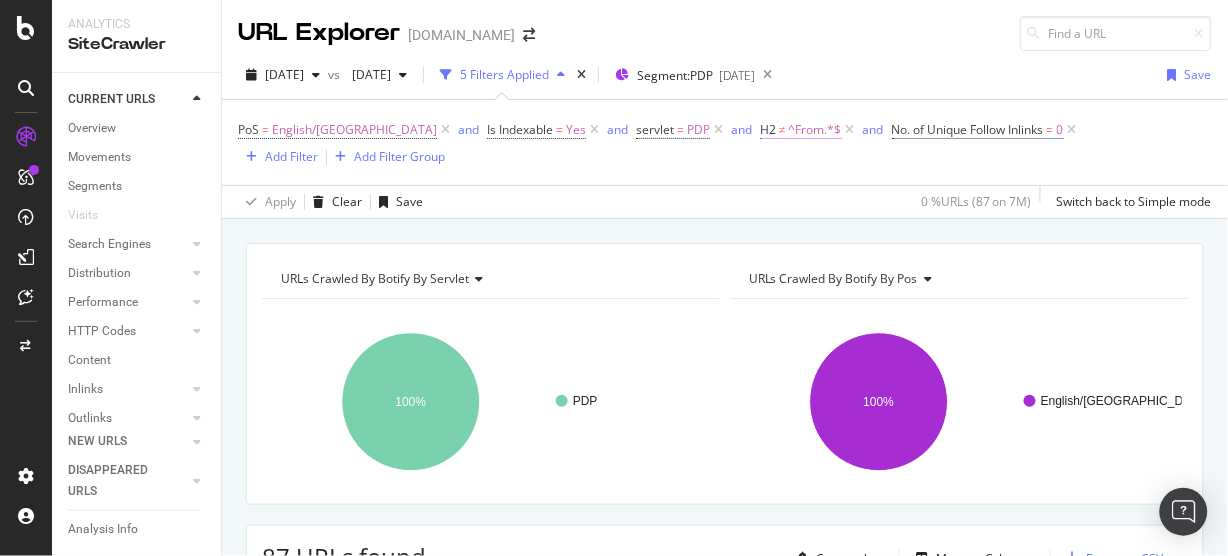 click on "^From.*$" at bounding box center [815, 130] 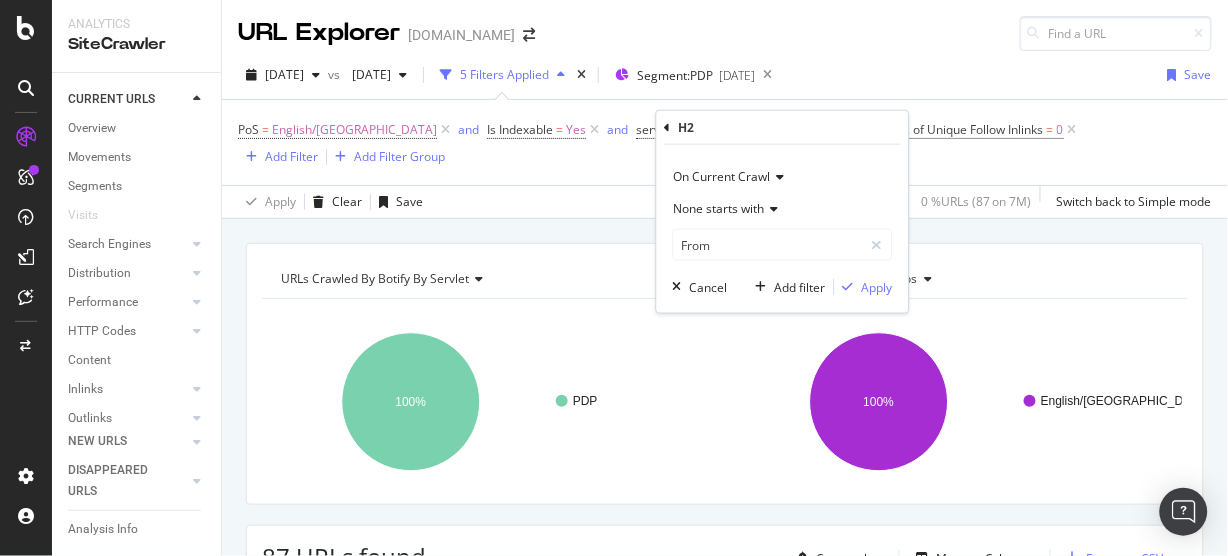 click on "None starts with" at bounding box center (719, 208) 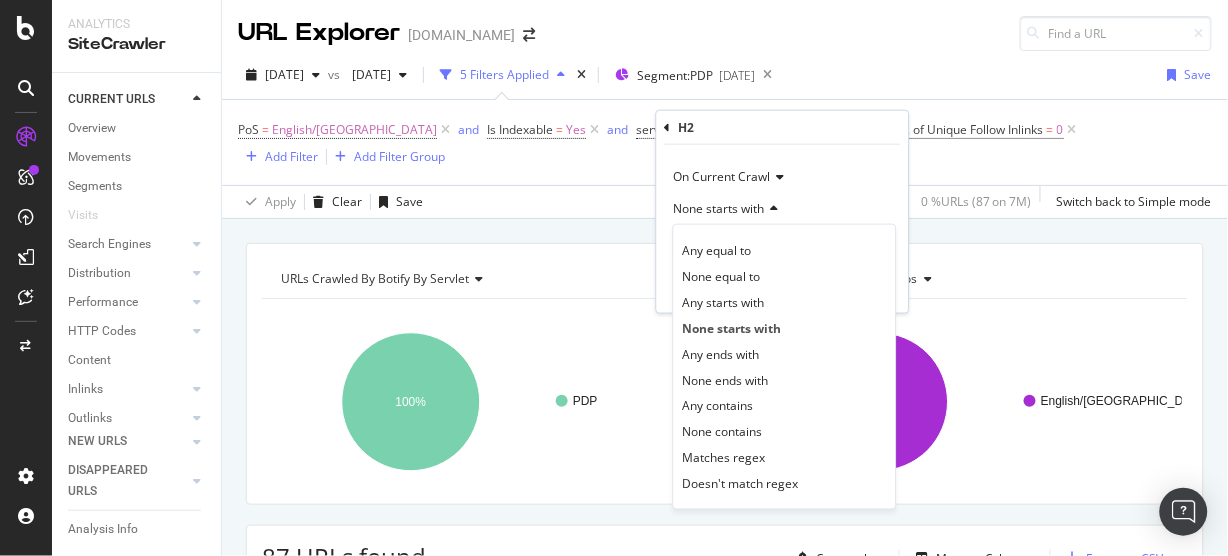 click on "Any contains" at bounding box center (718, 405) 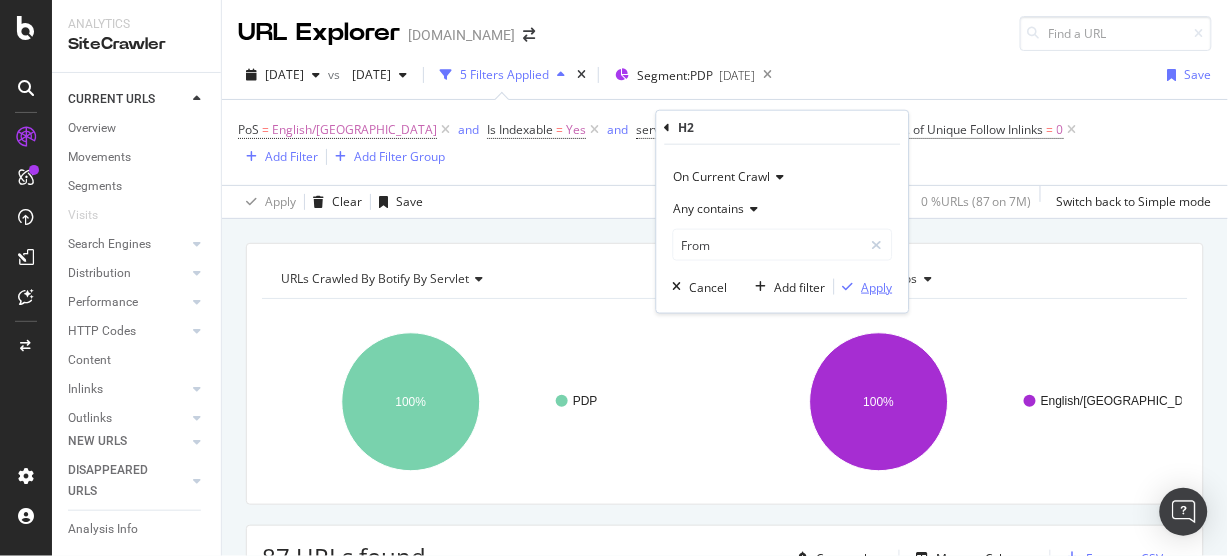 click on "Apply" at bounding box center (877, 286) 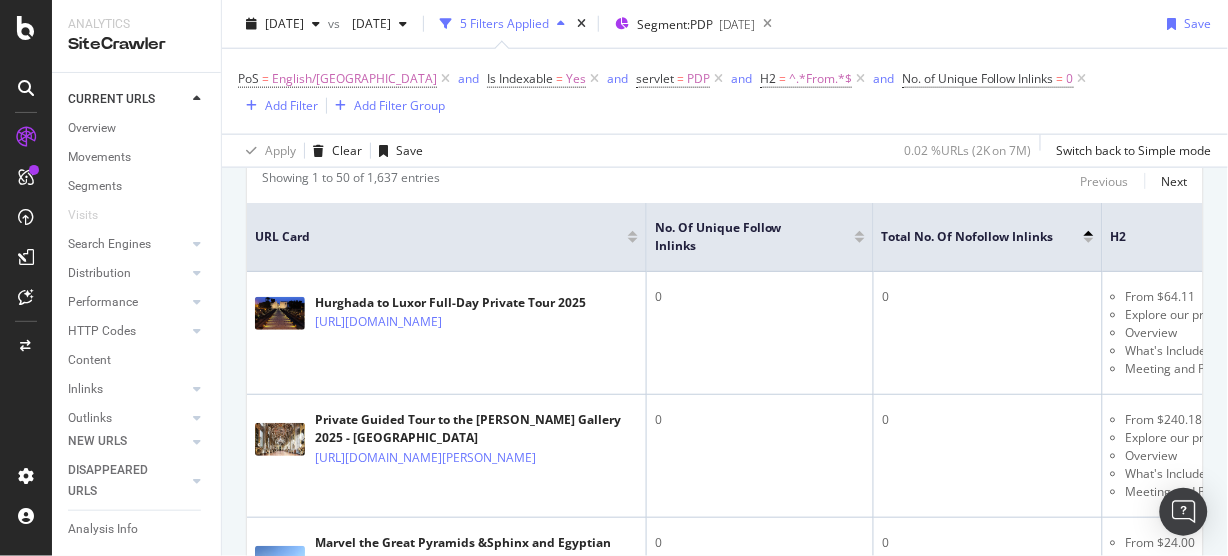 scroll, scrollTop: 320, scrollLeft: 0, axis: vertical 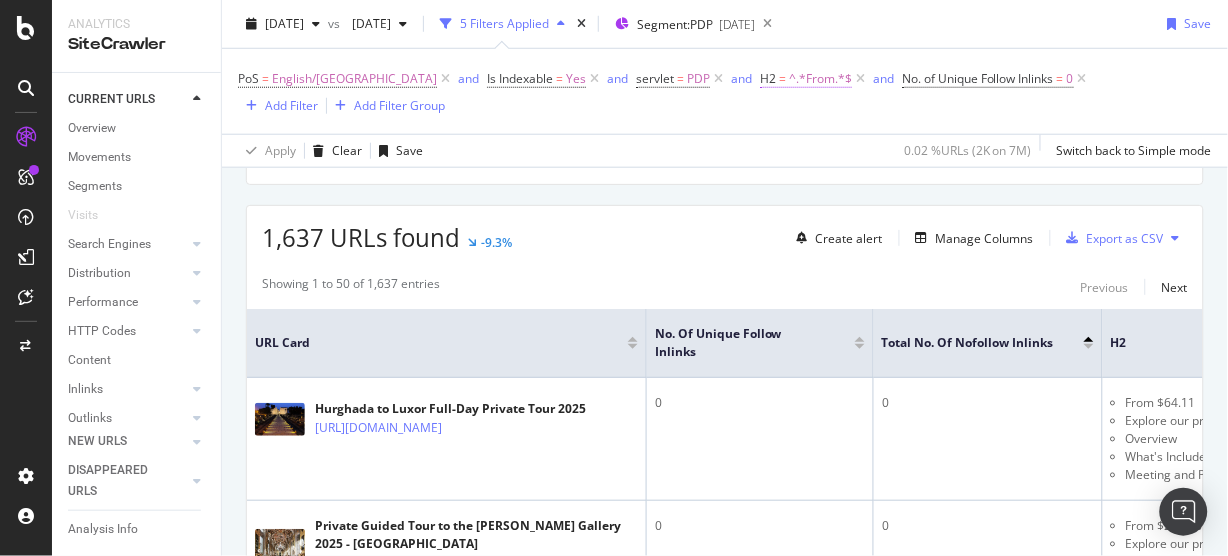 click on "^.*From.*$" at bounding box center [820, 79] 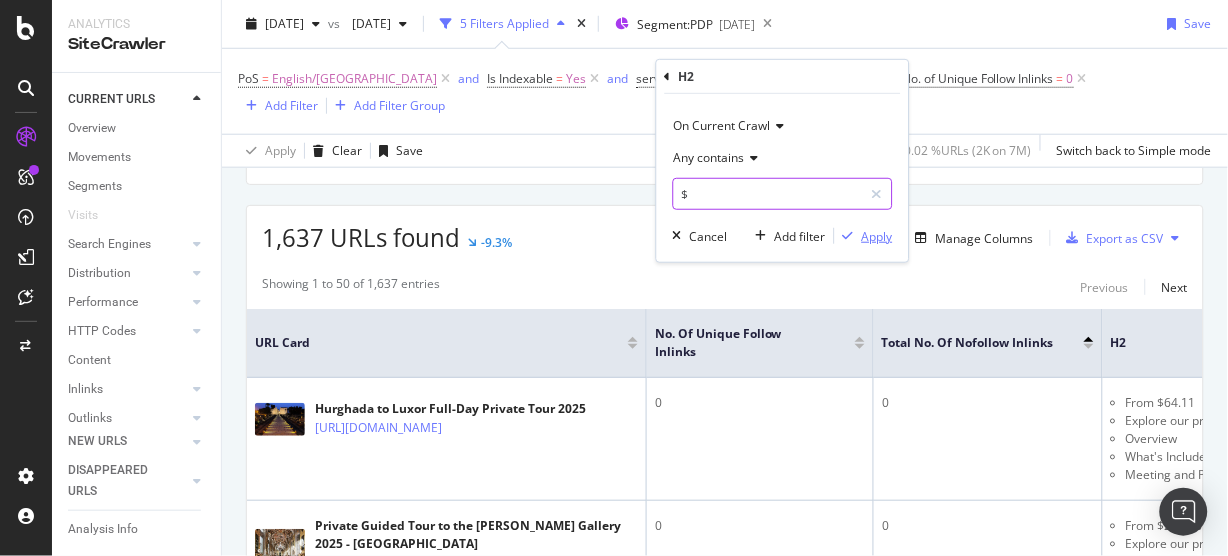 type on "$" 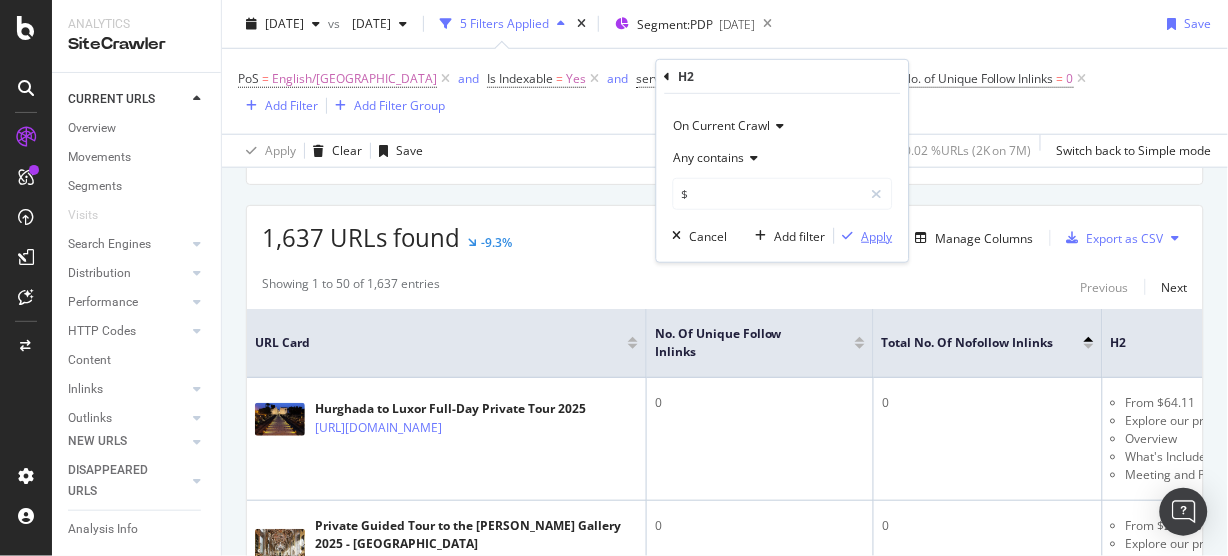 click on "Apply" at bounding box center (877, 235) 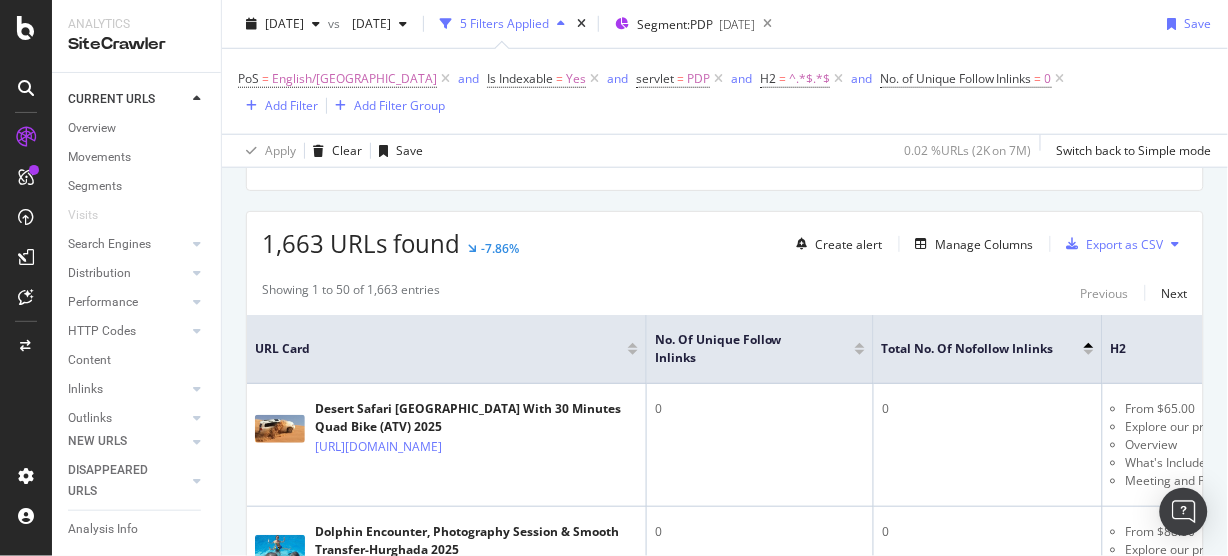 scroll, scrollTop: 320, scrollLeft: 0, axis: vertical 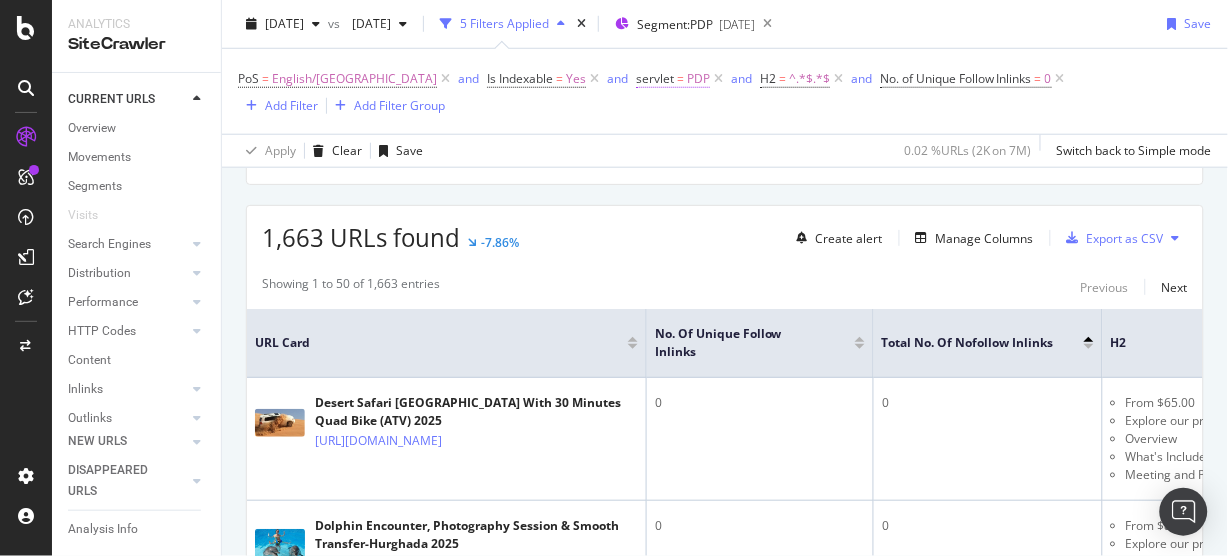 click on "=" at bounding box center [680, 78] 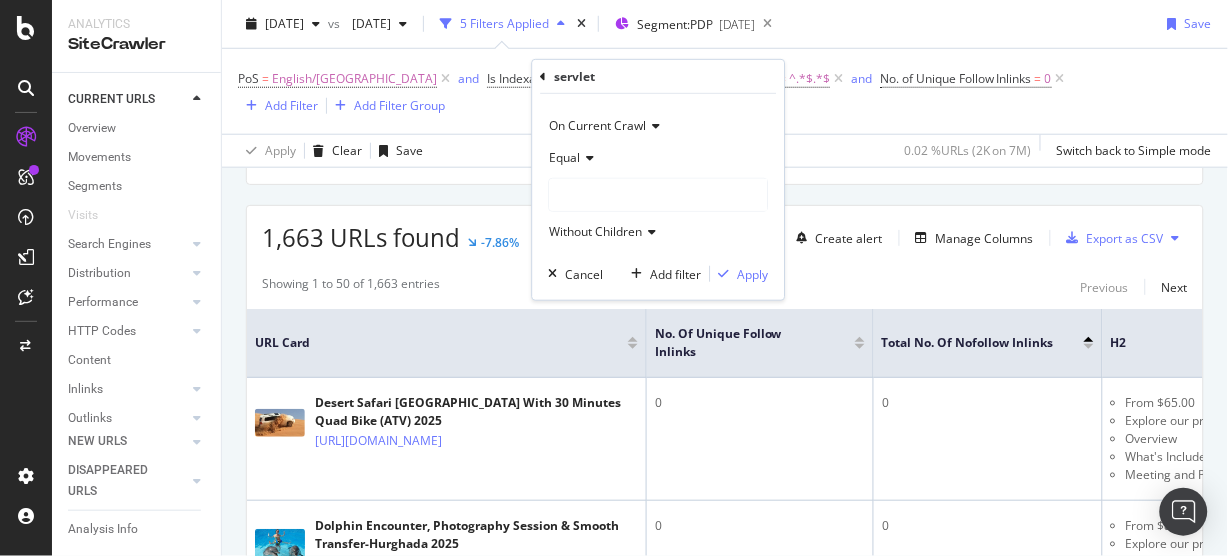 click on "URLs Crawled By Botify By servlet
Chart (by Value) Table Expand Export as CSV Export as PNG Add to Custom Report
×
PDP 100% servlet Crawled URLs PDP 1,663 PDP
URLs Crawled By Botify By pos
Chart (by Value) Table Expand Export as CSV Export as PNG Add to Custom Report
×
English/US 100% PoS Crawled URLs English/US 1,663 English/US
1,663 URLs found -7.86% Create alert Manage Columns Export as CSV Showing 1 to 50 of 1,663 entries Previous Next URL Card No. of Unique Follow Inlinks Total No. of Nofollow Inlinks H2 Desert Safari Dubai With 30 Minutes Quad Bike (ATV) 2025 https://www.viator.com/tours/Dubai/Desert-Safari-Dubai/d828-75618P8 0 0 From $65.00 Overview 0 0 0 0 0" at bounding box center [725, 3283] 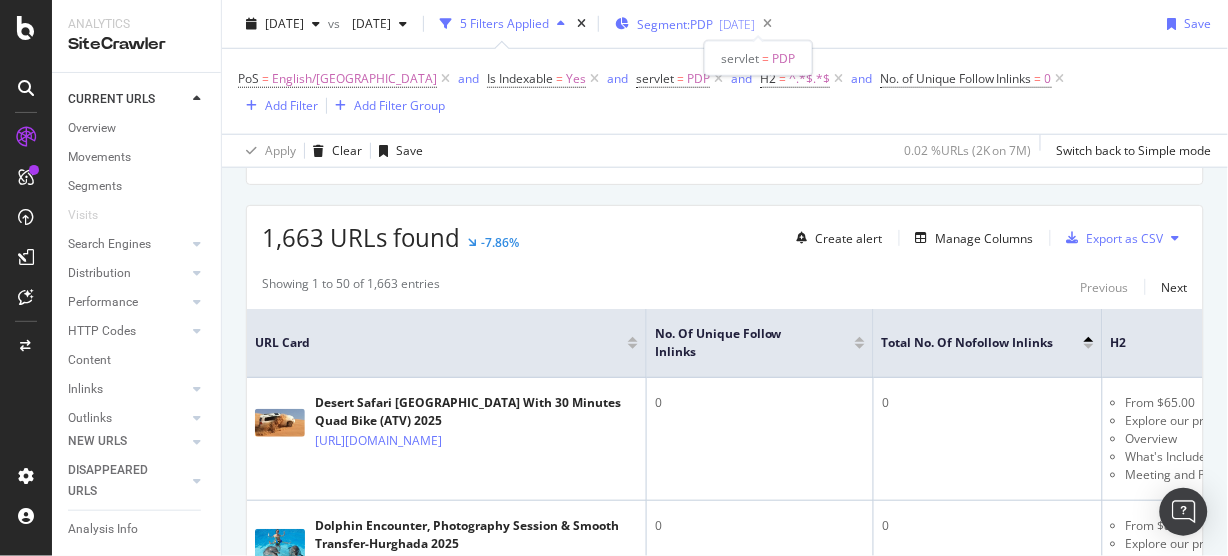 click on "Segment:  PDP" at bounding box center (675, 24) 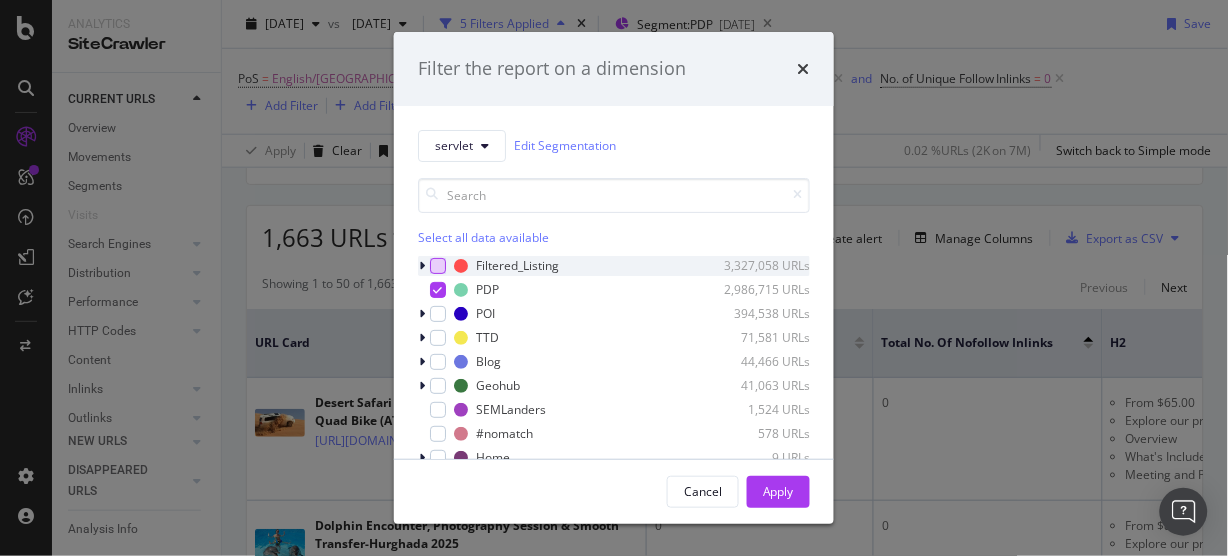 click at bounding box center (438, 266) 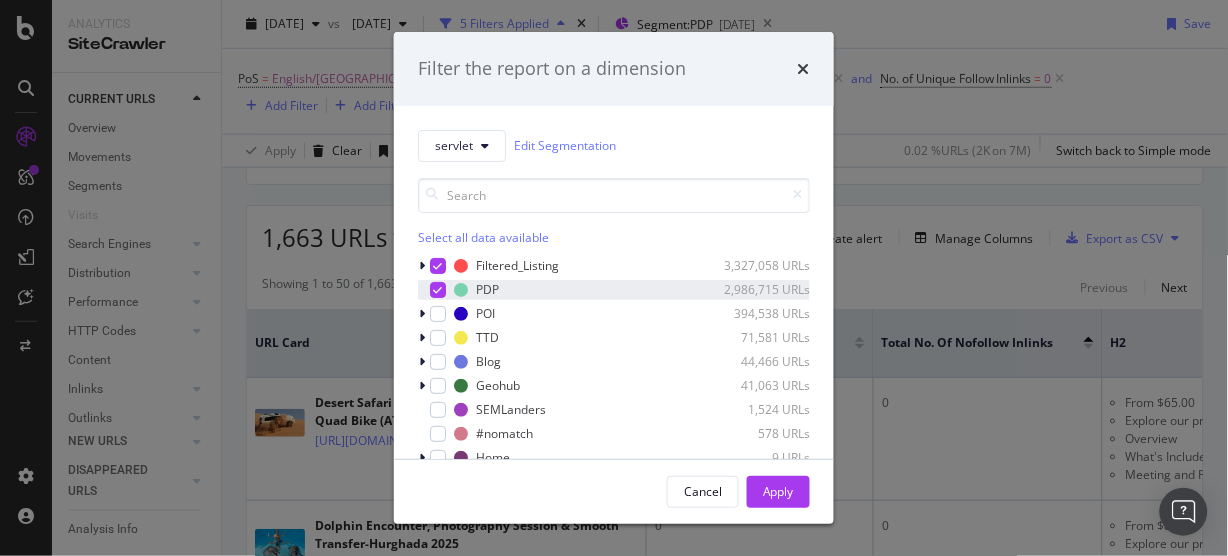 click at bounding box center [438, 290] 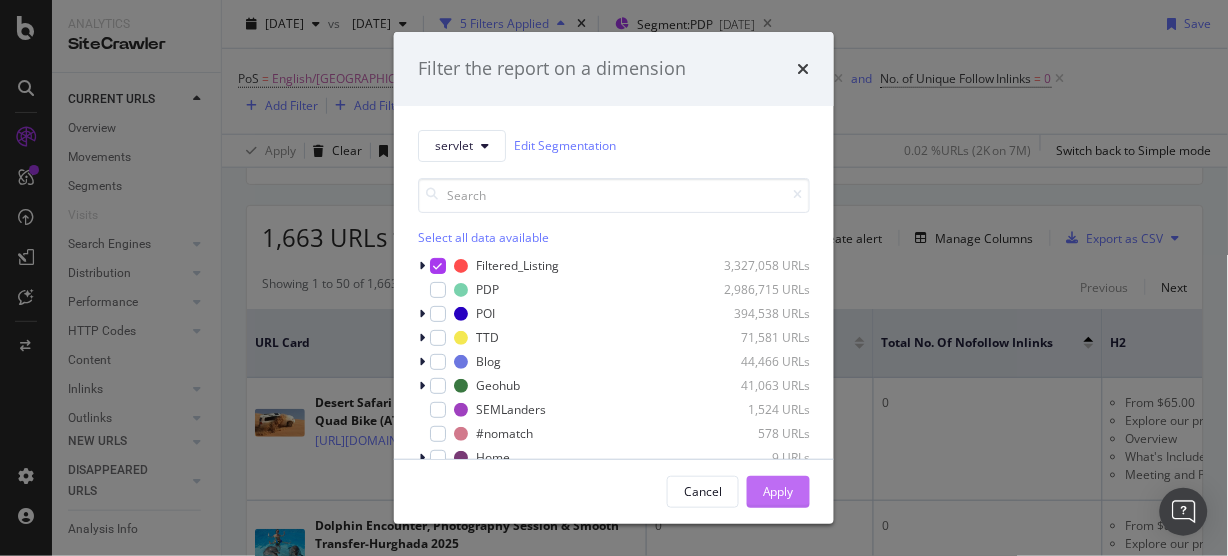 click on "Apply" at bounding box center (778, 491) 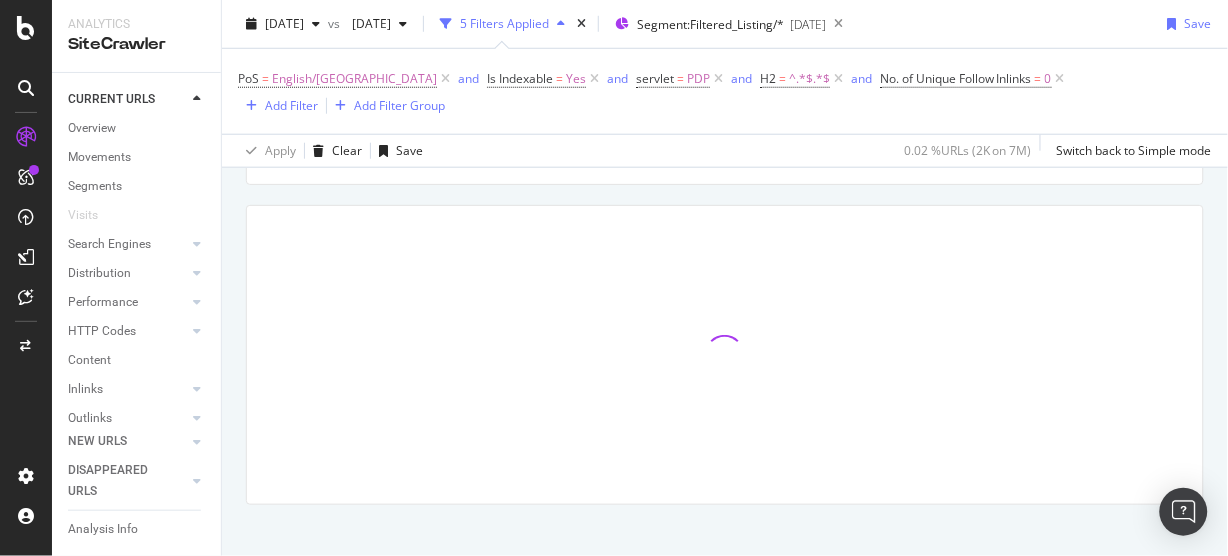 scroll, scrollTop: 314, scrollLeft: 0, axis: vertical 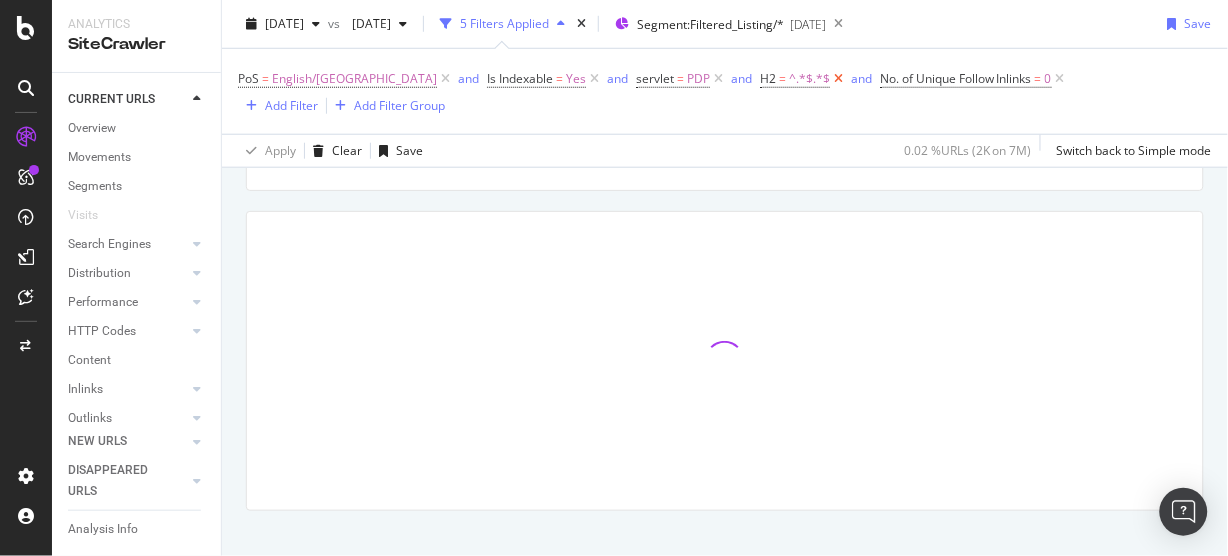 click at bounding box center (838, 79) 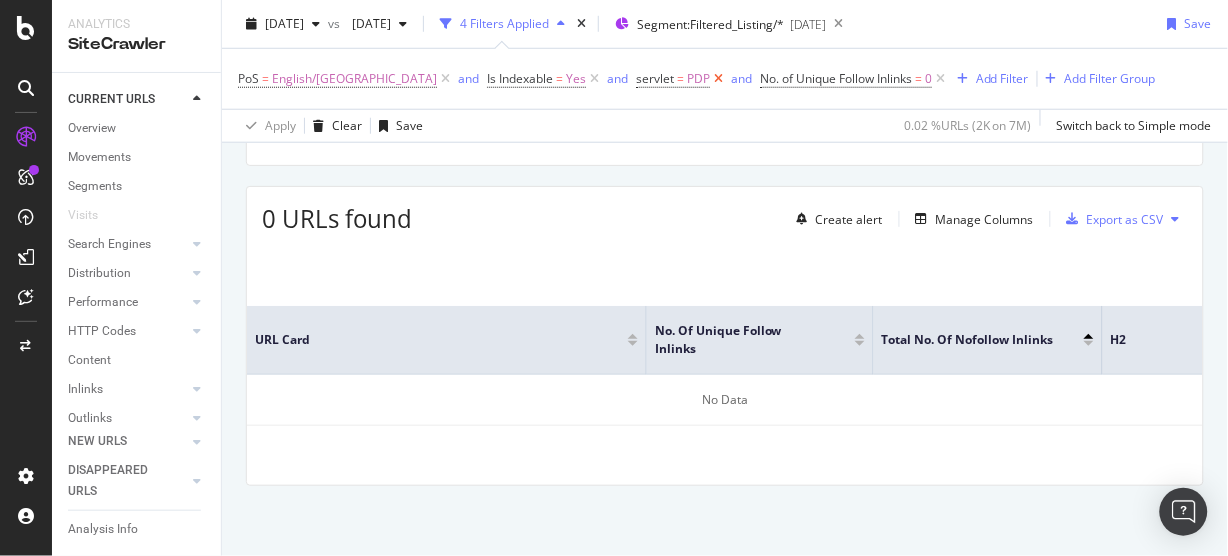 click at bounding box center (718, 79) 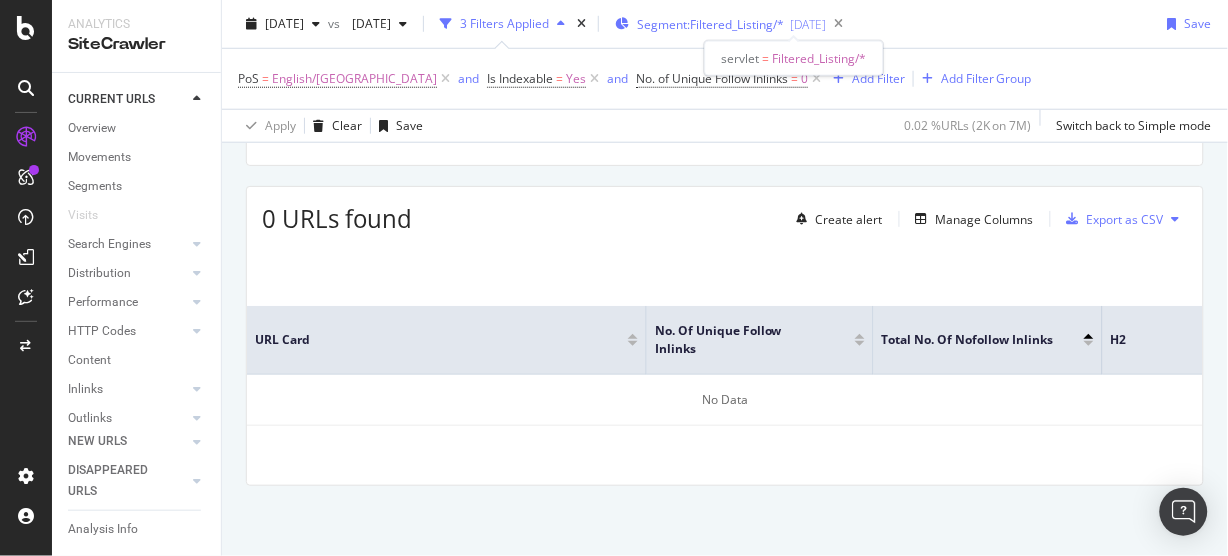 click on "Segment:  Filtered_Listing/*" at bounding box center (710, 24) 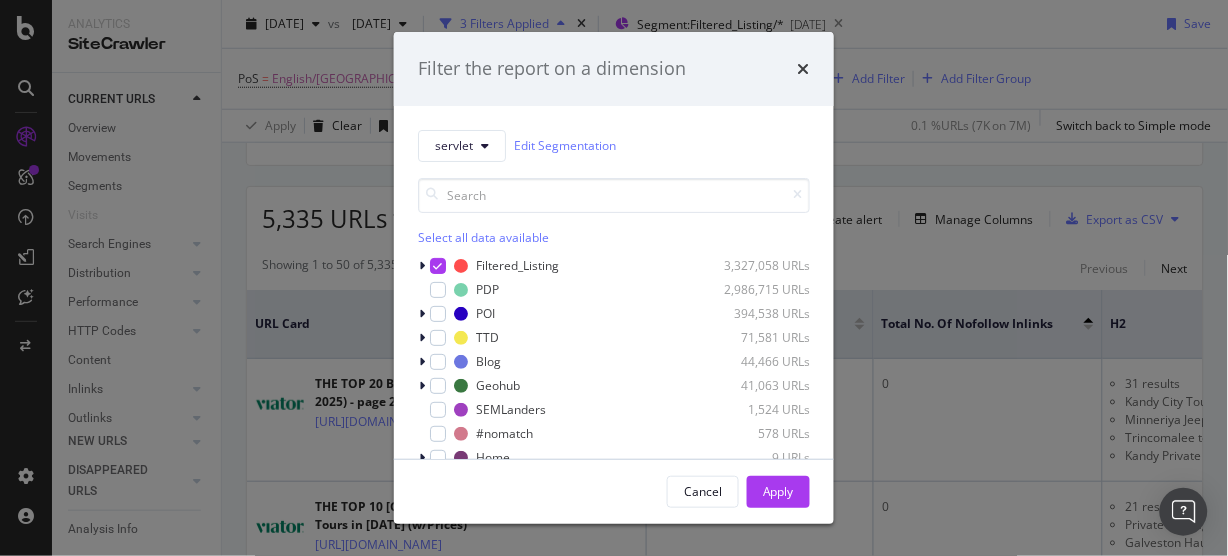 click on "Filter the report on a dimension servlet Edit Segmentation Select all data available Filtered_Listing 3,327,058   URLs PDP 2,986,715   URLs POI 394,538   URLs TTD 71,581   URLs Blog 44,466   URLs Geohub 41,063   URLs SEMLanders 1,524   URLs #nomatch 578   URLs Home 9   URLs Cancel Apply" at bounding box center [614, 278] 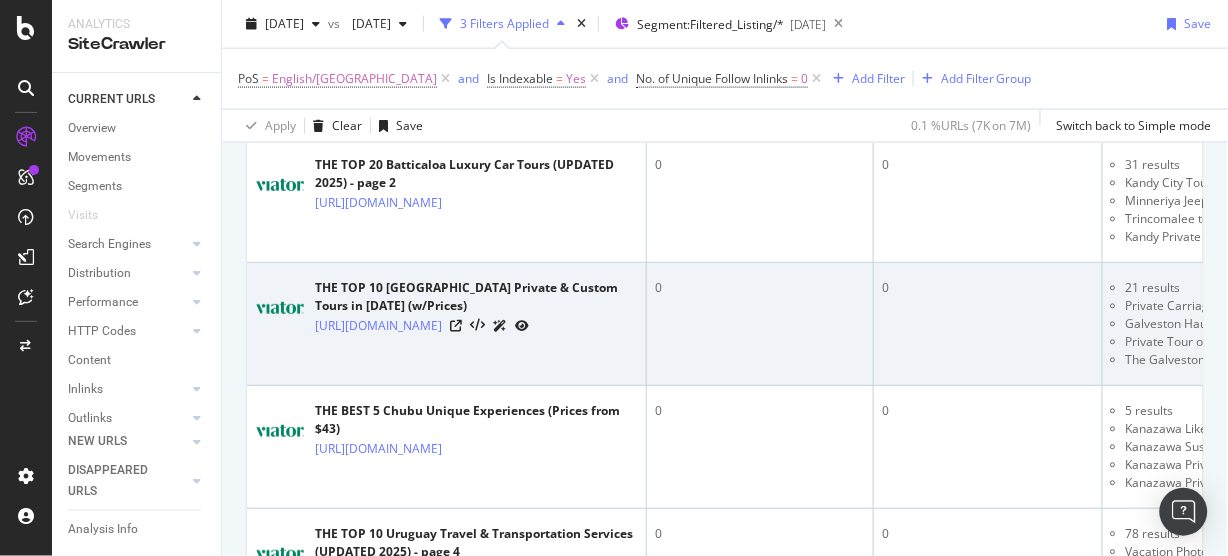 scroll, scrollTop: 640, scrollLeft: 0, axis: vertical 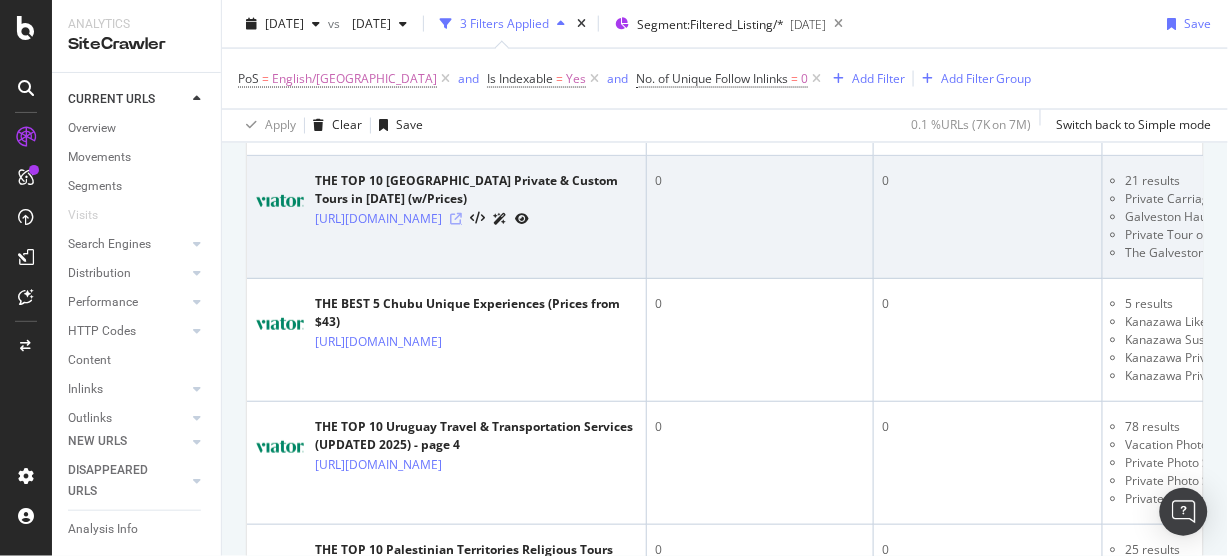 click at bounding box center [456, 219] 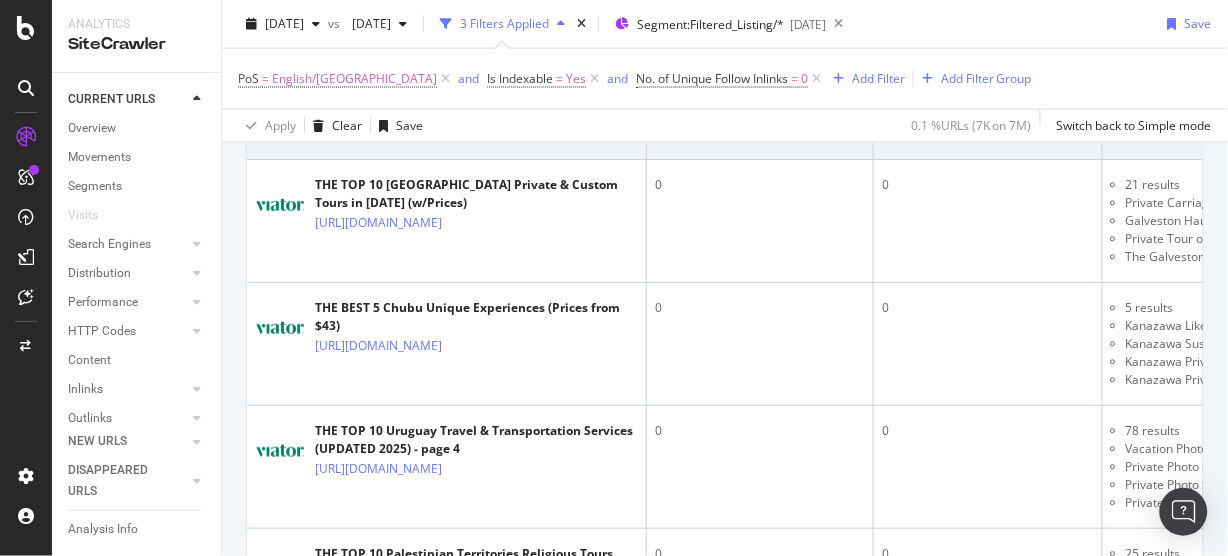 scroll, scrollTop: 640, scrollLeft: 0, axis: vertical 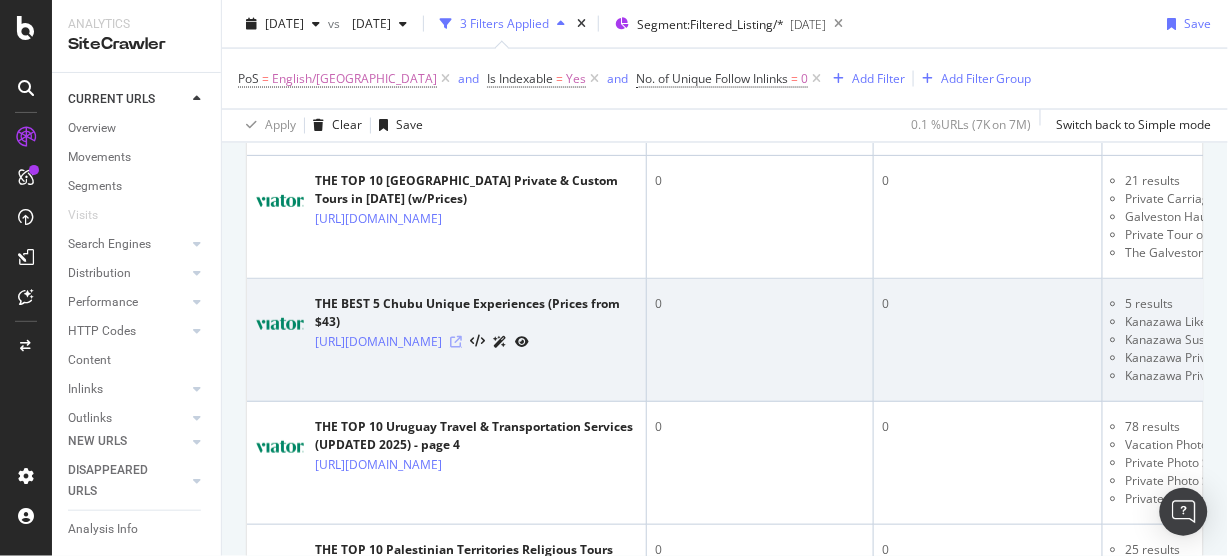 click at bounding box center [456, 342] 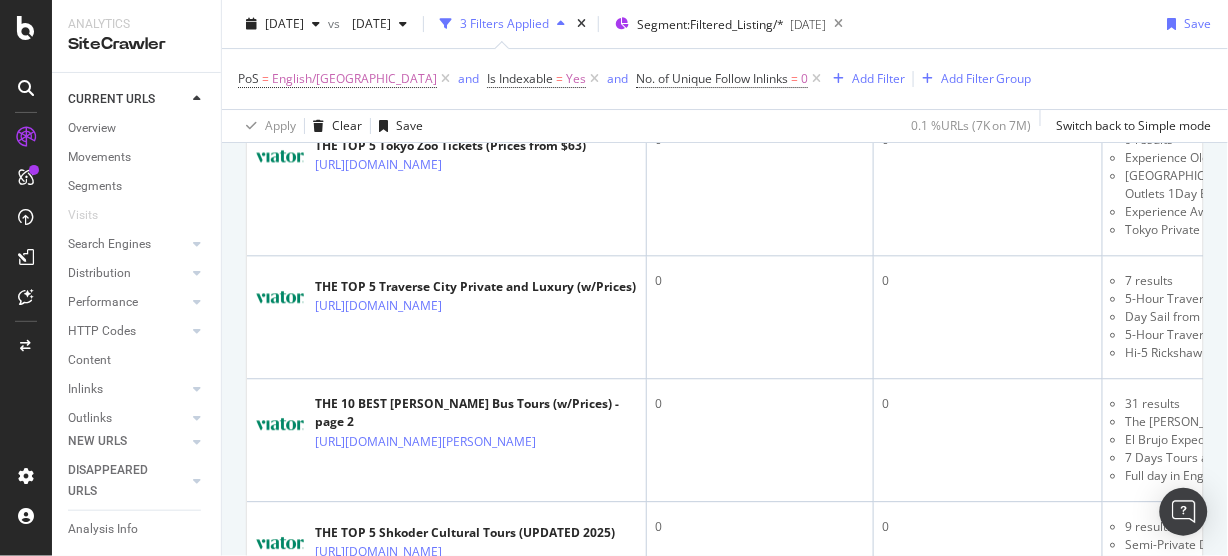 scroll, scrollTop: 1493, scrollLeft: 0, axis: vertical 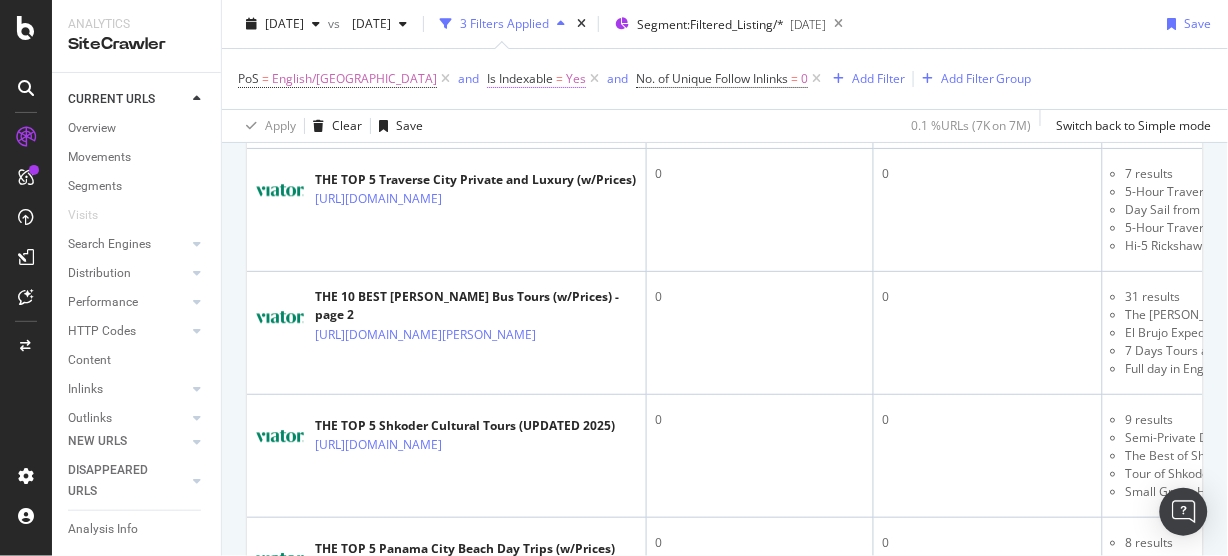 click on "Is Indexable" at bounding box center [520, 78] 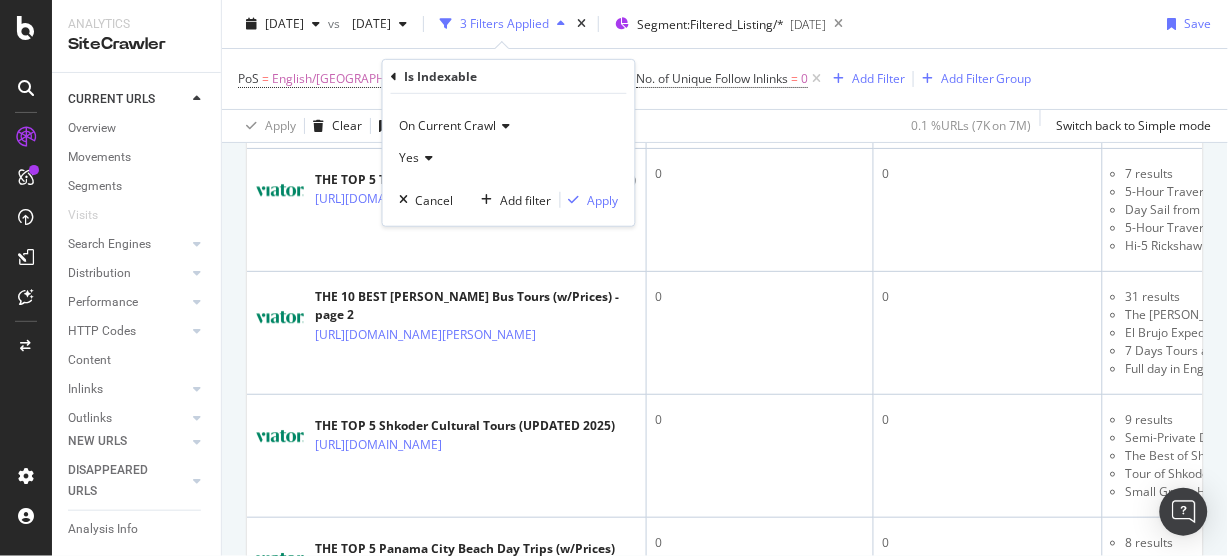 click on "Yes" at bounding box center (509, 158) 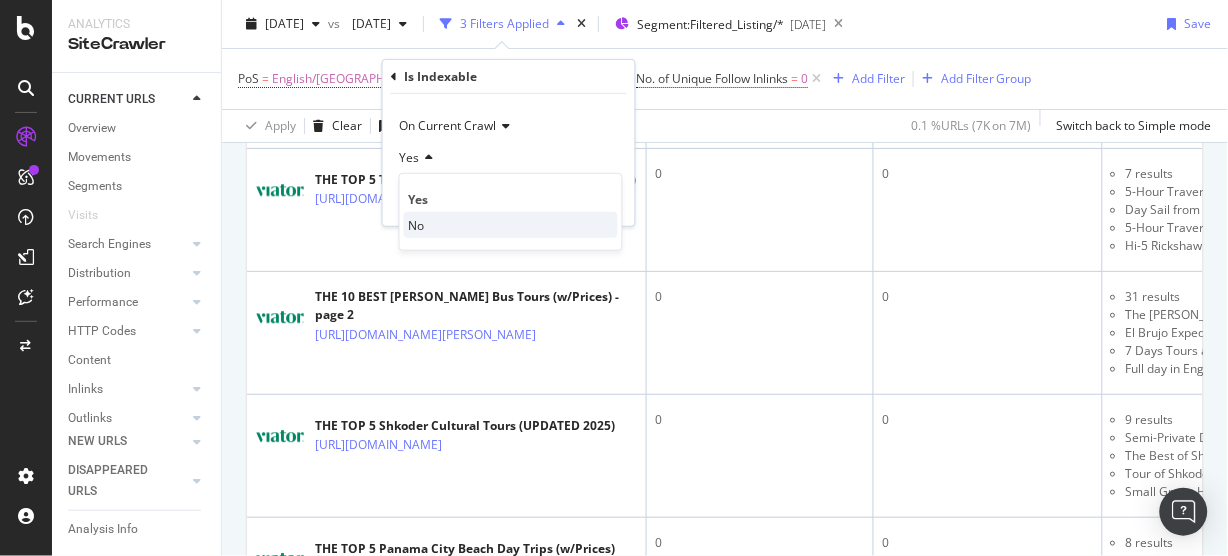 click on "No" at bounding box center (417, 224) 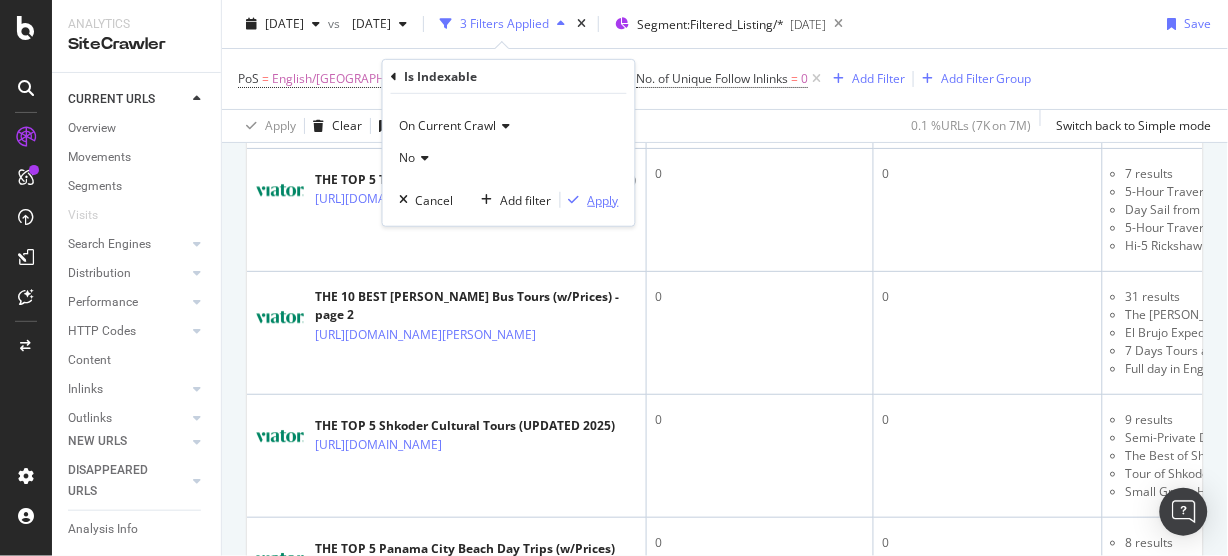 click on "Apply" at bounding box center (603, 199) 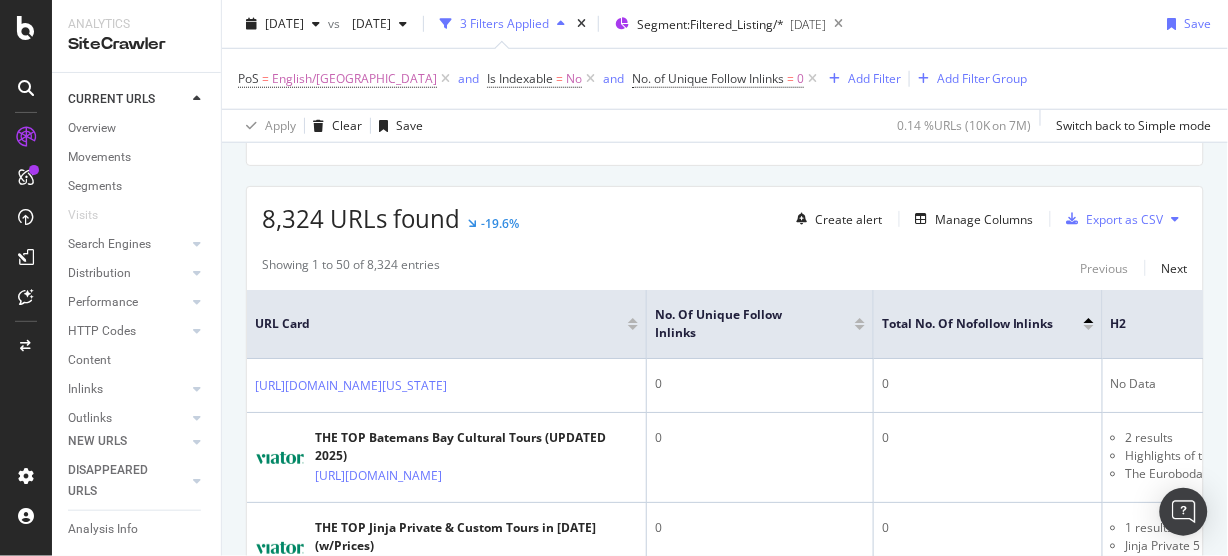 scroll, scrollTop: 1493, scrollLeft: 0, axis: vertical 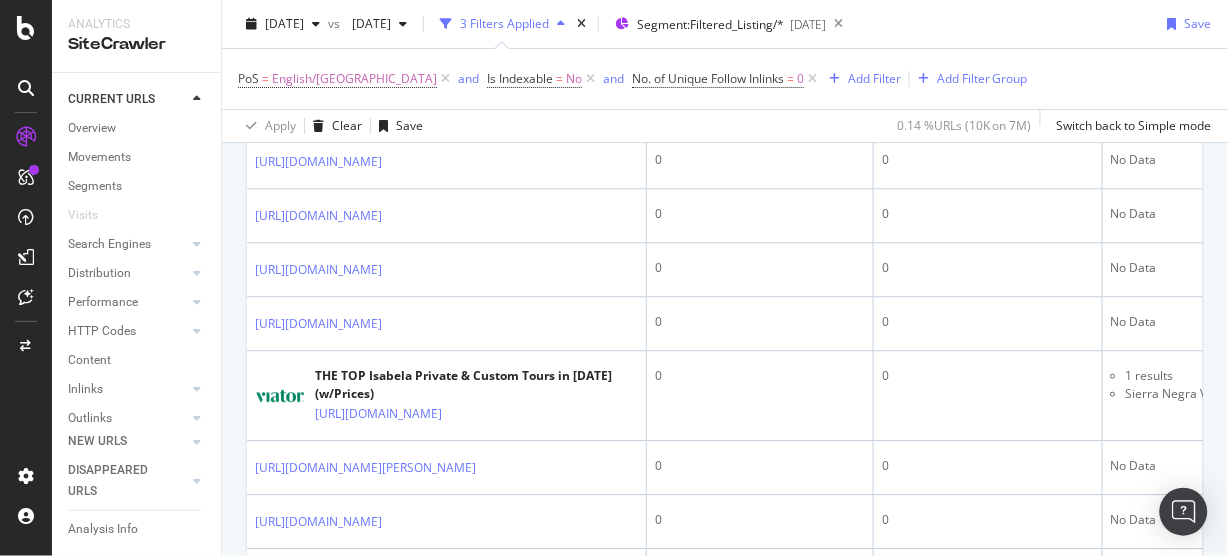 click at bounding box center [456, 102] 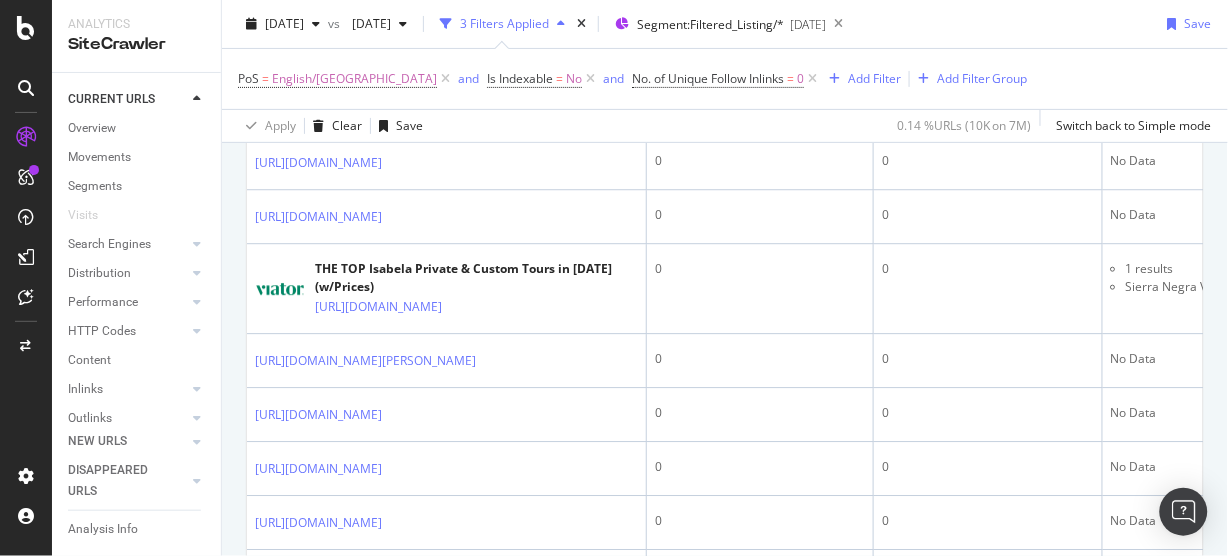 click at bounding box center [396, 55] 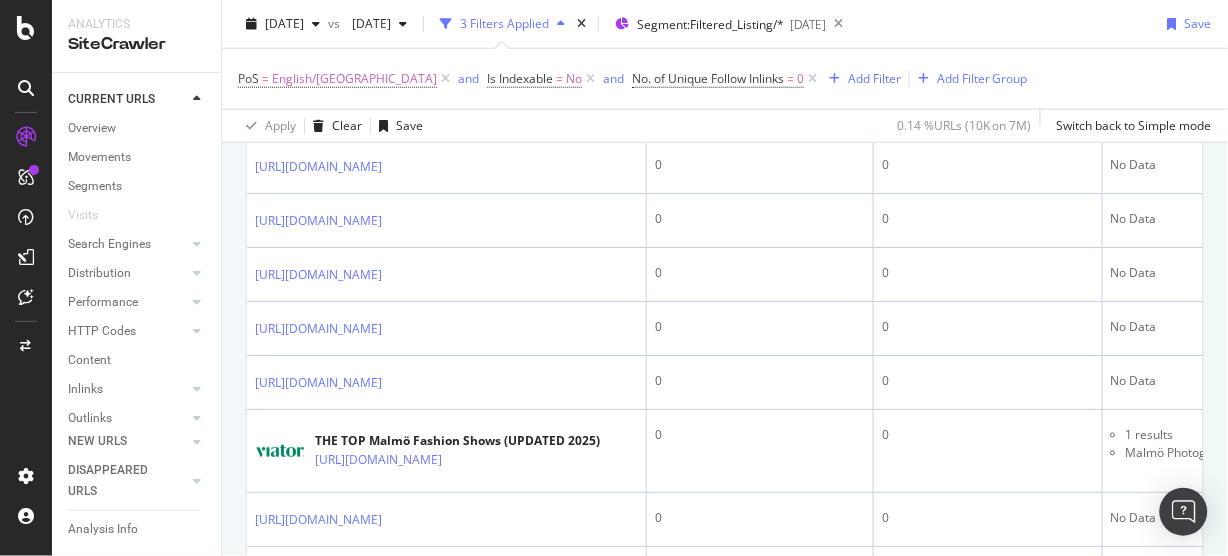 scroll, scrollTop: 1920, scrollLeft: 0, axis: vertical 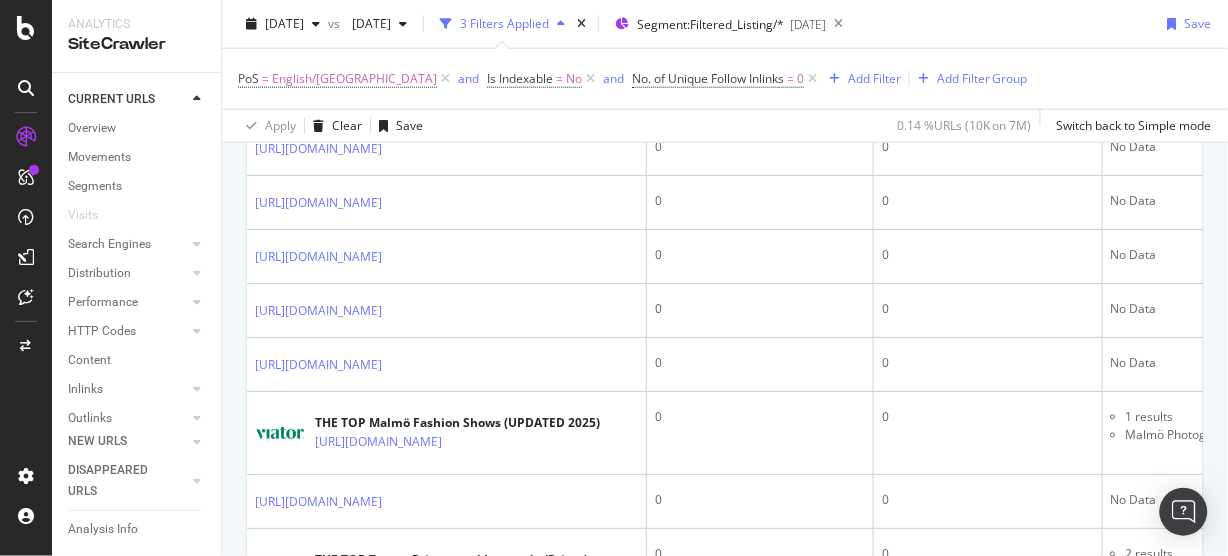 click at bounding box center (456, -13) 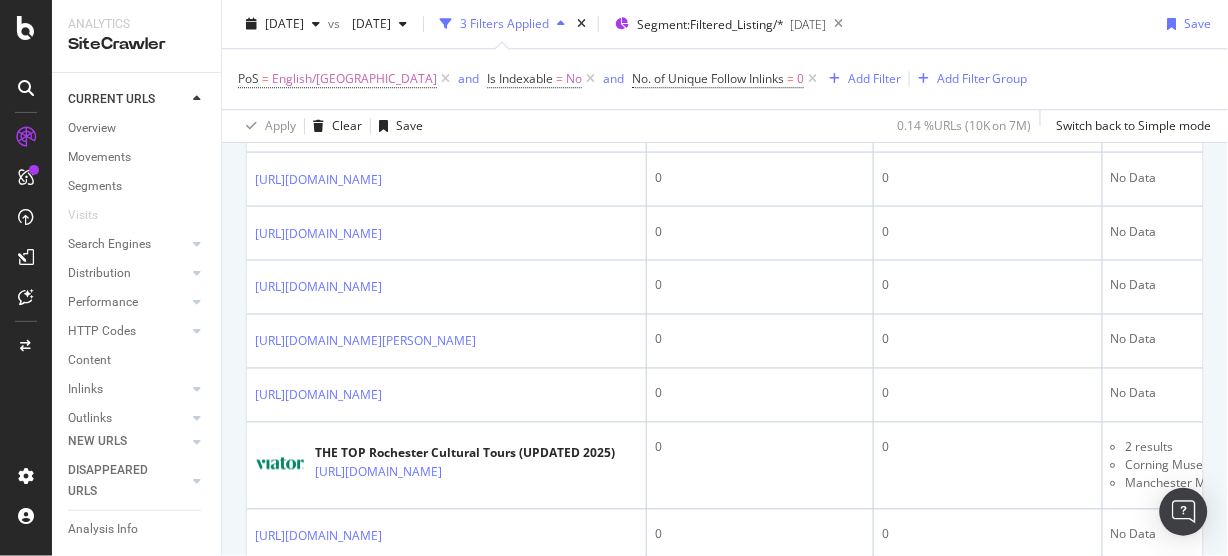 scroll, scrollTop: 2666, scrollLeft: 0, axis: vertical 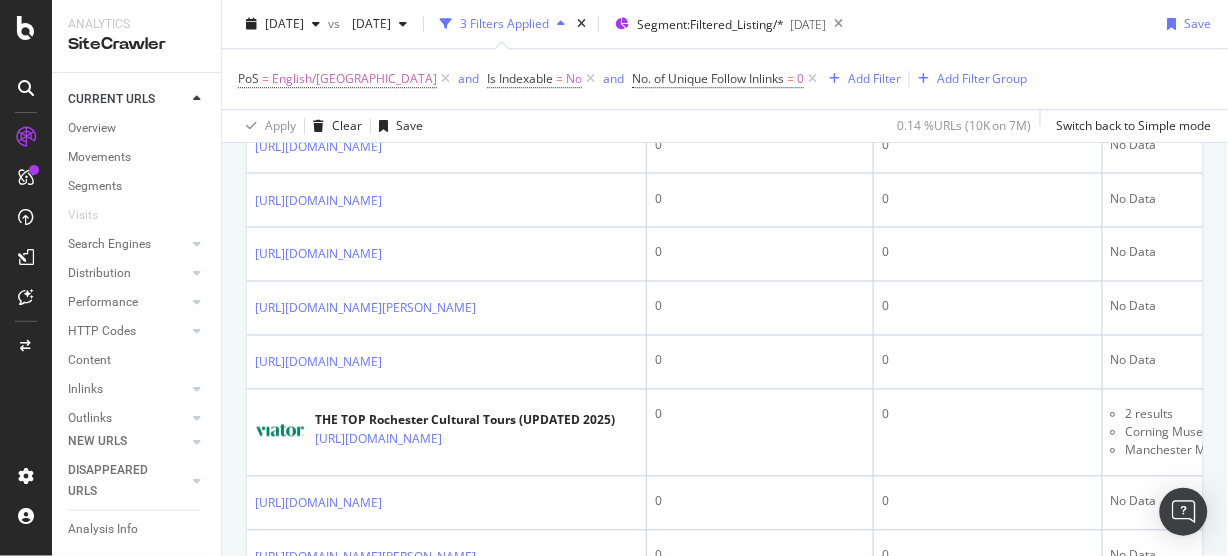 click at bounding box center [456, -167] 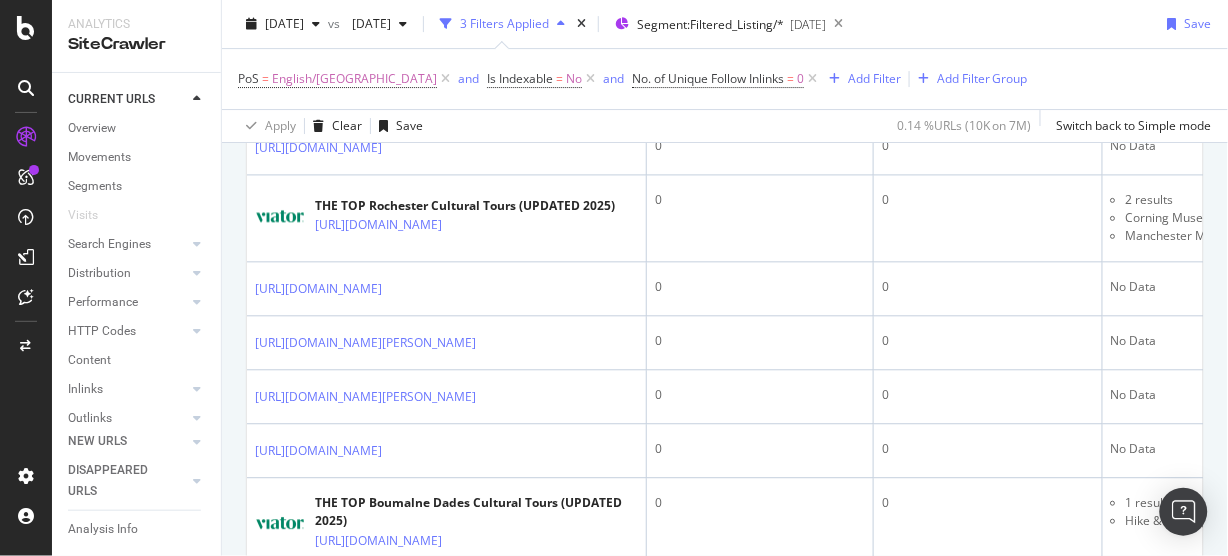 scroll, scrollTop: 3093, scrollLeft: 0, axis: vertical 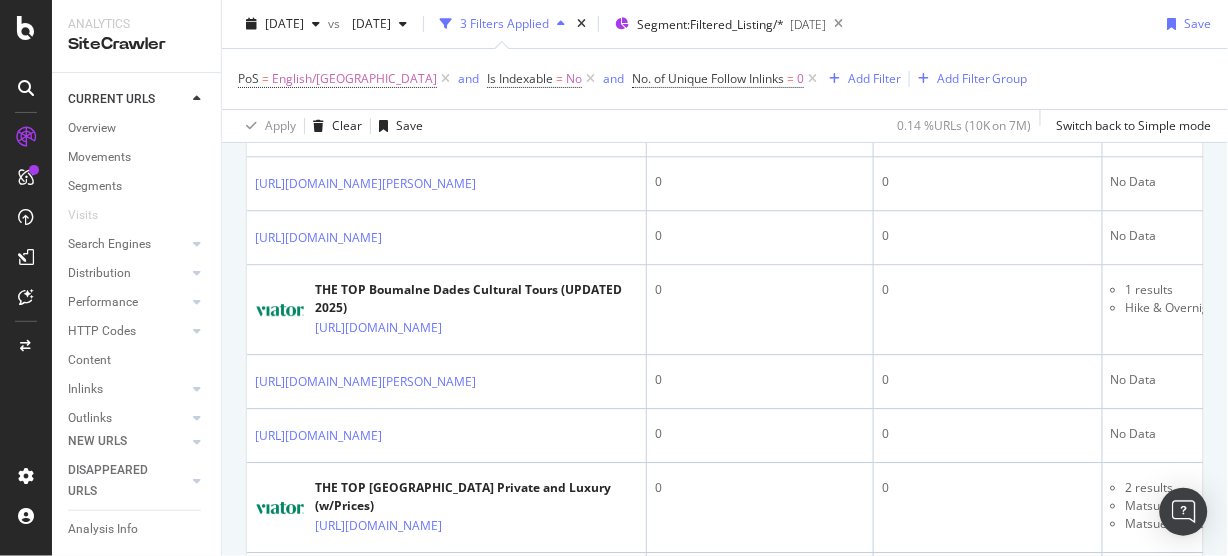 click at bounding box center [461, -335] 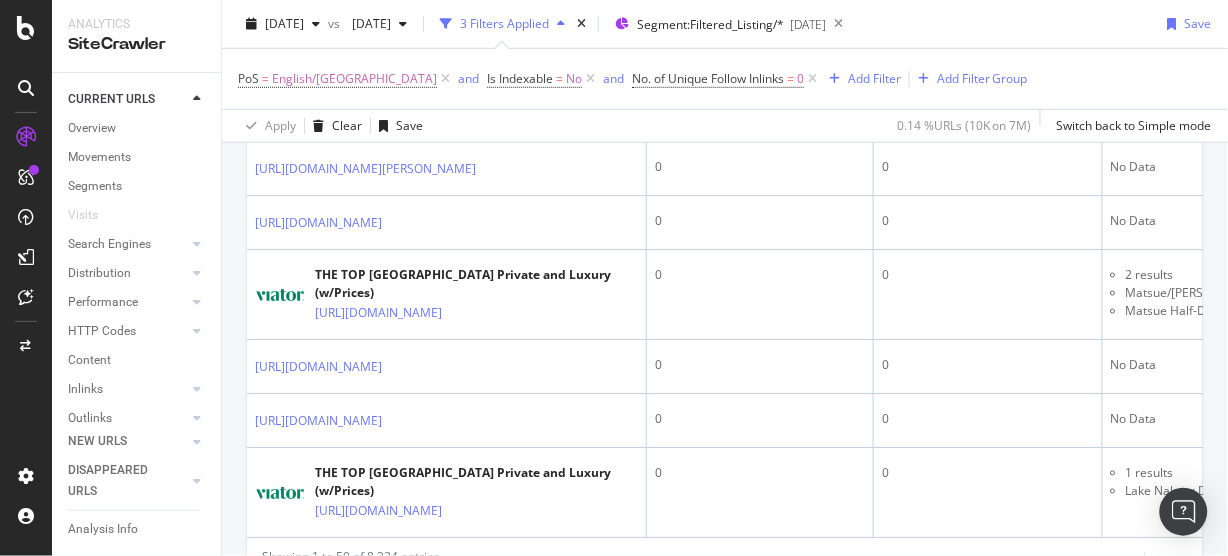 scroll, scrollTop: 3413, scrollLeft: 0, axis: vertical 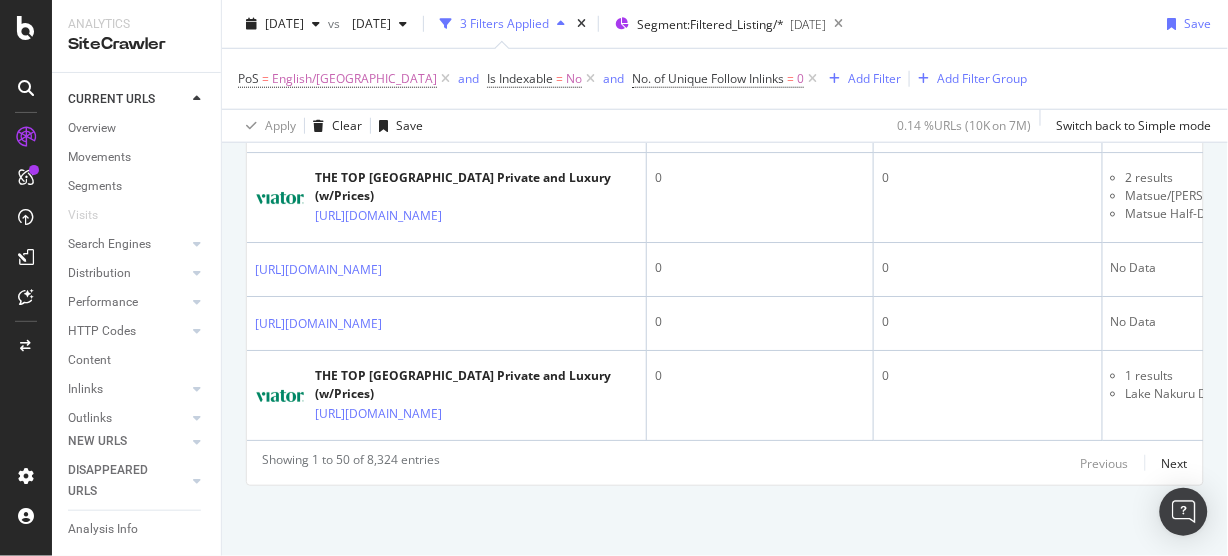 click at bounding box center (456, -298) 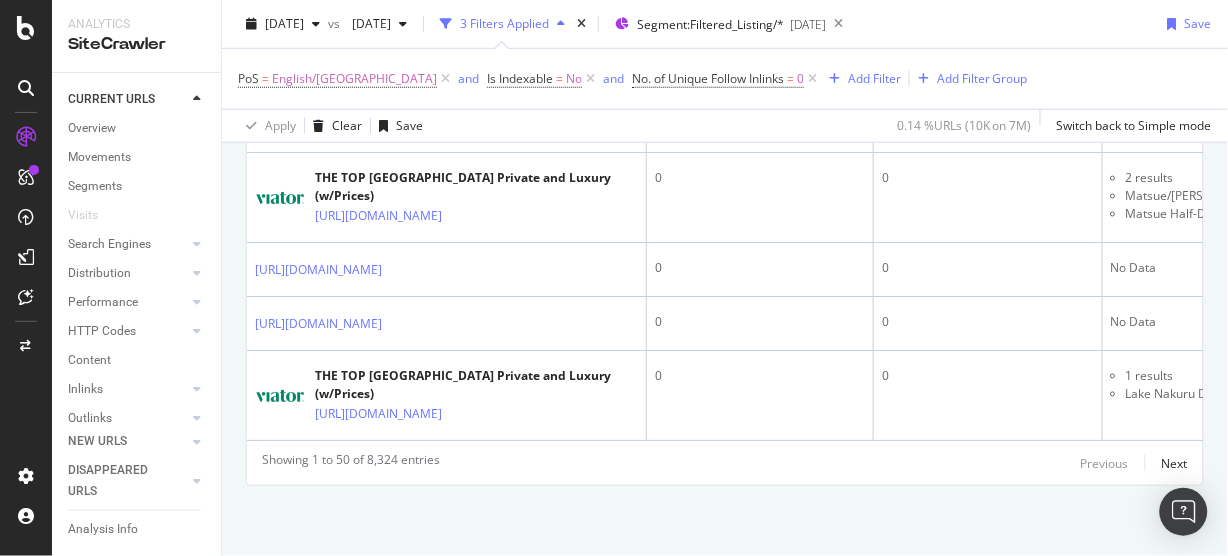 scroll, scrollTop: 3840, scrollLeft: 0, axis: vertical 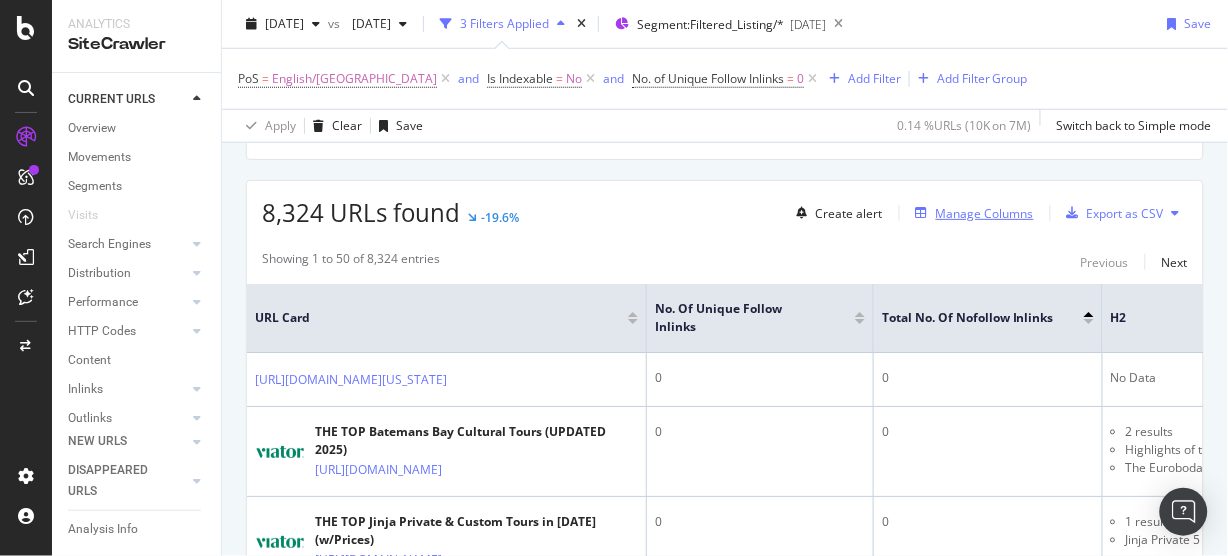 click on "Manage Columns" at bounding box center (985, 213) 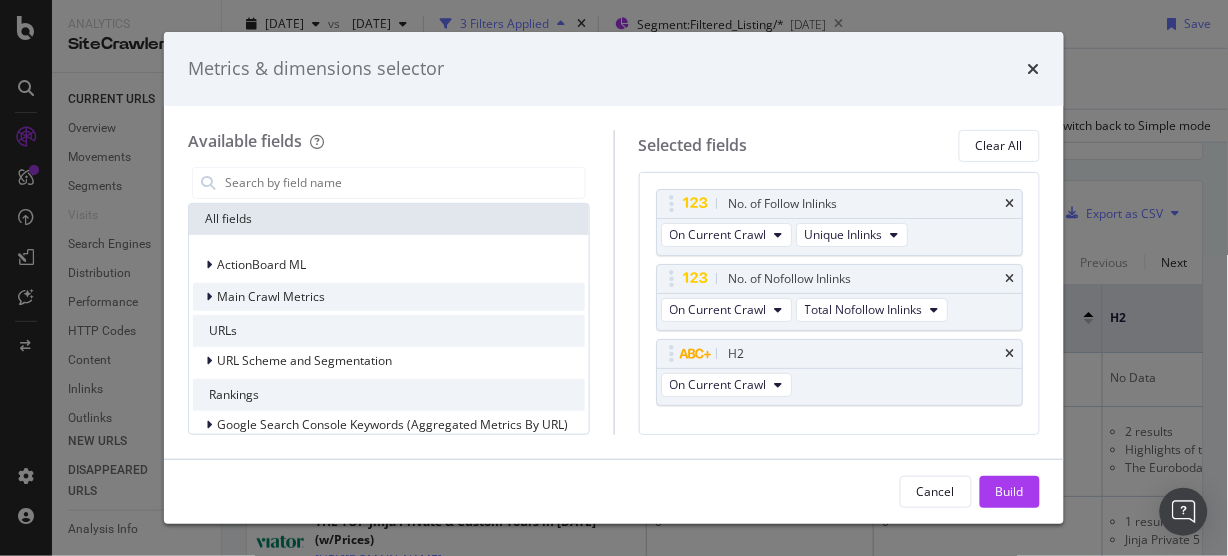 scroll, scrollTop: 213, scrollLeft: 0, axis: vertical 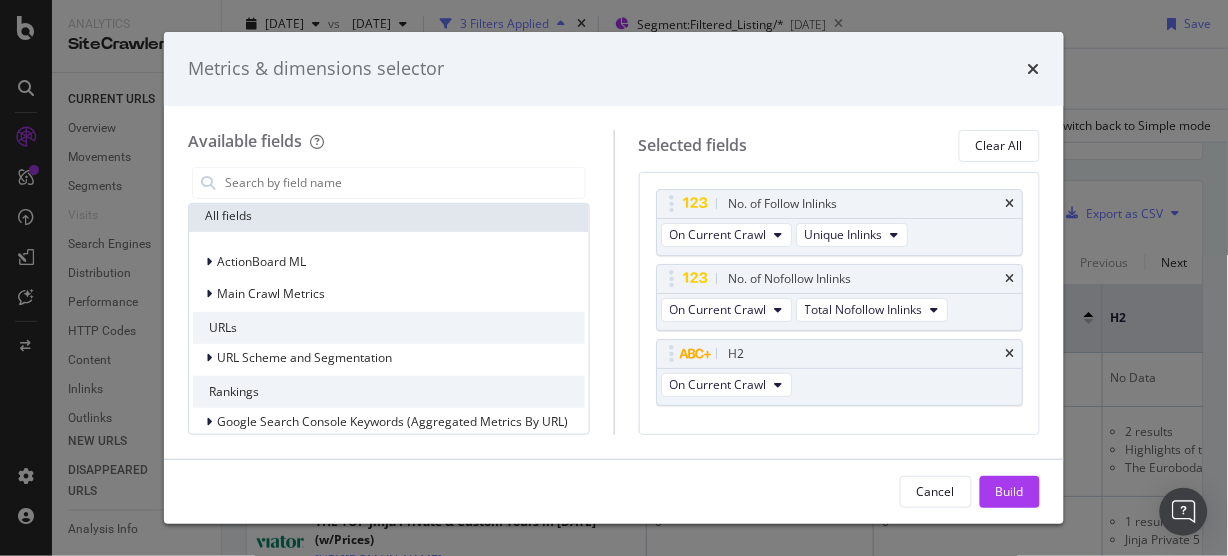 click at bounding box center (1034, 69) 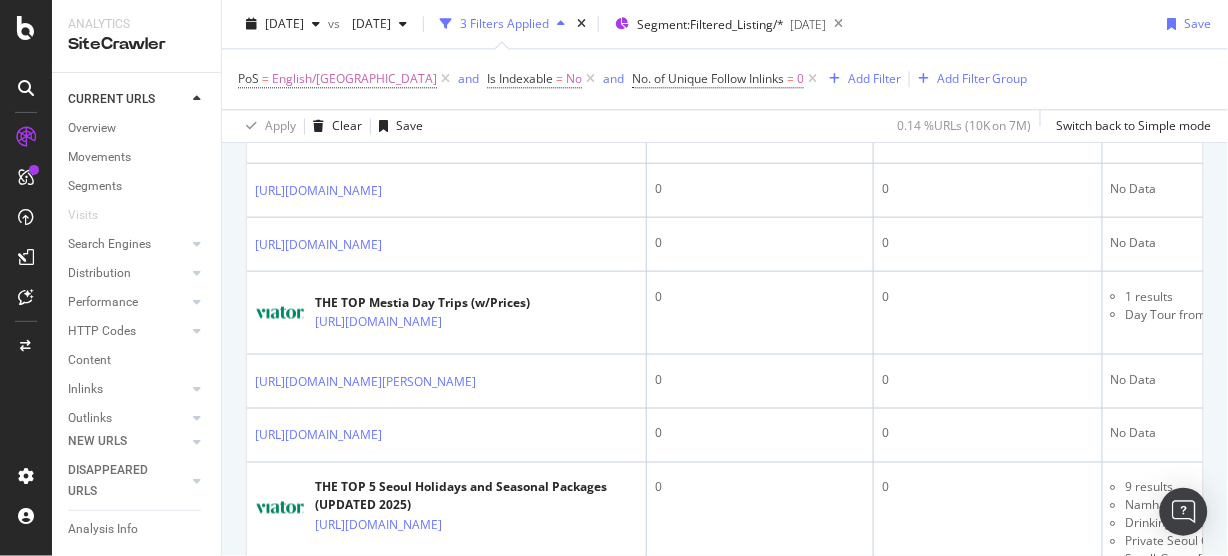 scroll, scrollTop: 1066, scrollLeft: 0, axis: vertical 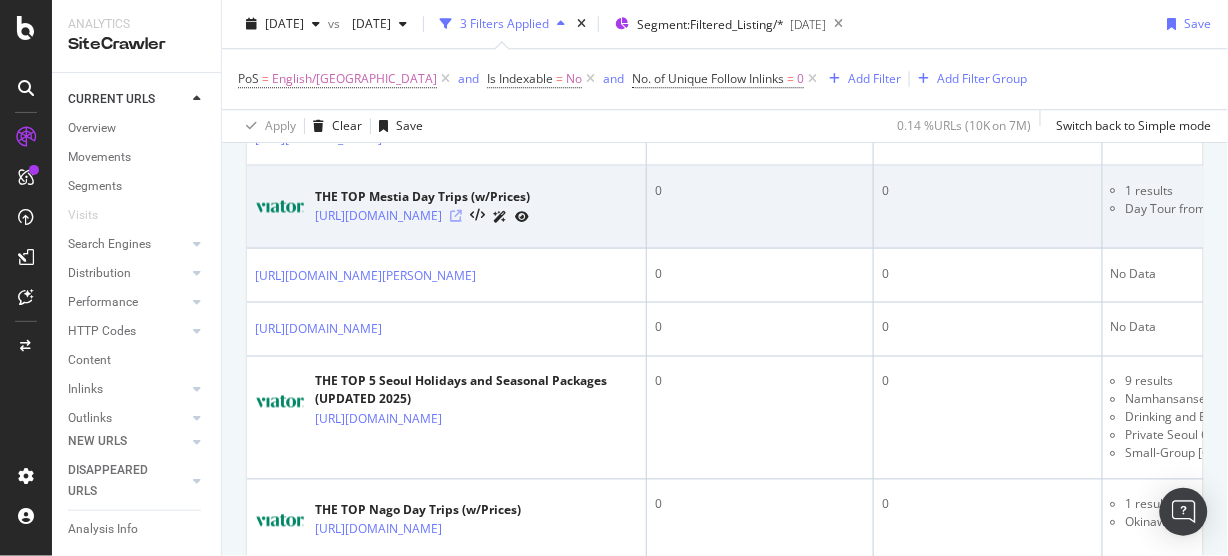 click at bounding box center (456, 215) 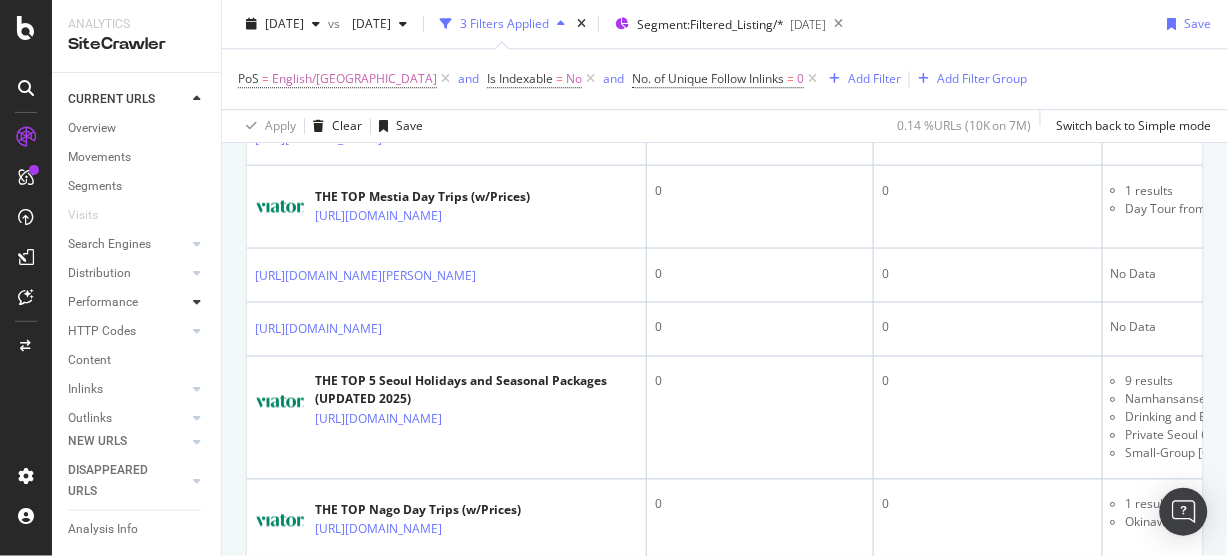 click at bounding box center (197, 302) 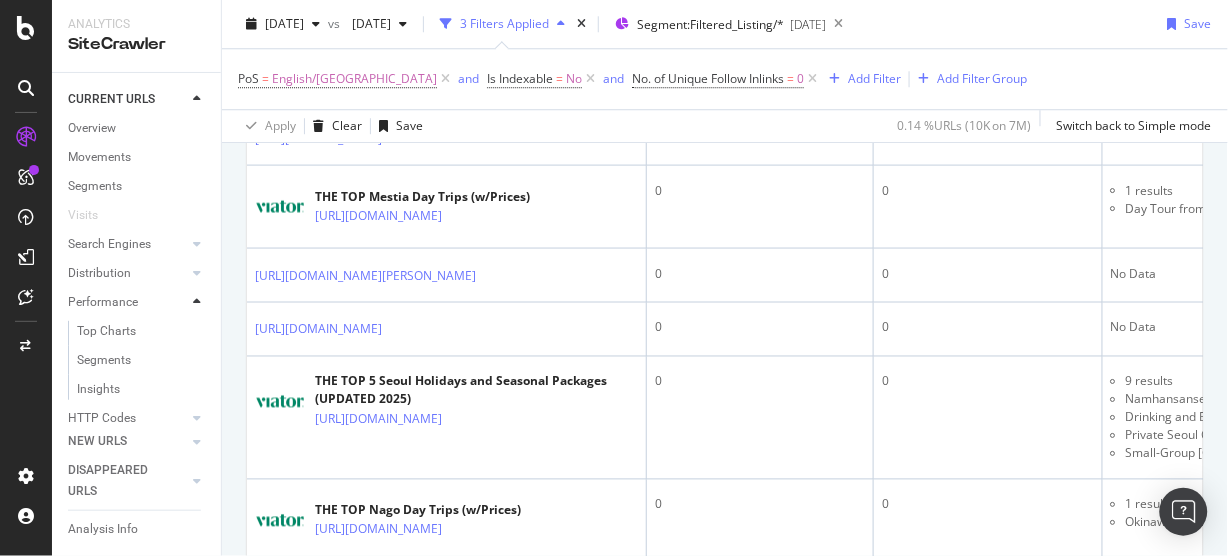 click at bounding box center (197, 302) 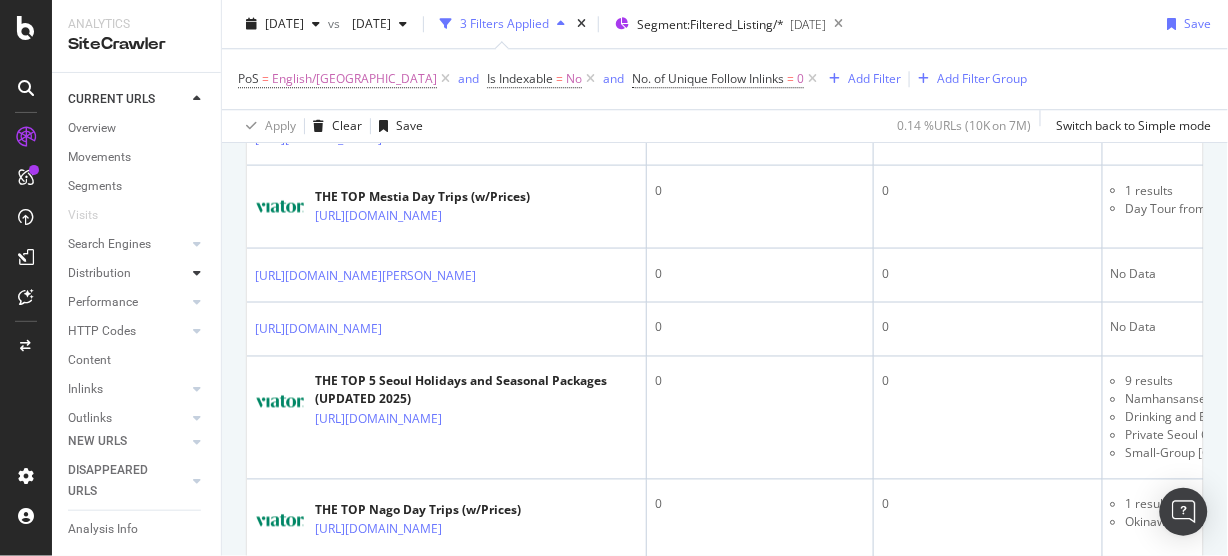 click at bounding box center (197, 273) 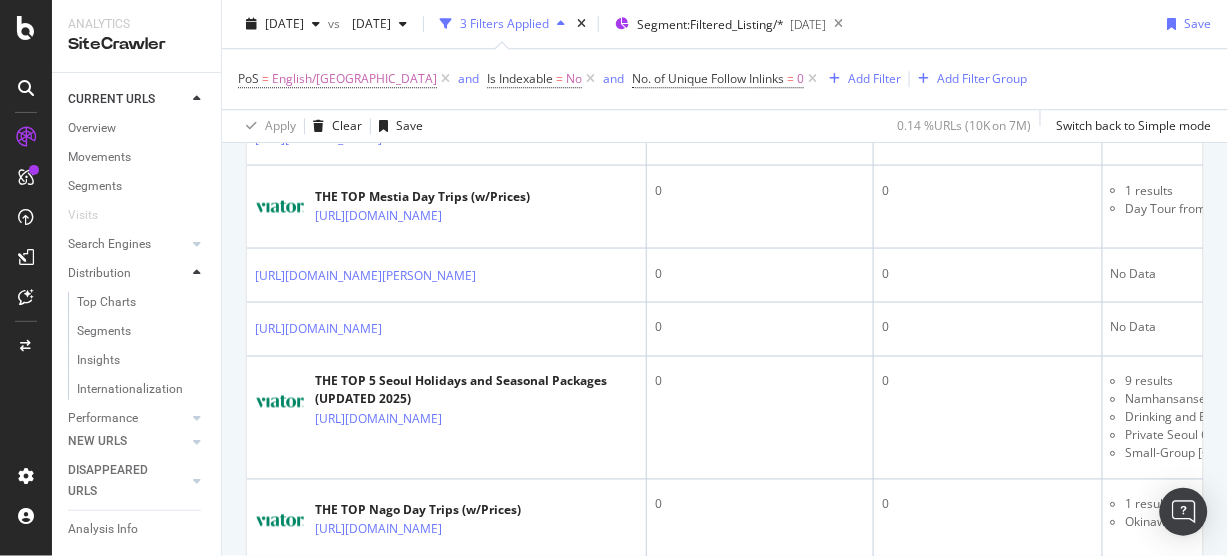 click at bounding box center (197, 273) 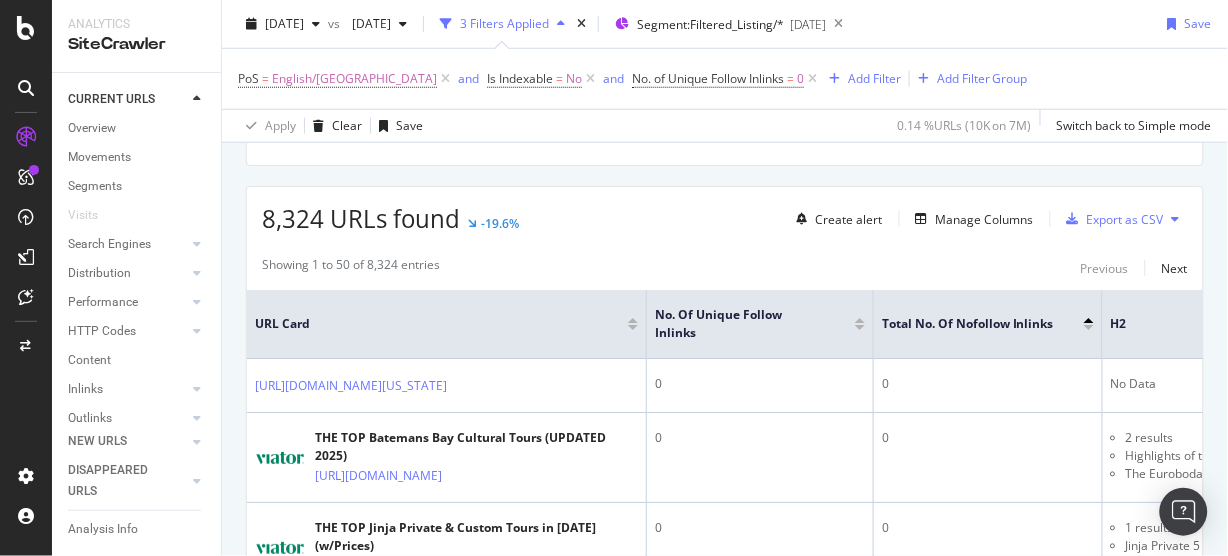 scroll, scrollTop: 320, scrollLeft: 0, axis: vertical 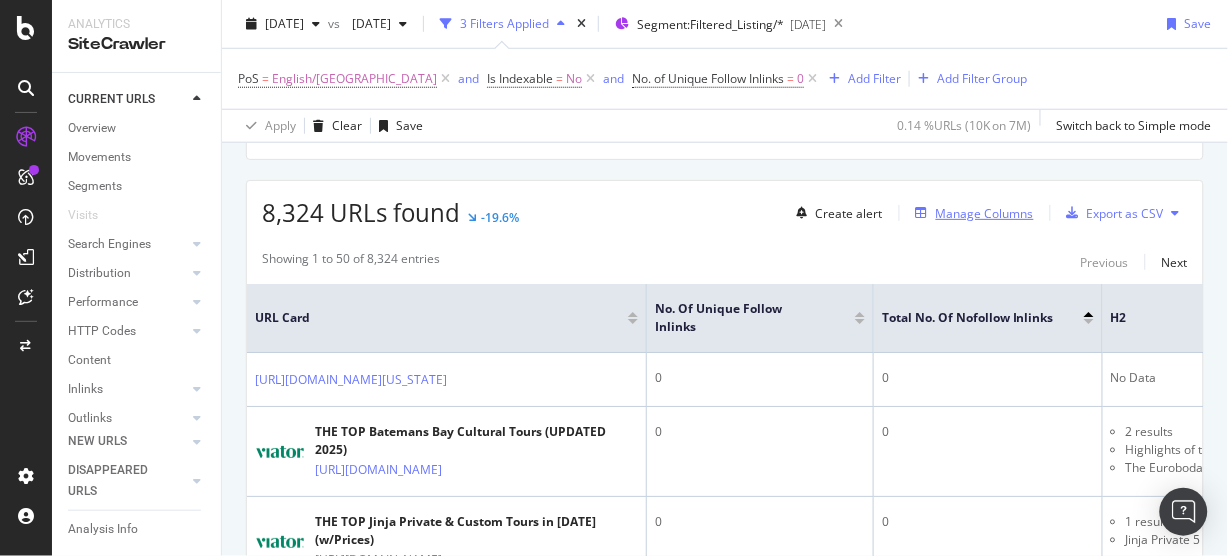 click on "Manage Columns" at bounding box center [985, 213] 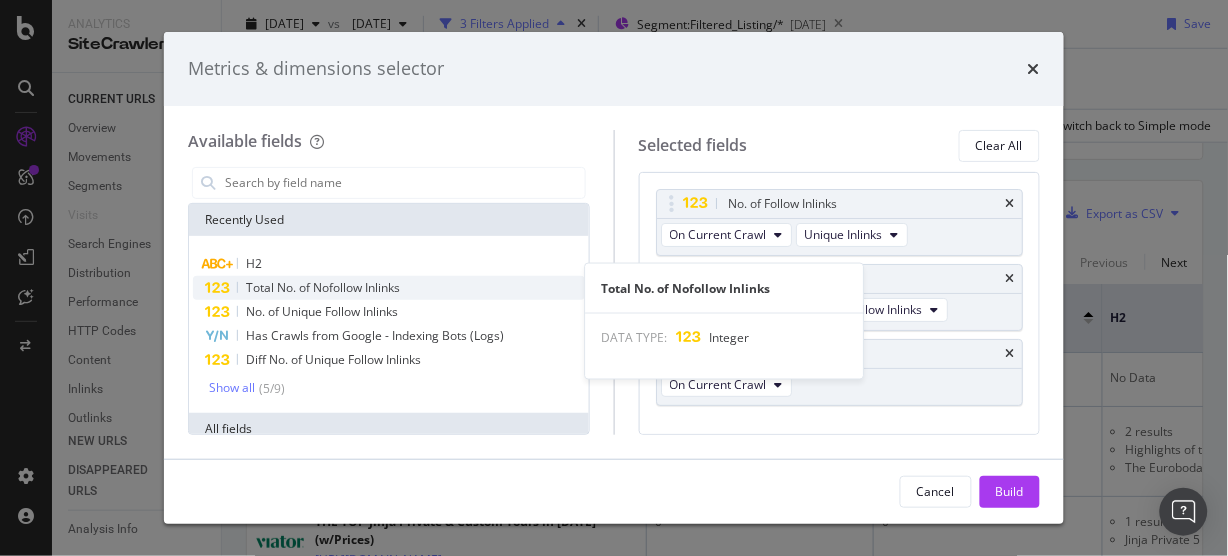 scroll, scrollTop: 213, scrollLeft: 0, axis: vertical 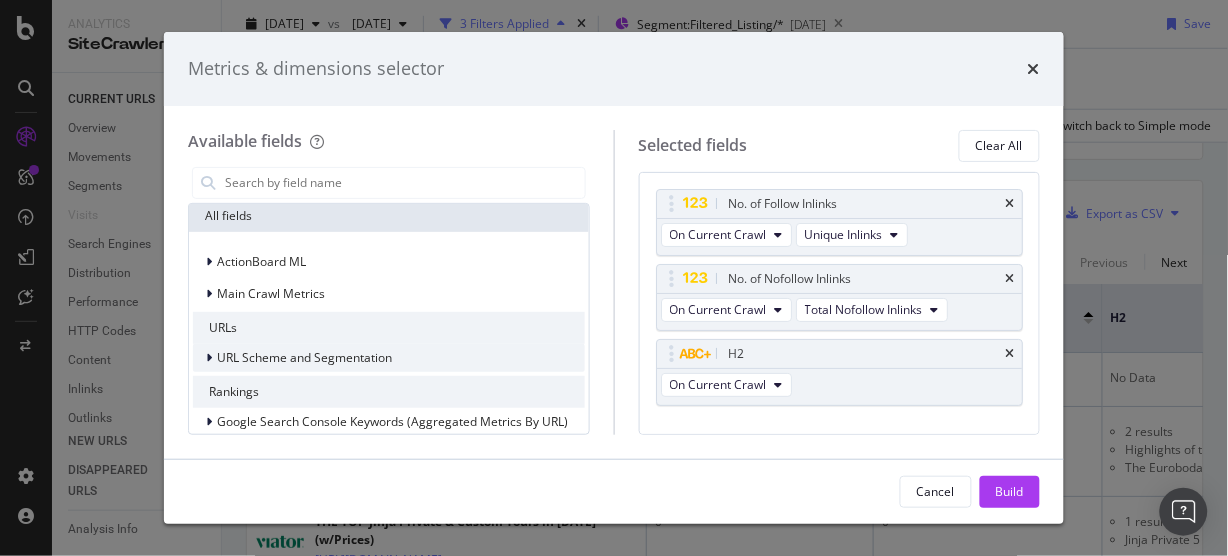 click on "URL Scheme and Segmentation" at bounding box center (304, 357) 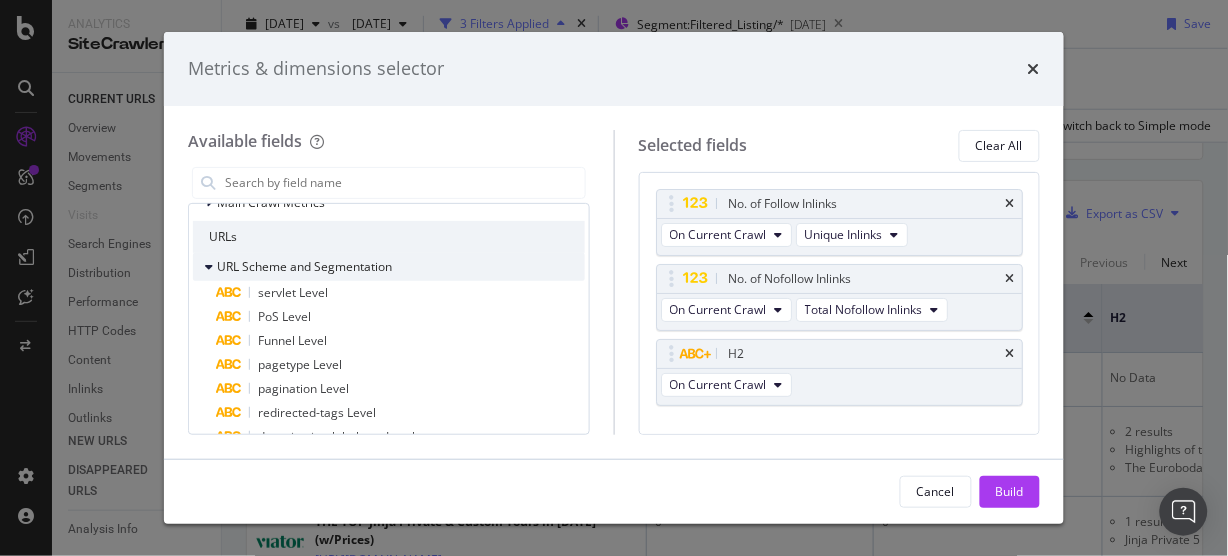 scroll, scrollTop: 320, scrollLeft: 0, axis: vertical 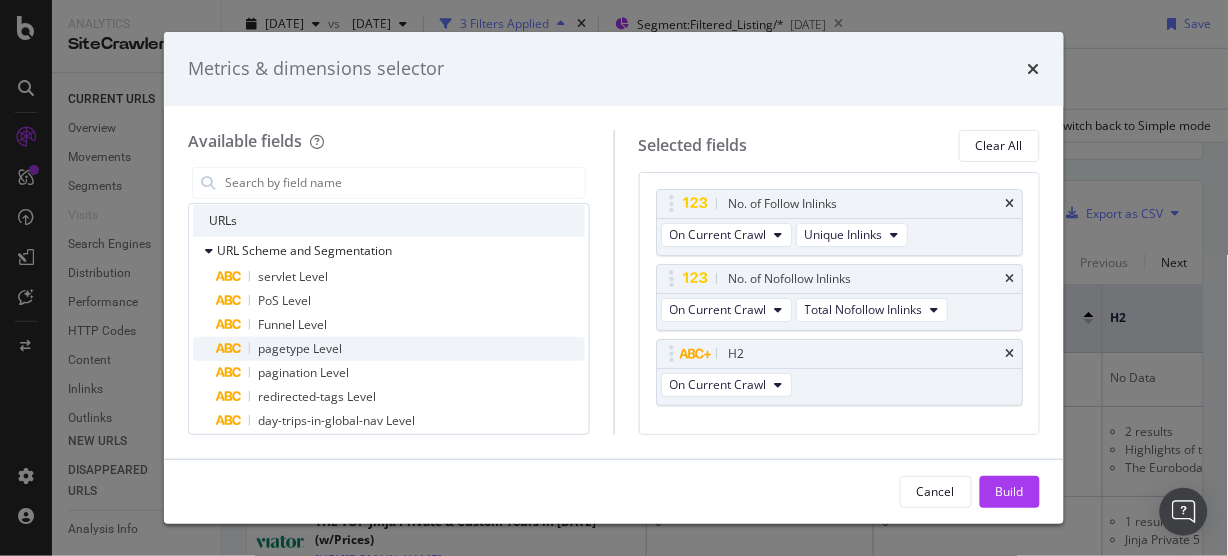 click on "pagetype Level" at bounding box center (401, 349) 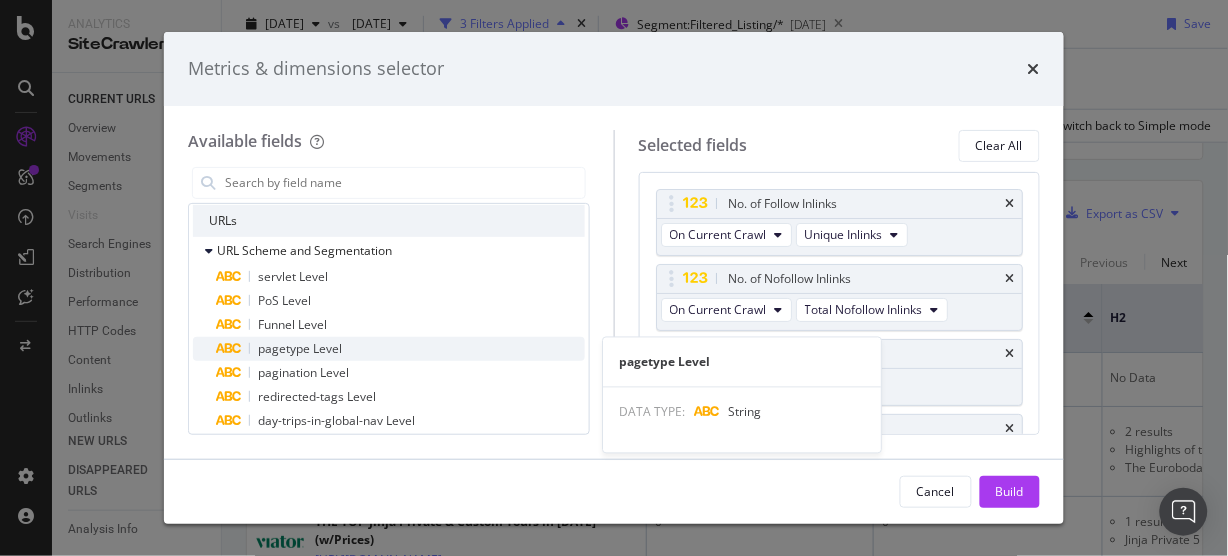 scroll, scrollTop: 46, scrollLeft: 0, axis: vertical 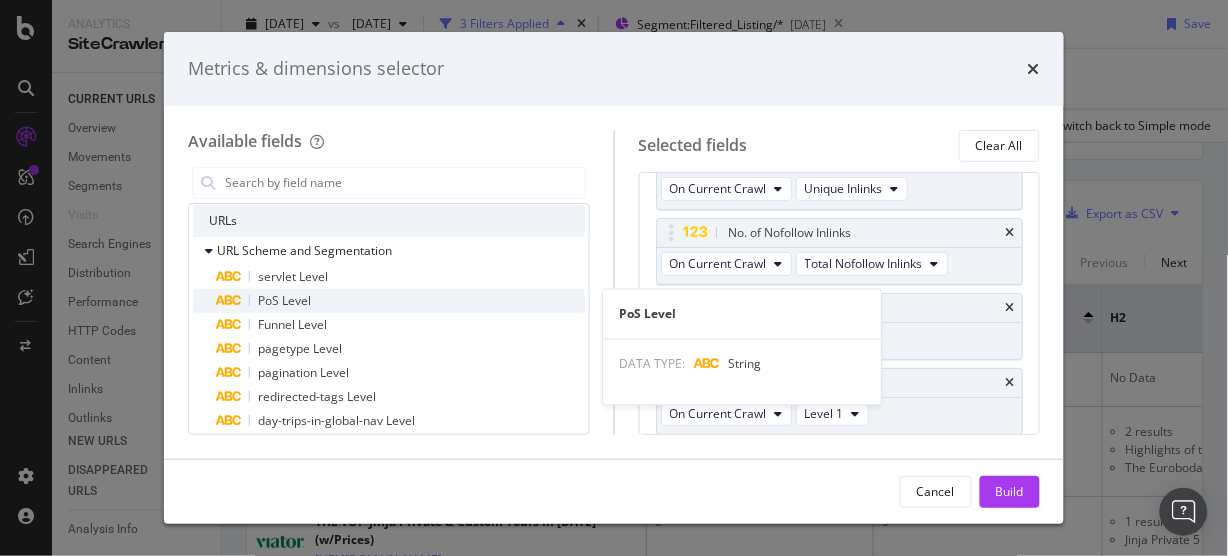 click on "PoS Level" at bounding box center [401, 301] 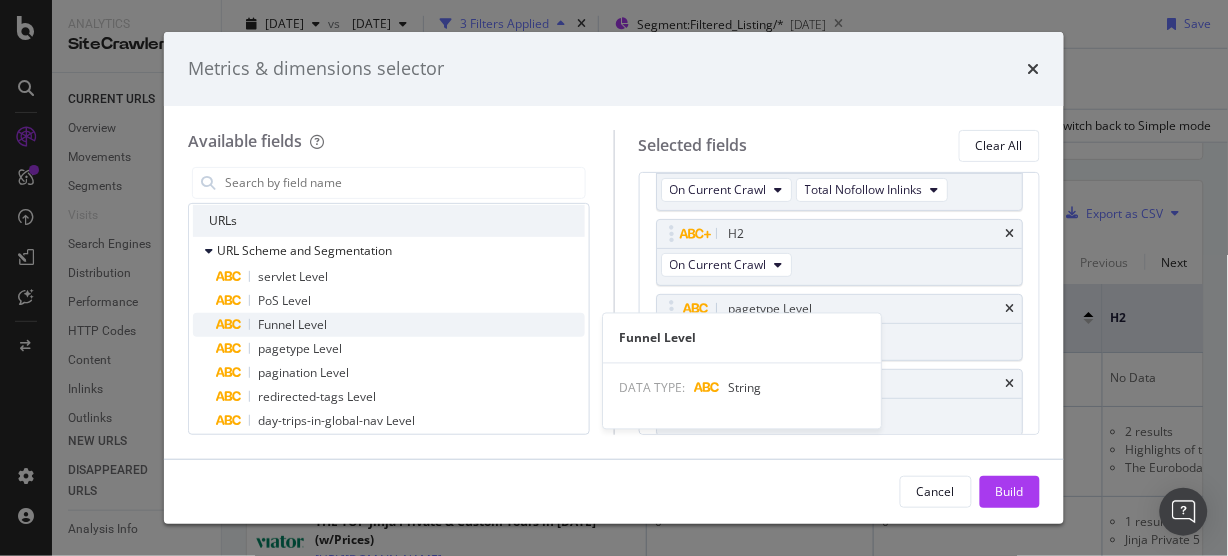 scroll, scrollTop: 120, scrollLeft: 0, axis: vertical 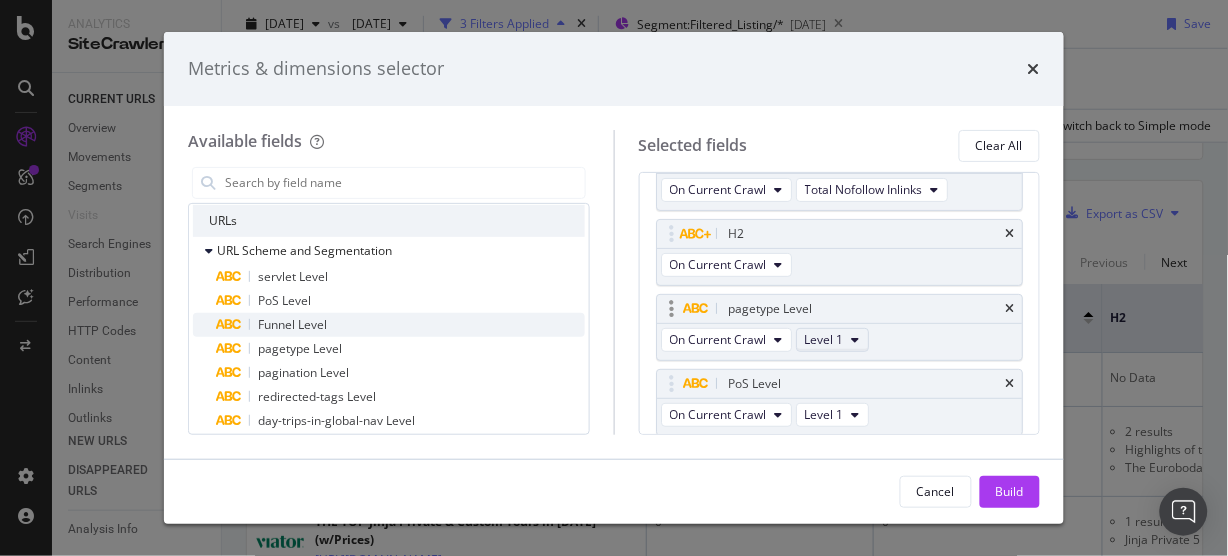 click on "Level 1" at bounding box center [832, 340] 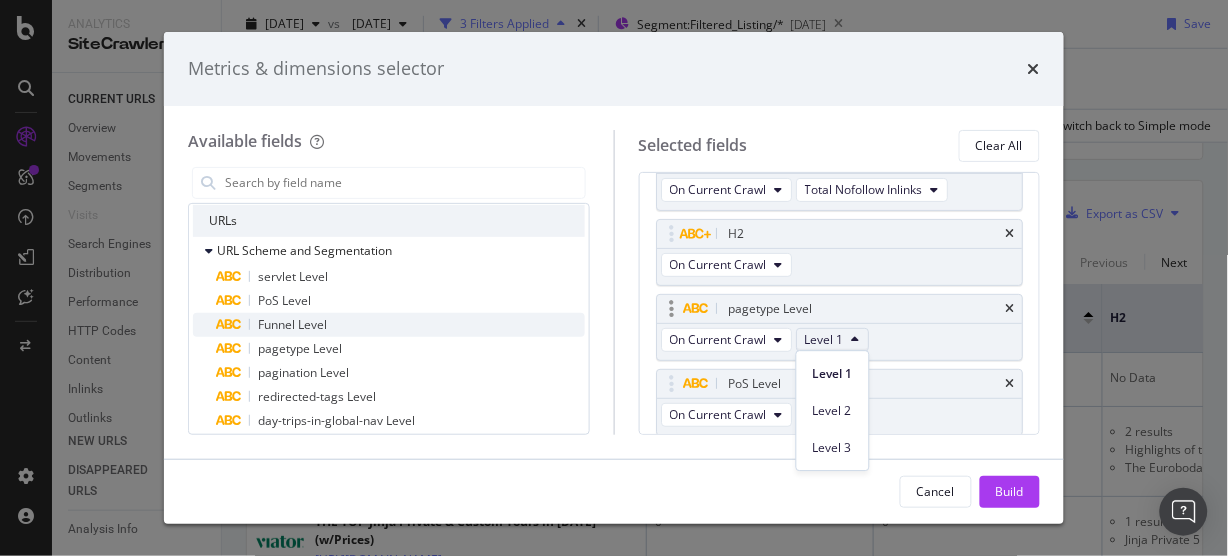 click on "Level 1" at bounding box center (832, 340) 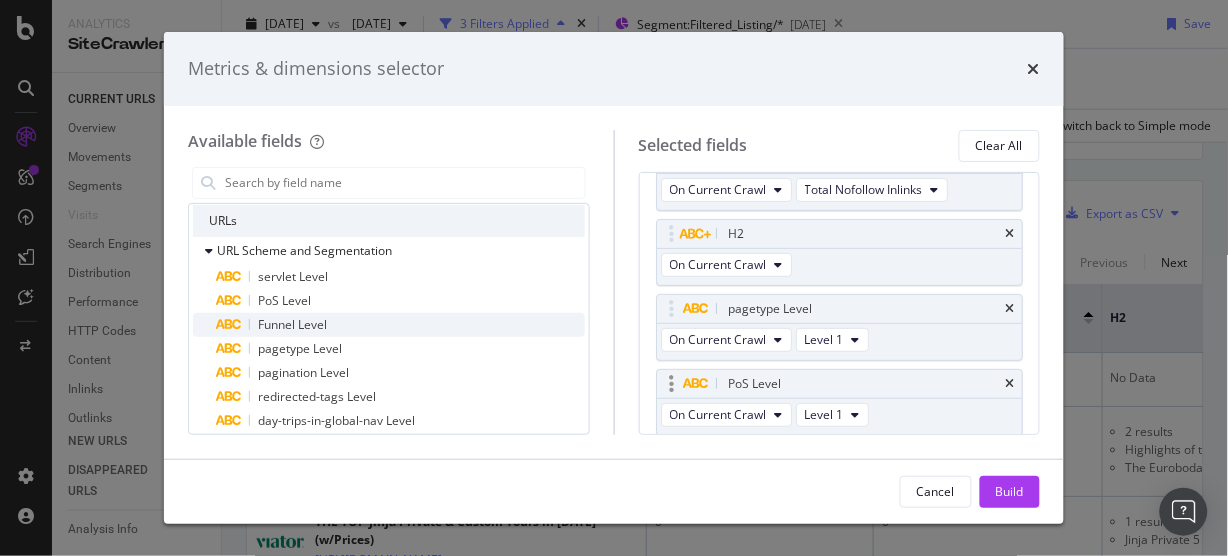 scroll, scrollTop: 188, scrollLeft: 0, axis: vertical 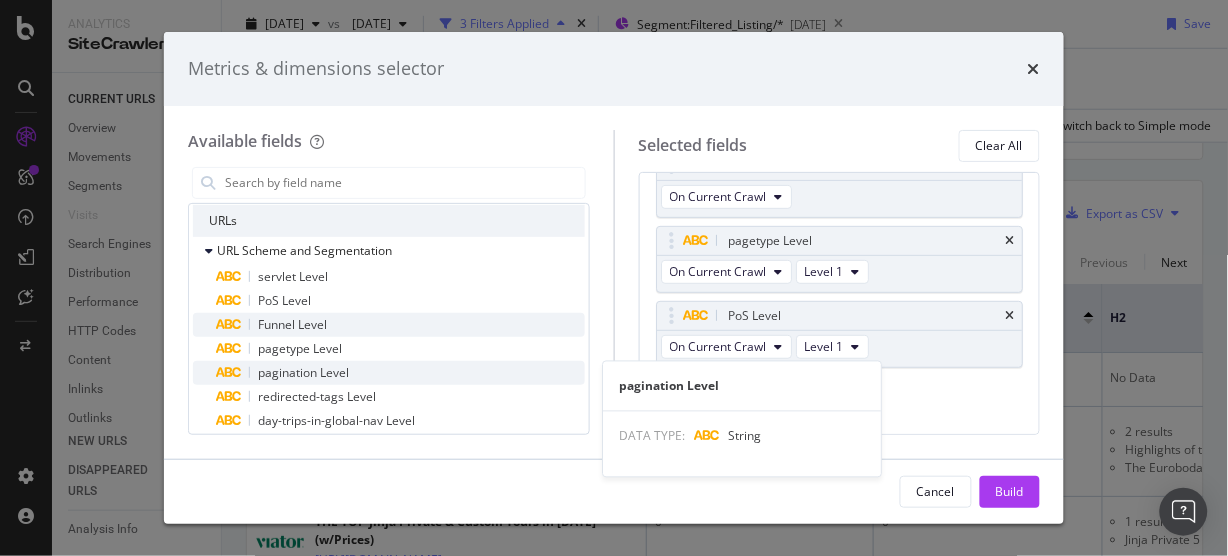 click on "pagination Level" at bounding box center (401, 373) 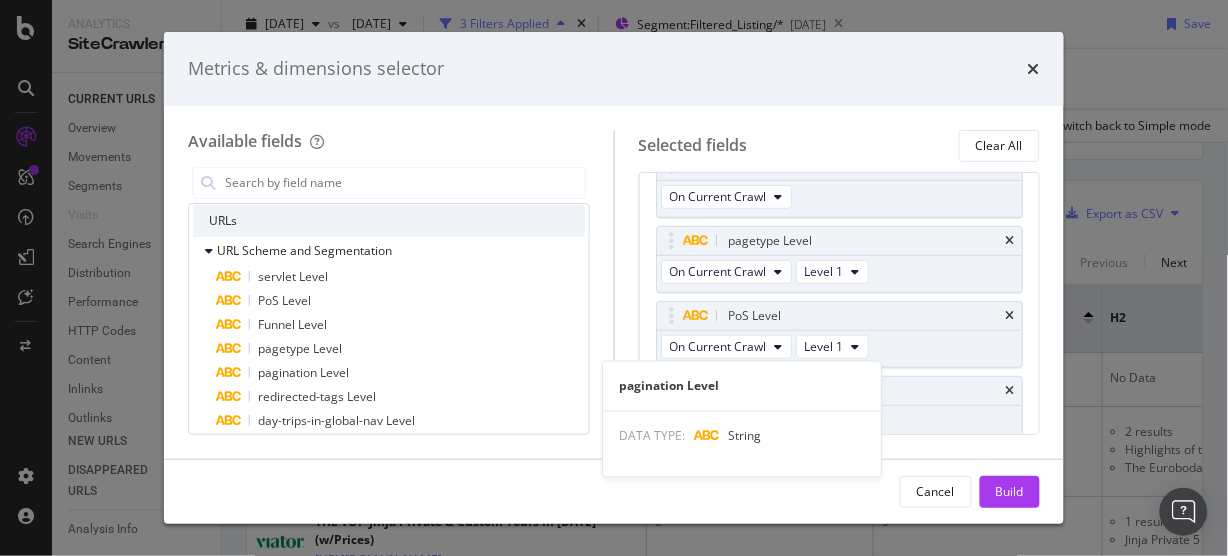 scroll, scrollTop: 196, scrollLeft: 0, axis: vertical 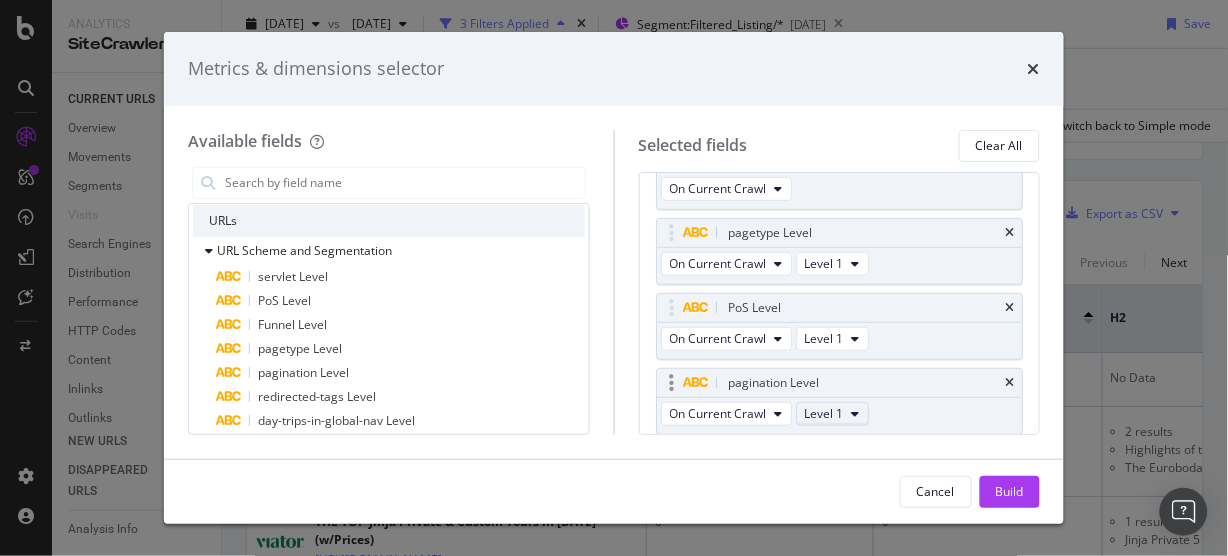 click on "Level 1" at bounding box center [832, 414] 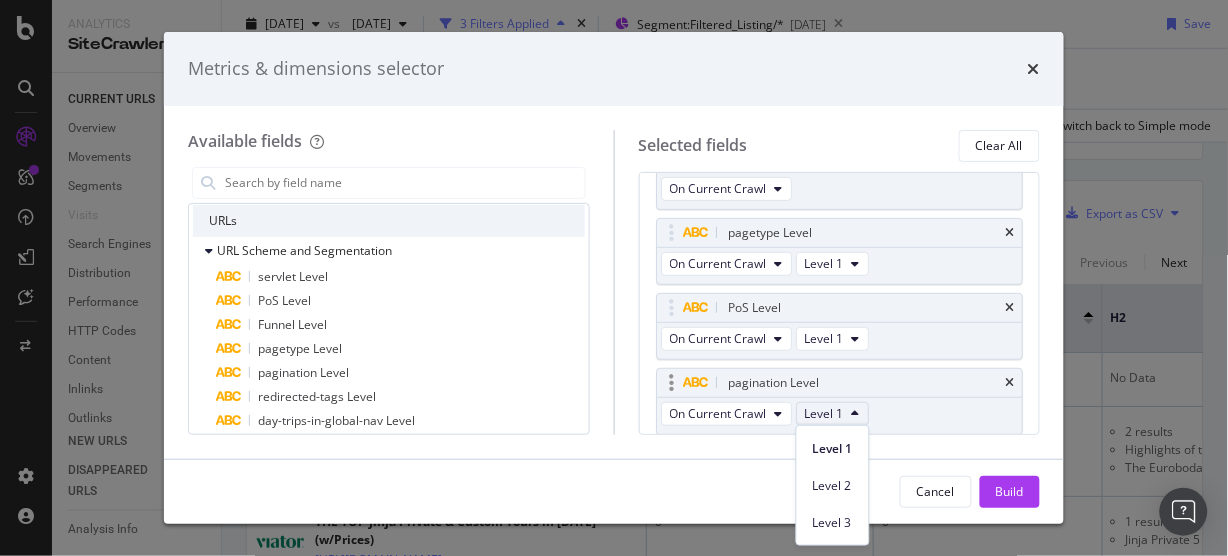 click on "Level 1" at bounding box center [832, 414] 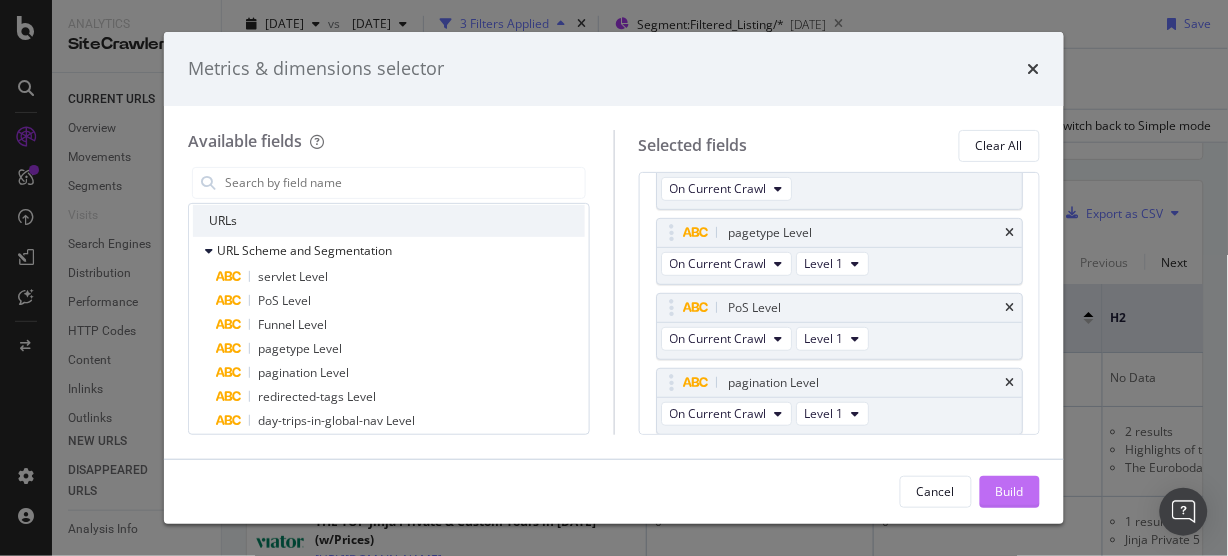 click on "Build" at bounding box center (1010, 491) 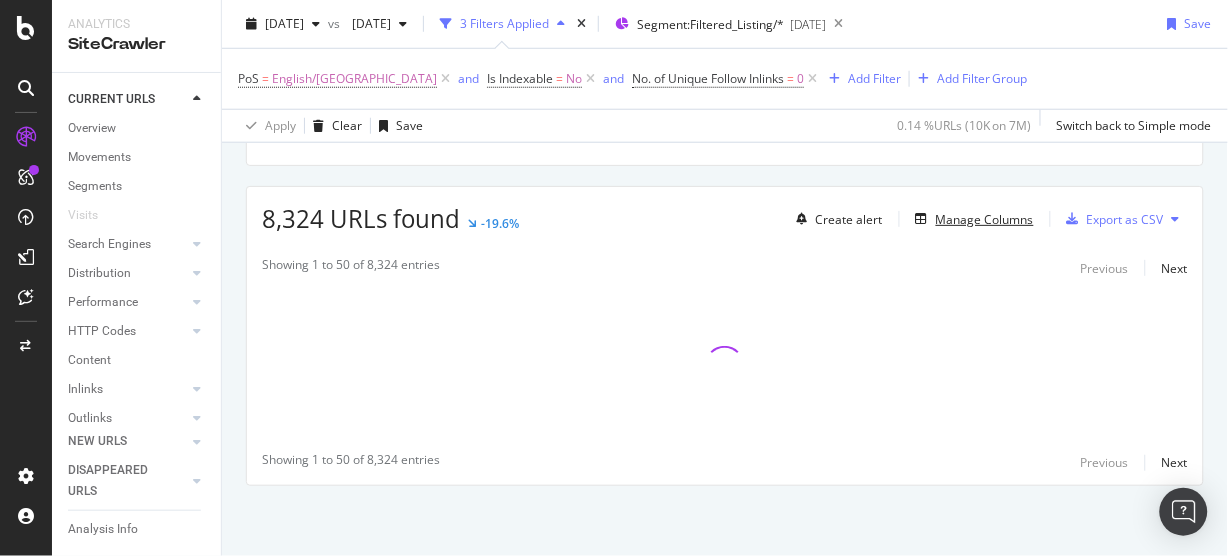scroll, scrollTop: 314, scrollLeft: 0, axis: vertical 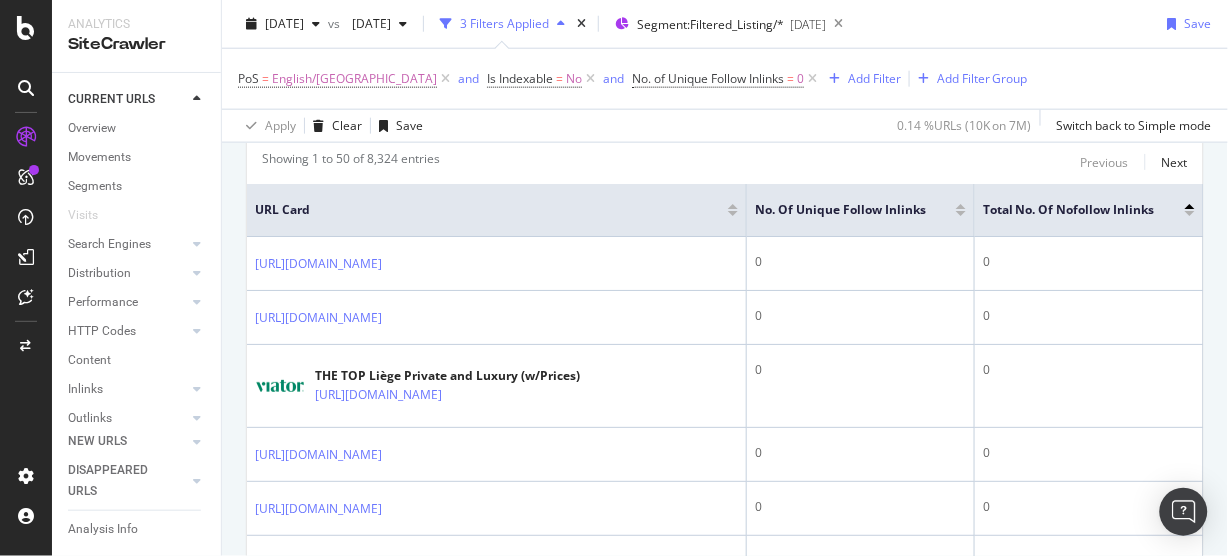 drag, startPoint x: 992, startPoint y: 265, endPoint x: 1194, endPoint y: 257, distance: 202.15836 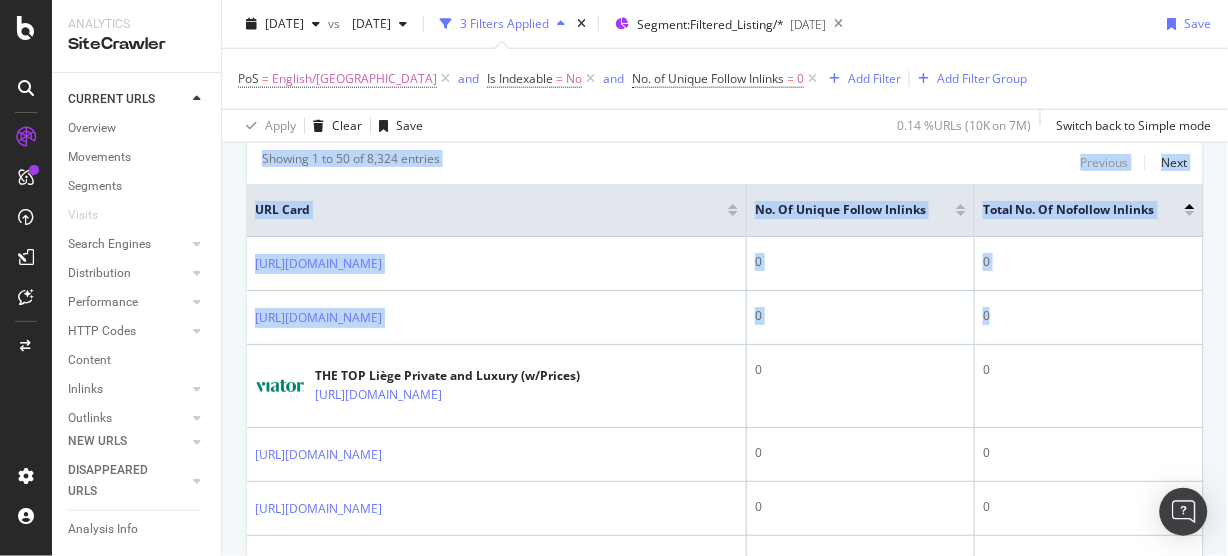 drag, startPoint x: 985, startPoint y: 316, endPoint x: 1218, endPoint y: 295, distance: 233.94444 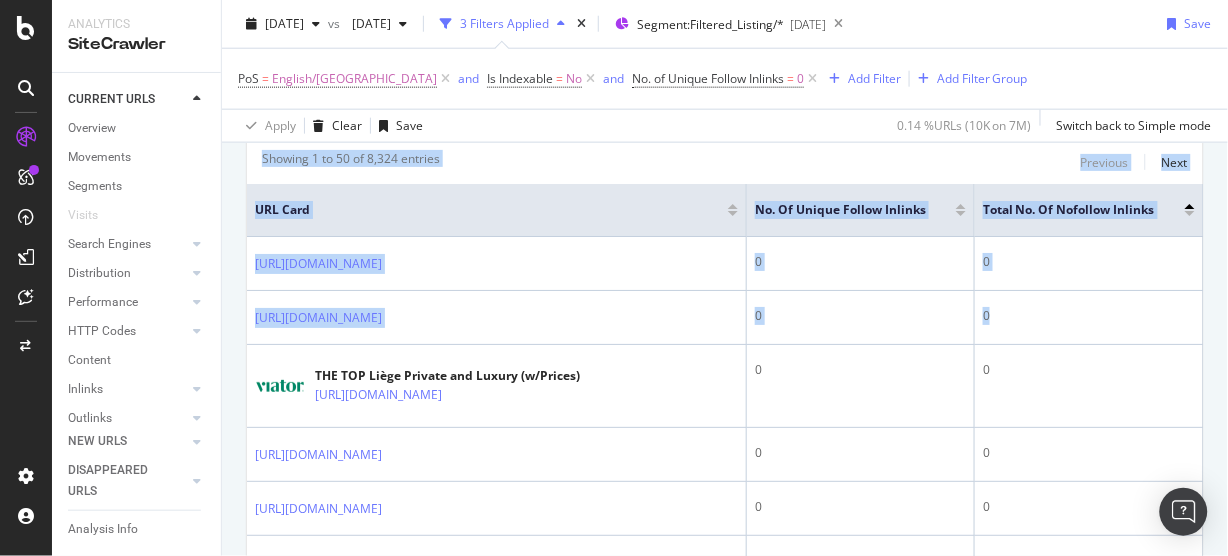 click on "URLs Crawled By Botify By servlet
Chart (by Value) Table Expand Export as CSV Export as PNG Add to Custom Report
×
Filtered_Listing/ Group/* Filtered_Listing/ Category/* Filtered_Listing/Tag/* 14.9% 26.3% 58.9% servlet Crawled URLs Filtered_Listing/Group/* 4,901 Filtered_Listing/Category/* 2,186 Filtered_Listing/Tag/* 1,237 Filtered_Listing/Tag/*
URLs Crawled By Botify By pos
Chart (by Value) Table Expand Export as CSV Export as PNG Add to Custom Report
×
English/US 100% PoS Crawled URLs English/US 8,324 English/US
8,324 URLs found -19.6% Create alert Manage Columns Export as CSV Showing 1 to 50 of 8,324 entries Previous Next URL Card No. of Unique Follow Inlinks H2" at bounding box center [725, 1664] 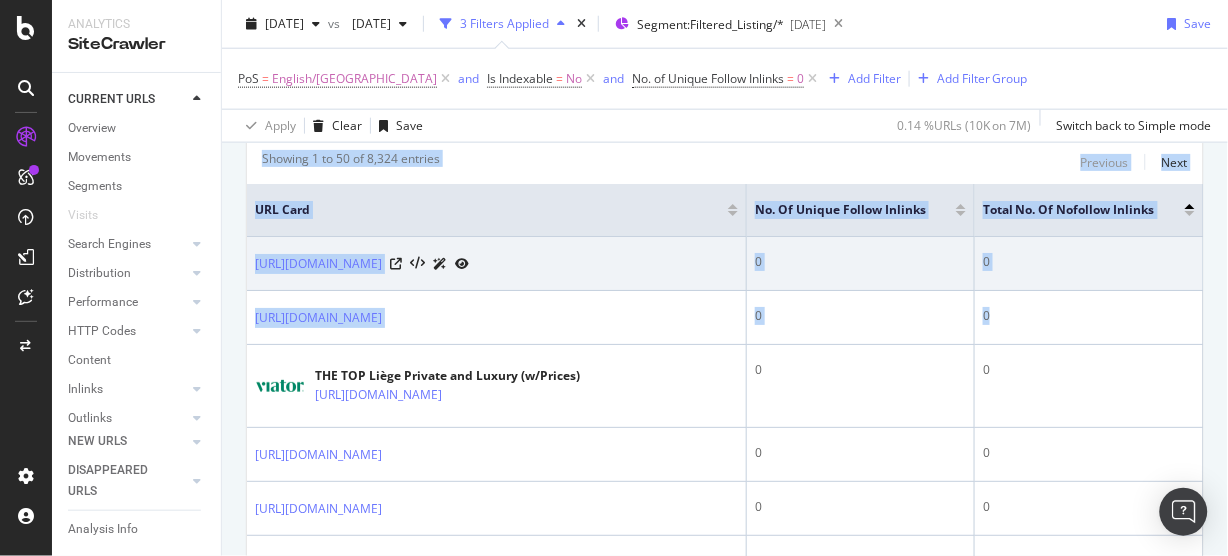 click on "0" at bounding box center (1089, 262) 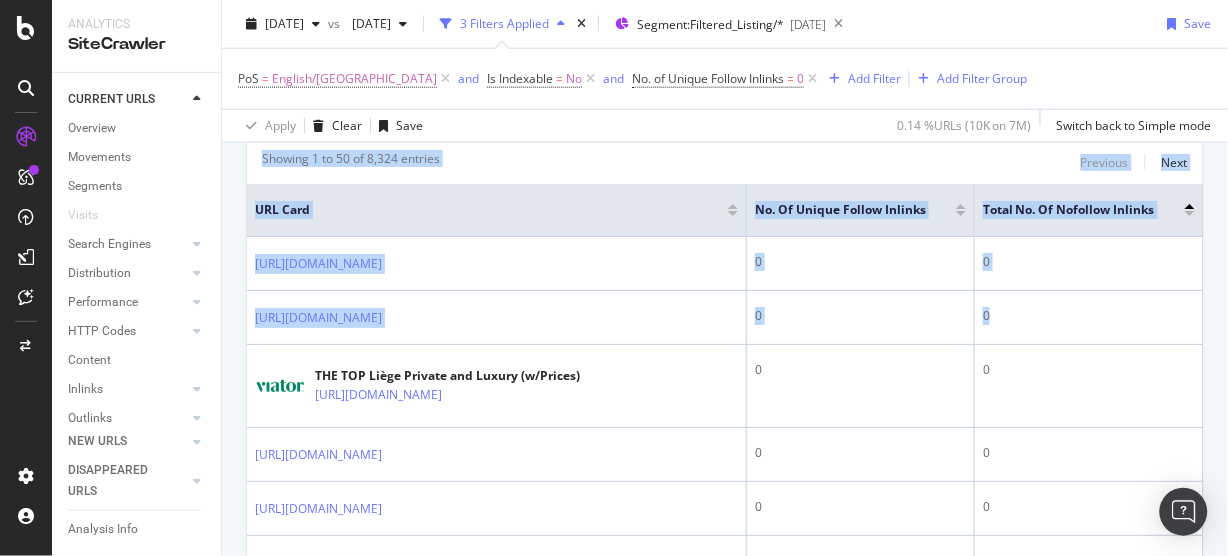 click on "Showing 1 to 50 of 8,324 entries Previous Next URL Card No. of Unique Follow Inlinks Total No. of Nofollow Inlinks H2 pagetype Level 1 PoS Level 1 pagination Level 1 https://www.viator.com/Rostock-tours/Shore-Excursions/d22778-g24 0 0 No Data groupFLP English #nomatch https://www.viator.com/Canary-Islands-tours/Shore-Excursions/d231-g24 0 0 No Data groupFLP English #nomatch THE TOP Liège Private and Luxury (w/Prices) https://www.viator.com/Liege-tours/Luxury-and-Special-Occasions/d25978-g25 0 0 1 results Castle Guided Tour (English) groupFLP English #nomatch https://www.viator.com/Graz-tours/Tours-and-Sightseeing/d452-g12/2 0 0 No Data groupFLP English paginated-pages https://www.viator.com/New-South-Wales-tours/Services/d120-tag21742/2 0 0 No Data tagFLP English paginated-pages https://www.viator.com/Bulgaria-tours/Shore-Excursions/d46-g24 0 0 No Data groupFLP English #nomatch https://www.viator.com/Galway-tours/Shore-Excursions/d5156-g24 0 0 No Data groupFLP English #nomatch 0 0 No Data tagFLP English 0 0" at bounding box center [725, 1799] 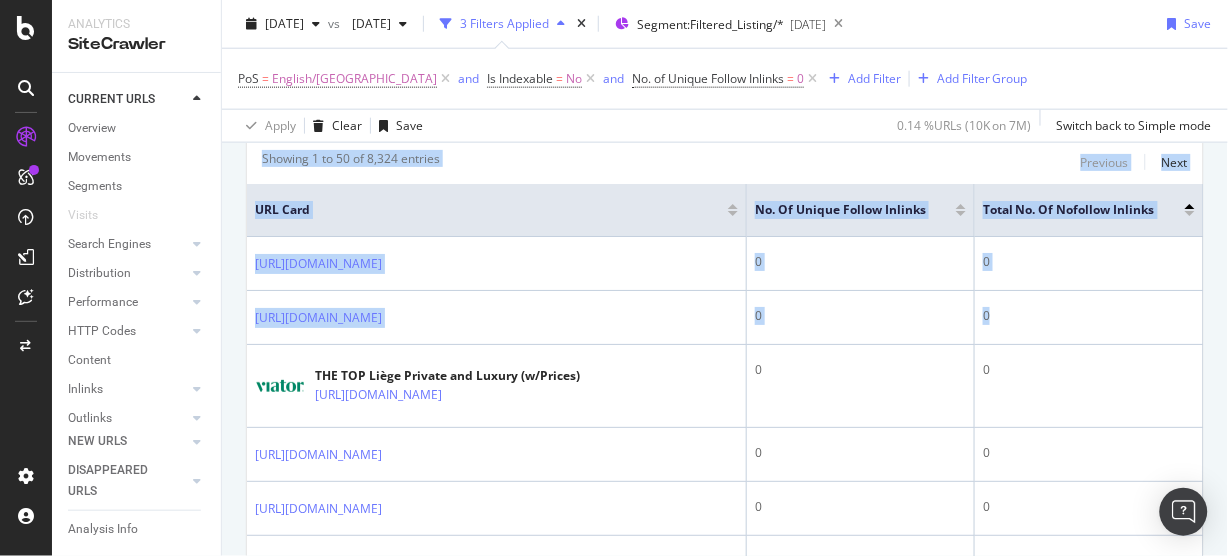 click on "0" at bounding box center (1089, 264) 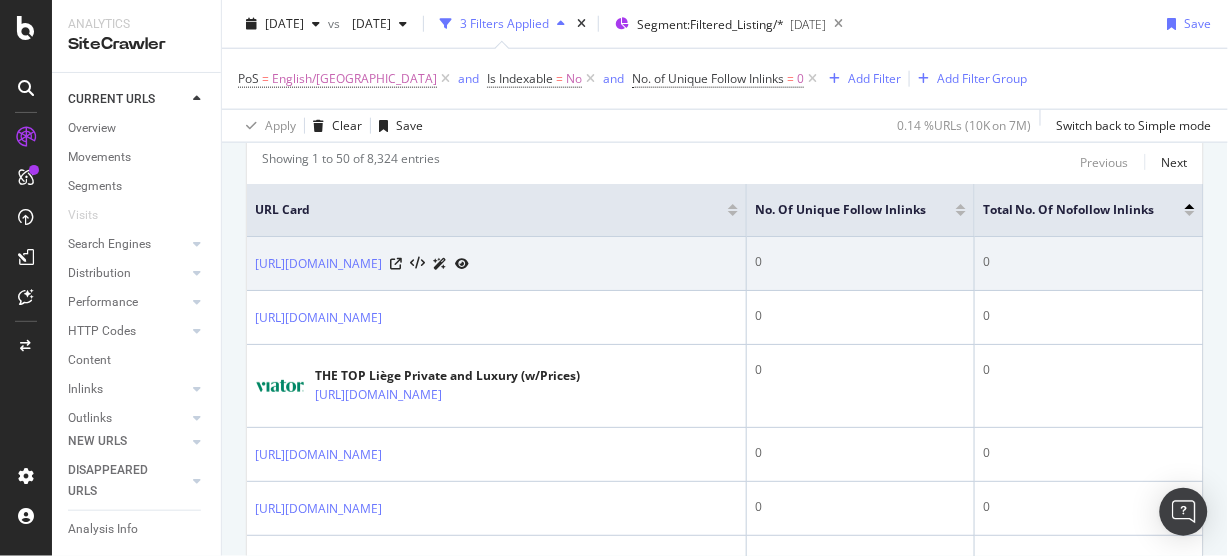 click on "0" at bounding box center (1089, 264) 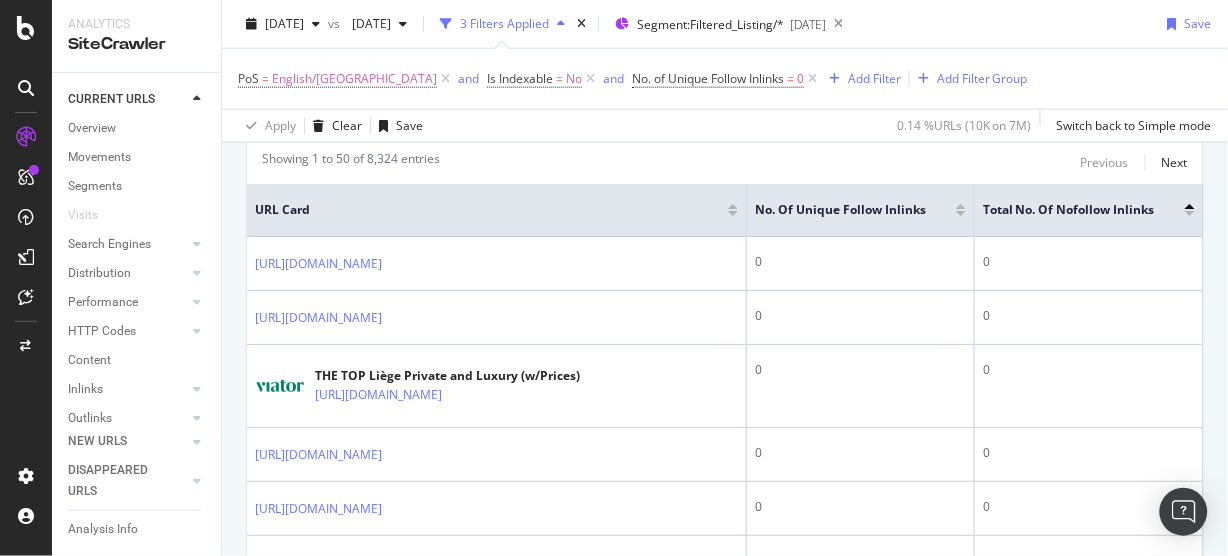 click on "0" at bounding box center (1089, 262) 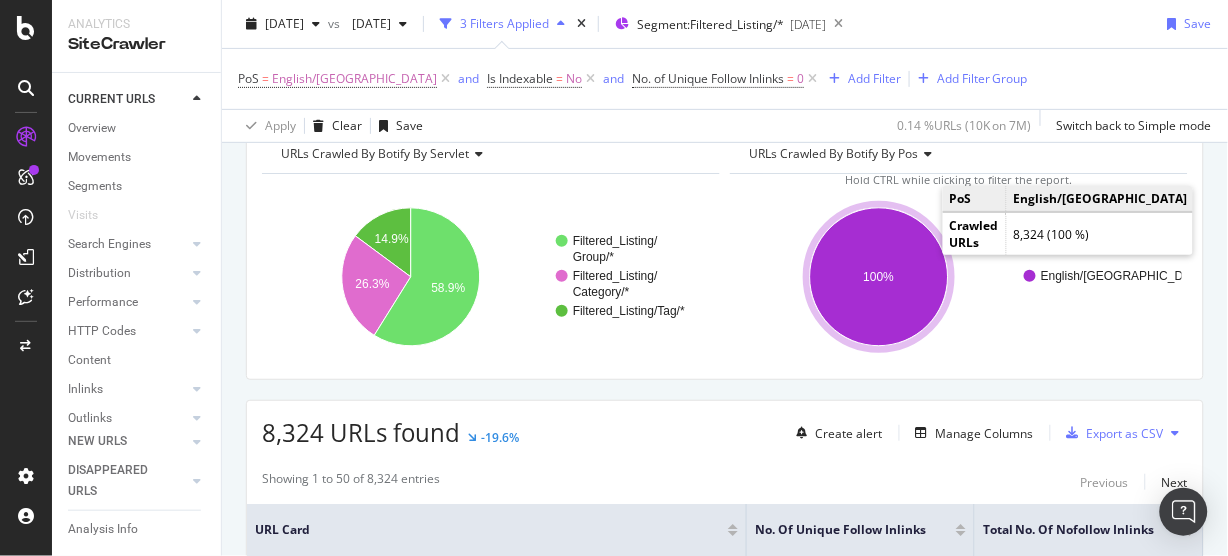 scroll, scrollTop: 314, scrollLeft: 0, axis: vertical 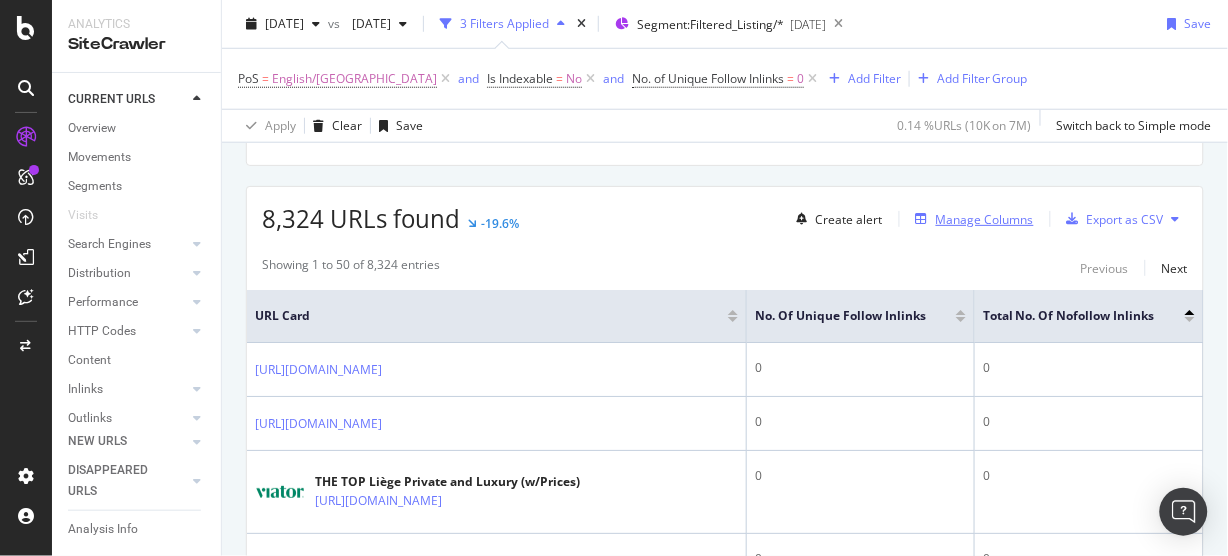 click on "Manage Columns" at bounding box center [985, 219] 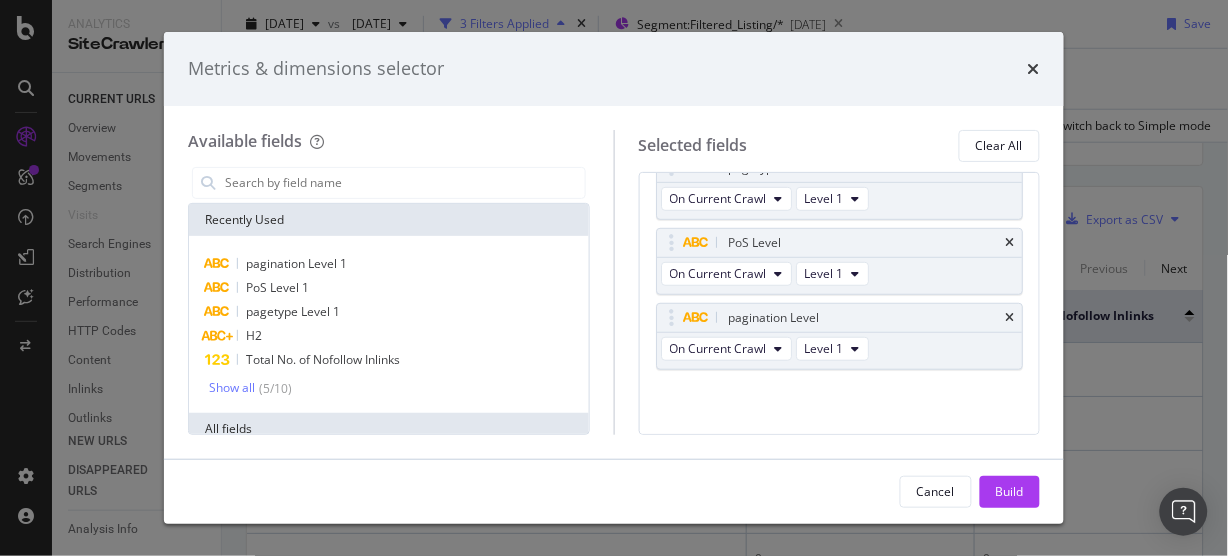 scroll, scrollTop: 263, scrollLeft: 0, axis: vertical 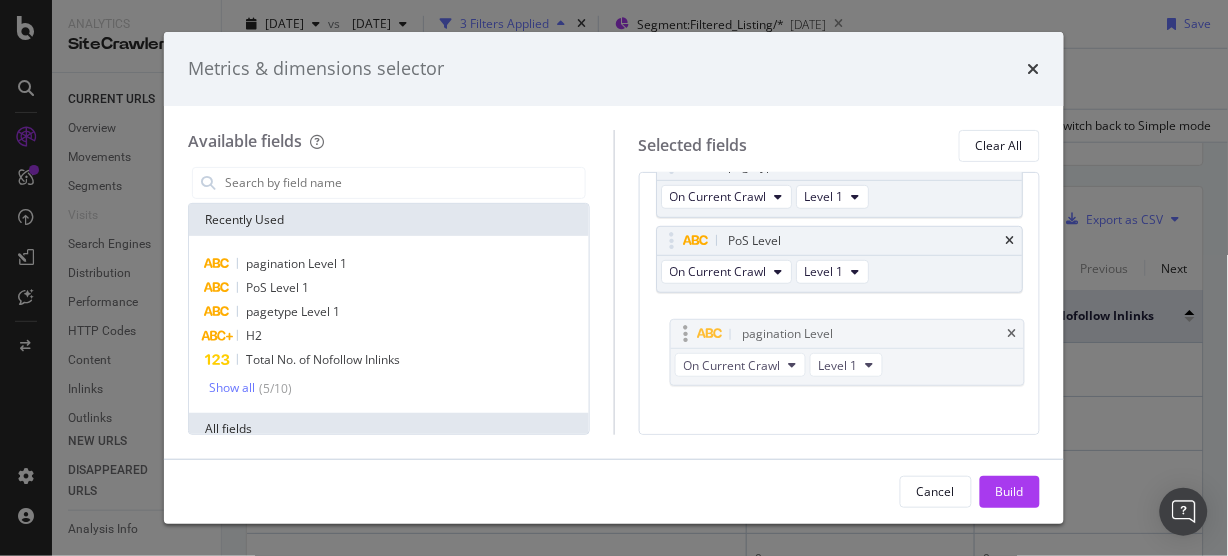 drag, startPoint x: 701, startPoint y: 316, endPoint x: 715, endPoint y: 310, distance: 15.231546 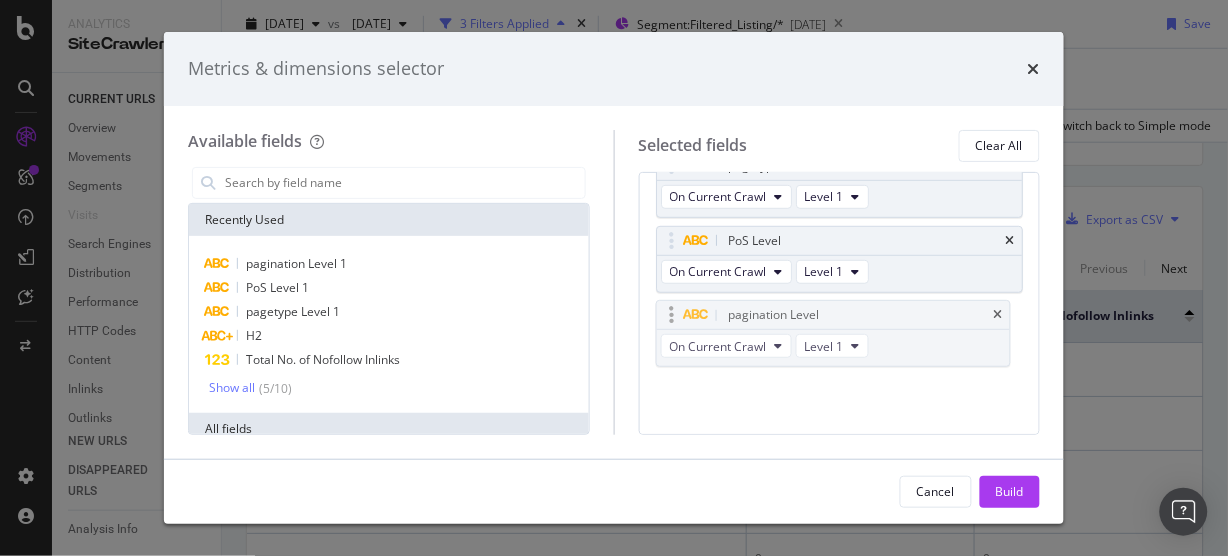 click on "Analytics SiteCrawler CURRENT URLS Overview Movements Segments Visits Search Engines Top Charts Segments Conversion Insights Orphans Explorer Distribution Top Charts Segments Insights Internationalization Performance Top Charts Segments Insights HTTP Codes Top Charts Segments Insights Content Inlinks Top Charts Segments Insights Outlinks Top Charts Segments Insights Sitemaps Top Charts Insights Url Explorer Explorer Bookmarks NEW URLS Overview Segments Search Engines Top Charts Segments Conversion Insights Distribution Top Charts Segments Insights Internationalization Performance Top Charts Segments Insights HTTP Codes Top Charts Segments Insights Content Inlinks Top Charts Segments Insights Outlinks Top Charts Segments Insights Sitemaps Top Charts Insights Url Explorer Explorer Bookmarks DISAPPEARED URLS Overview Segments Search Engines Top Charts Segments Conversion Insights Distribution Top Charts Segments Insights Internationalization Performance Top Charts Segments Insights HTTP Codes Top Charts Segments" at bounding box center (614, 278) 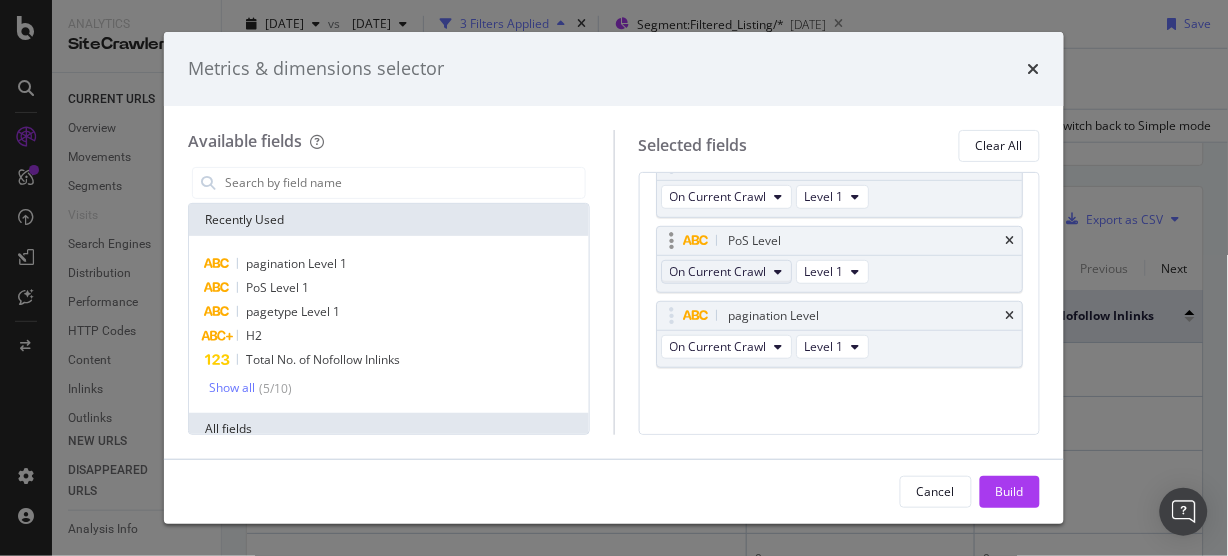 click on "On Current Crawl" at bounding box center (718, 271) 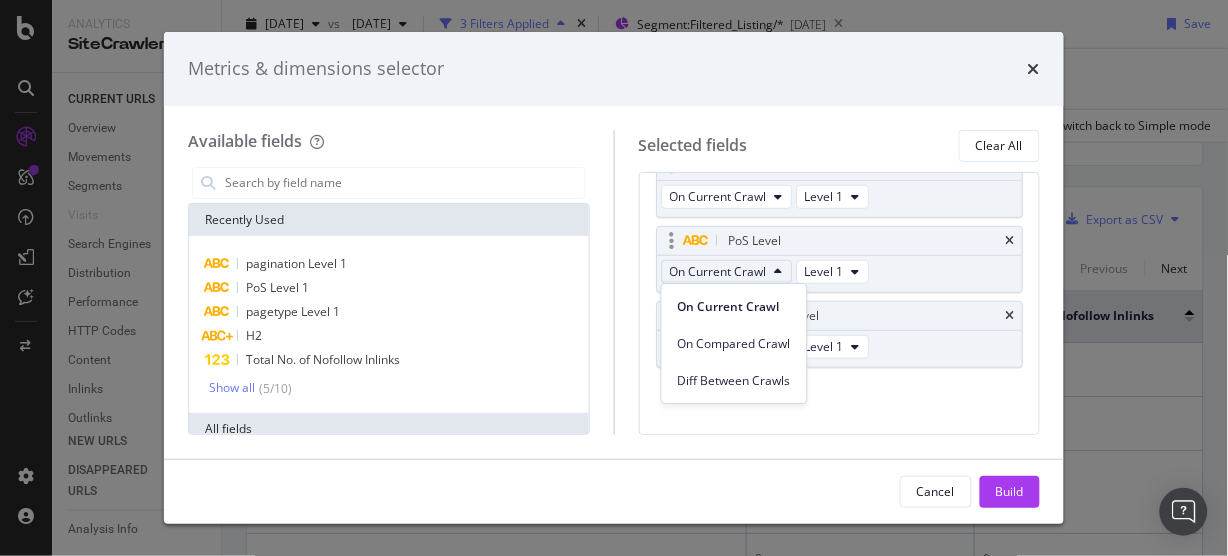 click on "On Current Crawl" at bounding box center (718, 271) 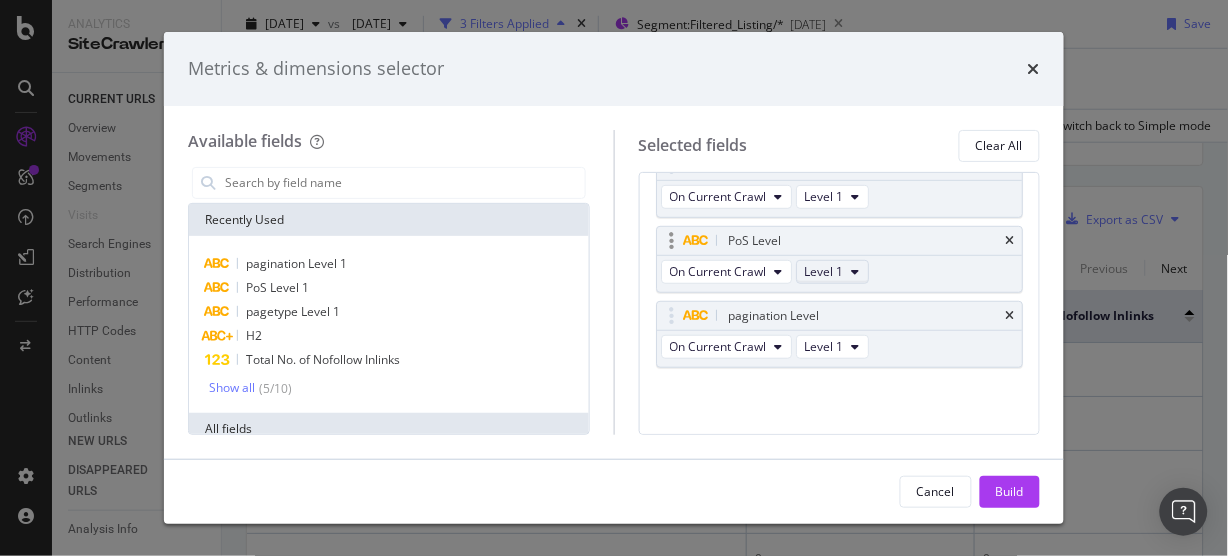 click on "Level 1" at bounding box center (824, 271) 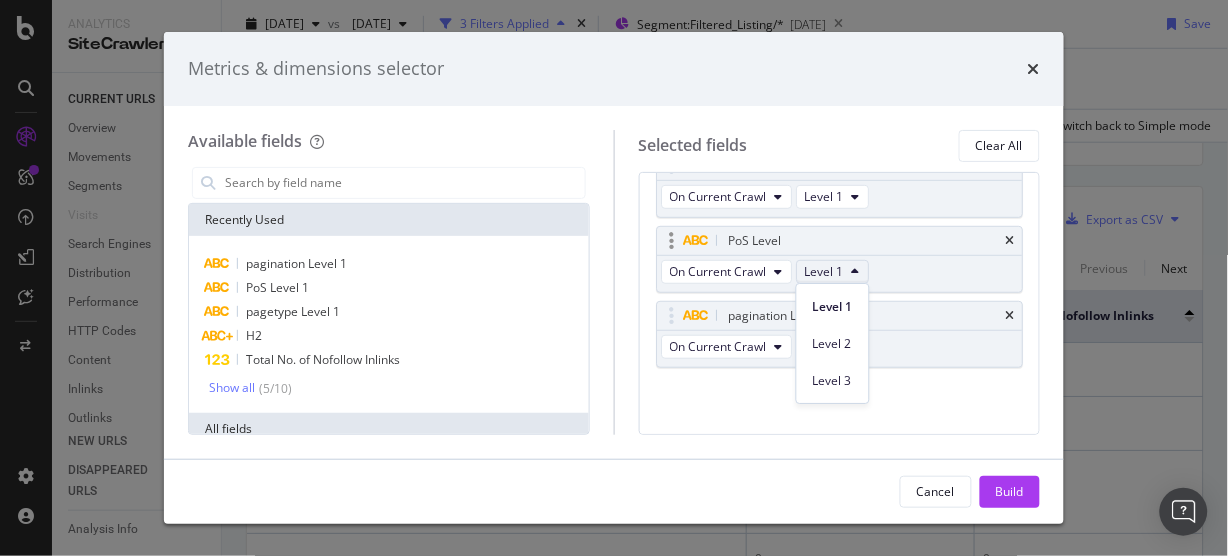 click on "Level 1" at bounding box center [824, 271] 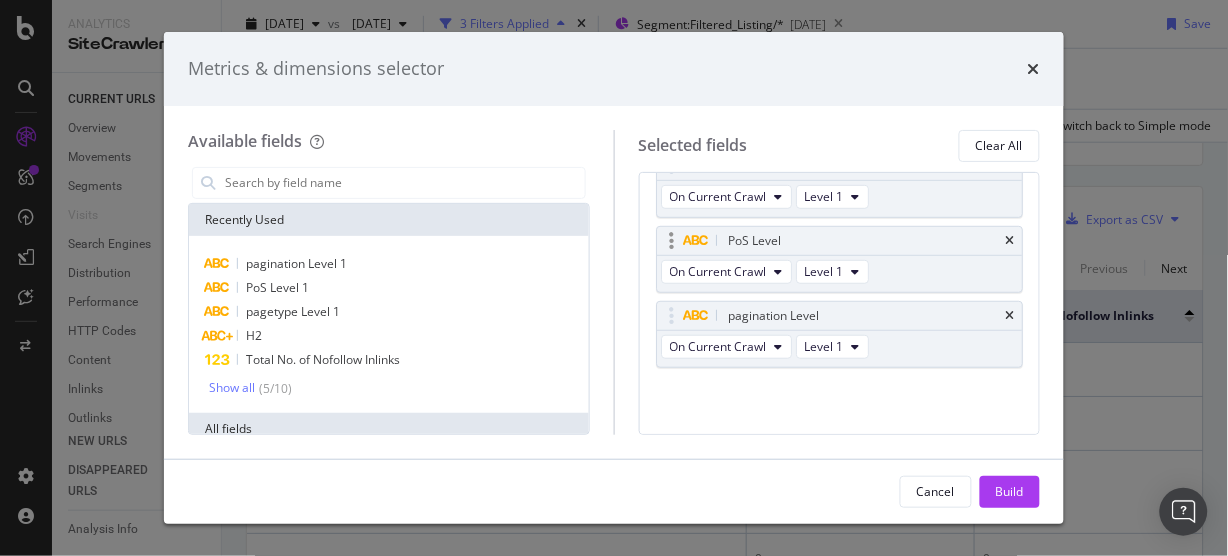 click on "PoS Level" at bounding box center (863, 241) 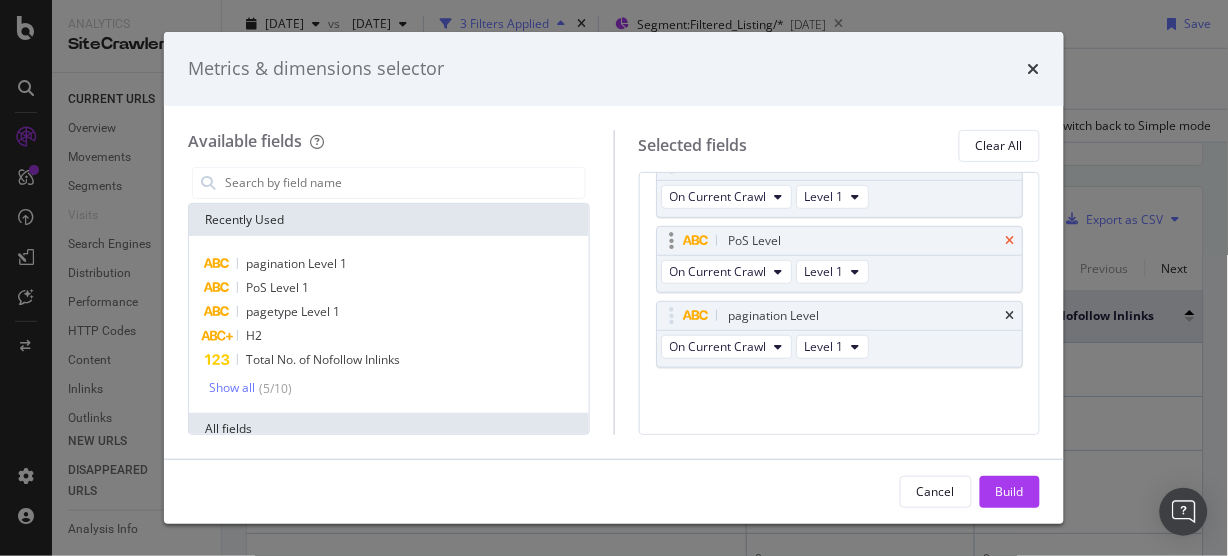 click at bounding box center (1009, 241) 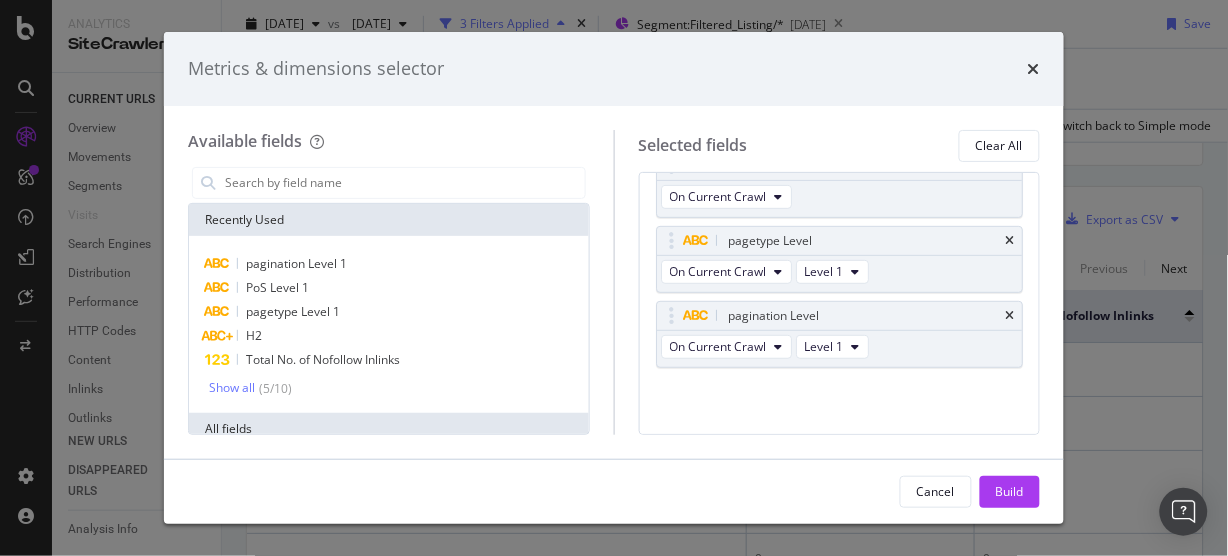 click at bounding box center (1009, 241) 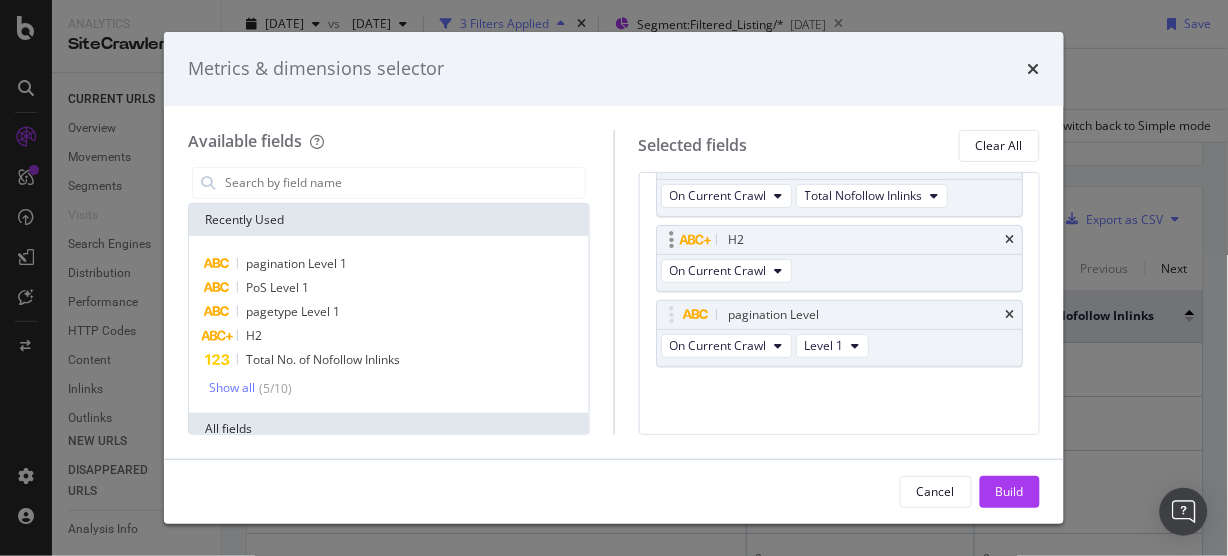 scroll, scrollTop: 113, scrollLeft: 0, axis: vertical 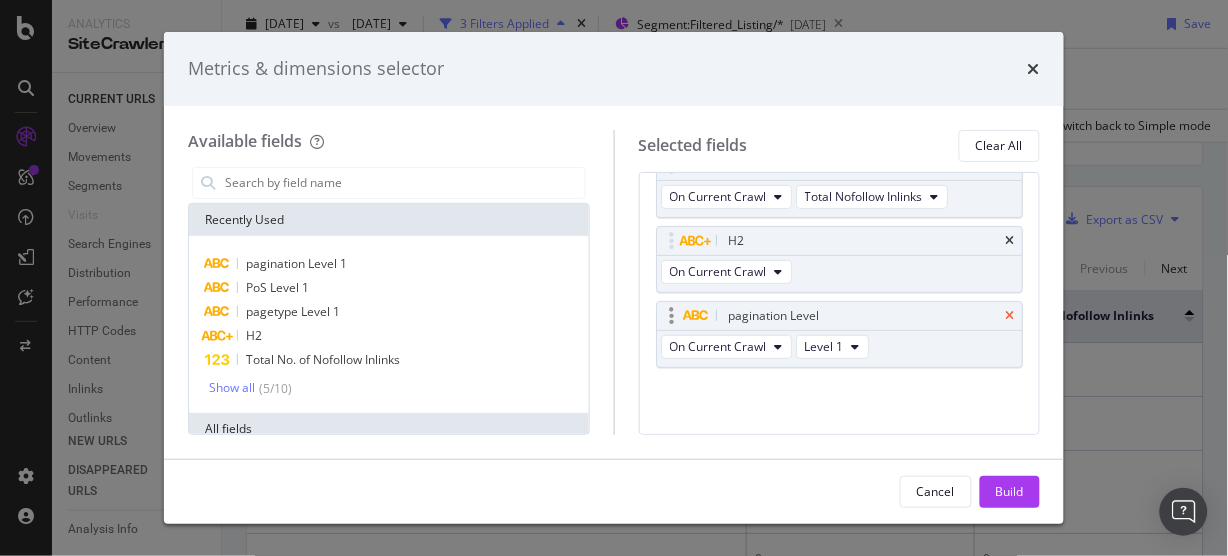 click at bounding box center [1009, 316] 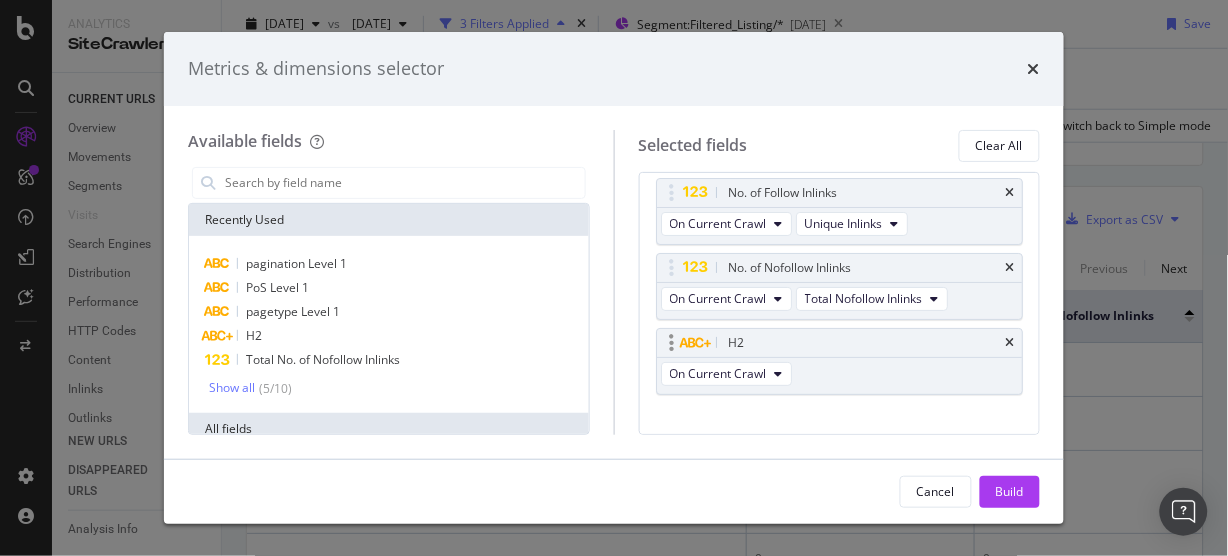 scroll, scrollTop: 0, scrollLeft: 0, axis: both 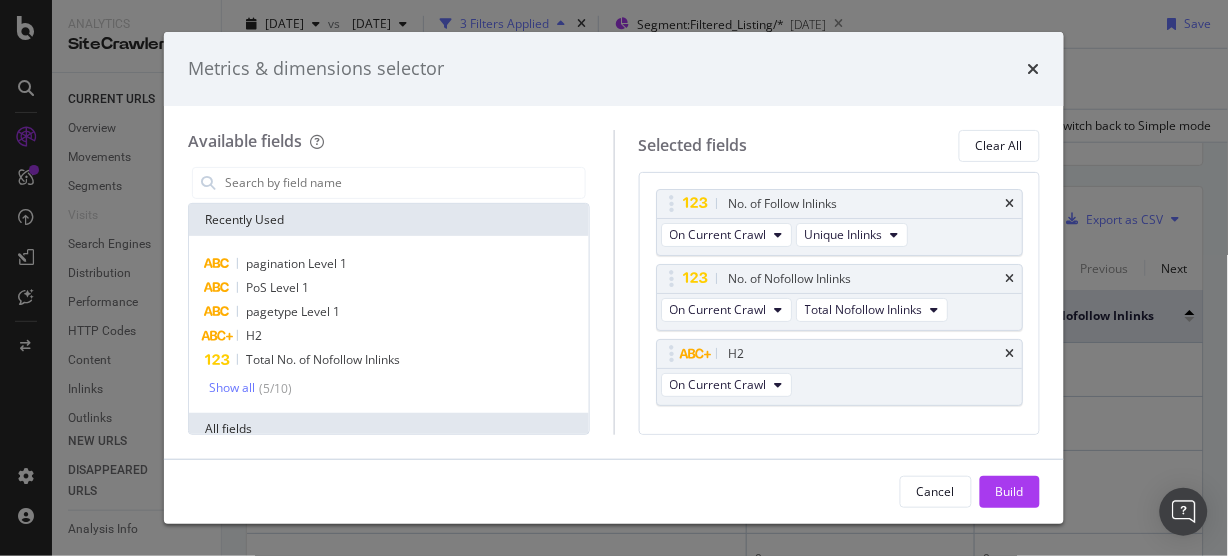 click on "Metrics & dimensions selector" at bounding box center (614, 69) 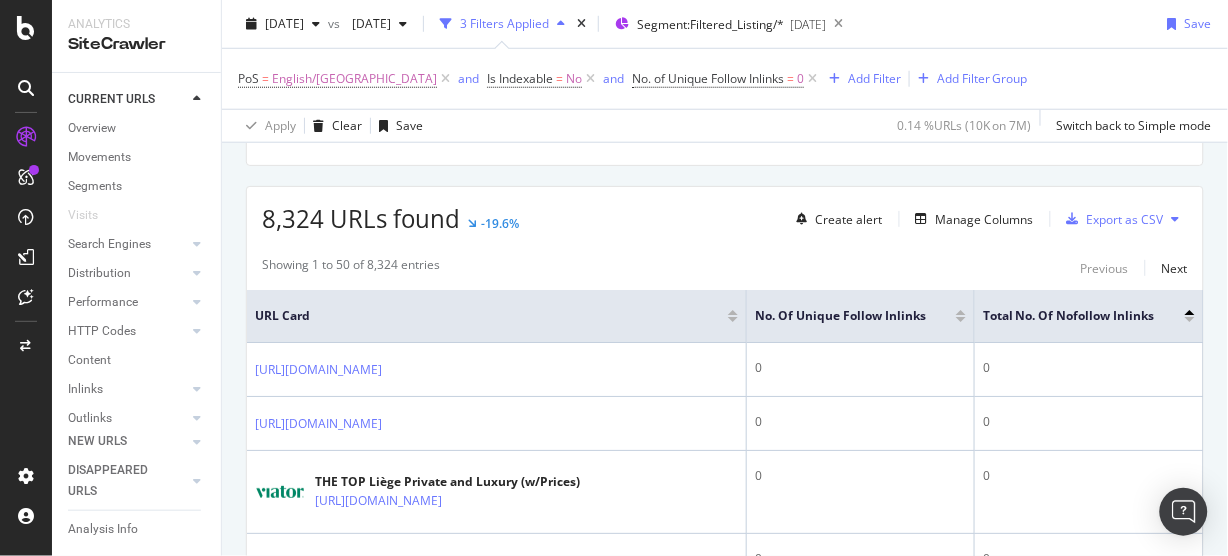 click at bounding box center (1190, 319) 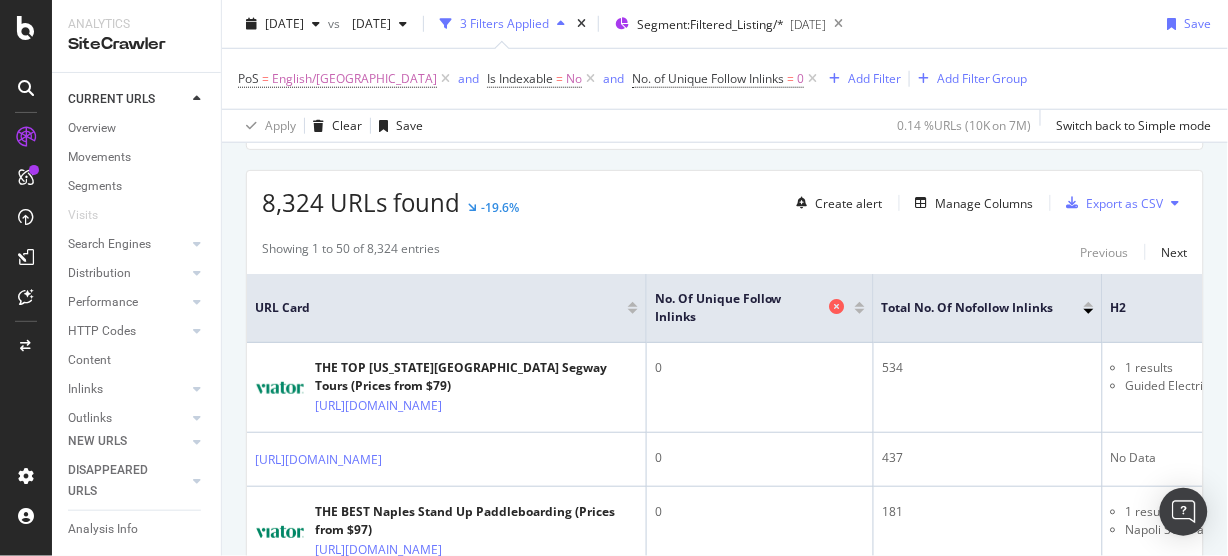 scroll, scrollTop: 437, scrollLeft: 0, axis: vertical 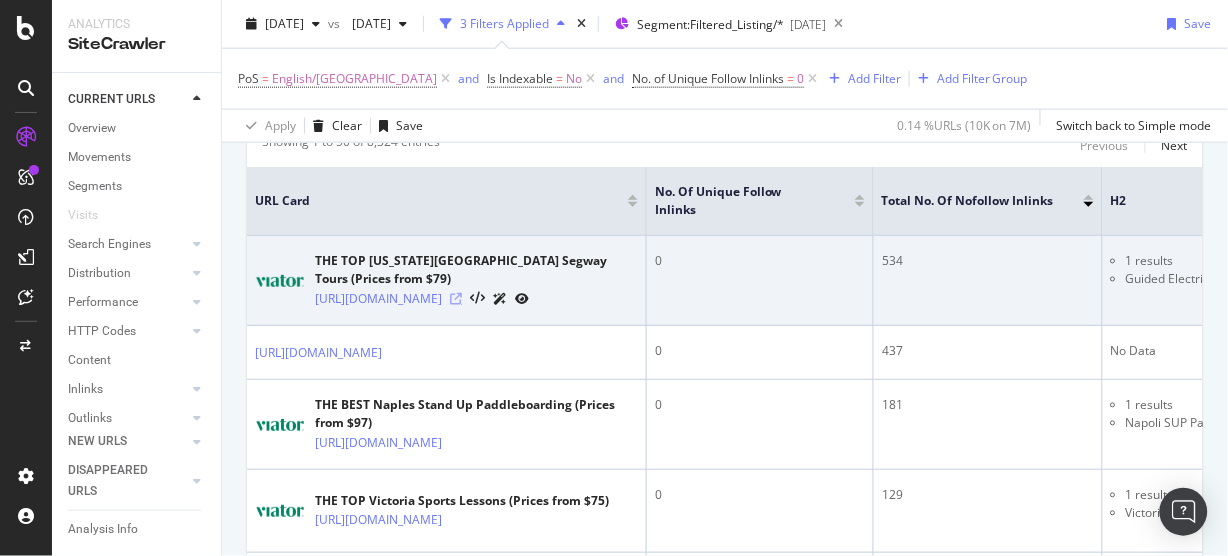 click at bounding box center (456, 299) 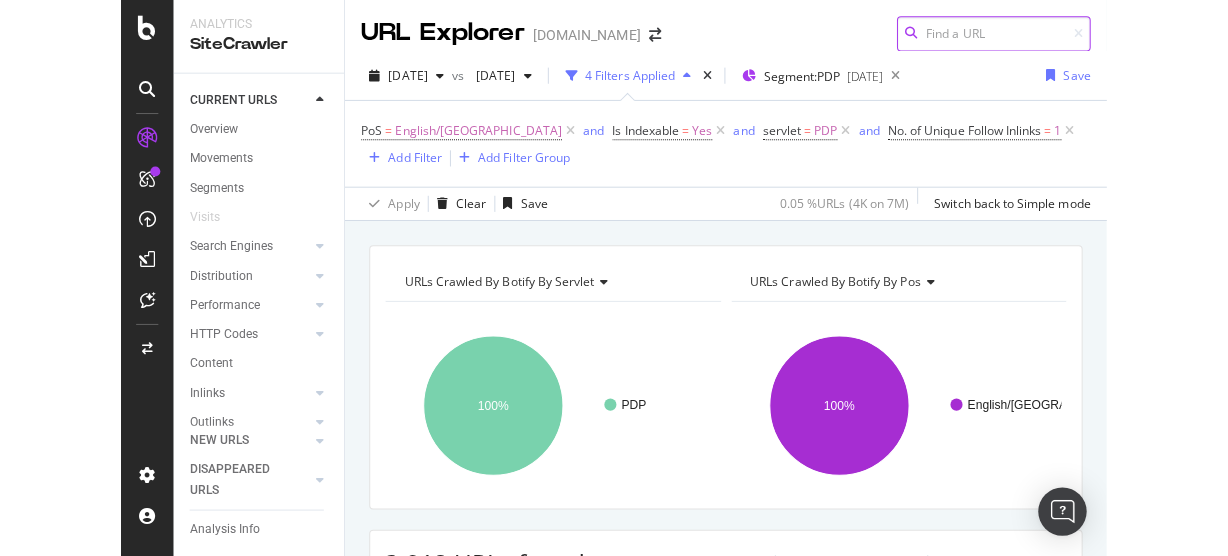 scroll, scrollTop: 0, scrollLeft: 0, axis: both 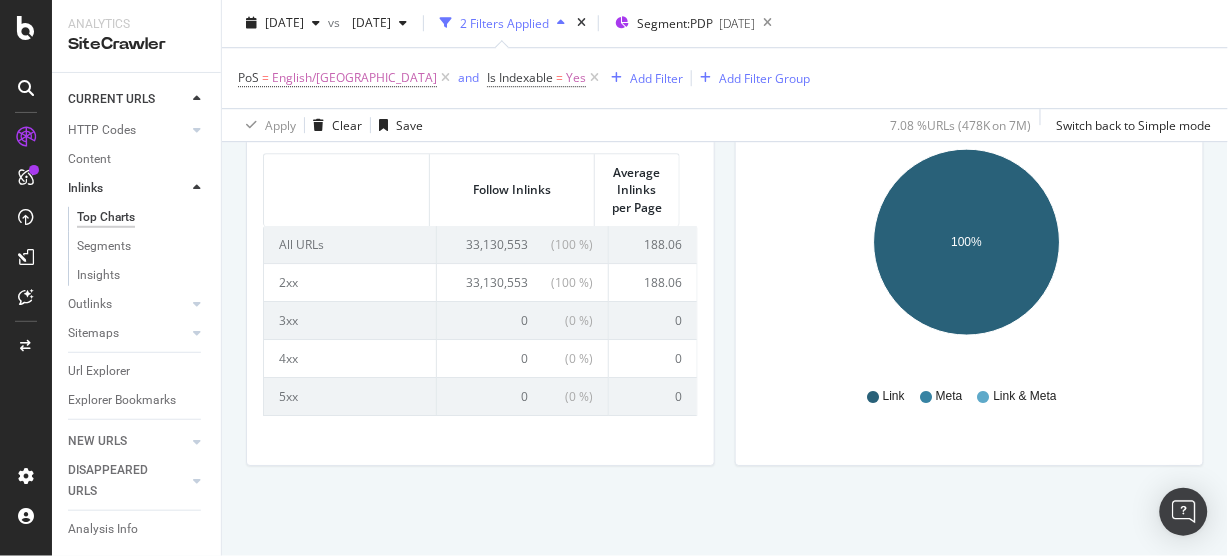 click at bounding box center (197, 99) 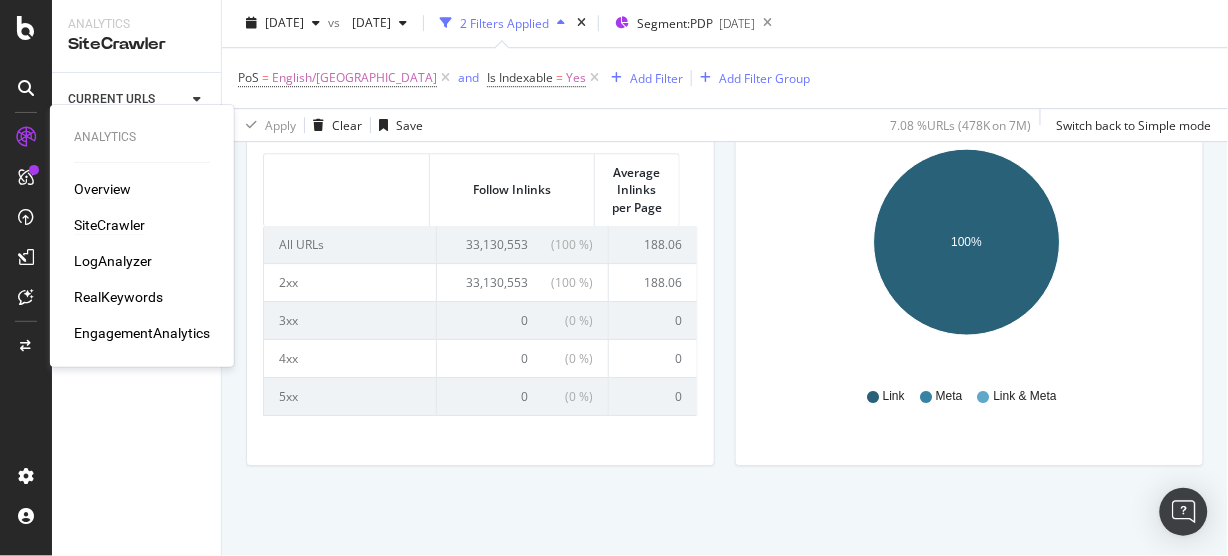 click on "Overview" at bounding box center (102, 189) 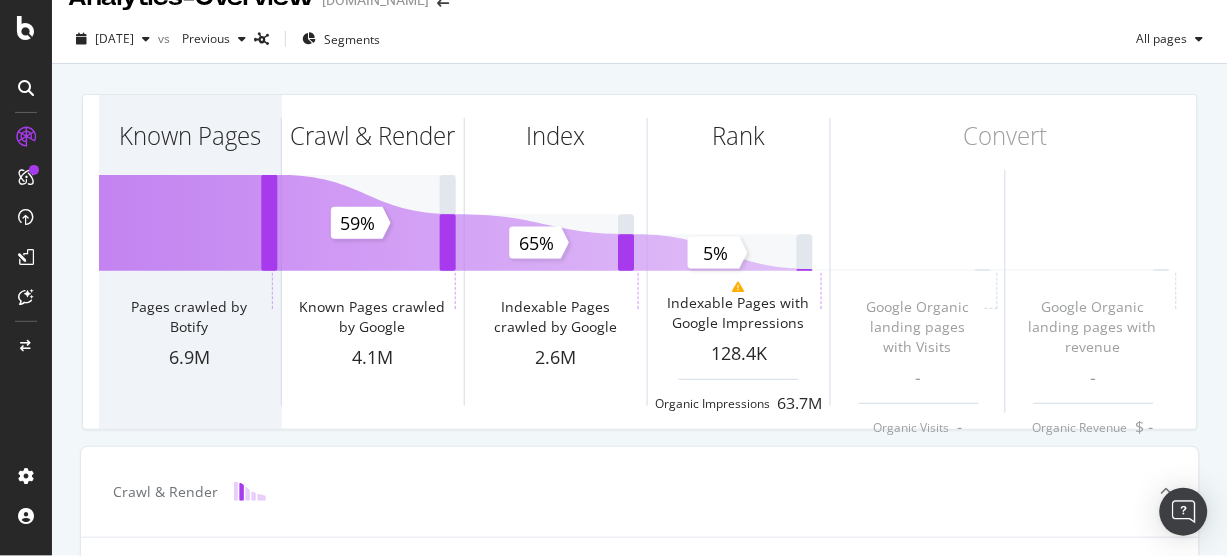 scroll, scrollTop: 0, scrollLeft: 0, axis: both 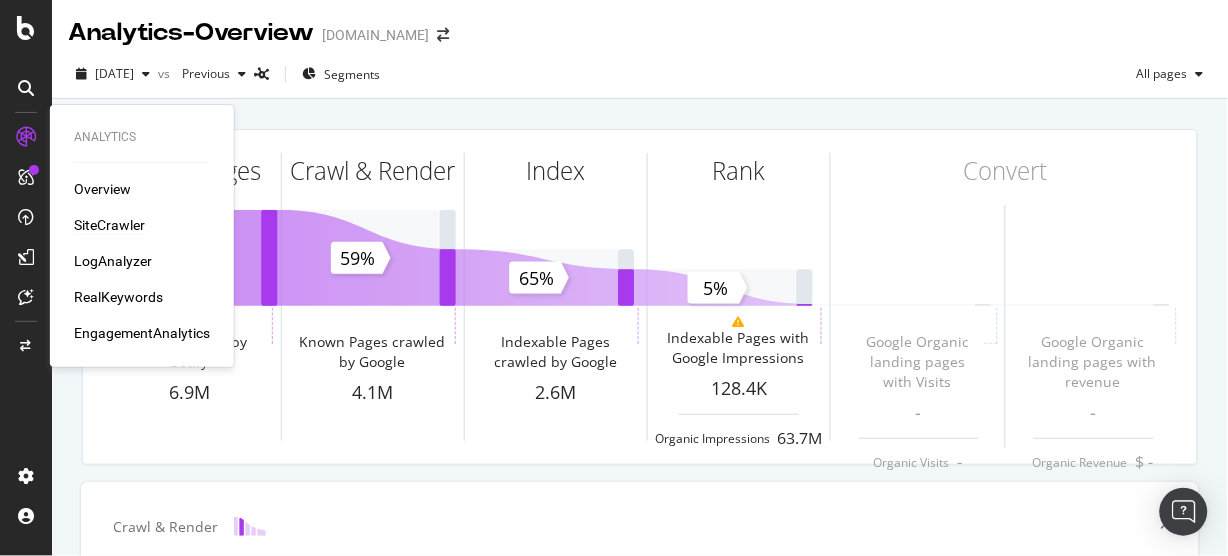 click on "SiteCrawler" at bounding box center (109, 225) 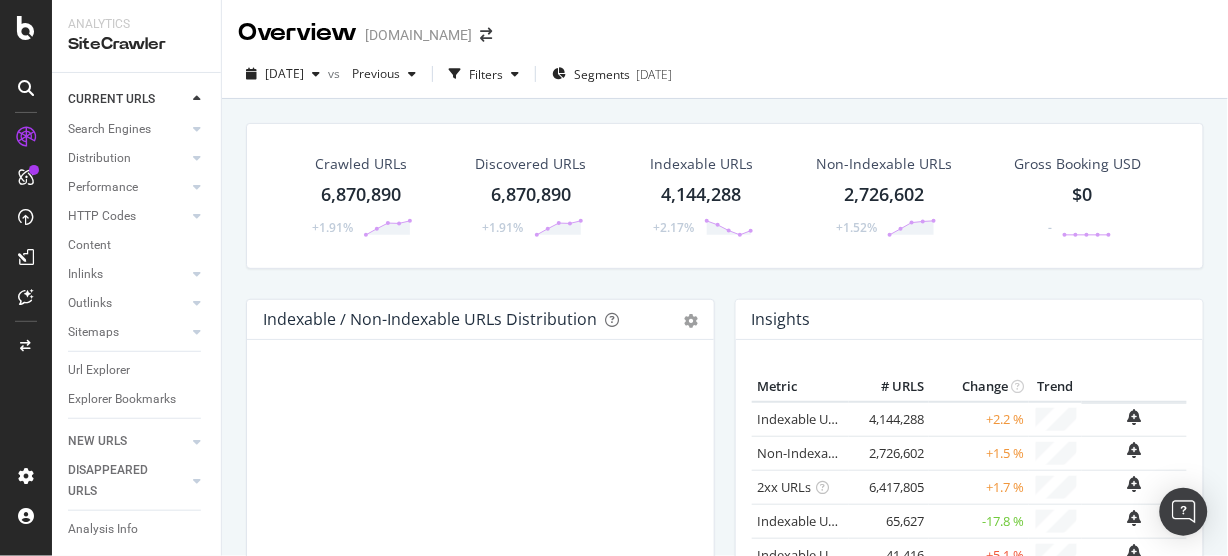 scroll, scrollTop: 135, scrollLeft: 0, axis: vertical 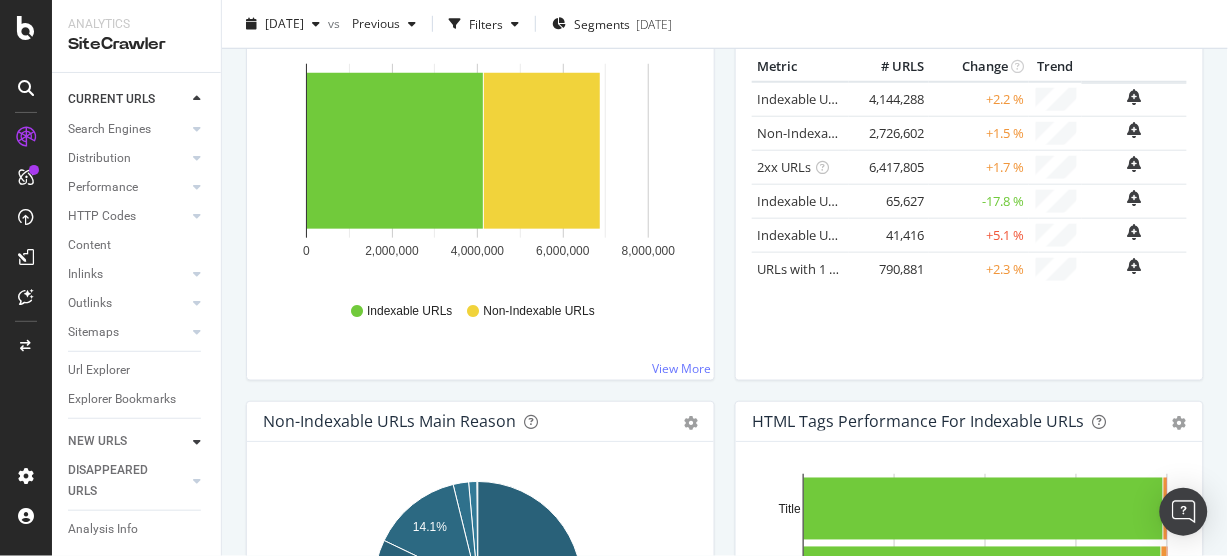 click at bounding box center [197, 442] 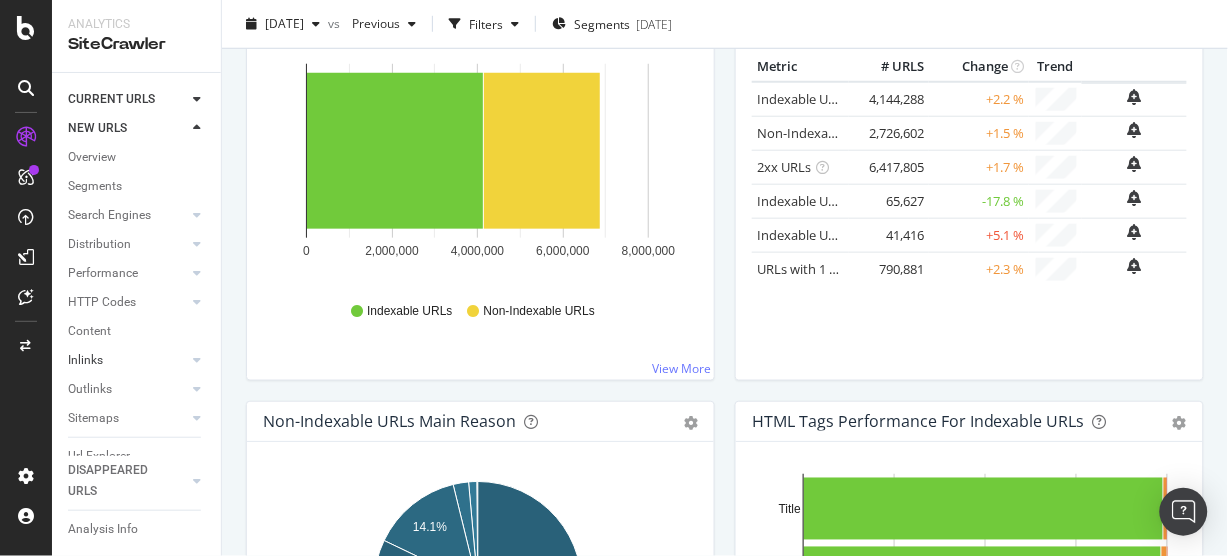scroll, scrollTop: 77, scrollLeft: 0, axis: vertical 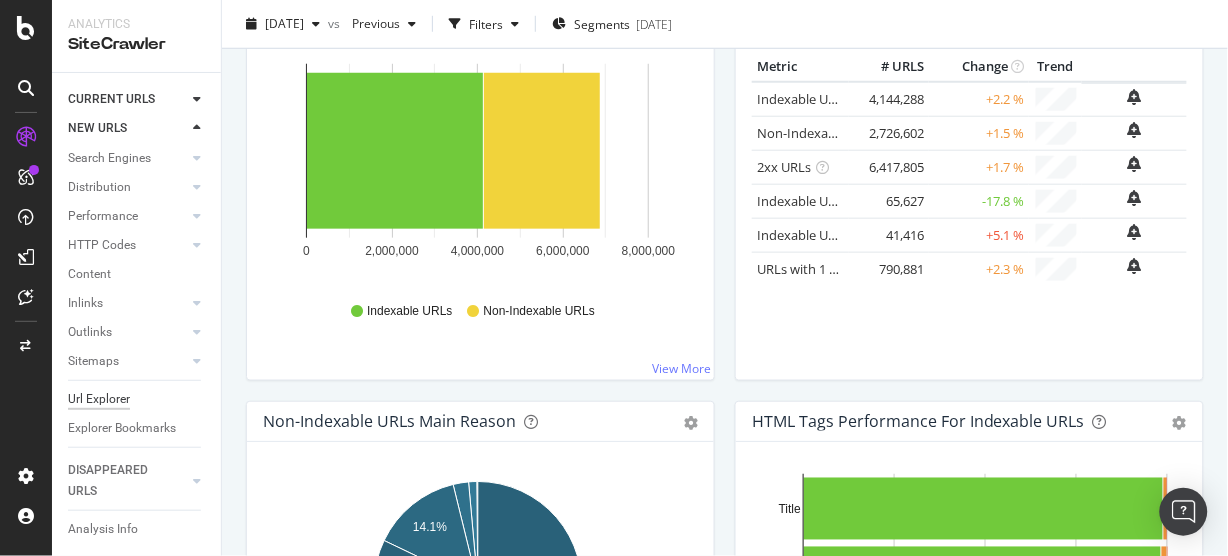 click on "Url Explorer" at bounding box center [99, 399] 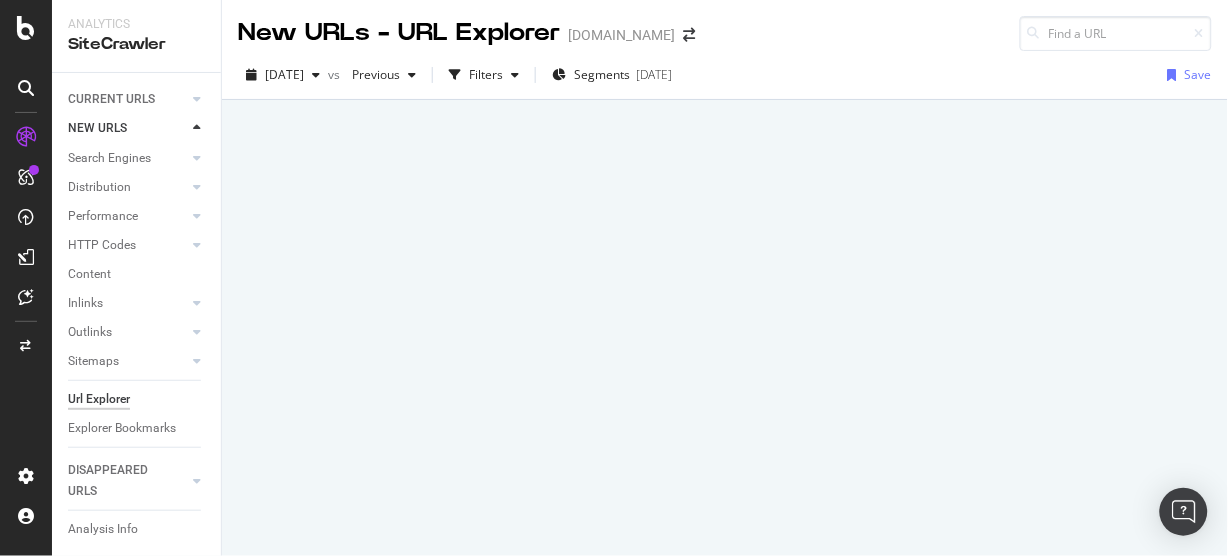 scroll, scrollTop: 0, scrollLeft: 0, axis: both 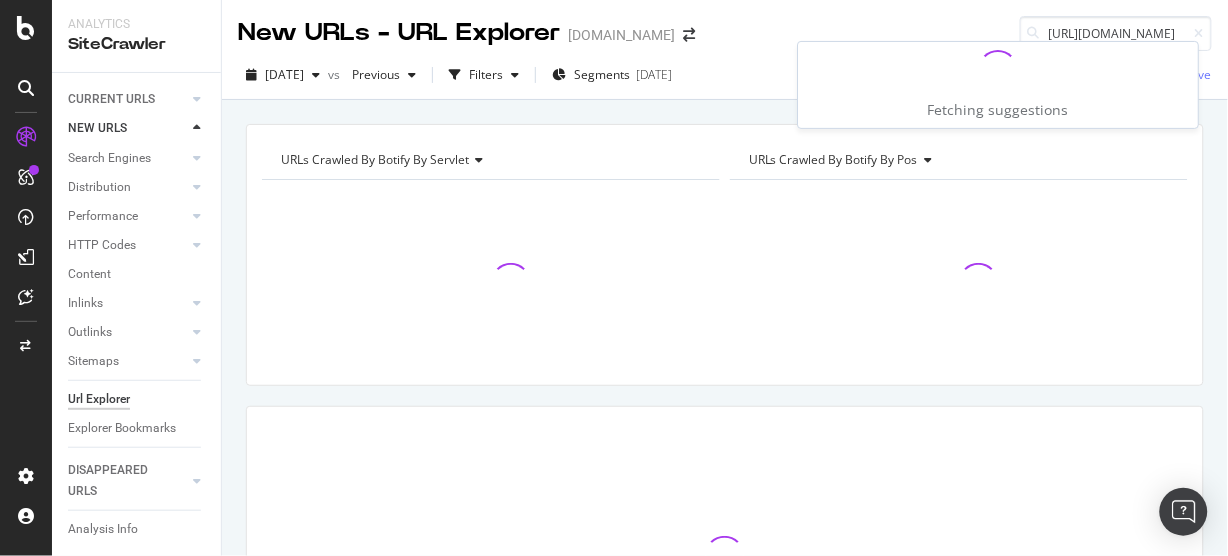 type on "https://www.viator.com/tours/New-York-City/NYC-Central-Park-Electric-Scooter-Tour/d687-7274P40" 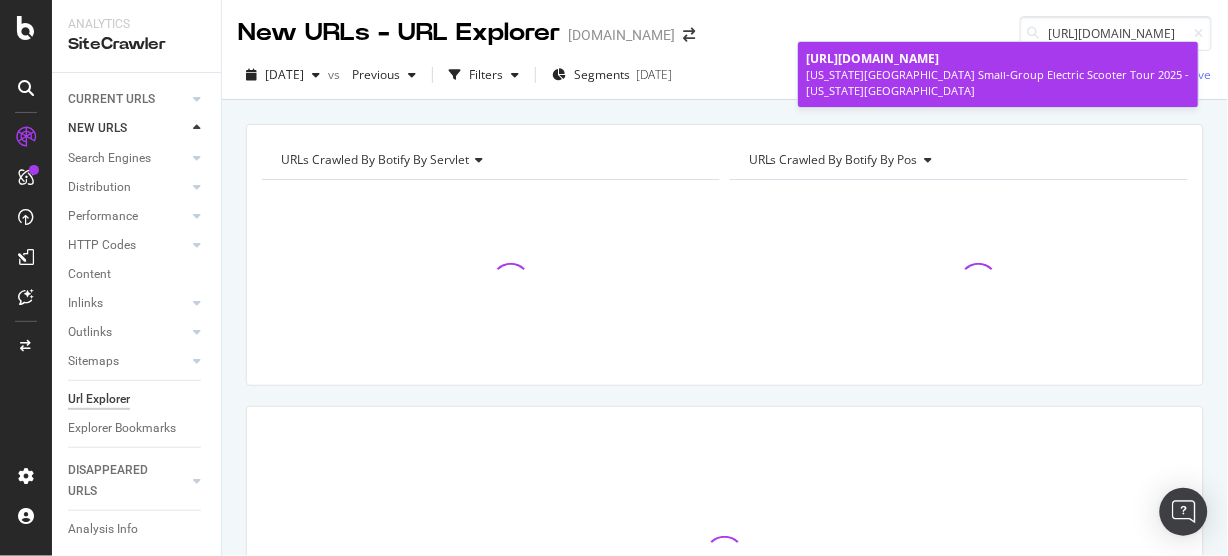 click on "https://www.viator.com/tours/New-York-City/NYC-Central-Park-Electric-Scooter-Tour/d687-7274P40" at bounding box center [873, 58] 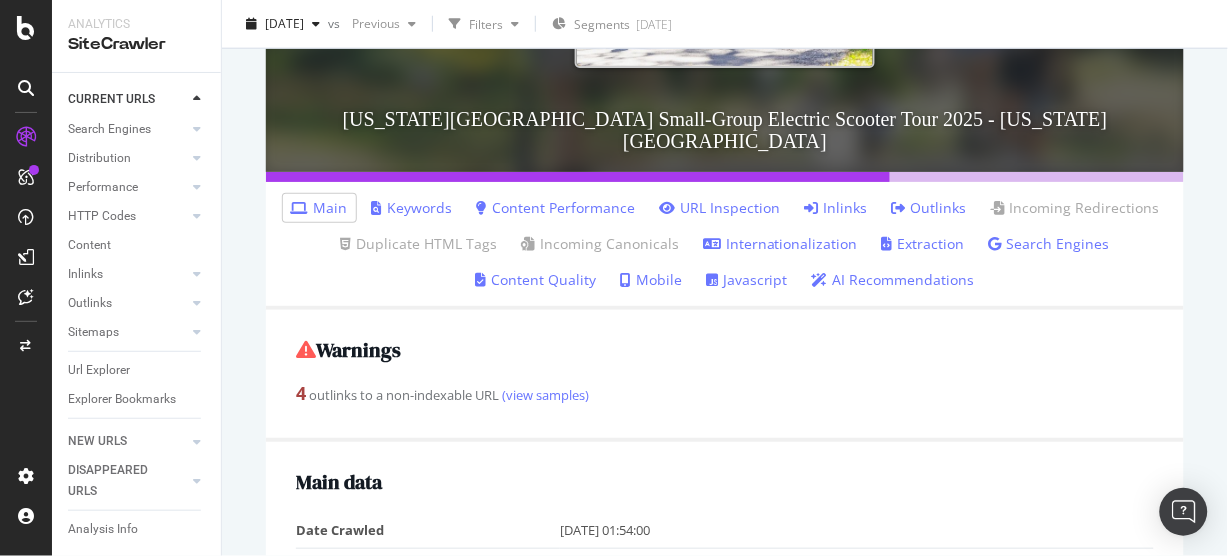 scroll, scrollTop: 411, scrollLeft: 0, axis: vertical 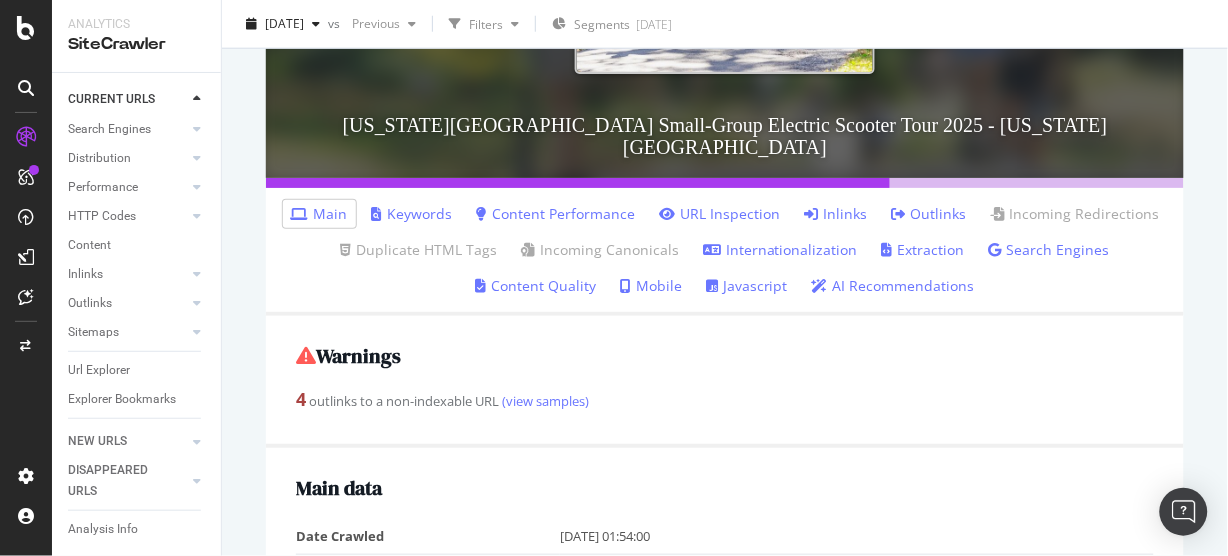 click on "Inlinks" at bounding box center (836, 214) 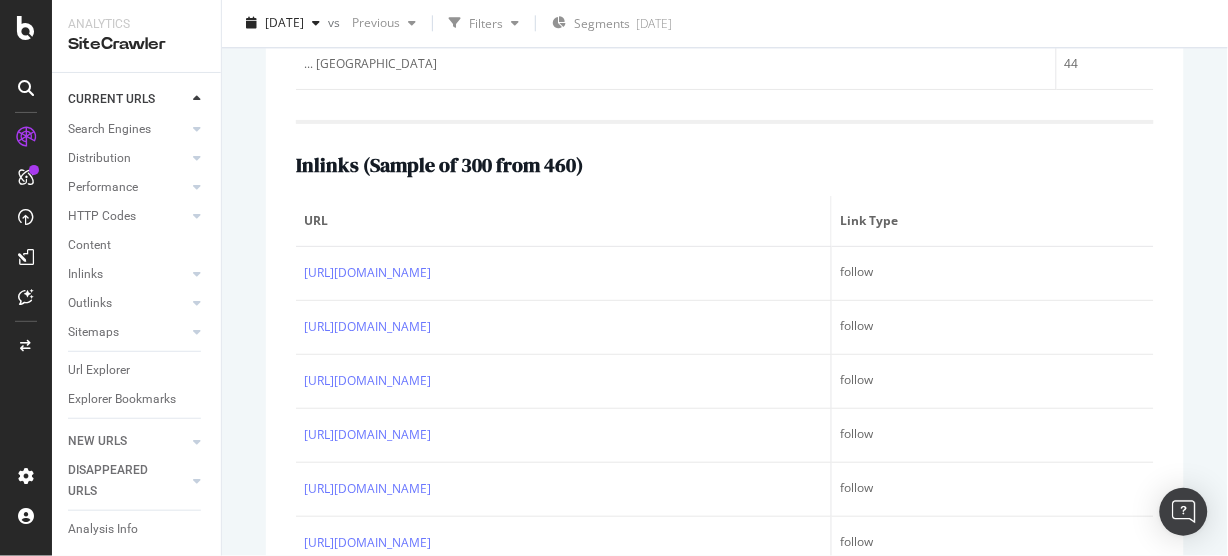 scroll, scrollTop: 1066, scrollLeft: 0, axis: vertical 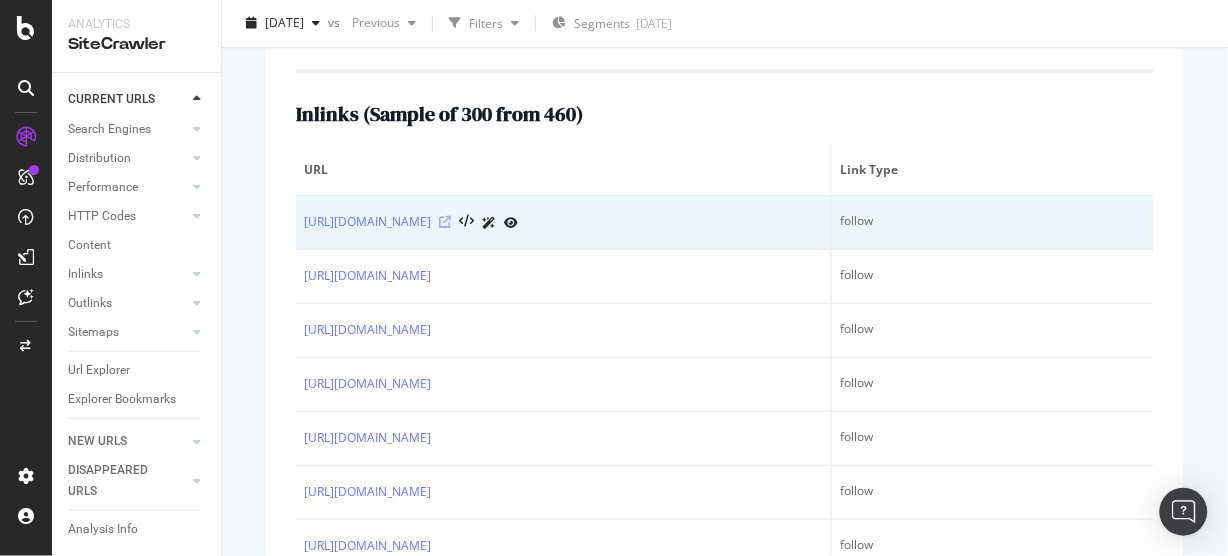 click at bounding box center [445, 222] 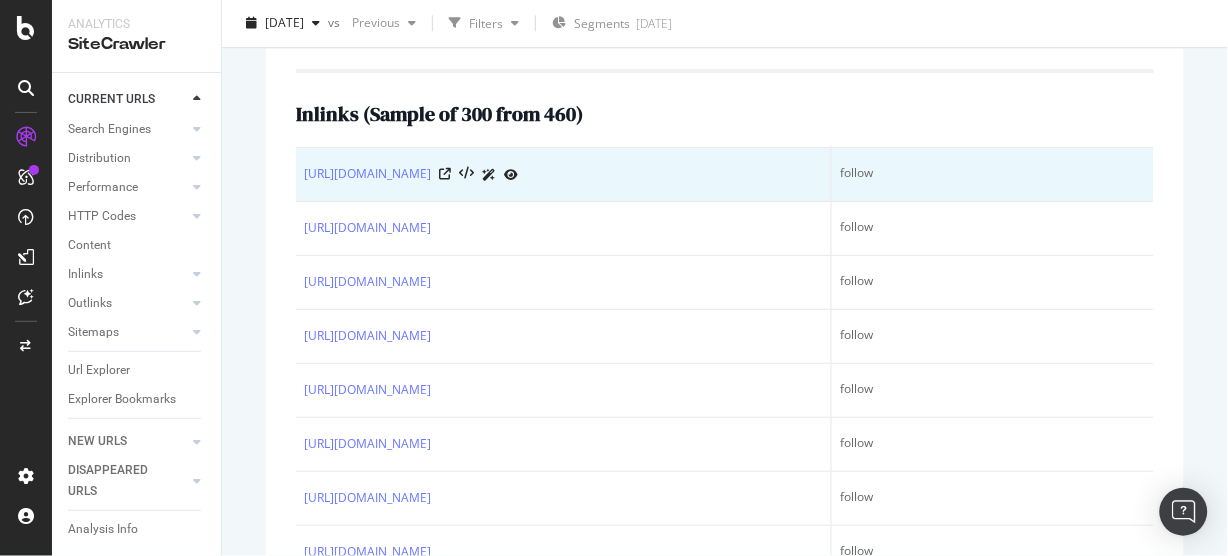 scroll, scrollTop: 0, scrollLeft: 0, axis: both 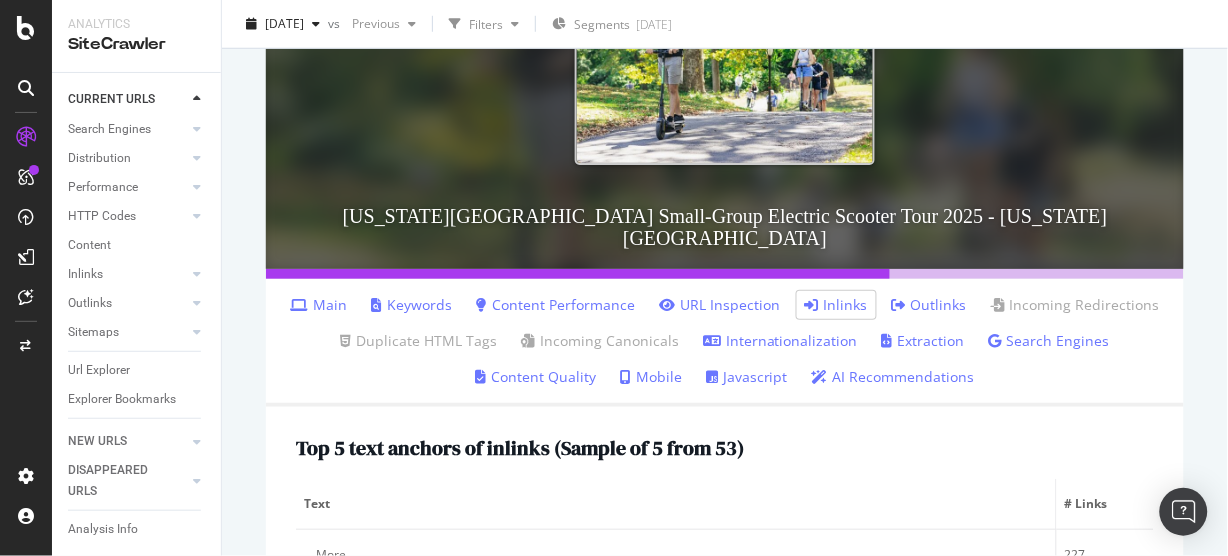 click on "NEW URLS" at bounding box center [127, 441] 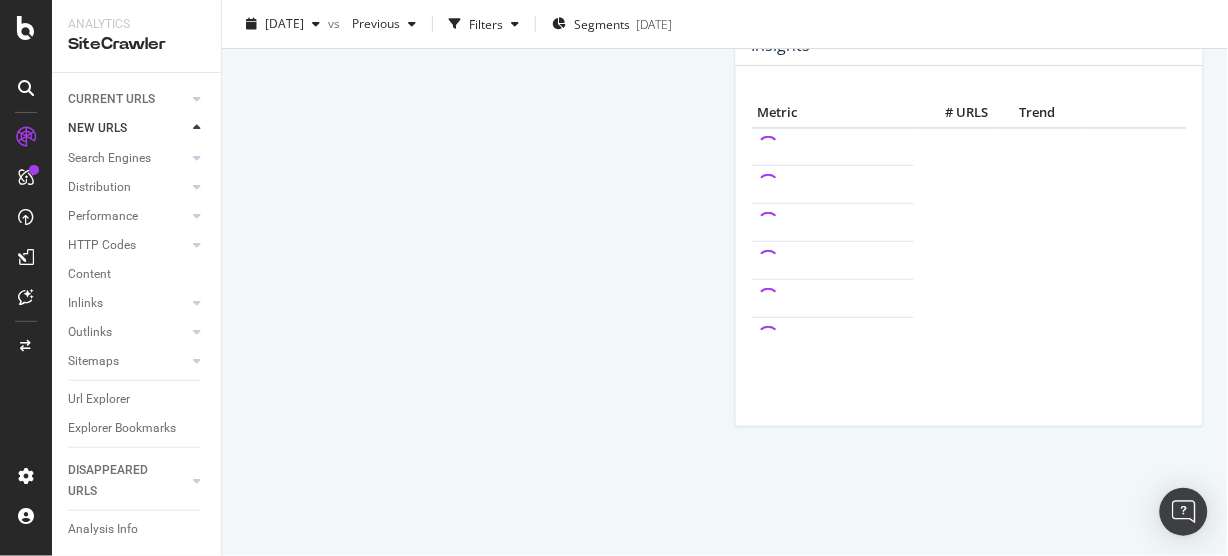 scroll, scrollTop: 320, scrollLeft: 0, axis: vertical 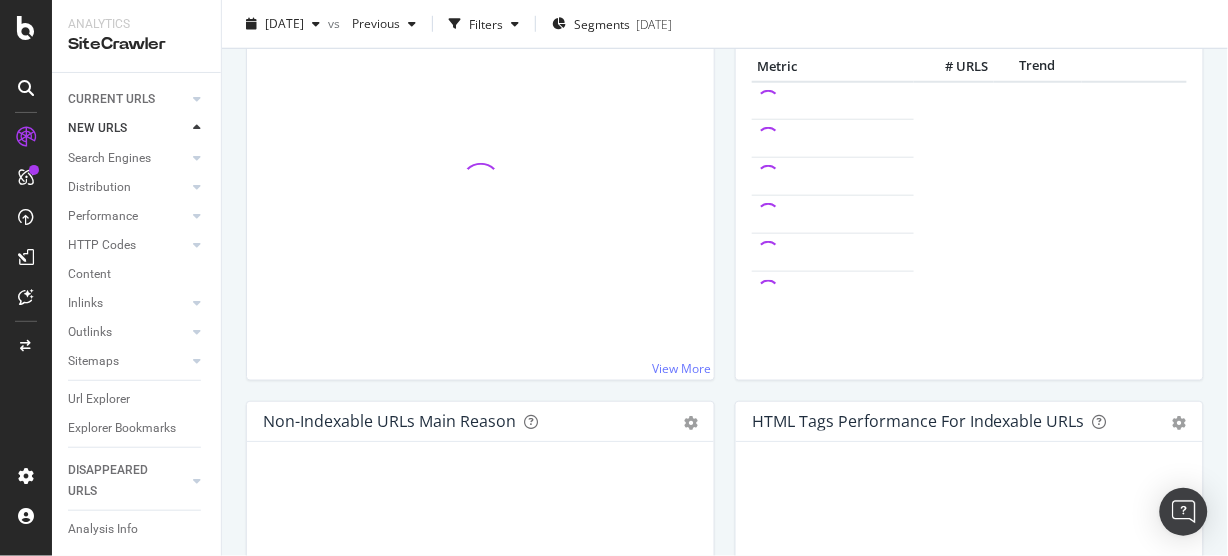 click at bounding box center (197, 128) 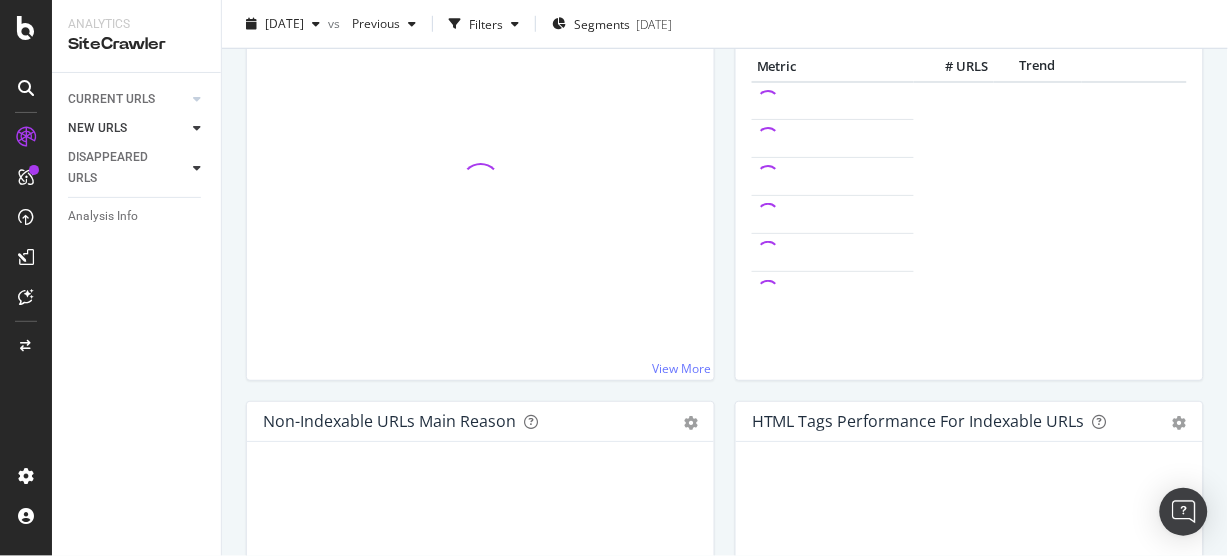 click at bounding box center (197, 168) 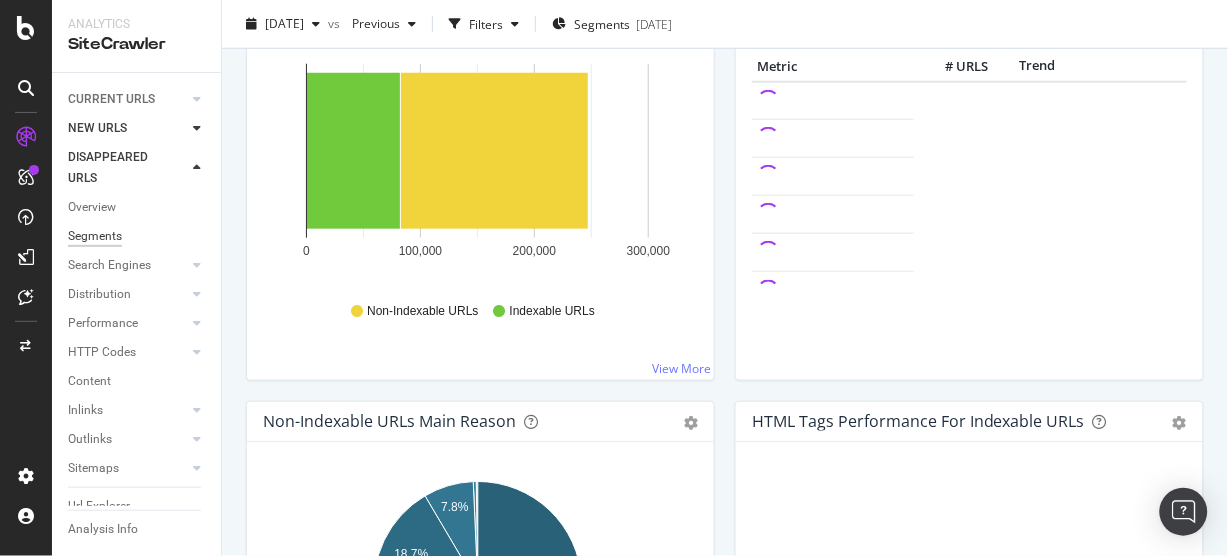 click on "Segments" at bounding box center [95, 236] 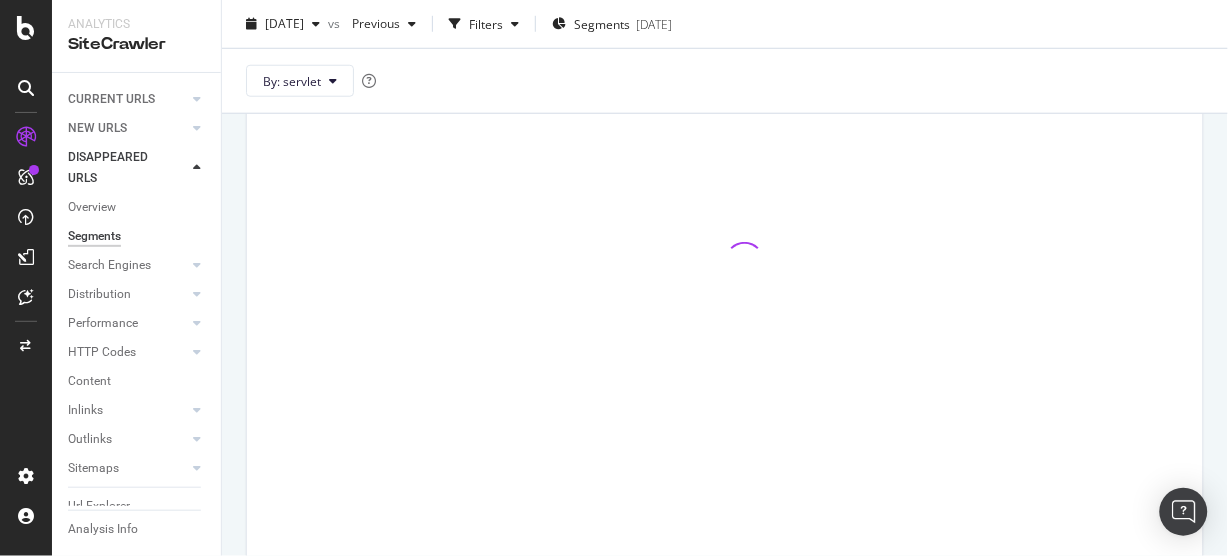 scroll, scrollTop: 384, scrollLeft: 0, axis: vertical 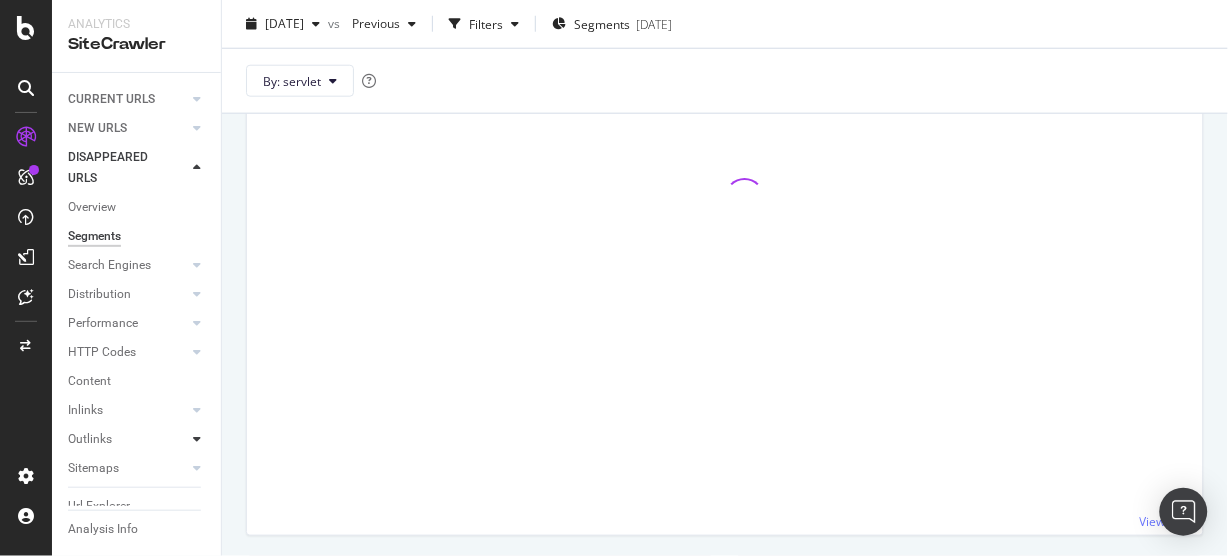 click at bounding box center (197, 439) 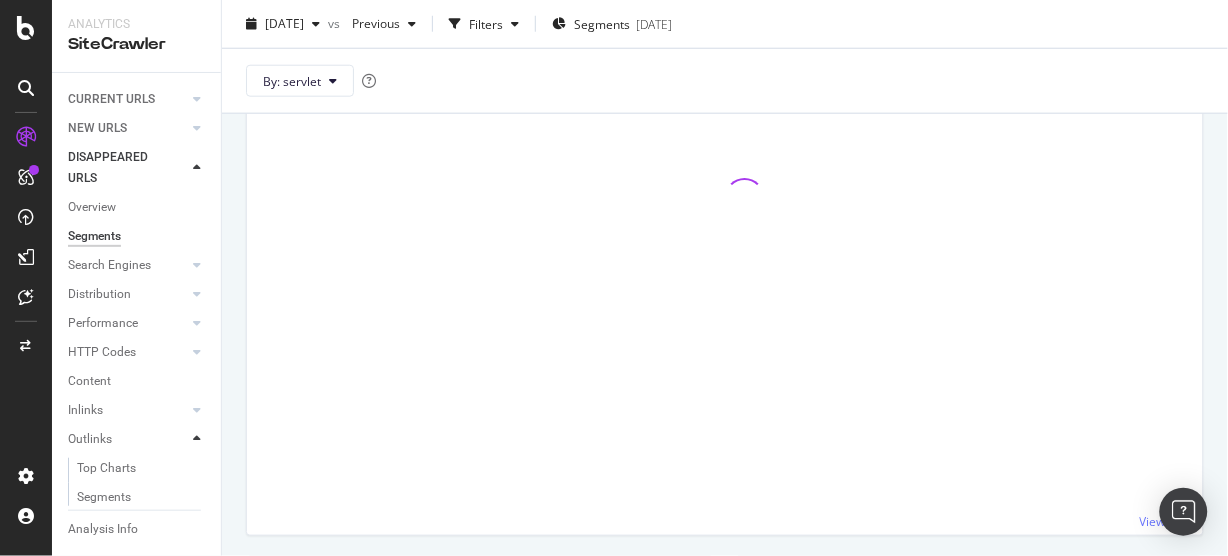 scroll, scrollTop: 106, scrollLeft: 0, axis: vertical 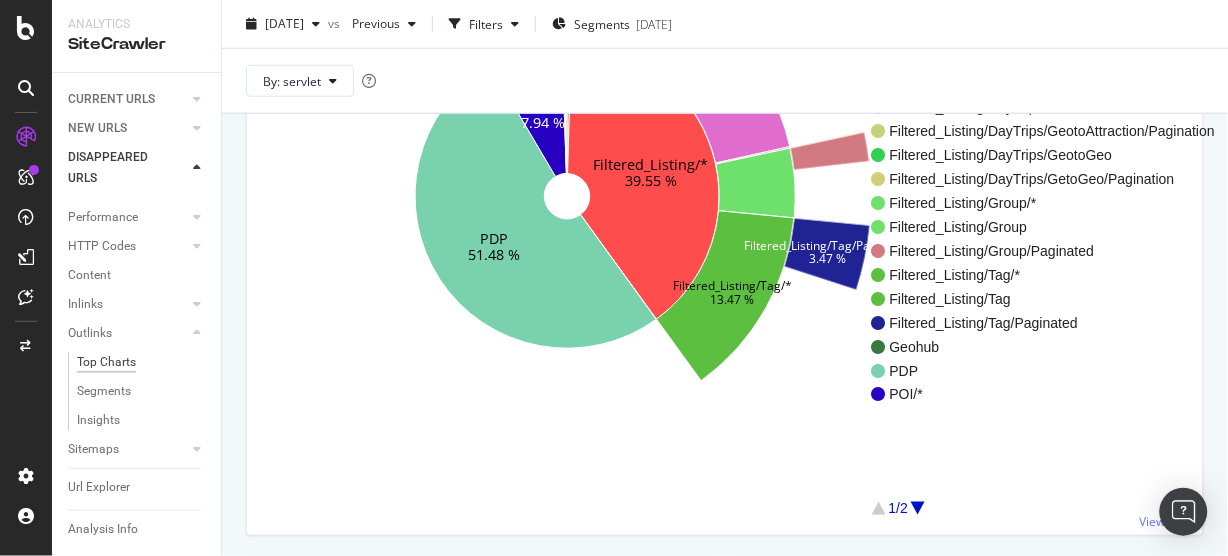click on "Top Charts" at bounding box center (106, 362) 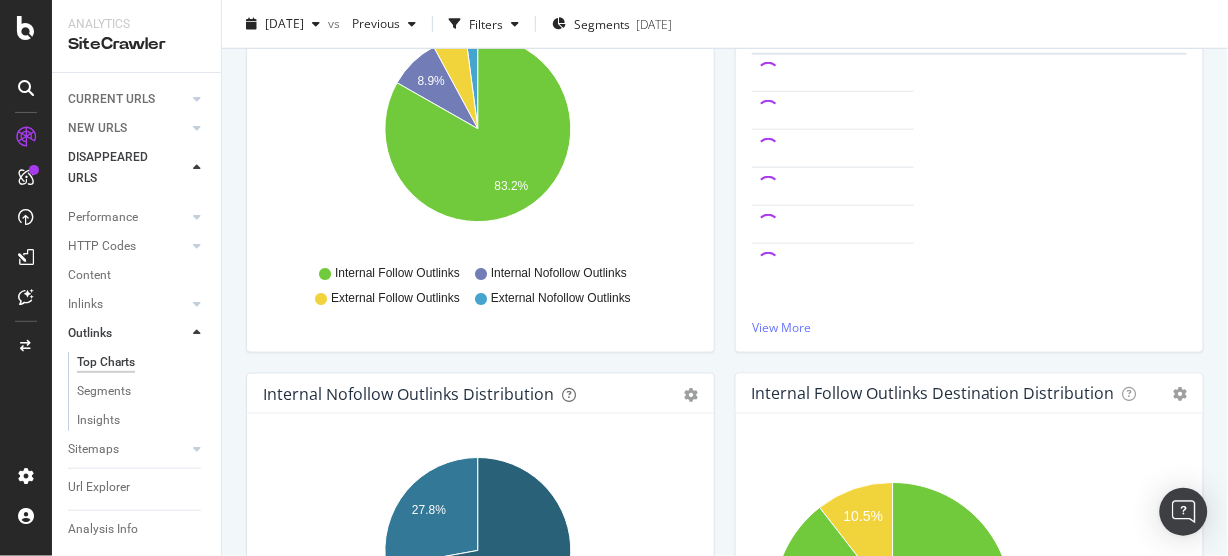 scroll, scrollTop: 303, scrollLeft: 0, axis: vertical 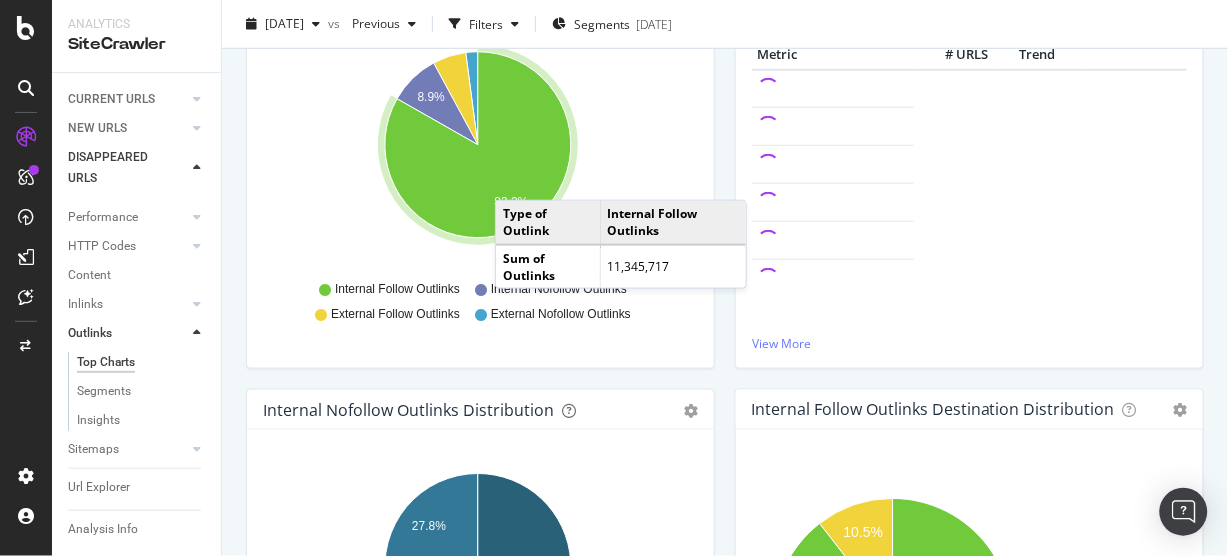 click 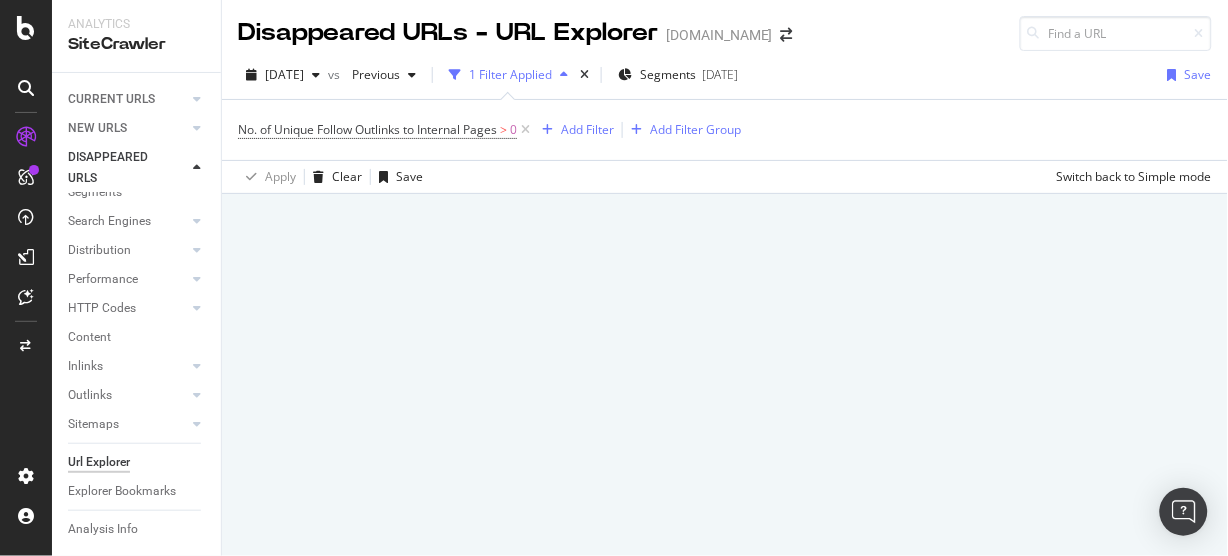 scroll, scrollTop: 64, scrollLeft: 0, axis: vertical 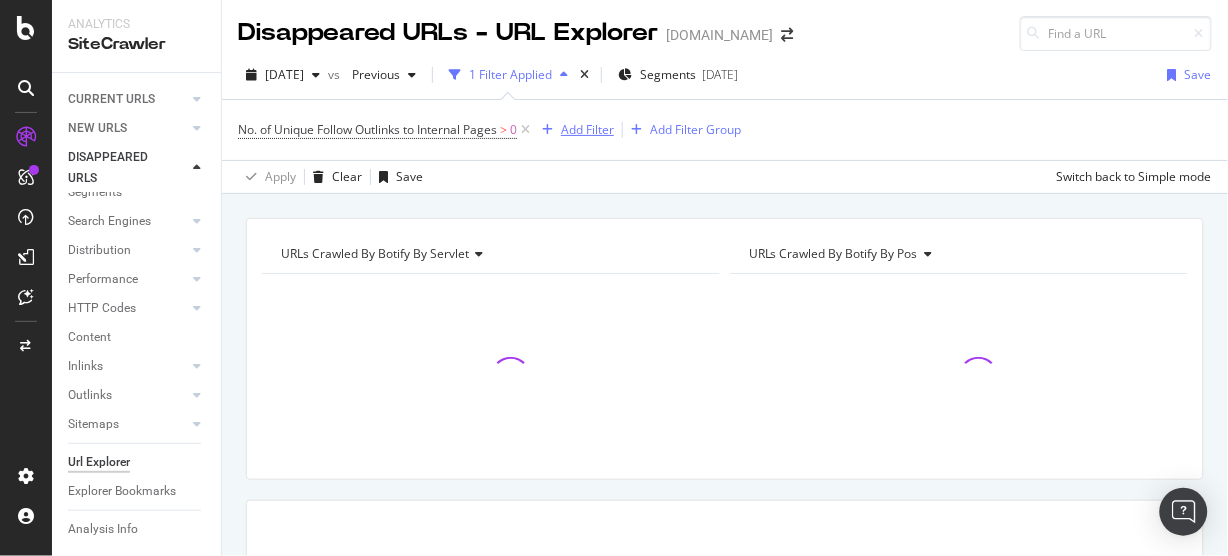 click on "Add Filter" at bounding box center (587, 129) 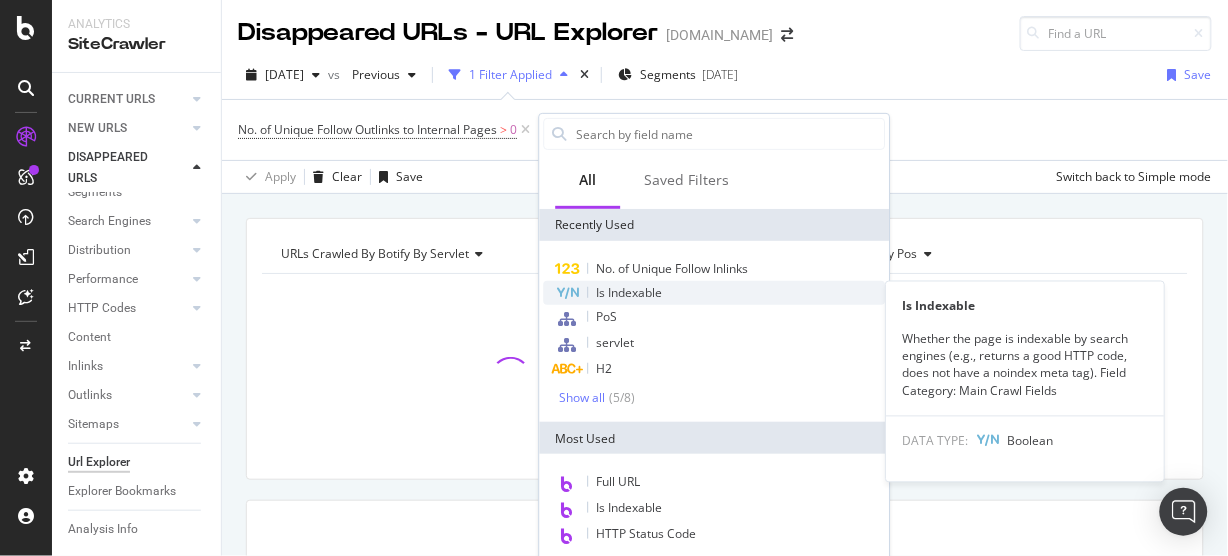 click on "Is Indexable" at bounding box center (630, 292) 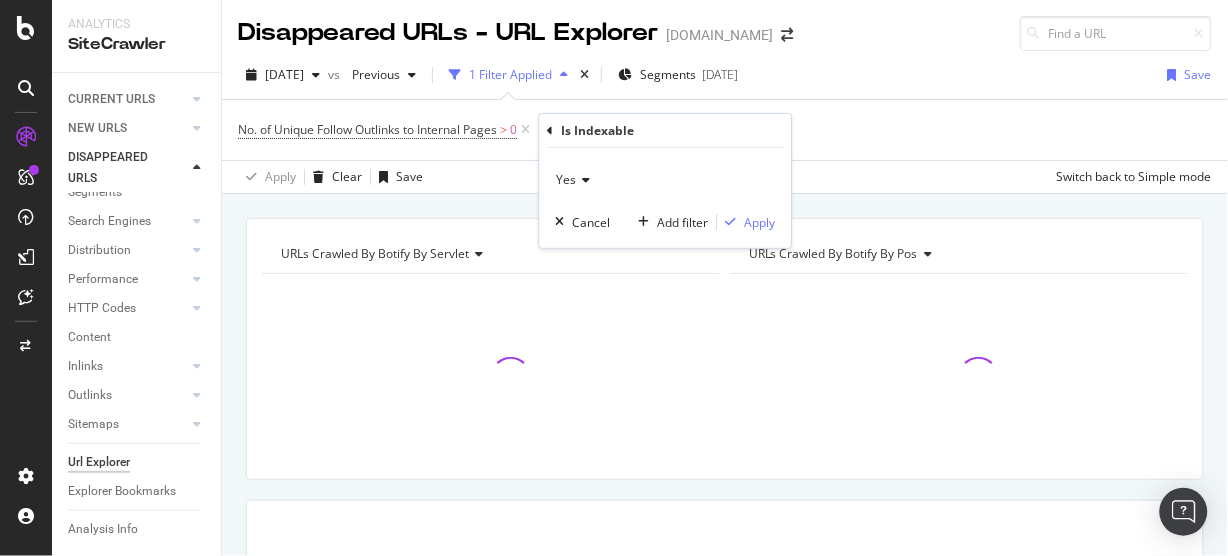 click on "Yes" at bounding box center [666, 180] 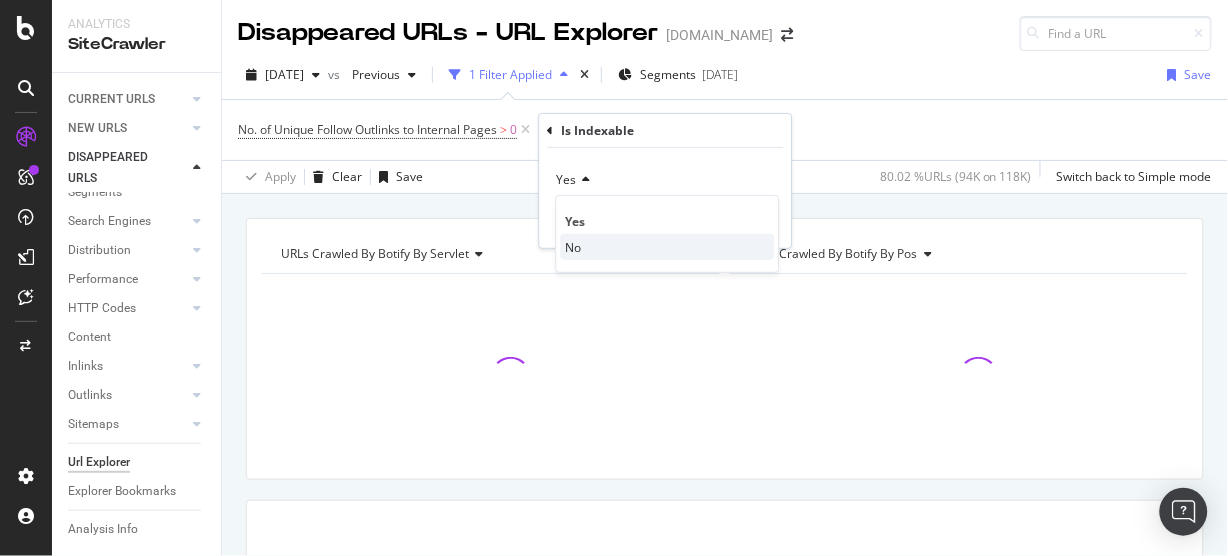 click on "No" at bounding box center [668, 247] 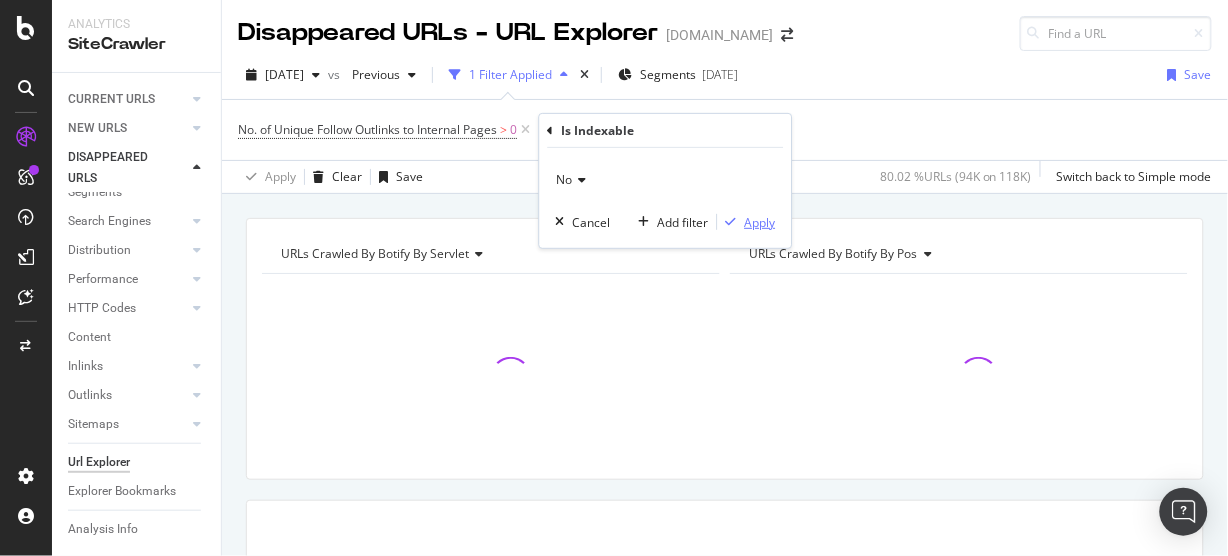 click on "Apply" at bounding box center [760, 222] 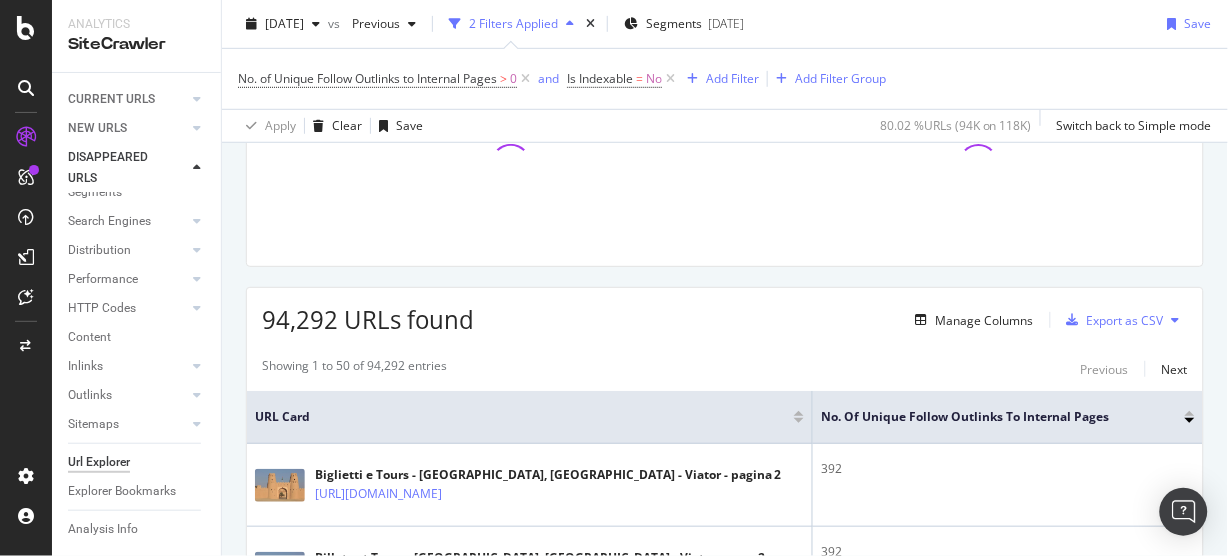 scroll, scrollTop: 426, scrollLeft: 0, axis: vertical 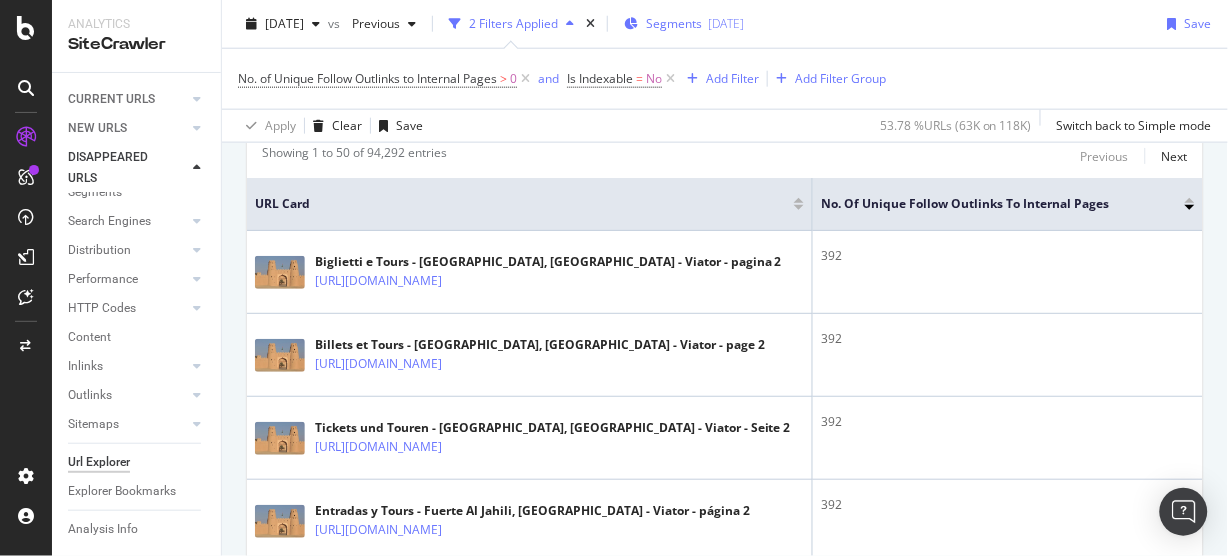 click on "Segments 2025-05-30" at bounding box center (684, 23) 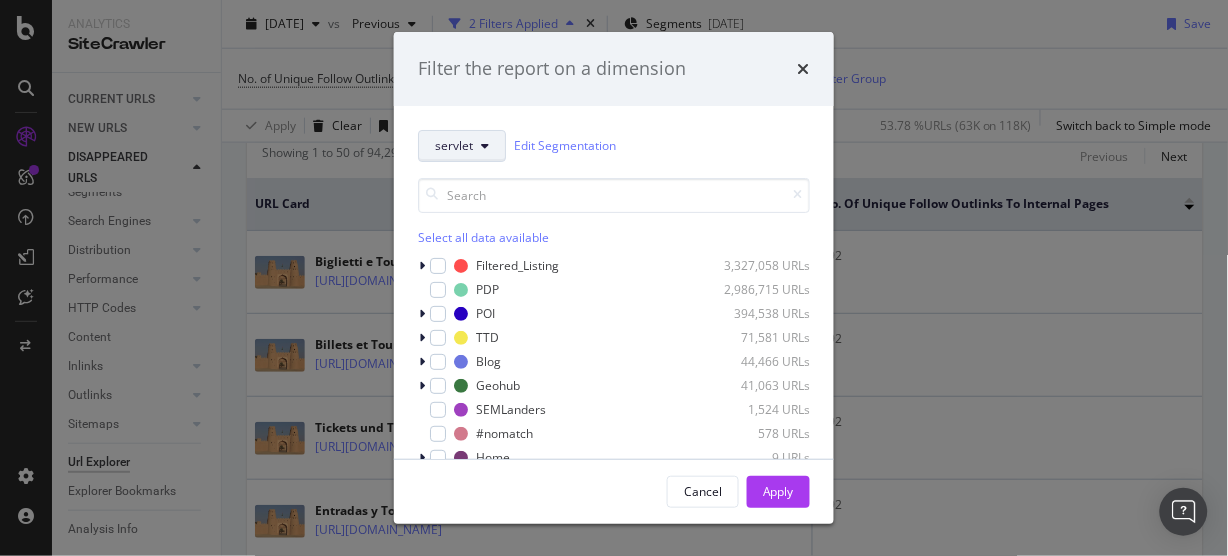 click on "servlet" at bounding box center [462, 146] 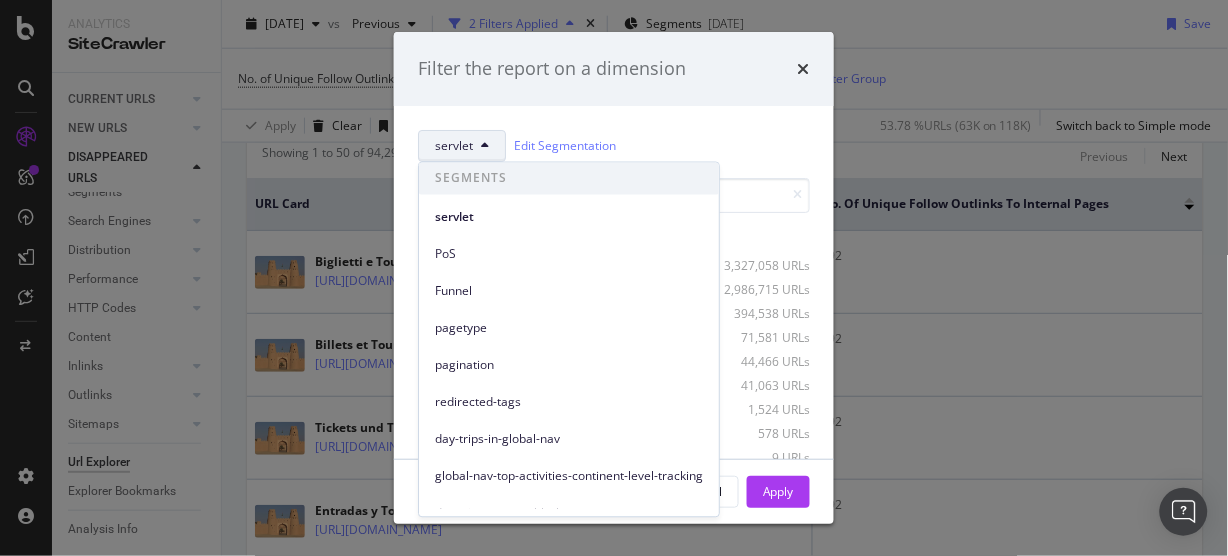click on "PoS" at bounding box center (569, 254) 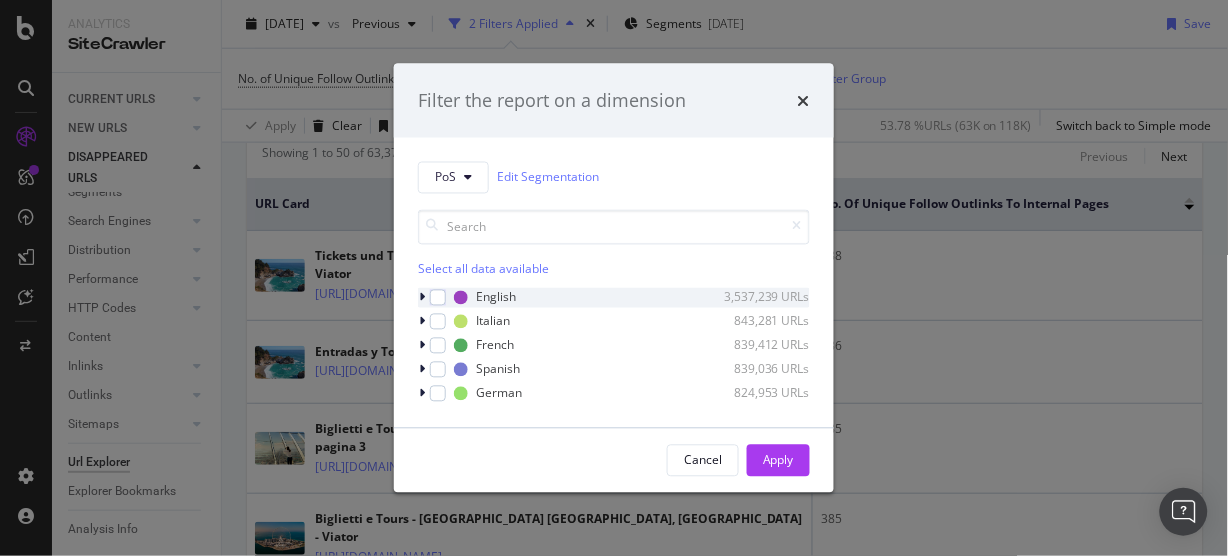 click at bounding box center [422, 297] 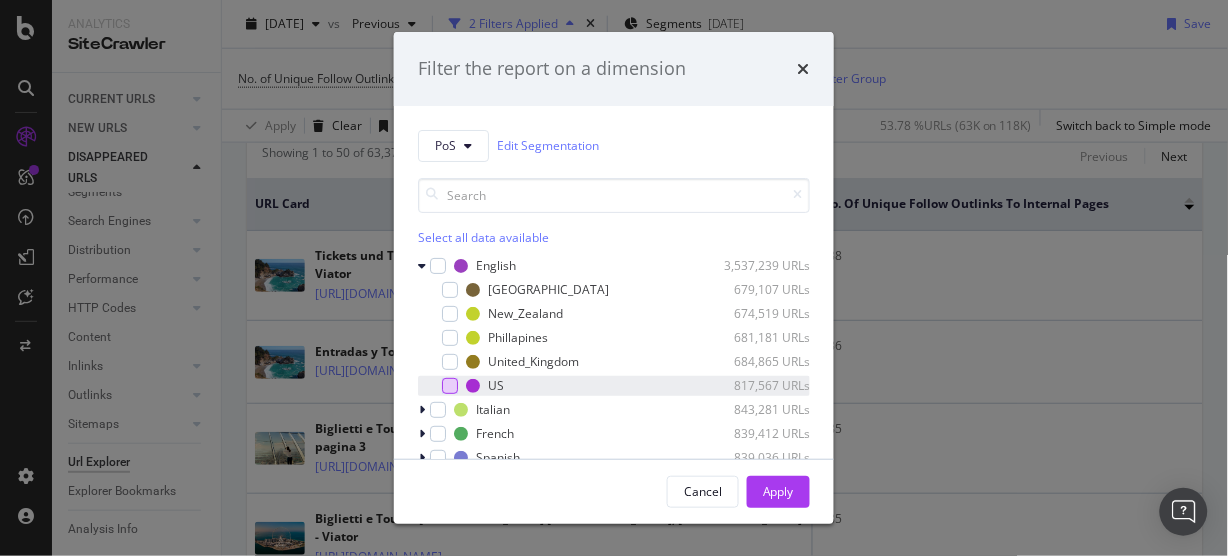 click at bounding box center [450, 386] 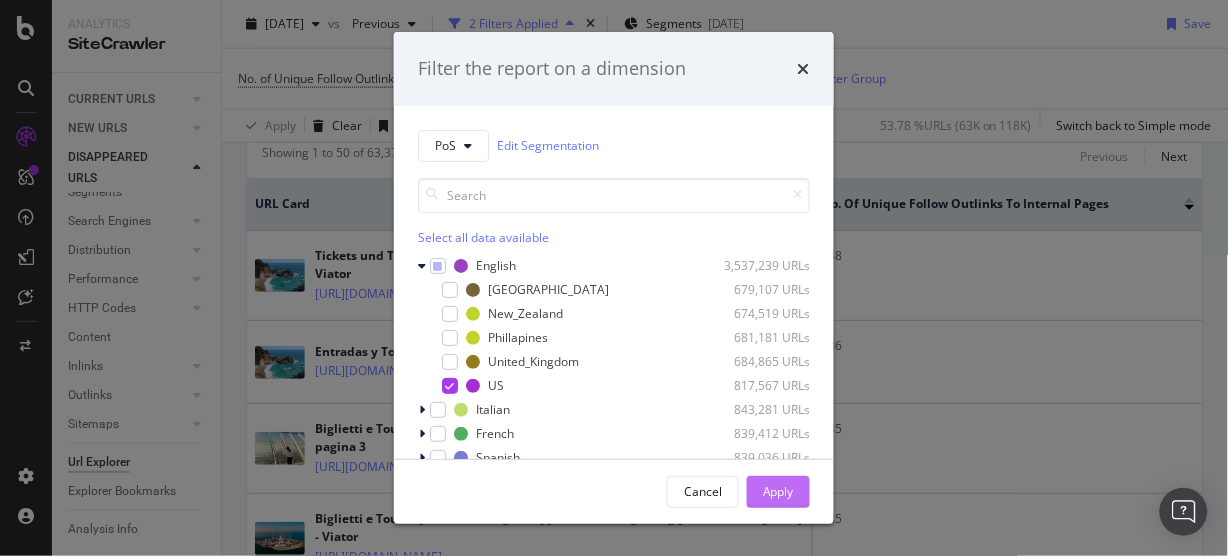 click on "Apply" at bounding box center (778, 491) 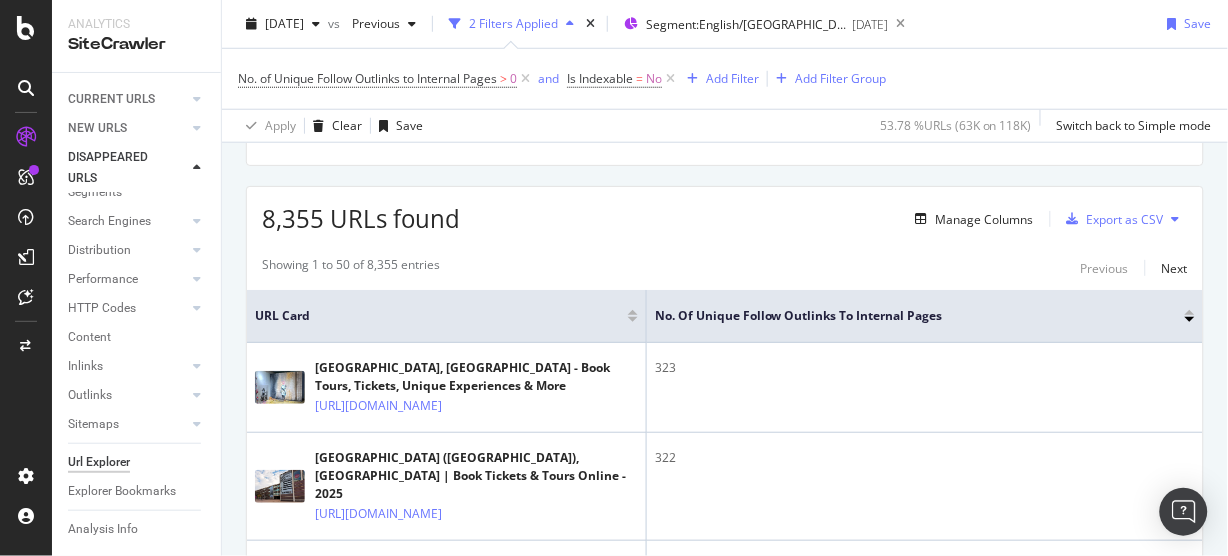scroll, scrollTop: 421, scrollLeft: 0, axis: vertical 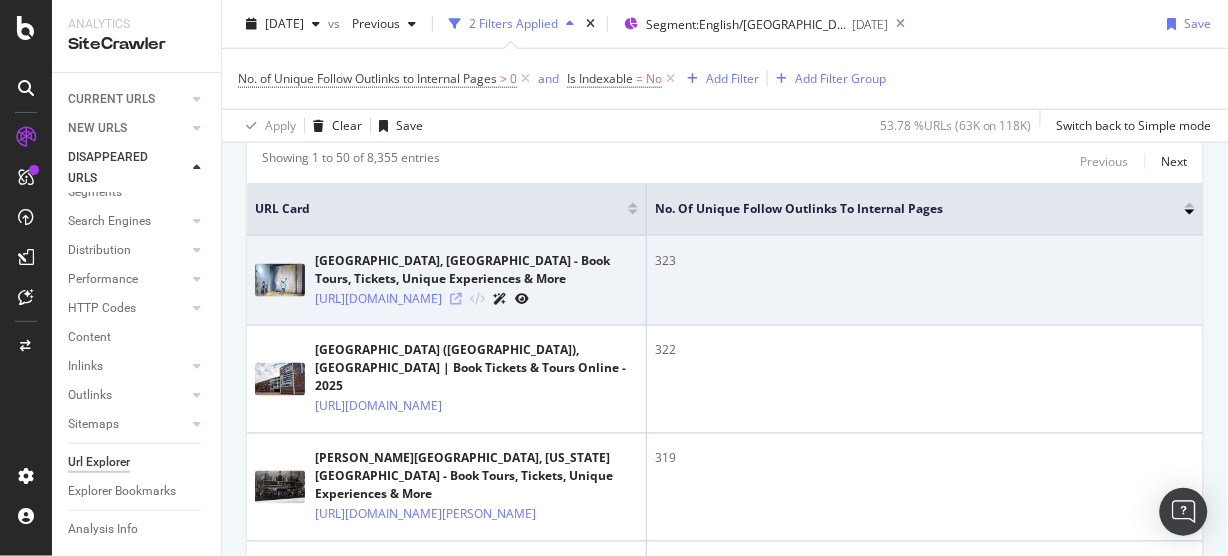 click at bounding box center (456, 299) 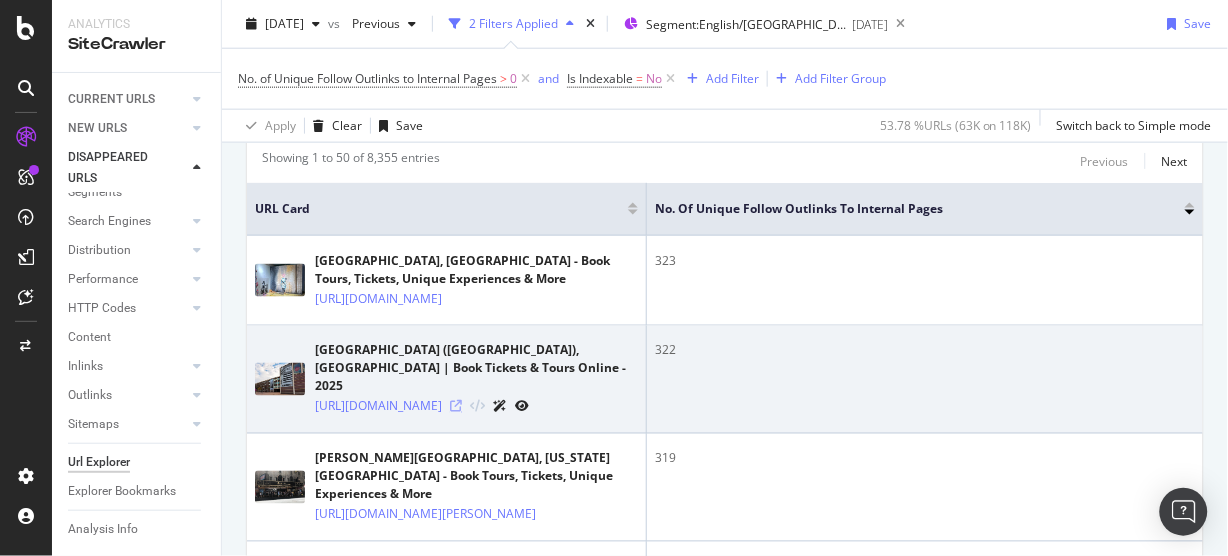 click at bounding box center (456, 407) 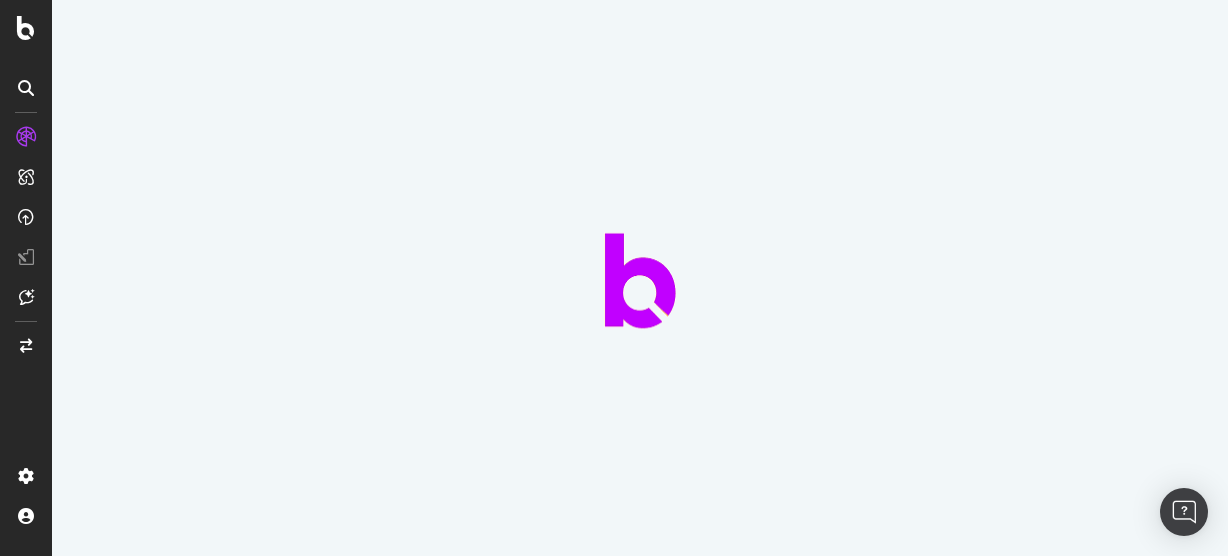scroll, scrollTop: 0, scrollLeft: 0, axis: both 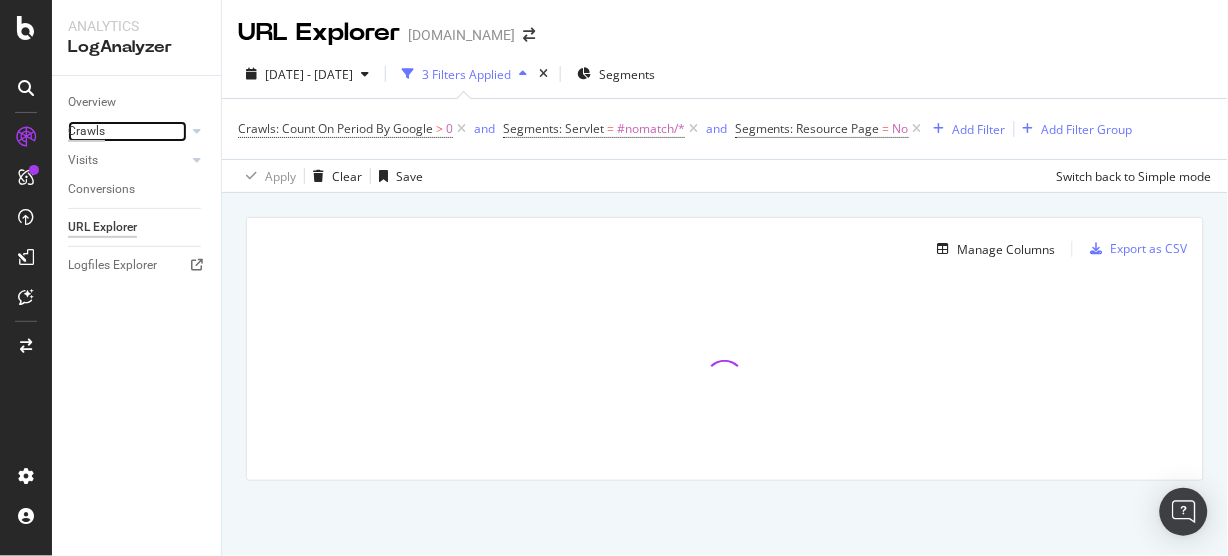 click on "Crawls" at bounding box center [86, 131] 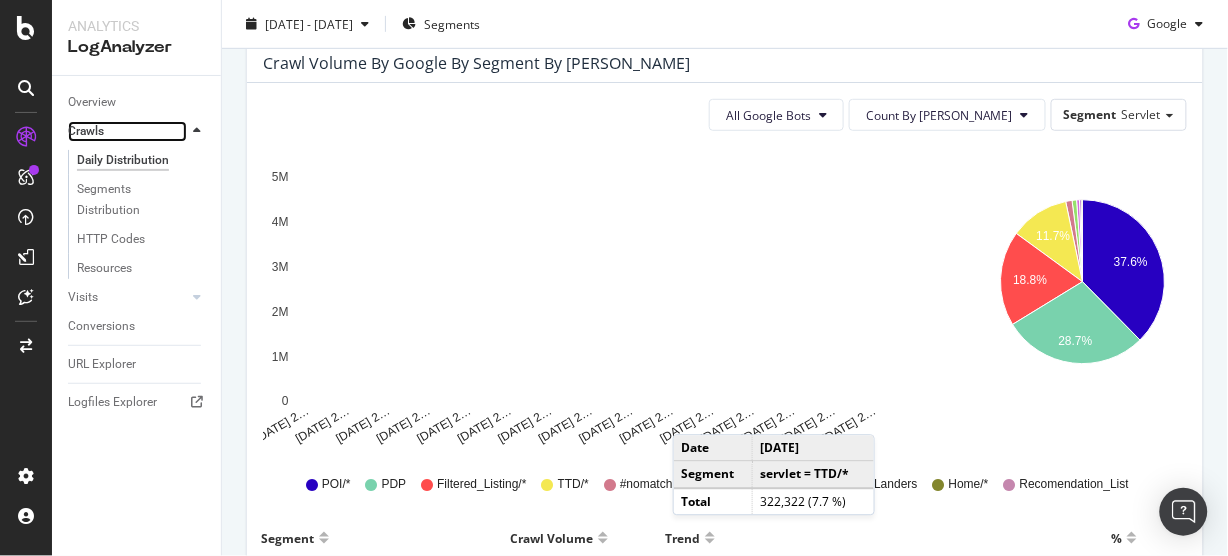 scroll, scrollTop: 320, scrollLeft: 0, axis: vertical 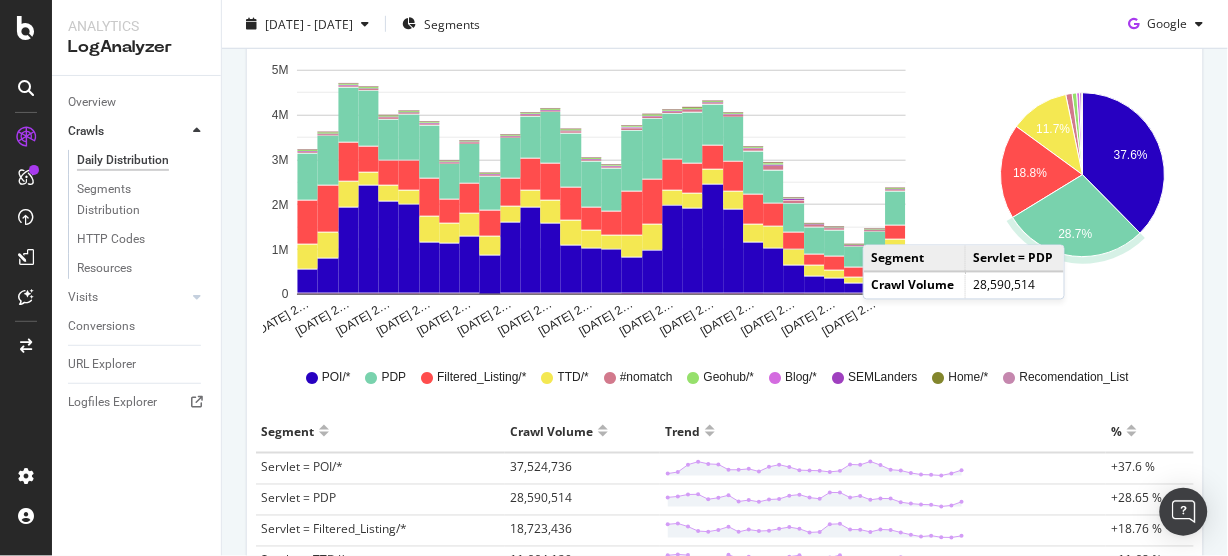 click 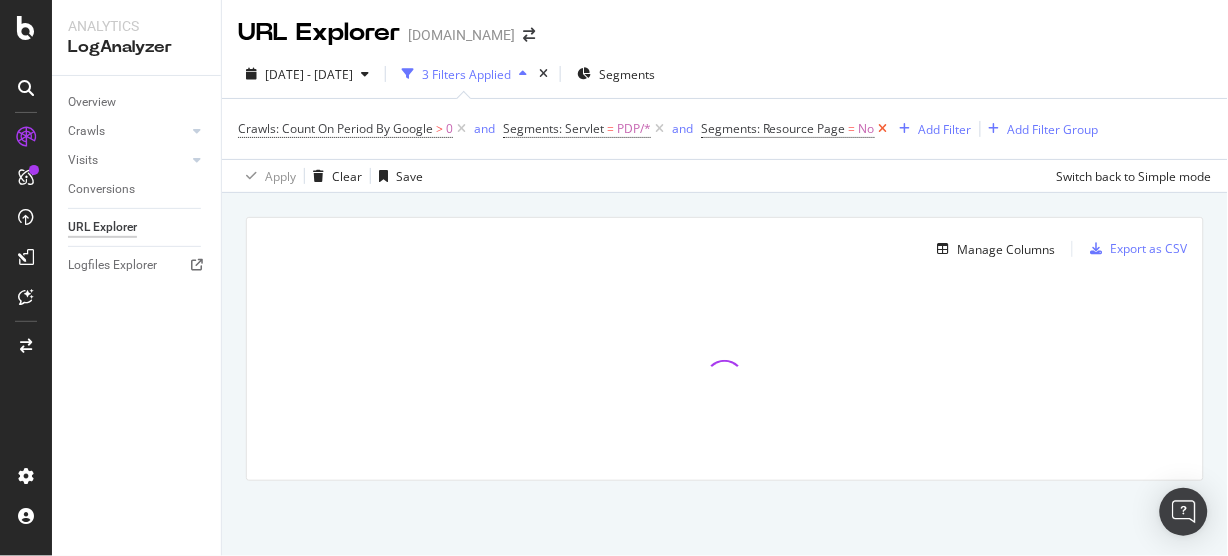 click at bounding box center (883, 129) 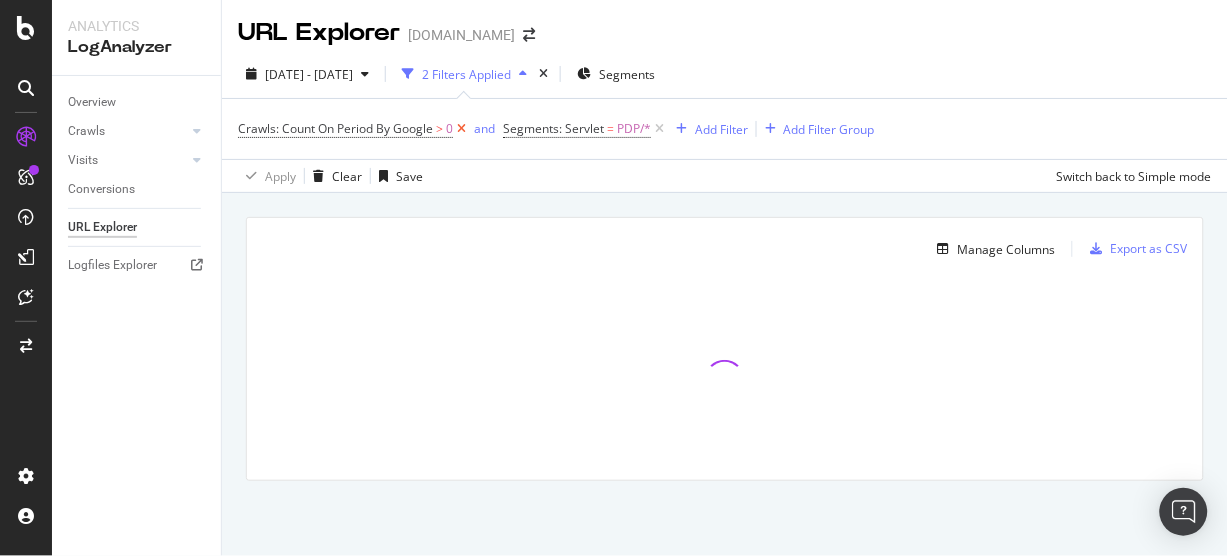 click at bounding box center [461, 129] 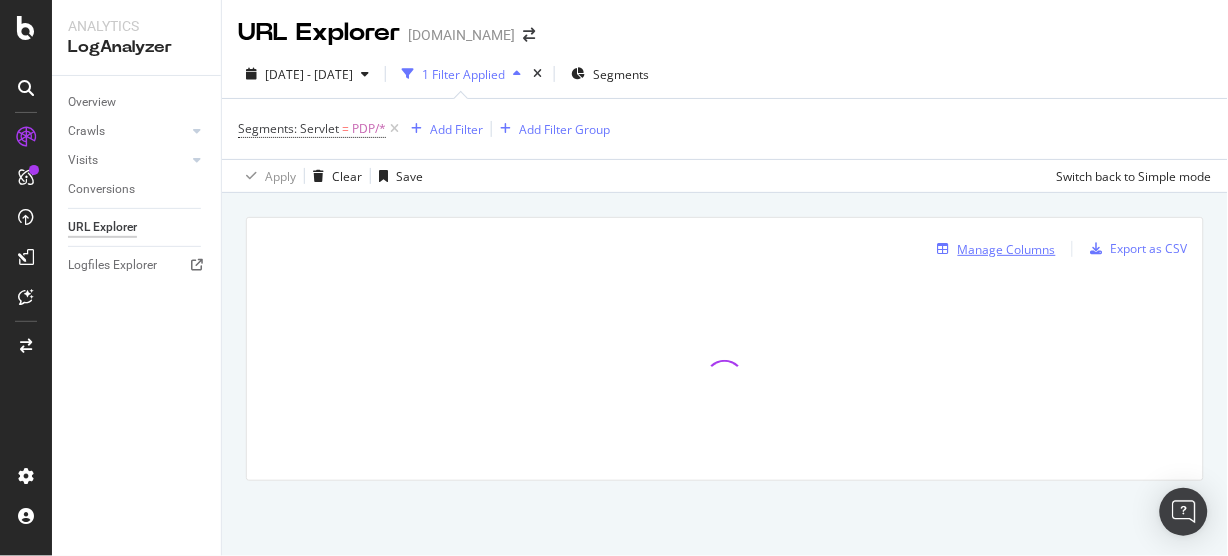 click on "Manage Columns" at bounding box center [1007, 249] 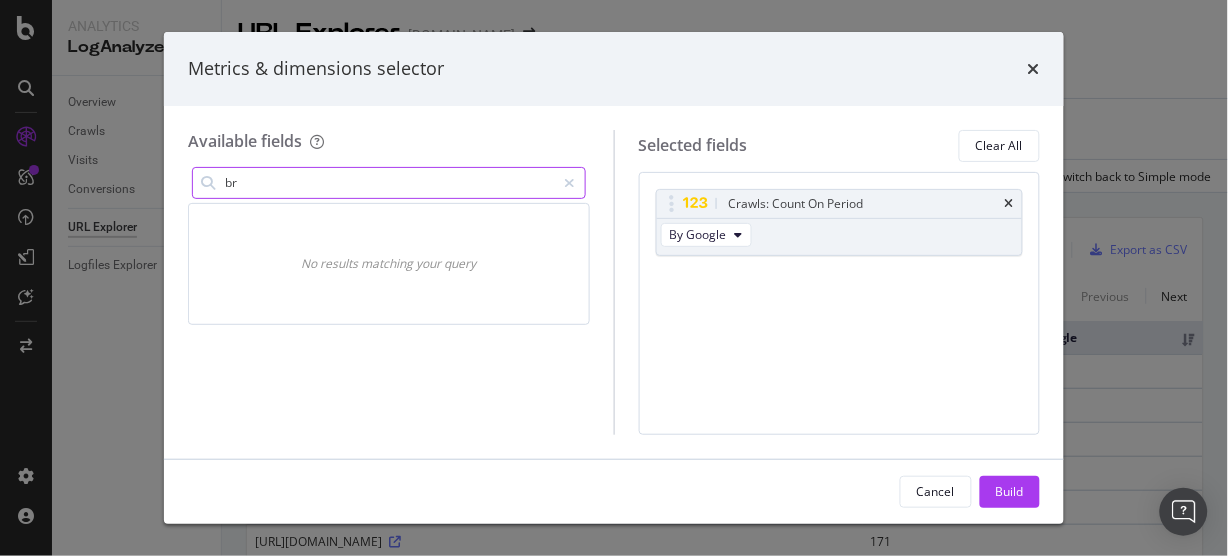type on "b" 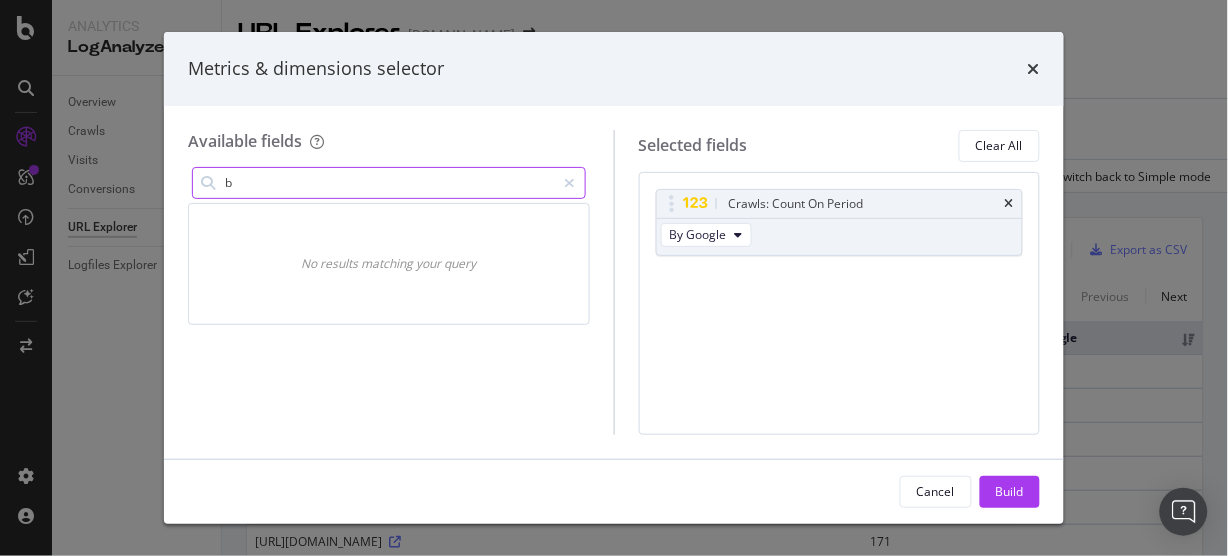 type 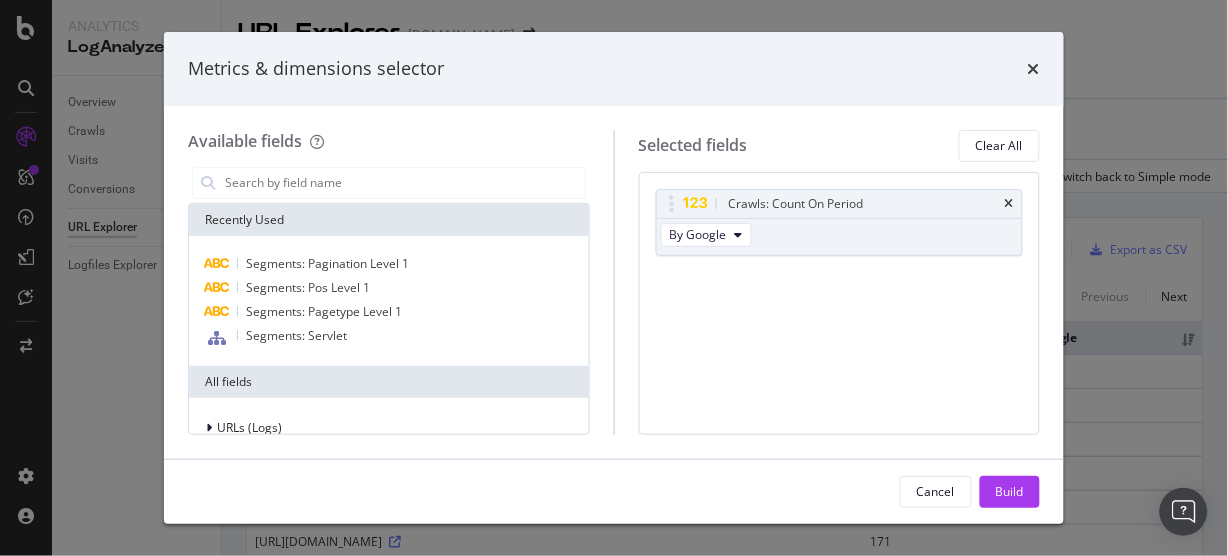 click on "Metrics & dimensions selector Available fields Recently Used Segments: Pagination Level 1 Segments: Pos Level 1 Segments: Pagetype Level 1 Segments: Servlet All fields URLs (Logs) Selected fields Clear All Crawls: Count On Period By Google You can use this field as a
To pick up a draggable item, press the space bar.
While dragging, use the arrow keys to move the item.
Press space again to drop the item in its new position, or press escape to cancel.
Cancel Build" at bounding box center [614, 278] 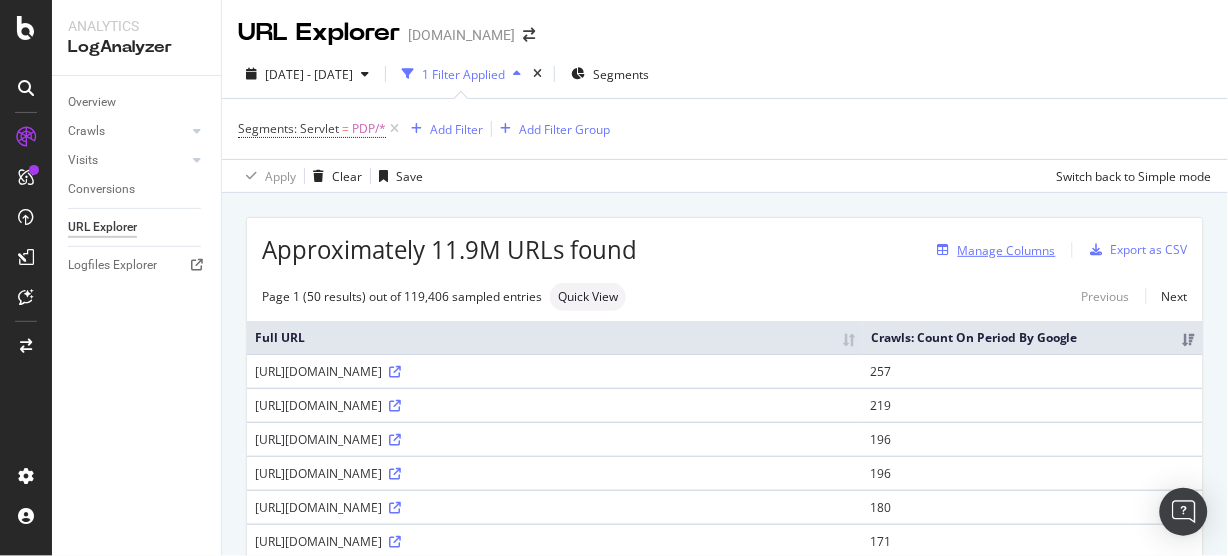 click on "Manage Columns" at bounding box center [1007, 250] 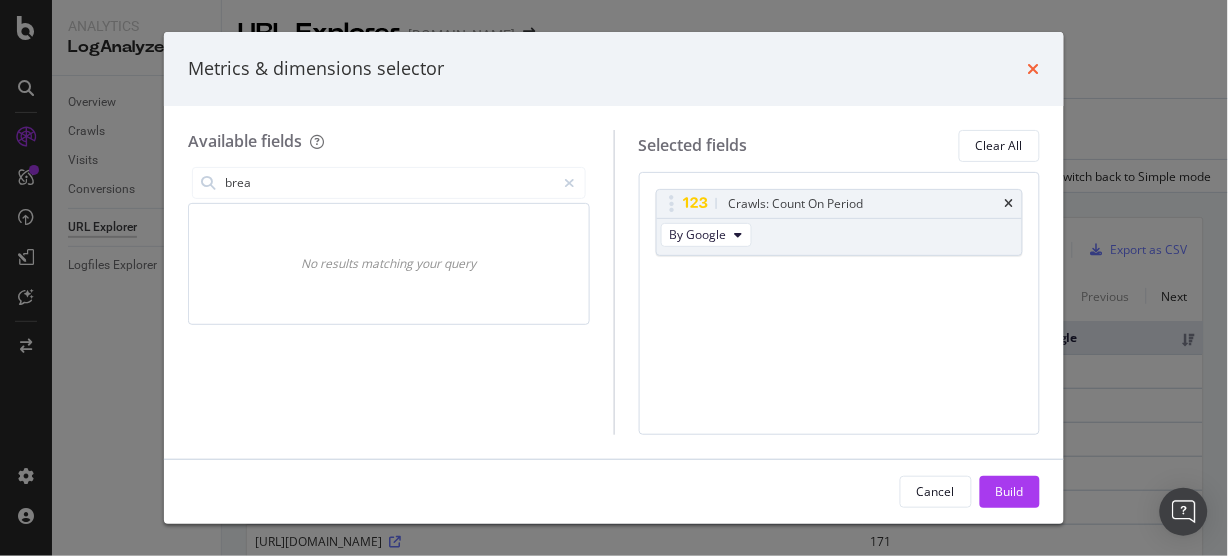 type on "brea" 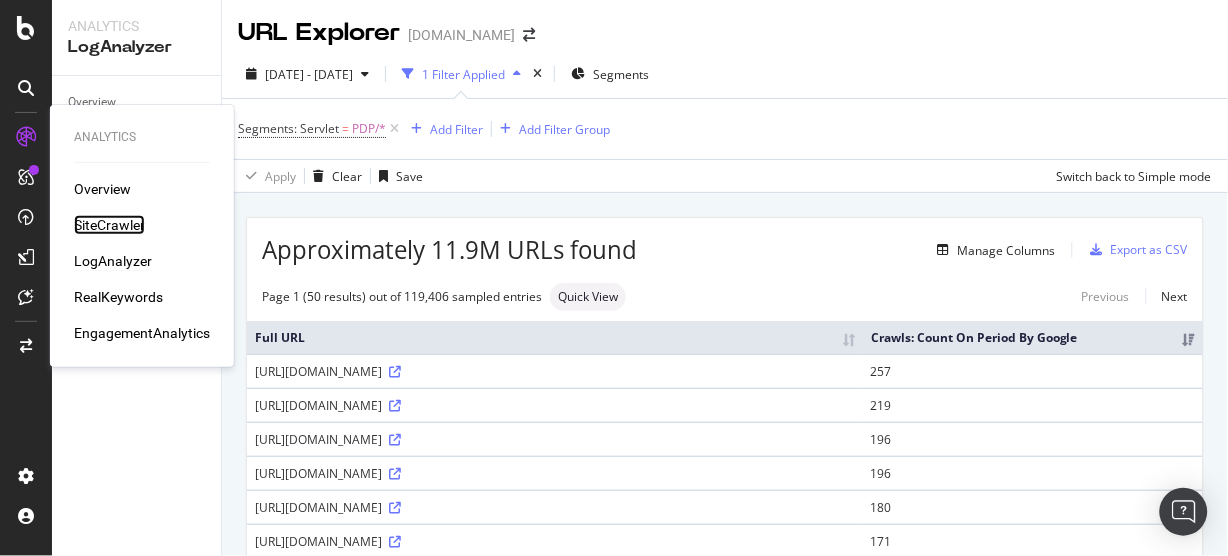 click on "SiteCrawler" at bounding box center (109, 225) 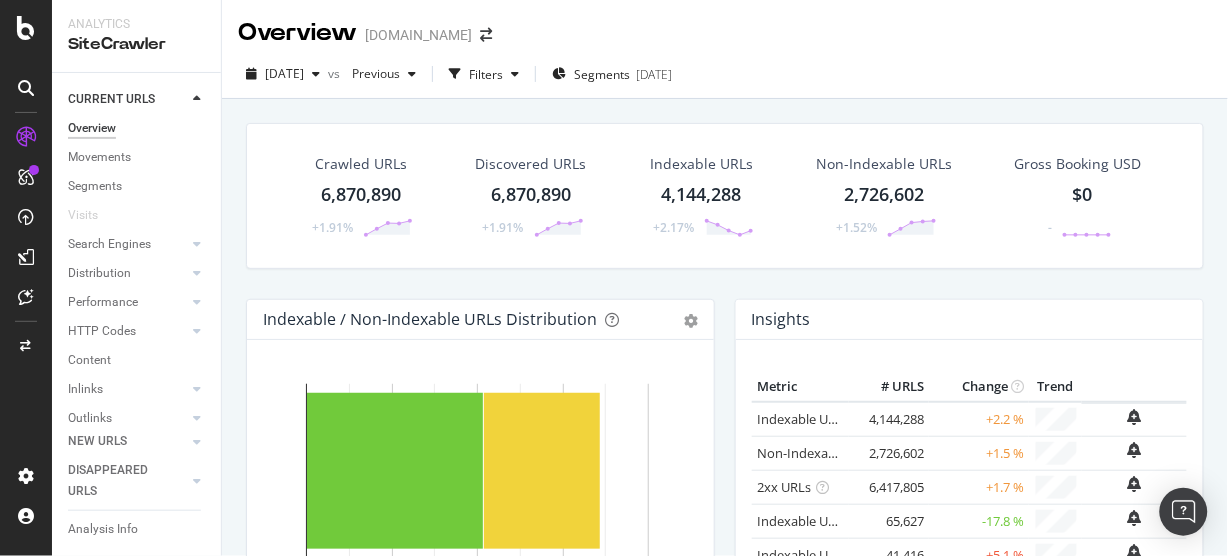 click on "Crawled URLs" at bounding box center (361, 164) 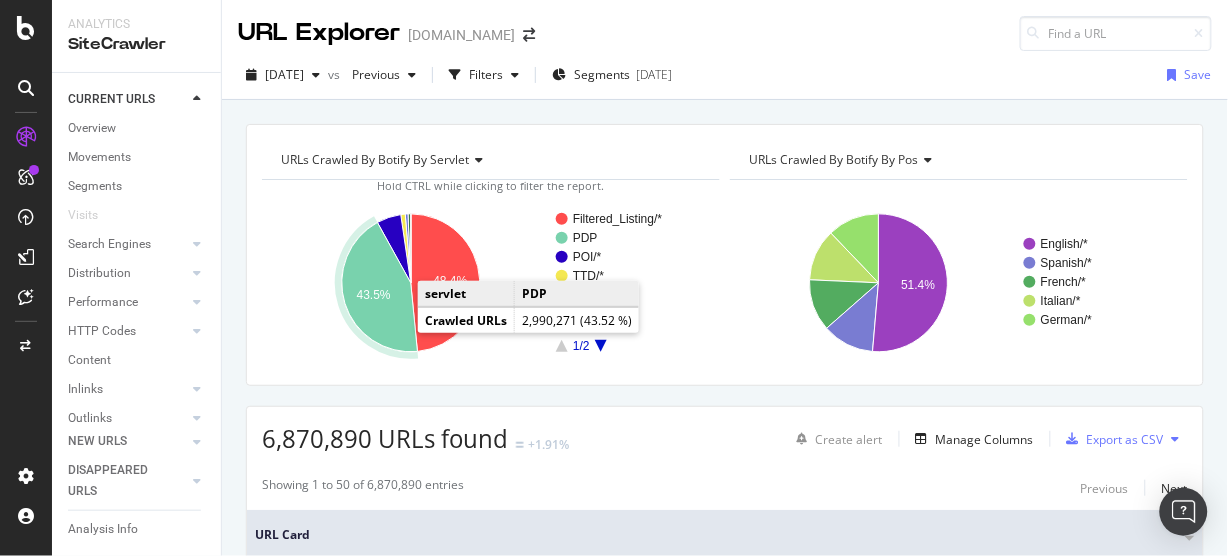 click 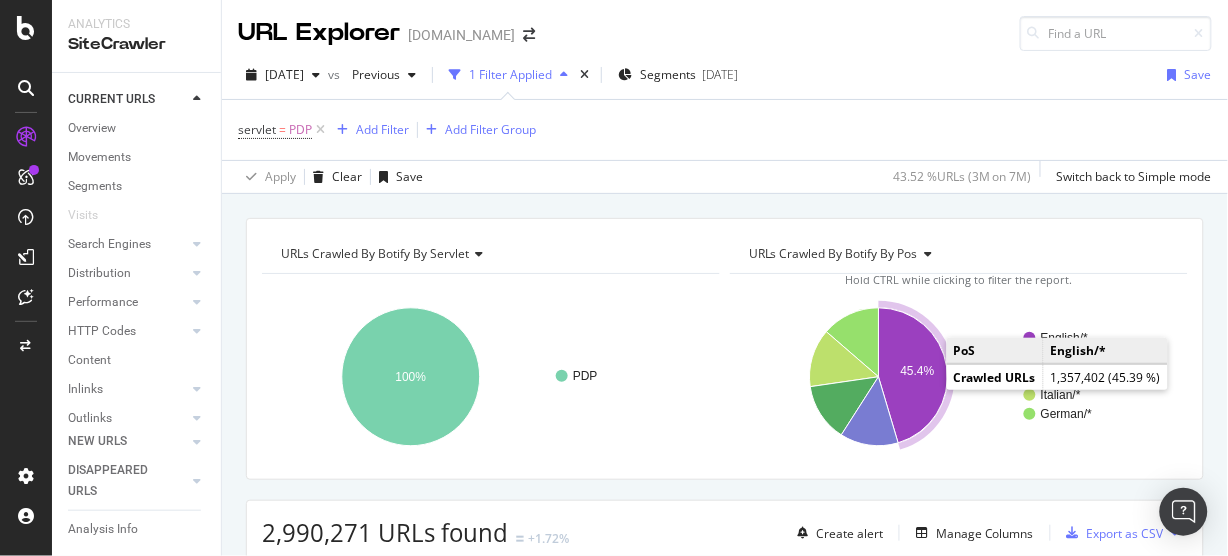 click 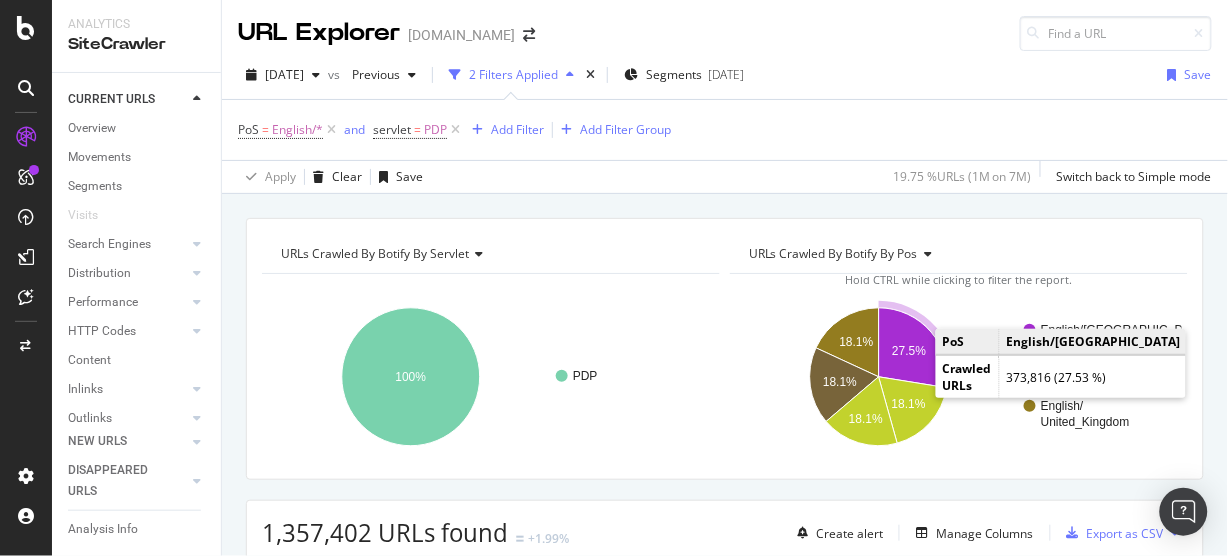 click on "27.5%" 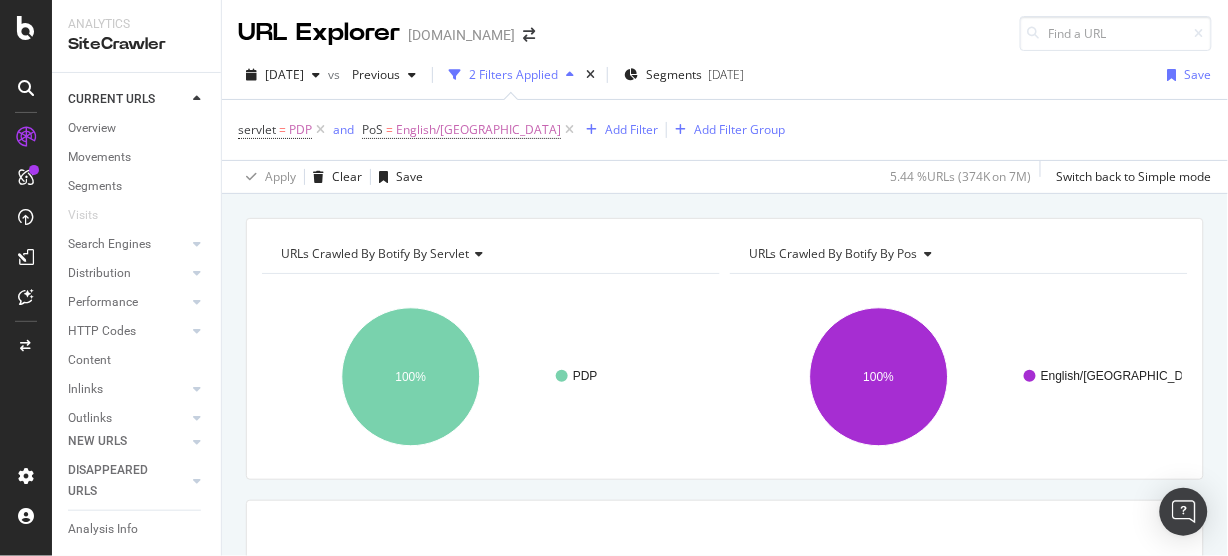 scroll, scrollTop: 213, scrollLeft: 0, axis: vertical 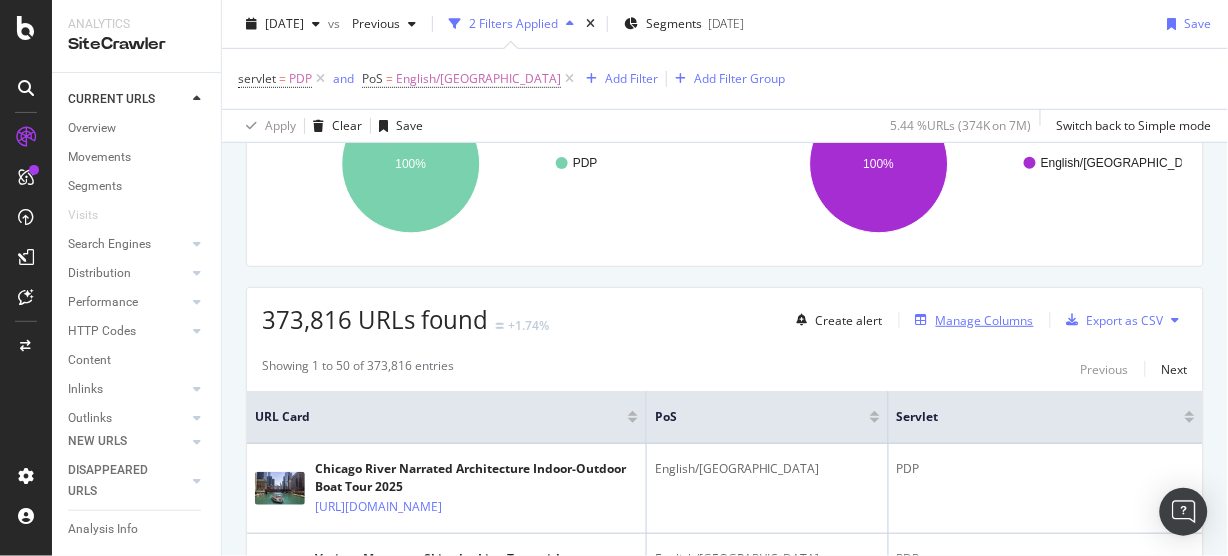 click on "Manage Columns" at bounding box center [985, 320] 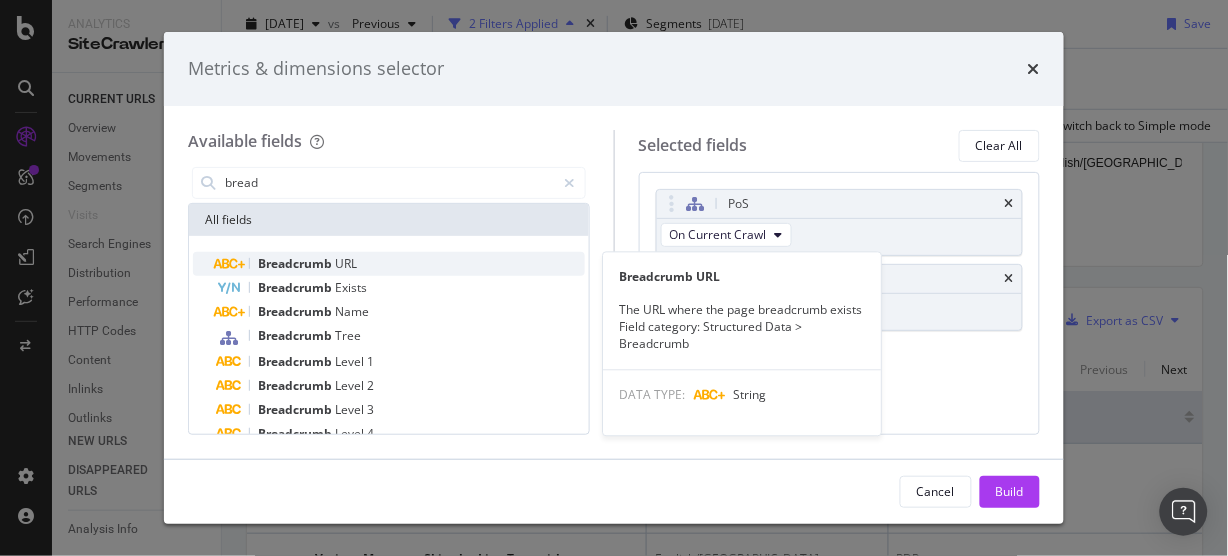 type on "bread" 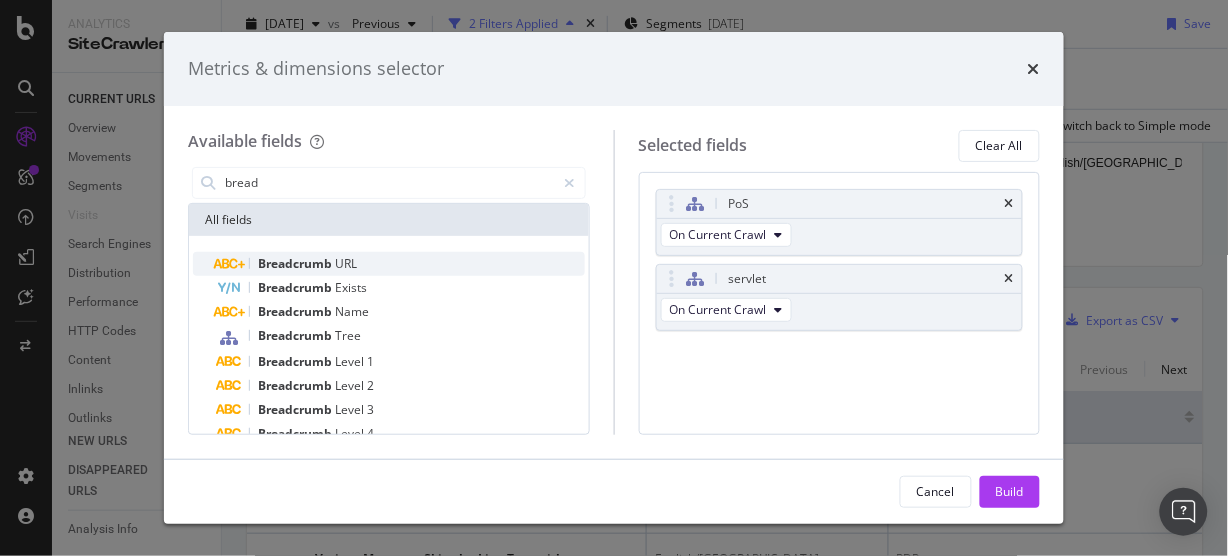click on "Breadcrumb" at bounding box center [296, 263] 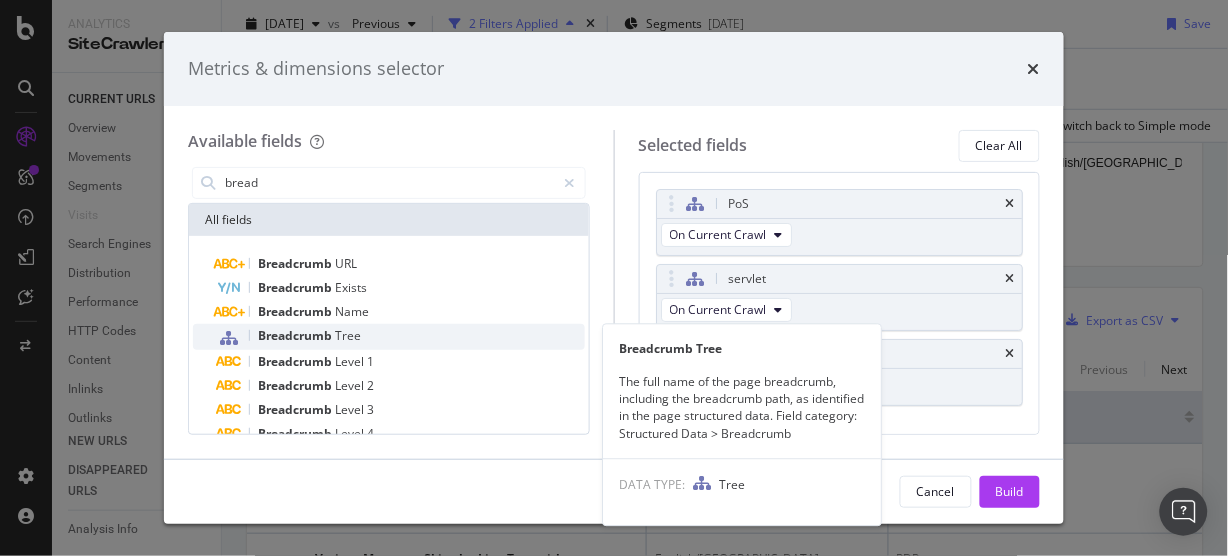 click on "Breadcrumb" at bounding box center [296, 335] 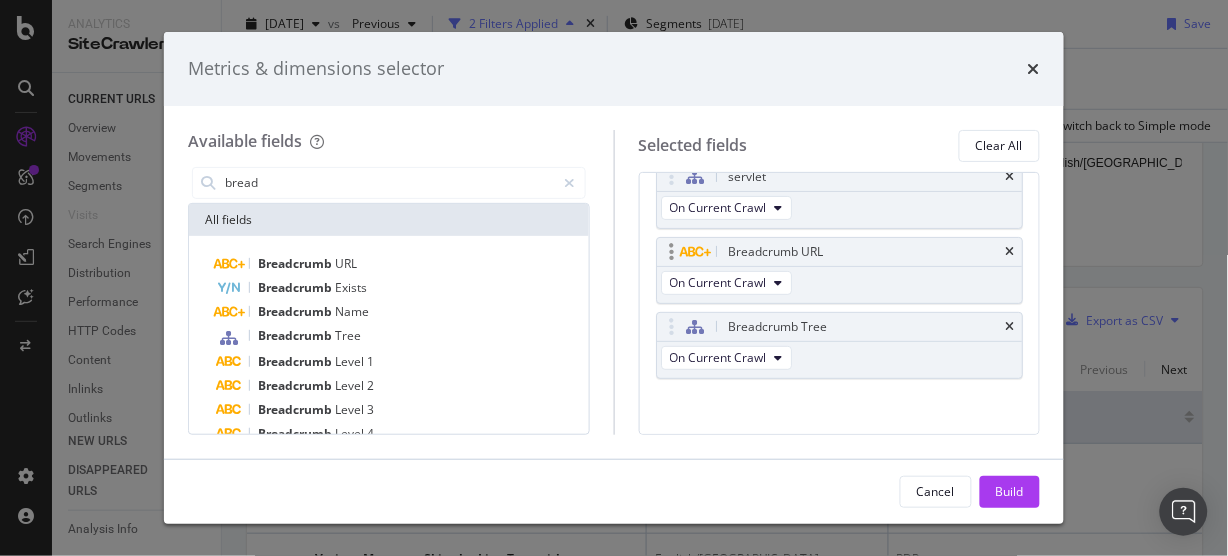 scroll, scrollTop: 113, scrollLeft: 0, axis: vertical 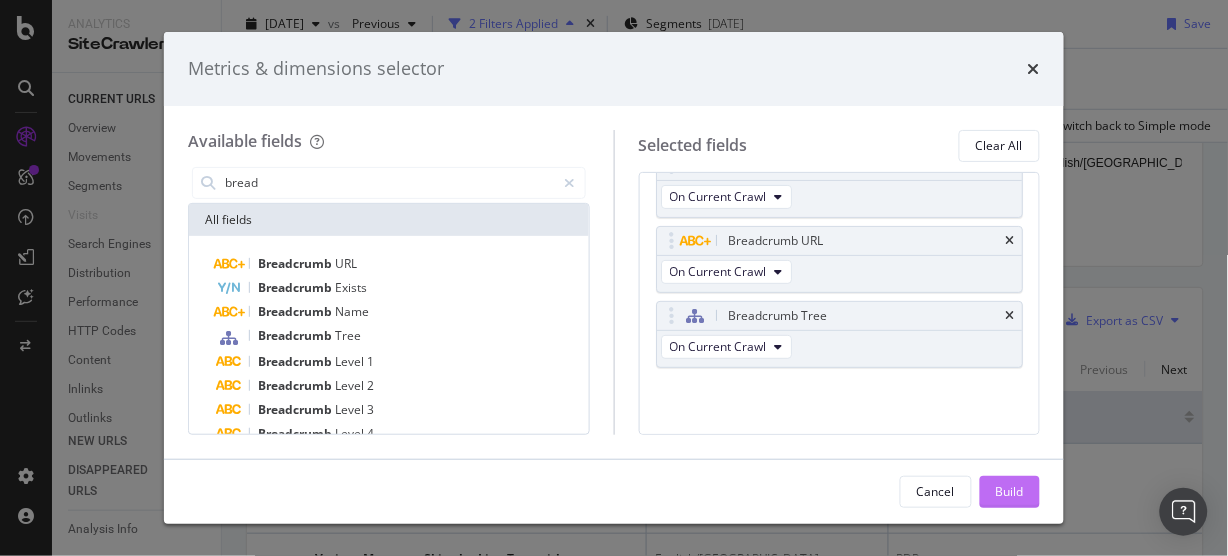 click on "Build" at bounding box center [1010, 491] 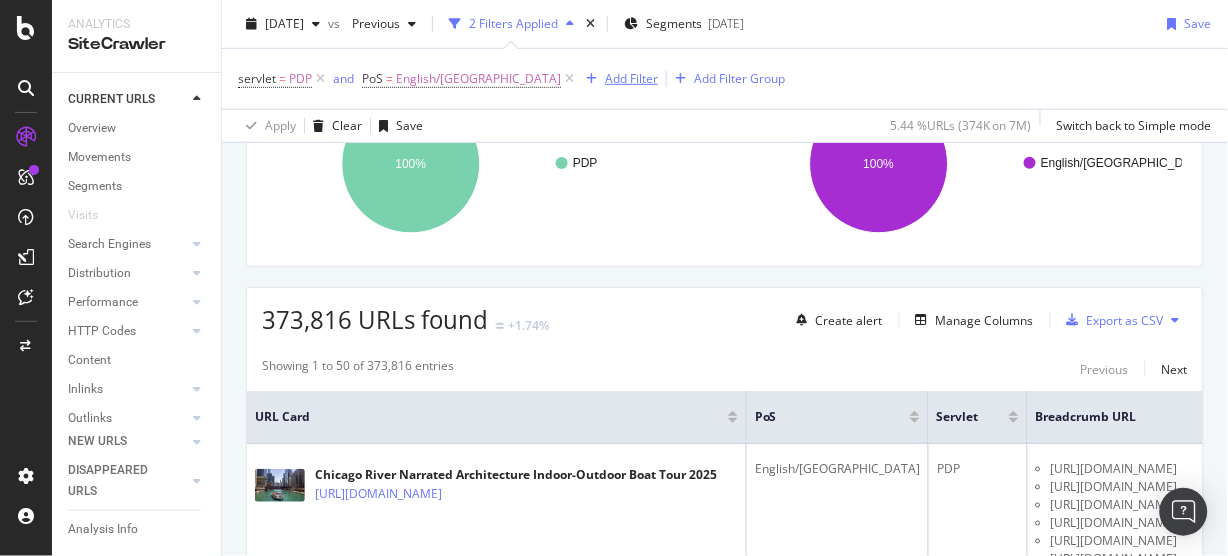 click on "Add Filter" at bounding box center (618, 79) 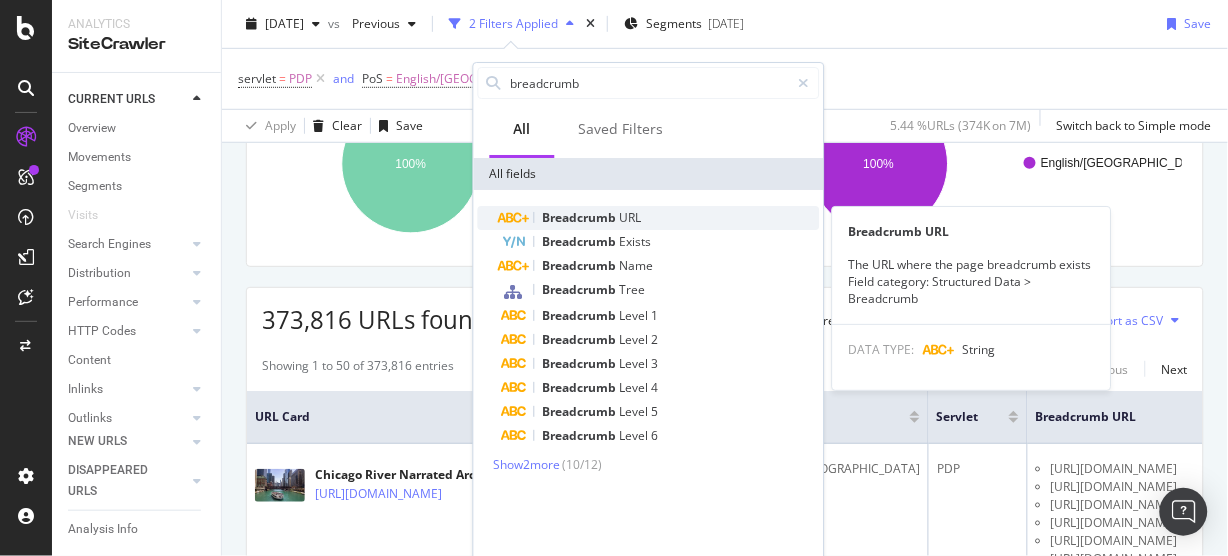 type on "breadcrumb" 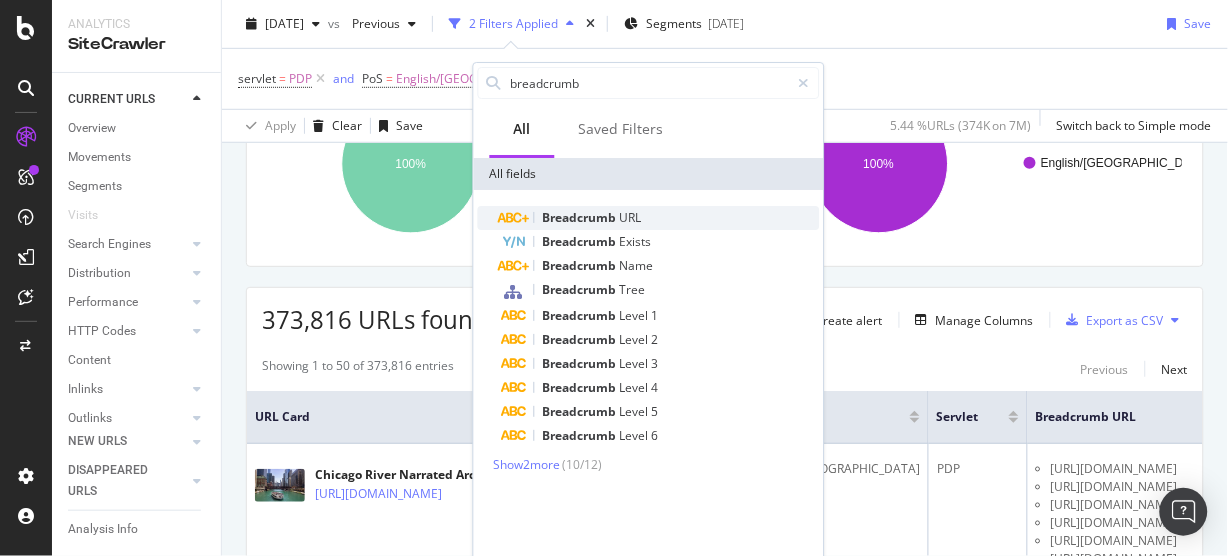 click on "Breadcrumb" at bounding box center [581, 217] 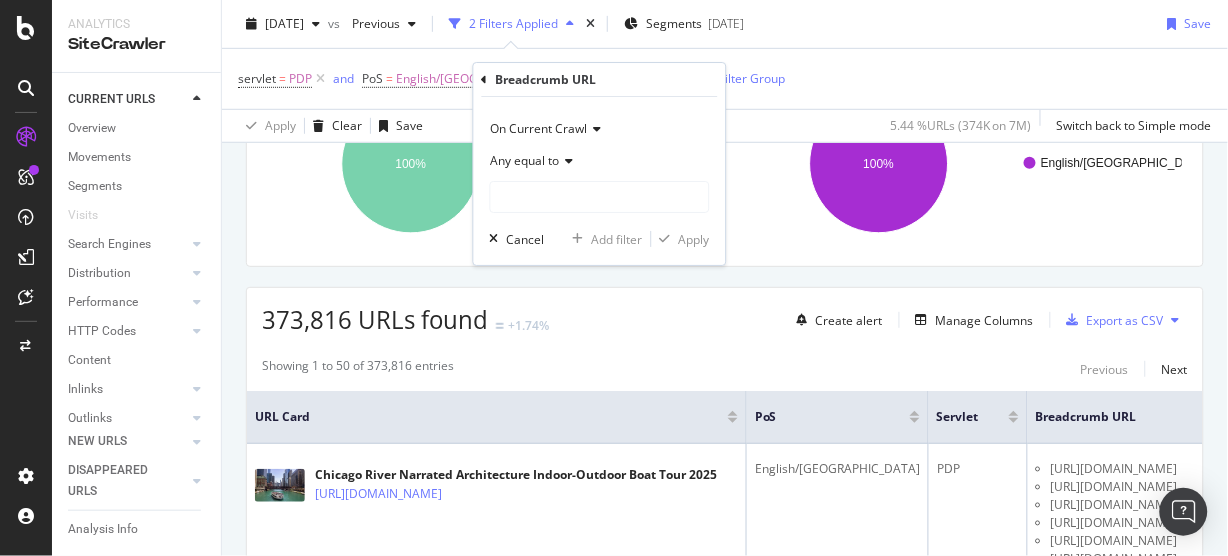 click at bounding box center (567, 161) 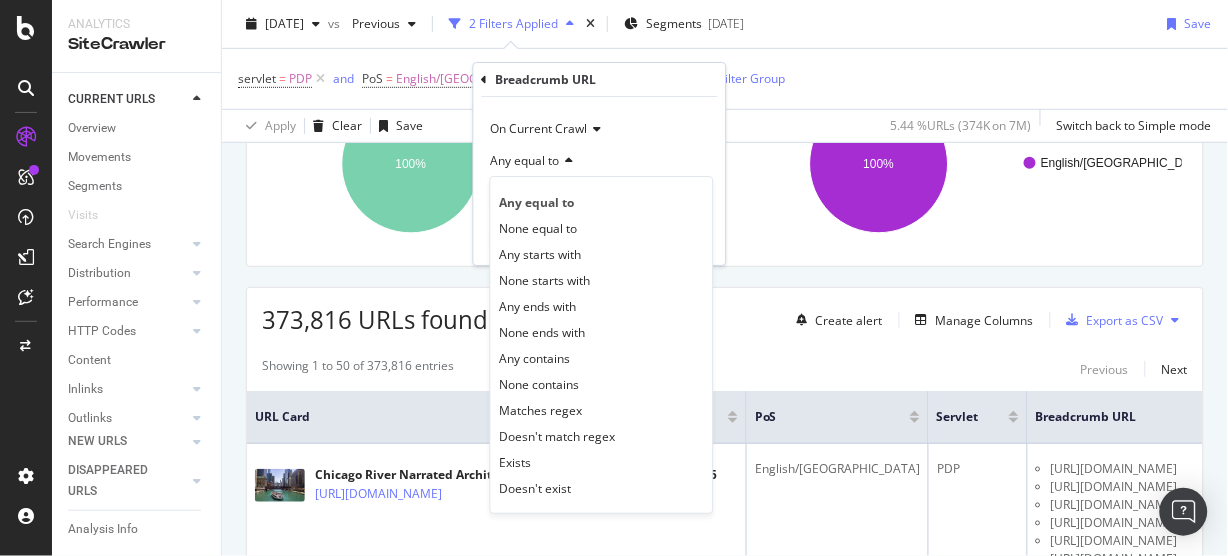 click at bounding box center (567, 161) 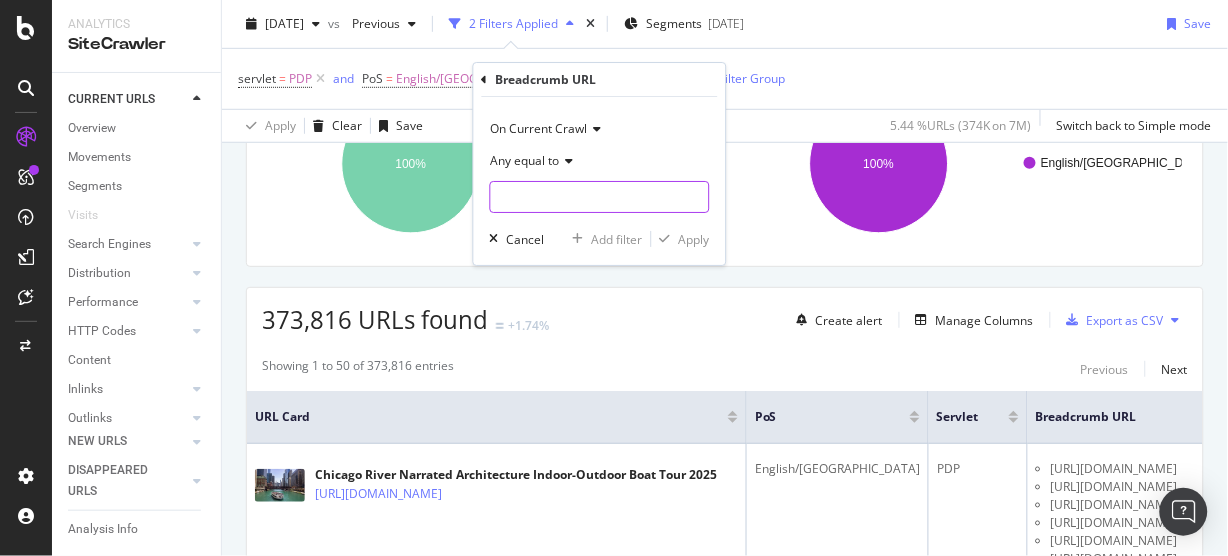 click at bounding box center (600, 197) 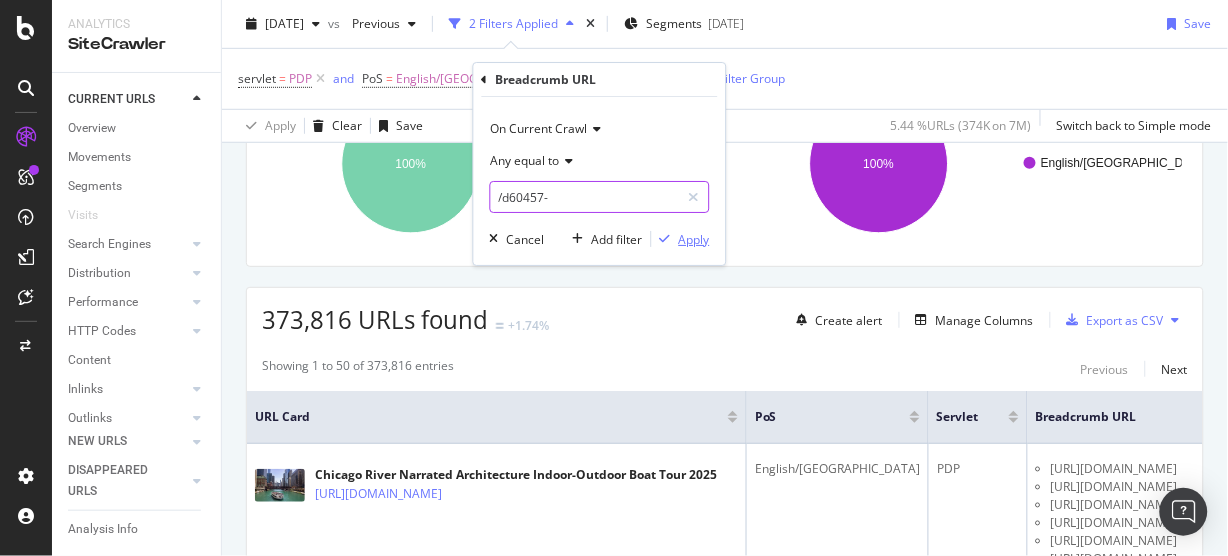type on "/d60457-" 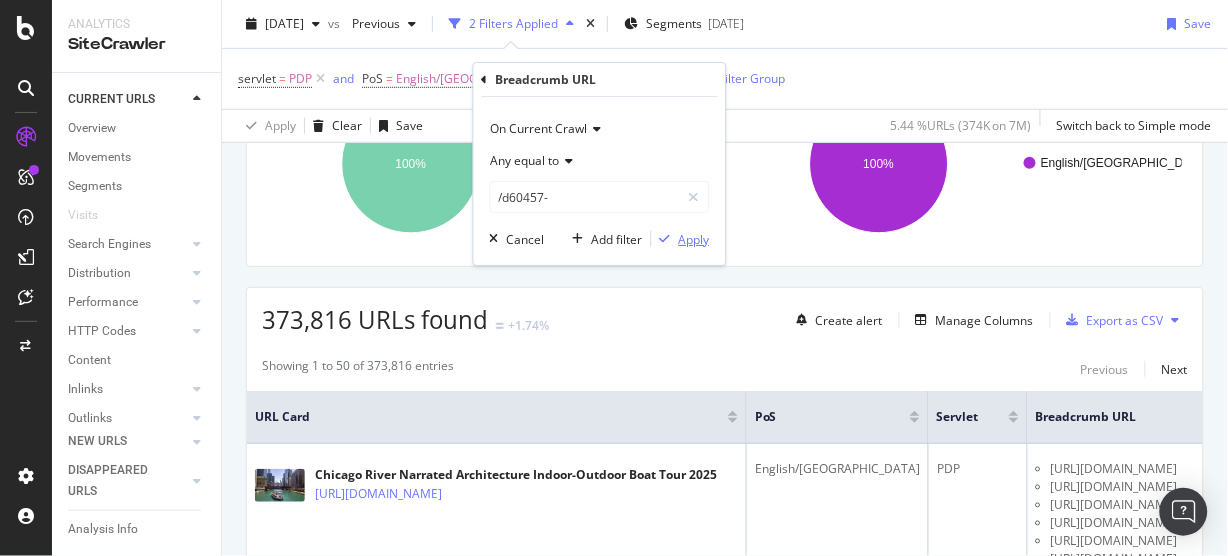 click on "Apply" at bounding box center (694, 239) 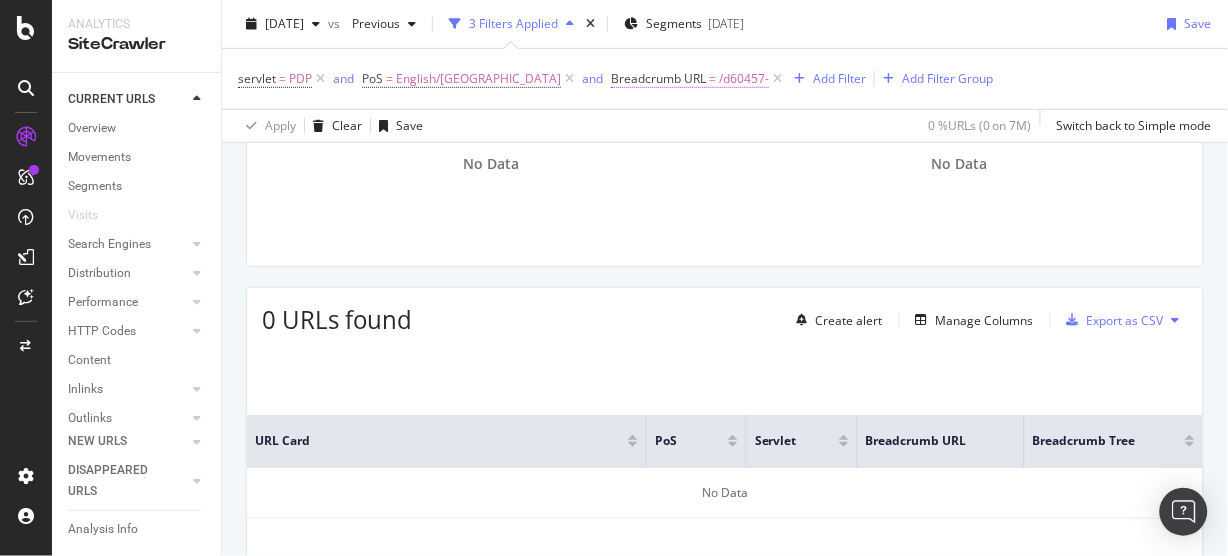 click on "Breadcrumb URL" at bounding box center [658, 78] 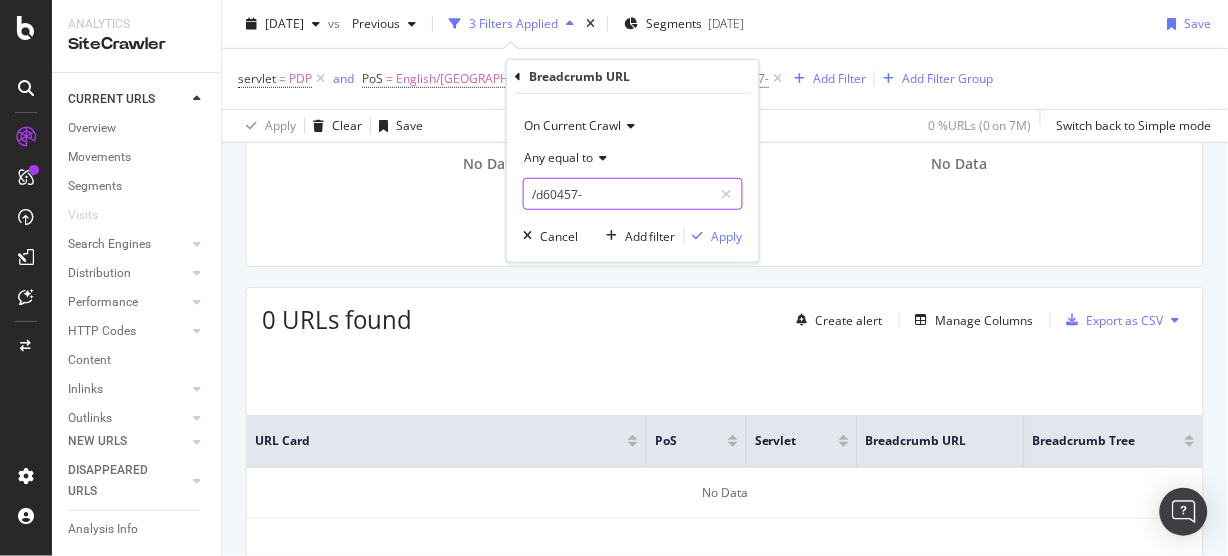 click on "/d60457-" at bounding box center [618, 194] 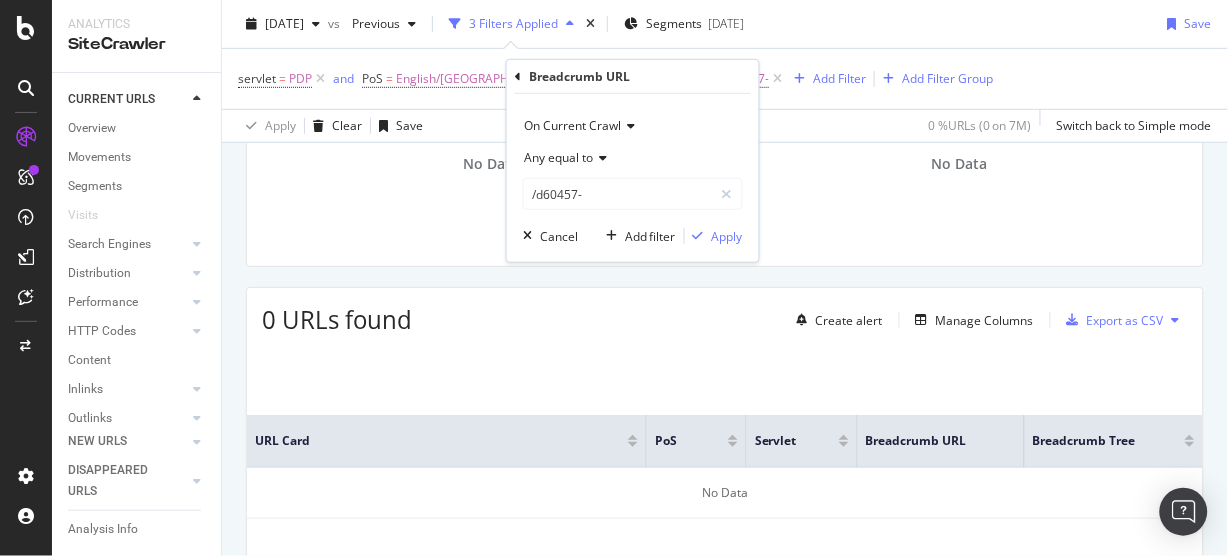 click on "Any equal to" at bounding box center (633, 158) 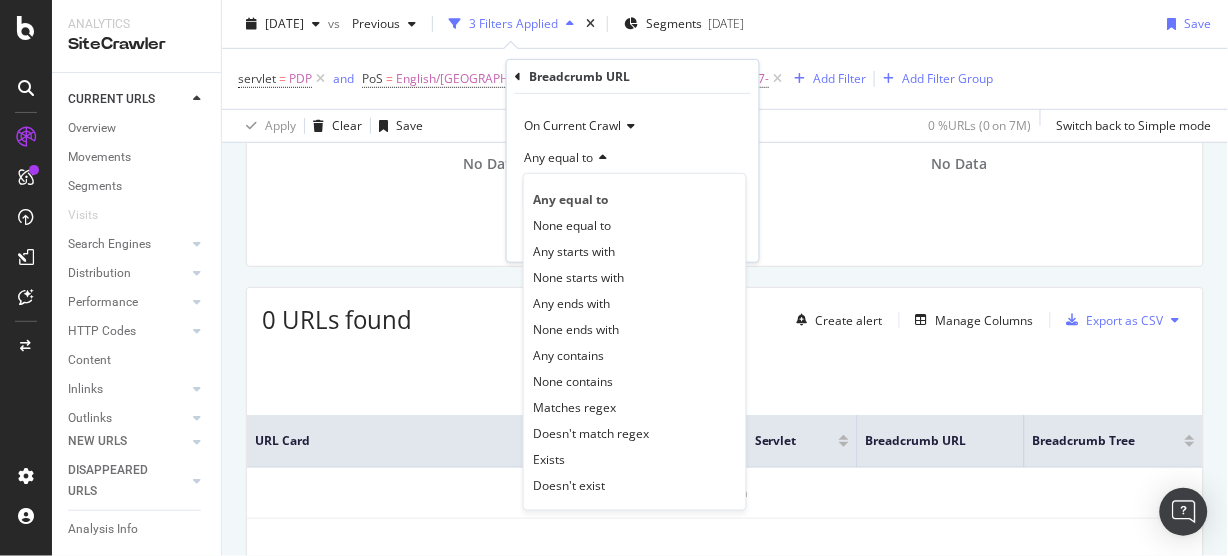 click on "Any contains" at bounding box center (568, 354) 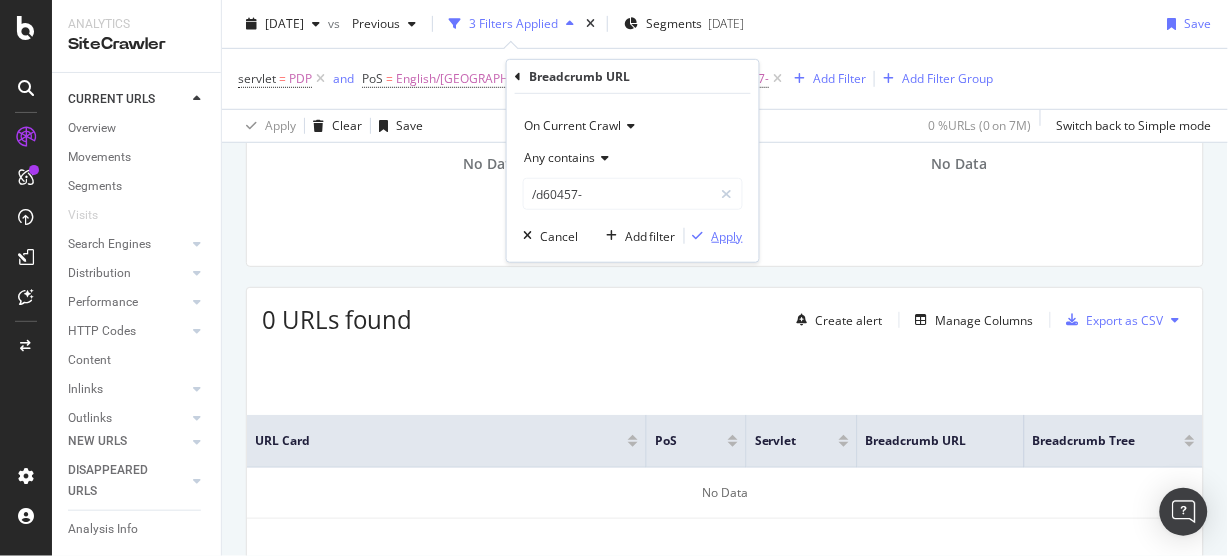 click on "Apply" at bounding box center (727, 235) 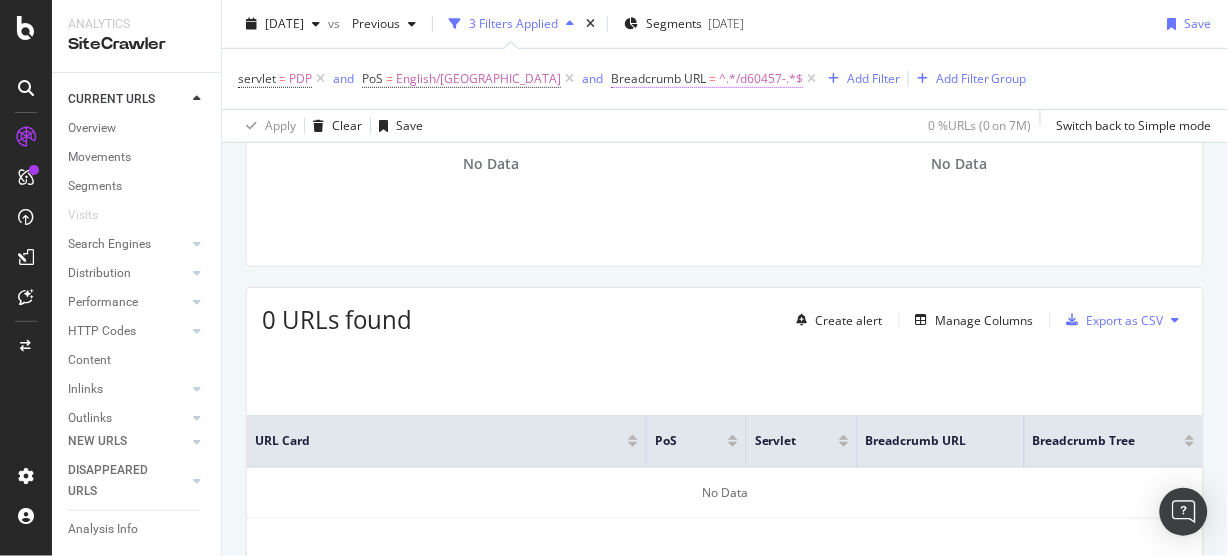 click on "Breadcrumb URL" at bounding box center (658, 78) 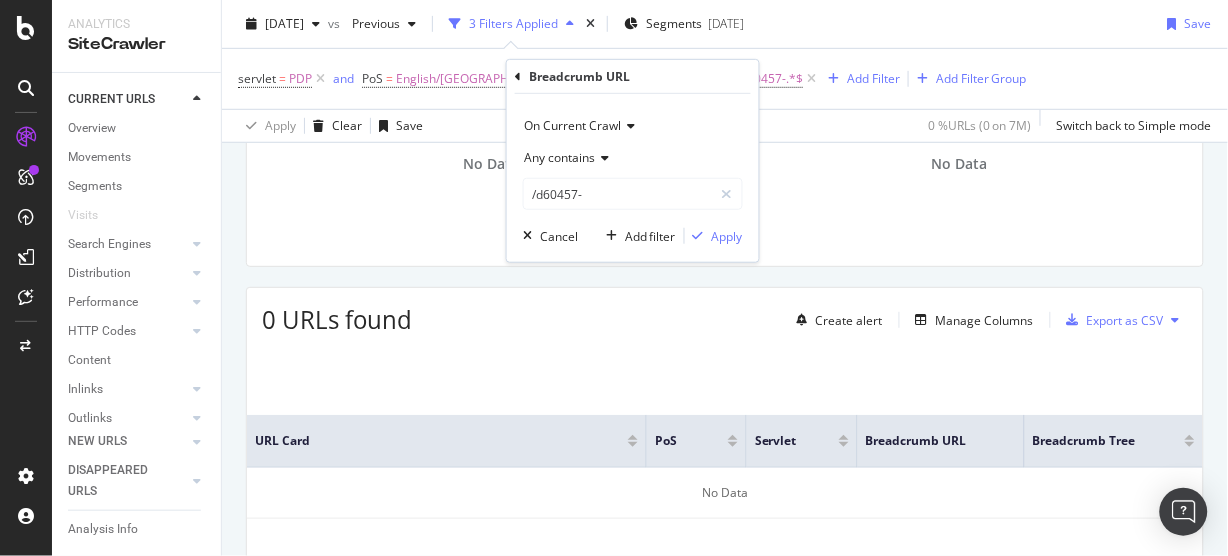 click on "Any contains" at bounding box center [559, 157] 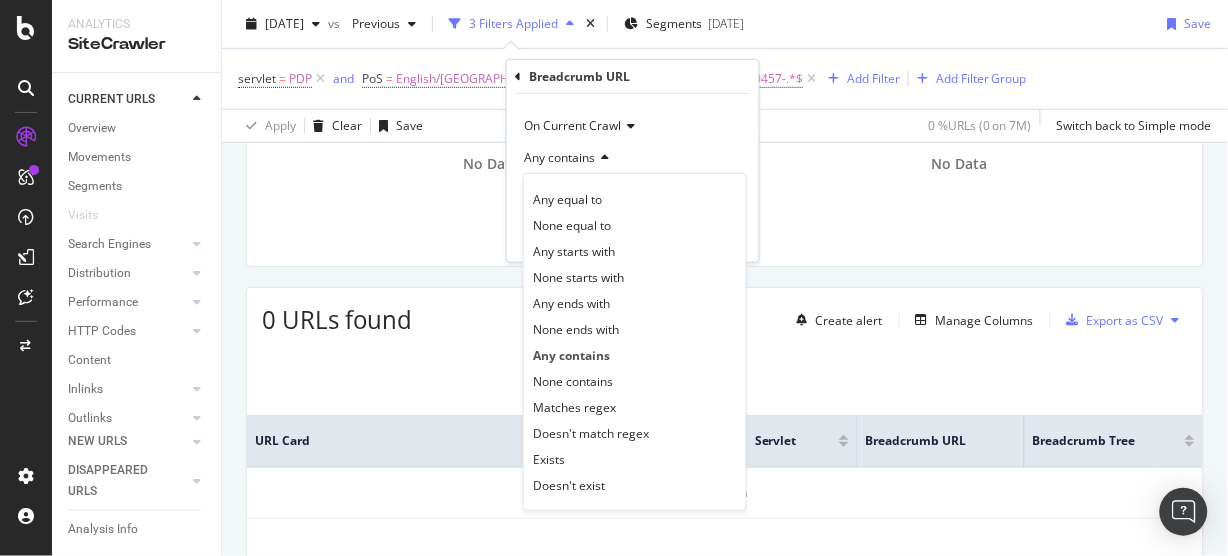 click on "Any contains" at bounding box center [559, 157] 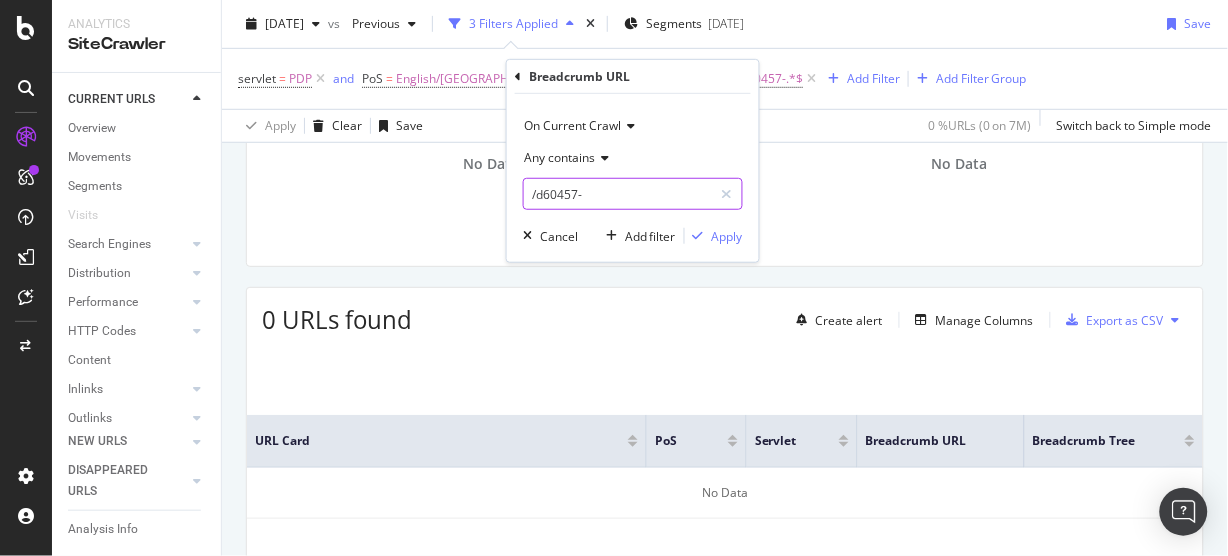 click on "/d60457-" at bounding box center [618, 194] 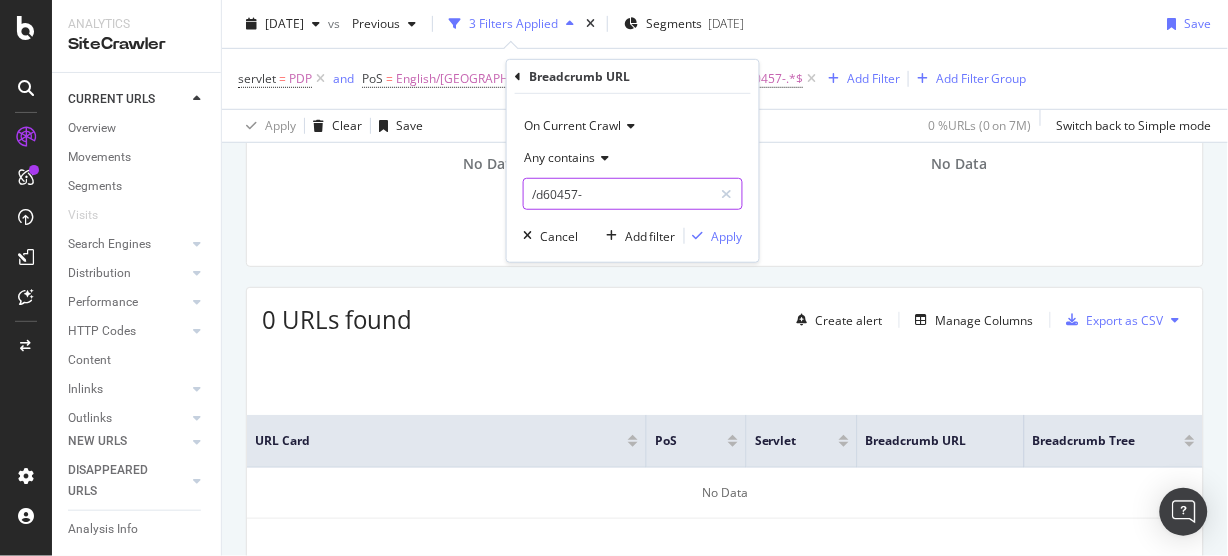 click on "/d60457-" at bounding box center (618, 194) 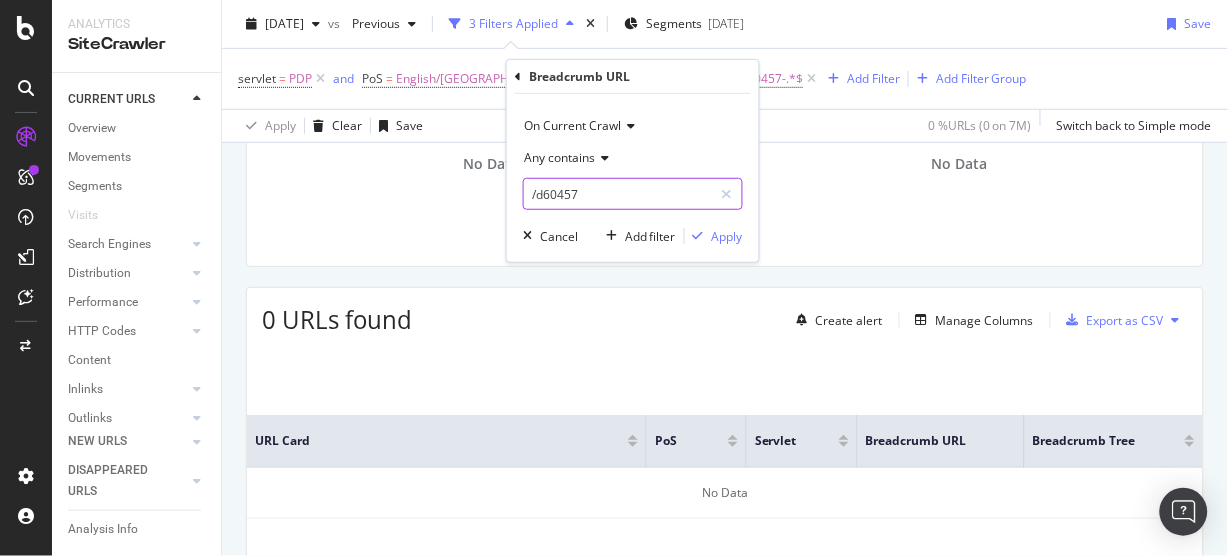click on "/d60457" at bounding box center [618, 194] 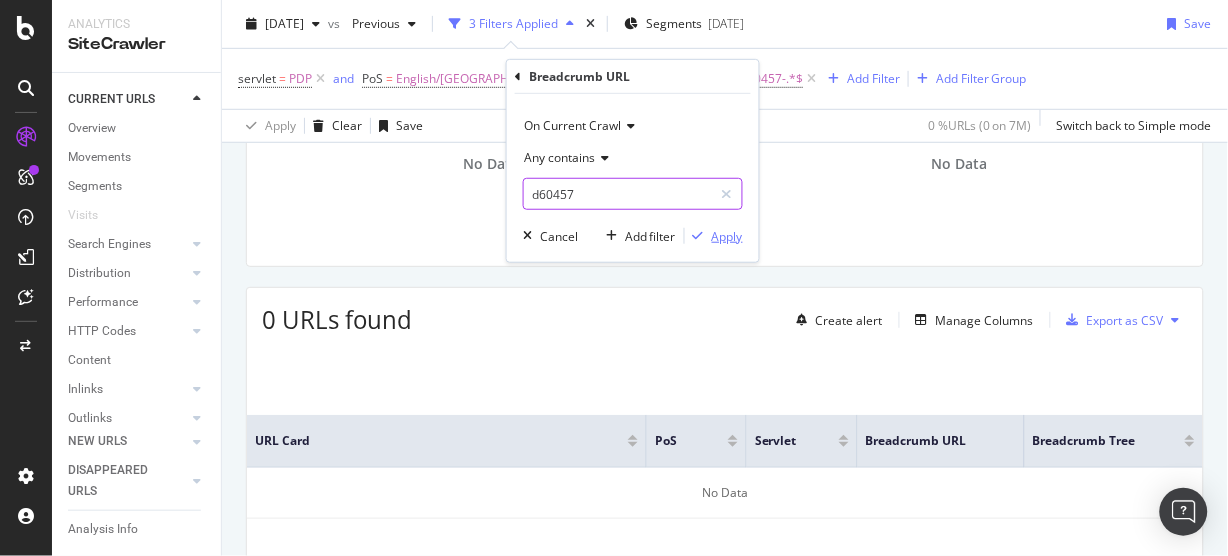 type on "d60457" 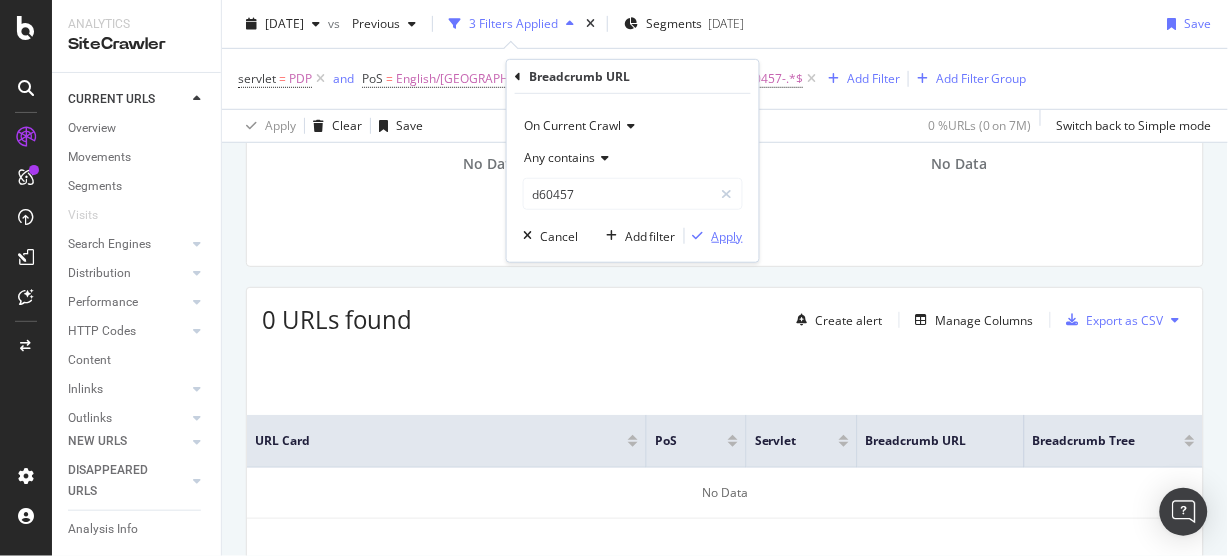 click on "Apply" at bounding box center [714, 236] 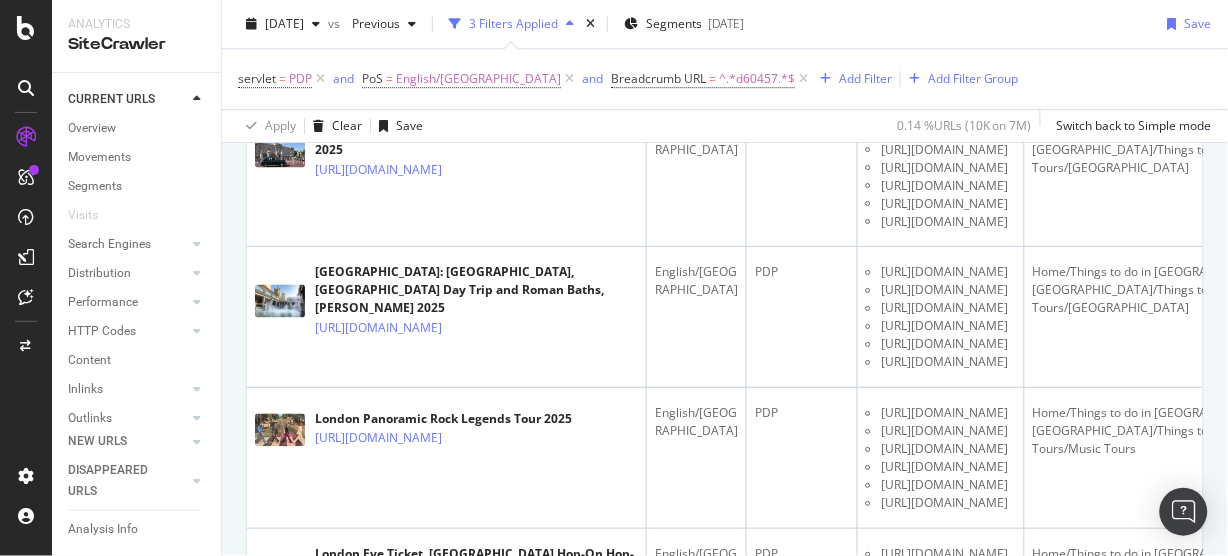 scroll, scrollTop: 15772, scrollLeft: 0, axis: vertical 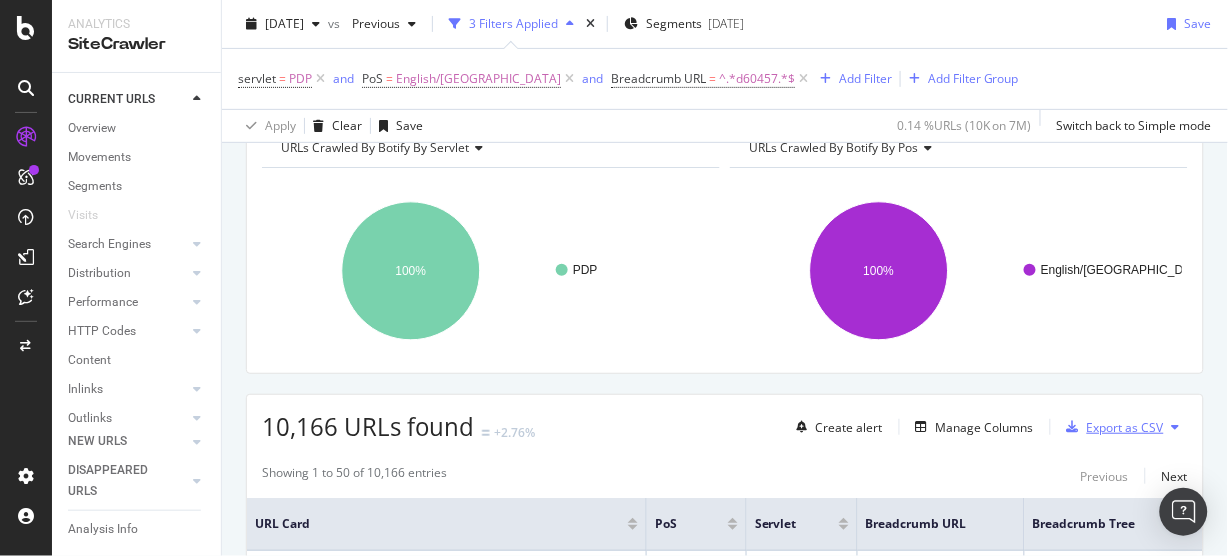 click on "Export as CSV" at bounding box center (1125, 427) 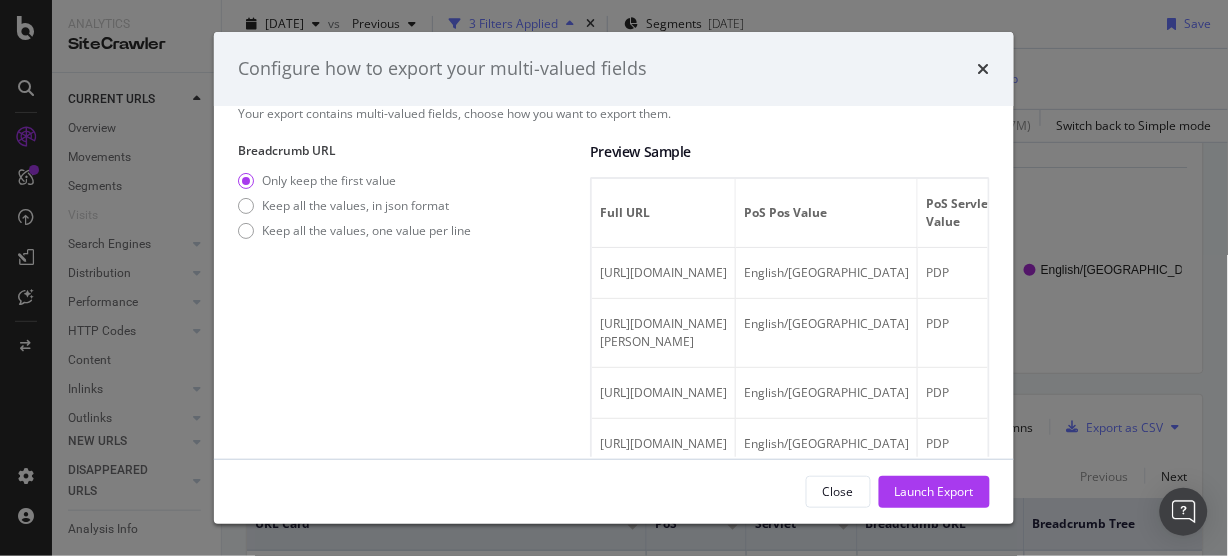 scroll, scrollTop: 0, scrollLeft: 0, axis: both 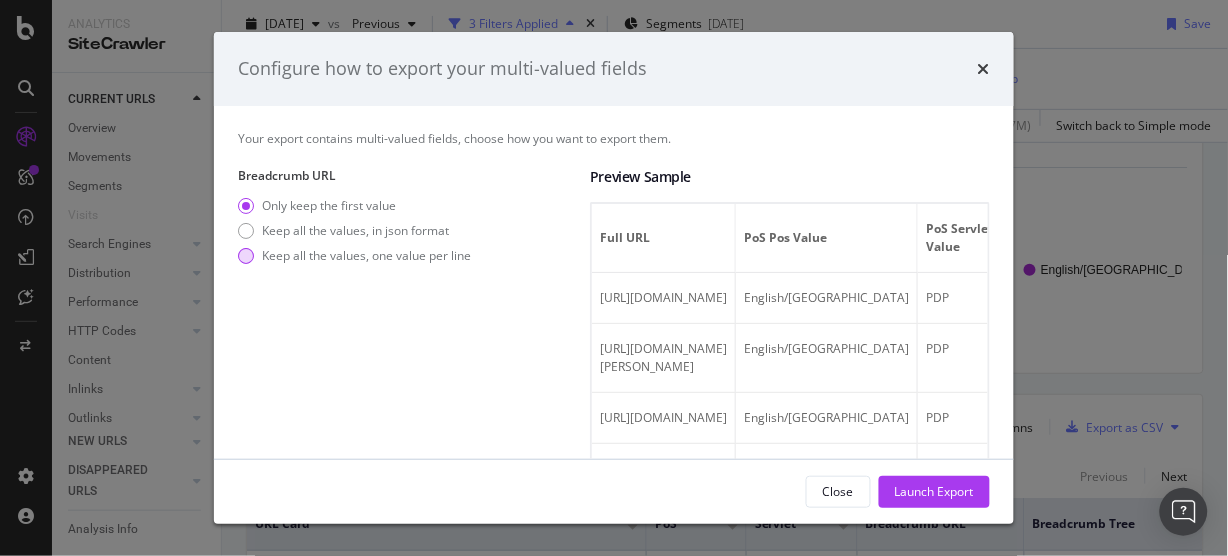 click on "Keep all the values, one value per line" at bounding box center (366, 255) 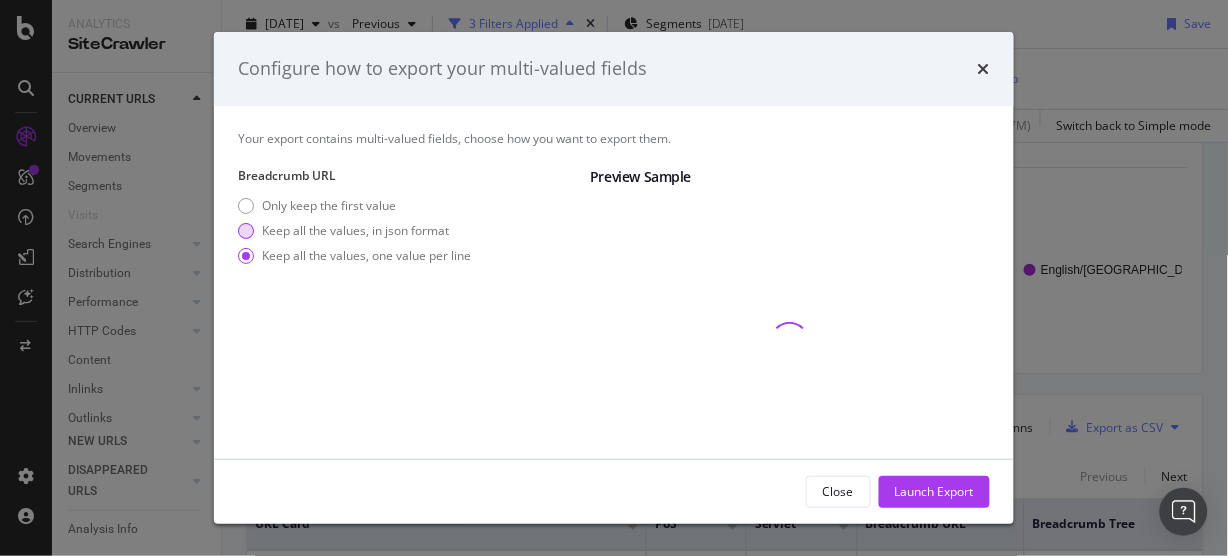 click on "Keep all the values, in json format" at bounding box center (355, 230) 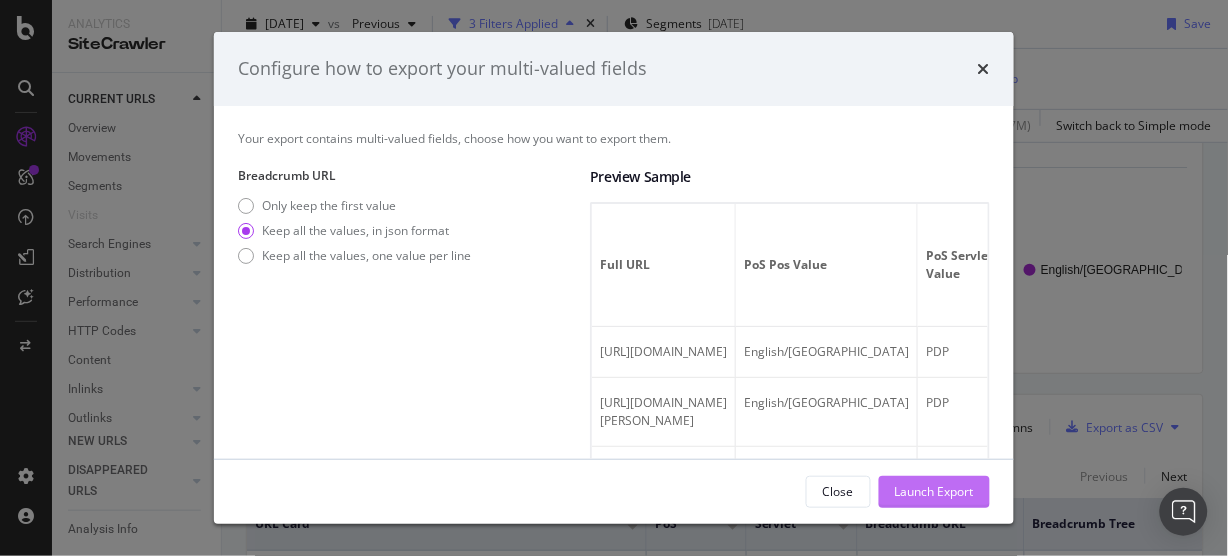 click on "Launch Export" at bounding box center [934, 491] 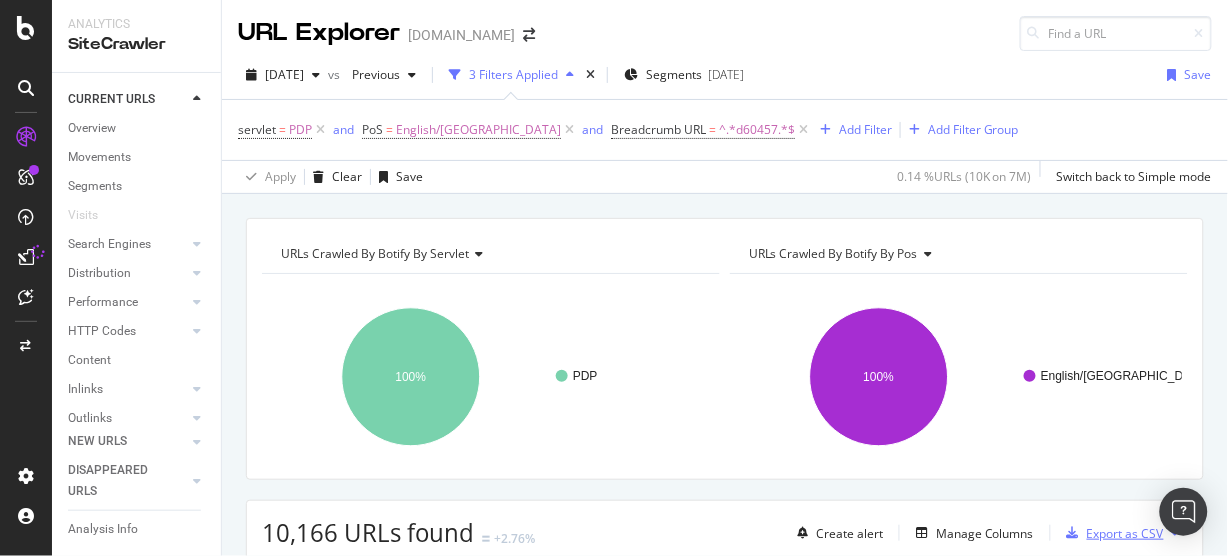 scroll, scrollTop: 106, scrollLeft: 0, axis: vertical 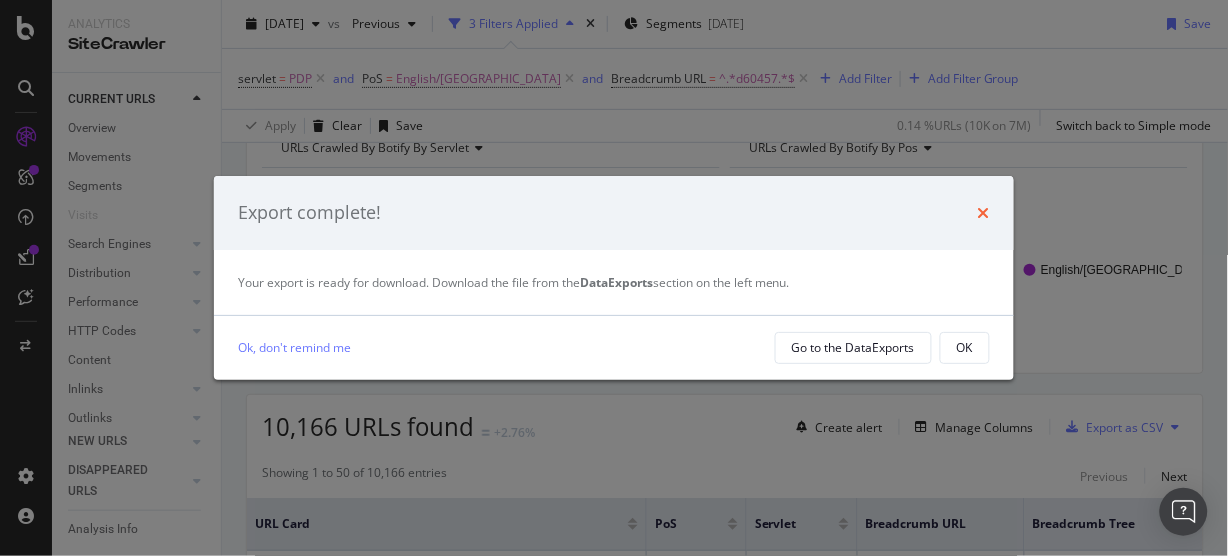 click at bounding box center [984, 213] 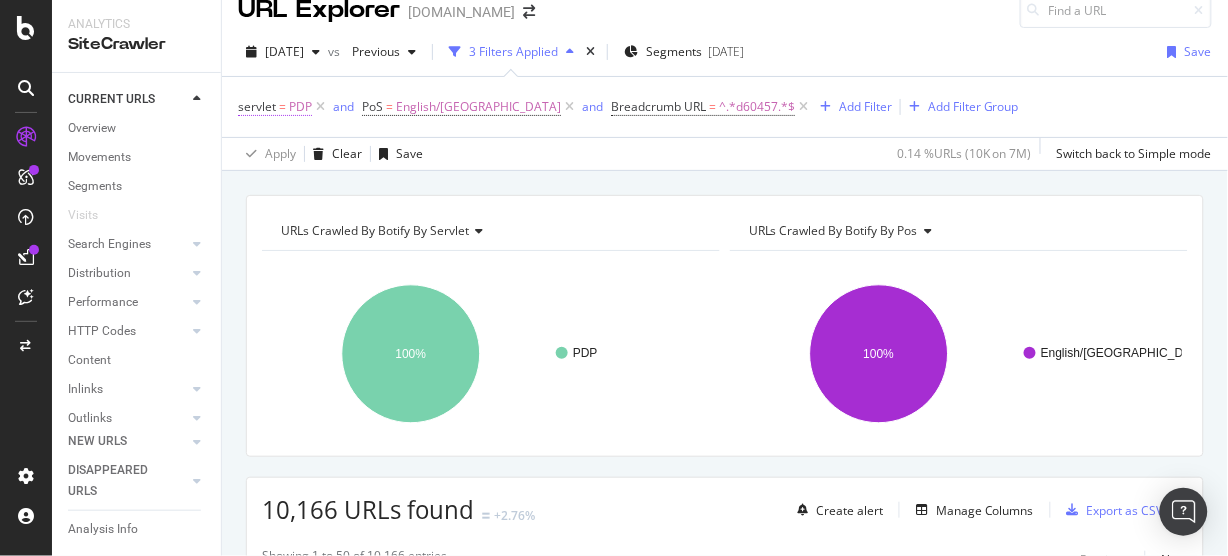 scroll, scrollTop: 0, scrollLeft: 0, axis: both 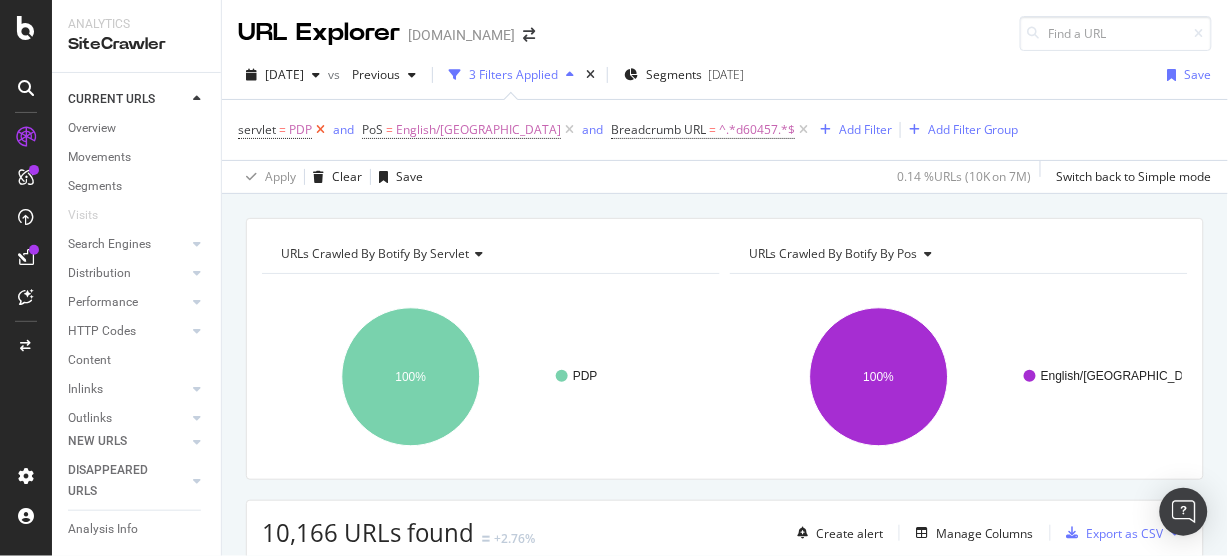 click at bounding box center [320, 130] 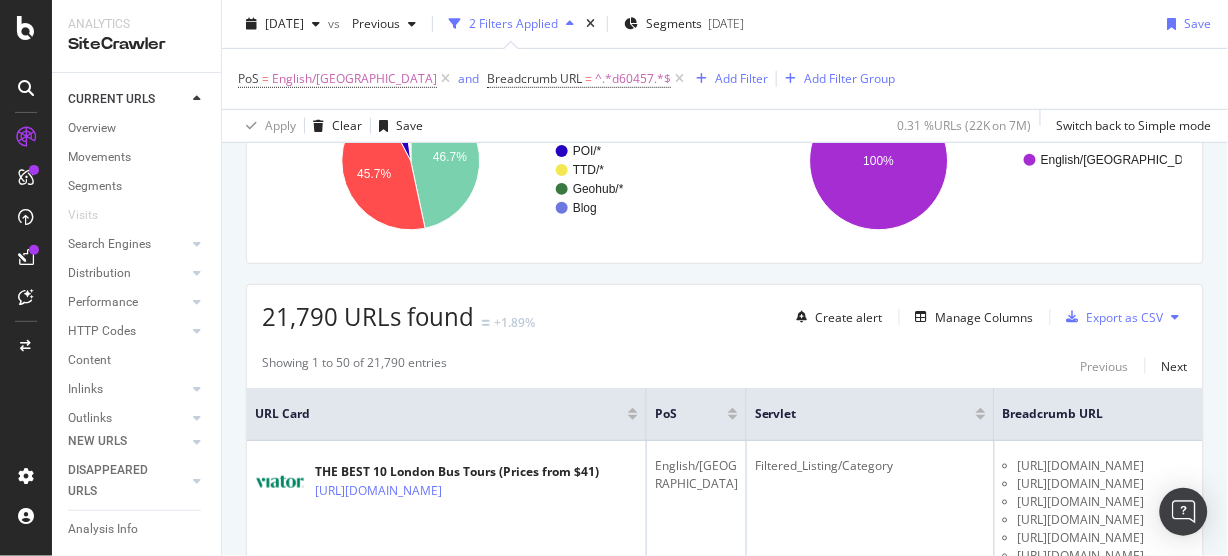 scroll, scrollTop: 213, scrollLeft: 0, axis: vertical 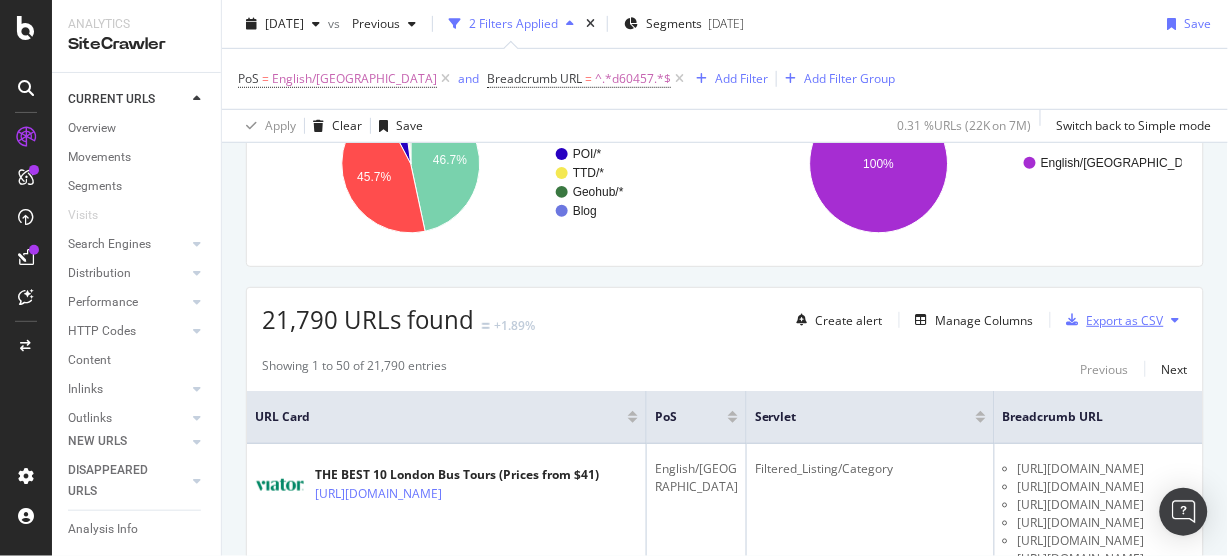 click on "Export as CSV" at bounding box center [1125, 320] 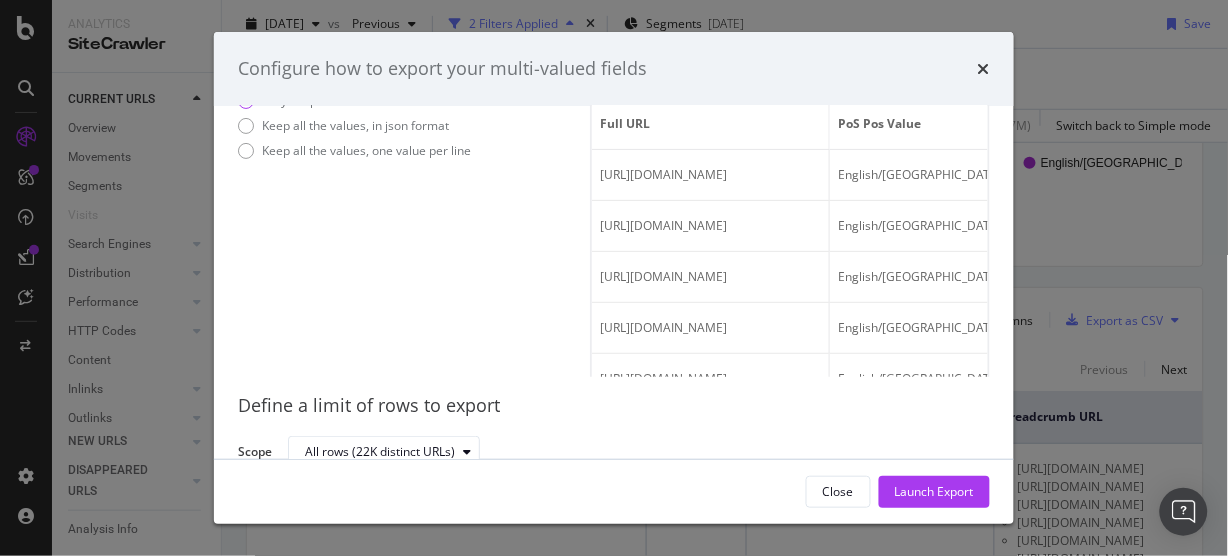 scroll, scrollTop: 106, scrollLeft: 0, axis: vertical 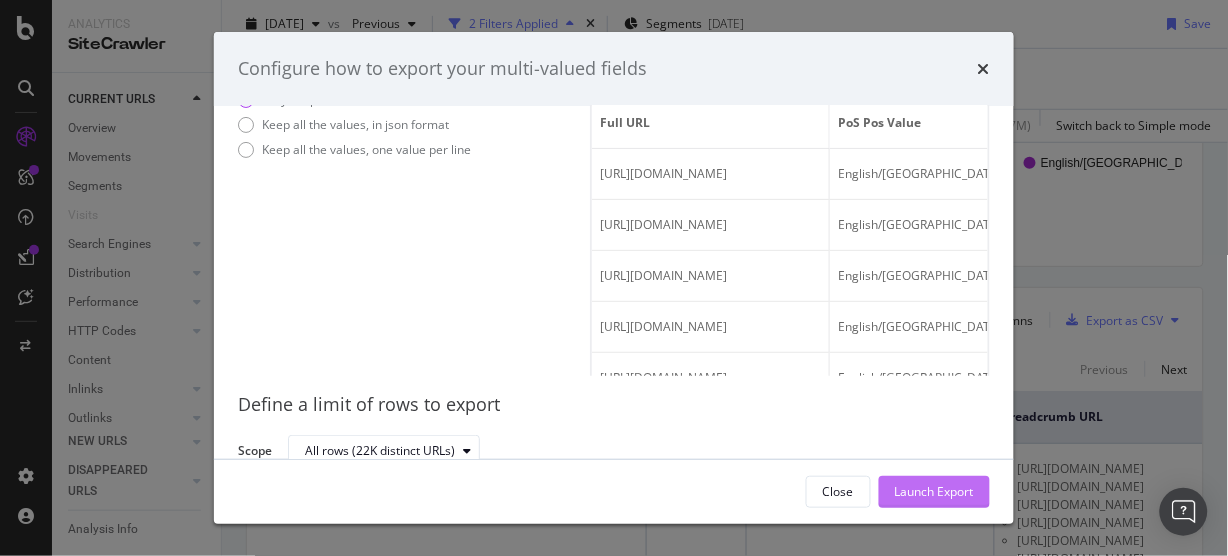 click on "Launch Export" at bounding box center (934, 491) 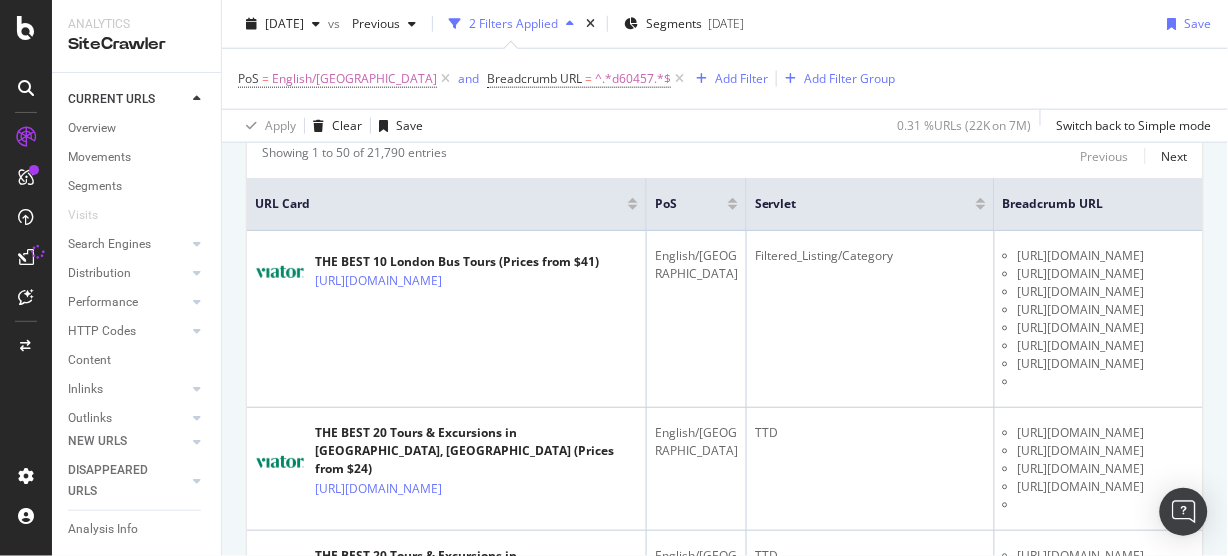 scroll, scrollTop: 533, scrollLeft: 0, axis: vertical 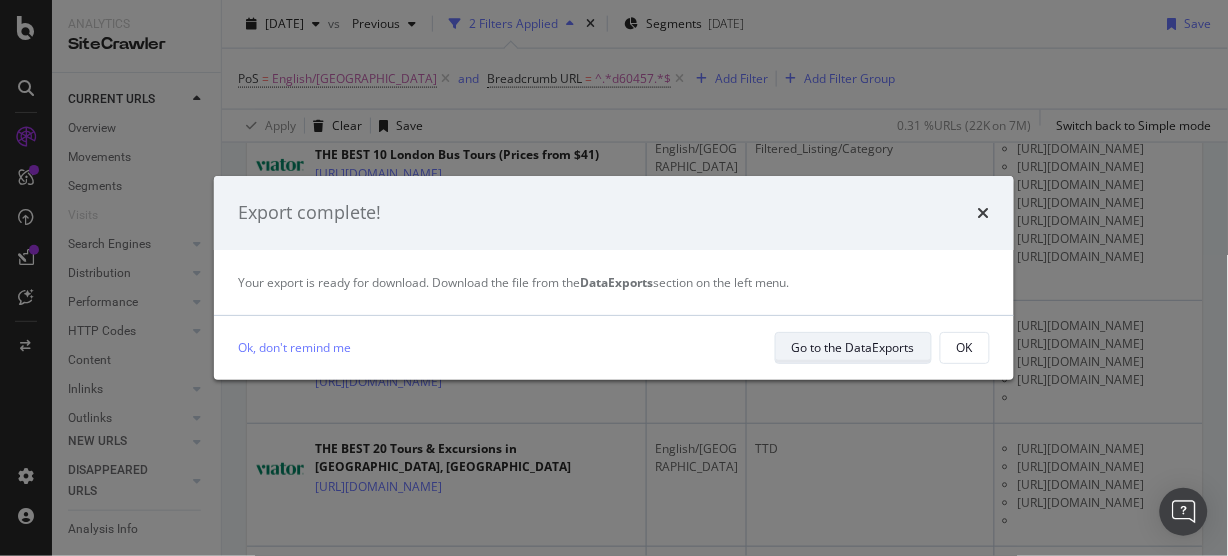 click on "Go to the DataExports" at bounding box center [853, 347] 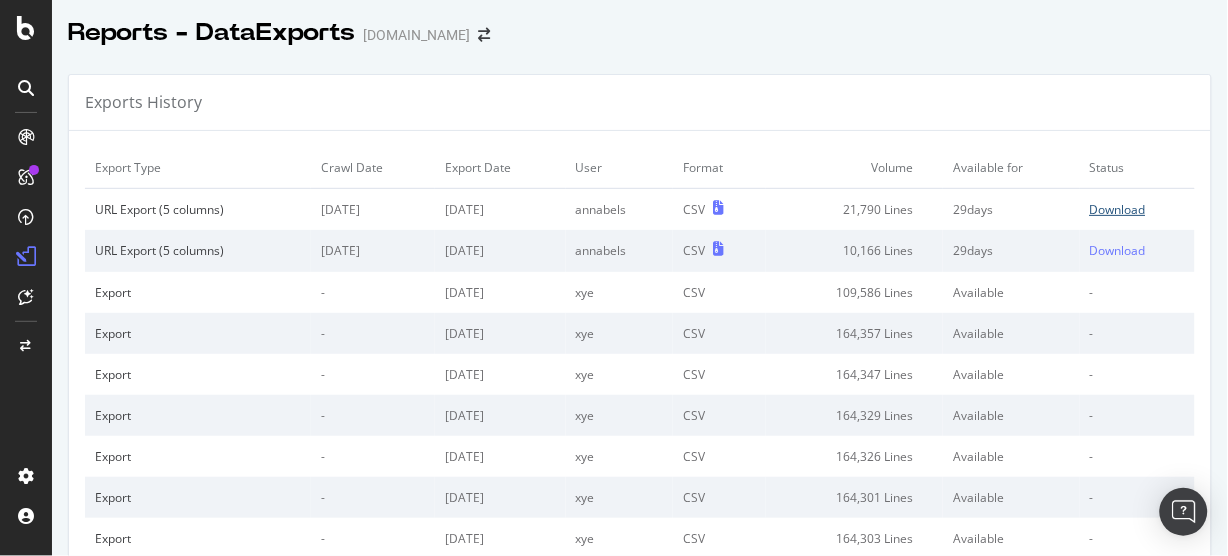 click on "Download" at bounding box center [1118, 209] 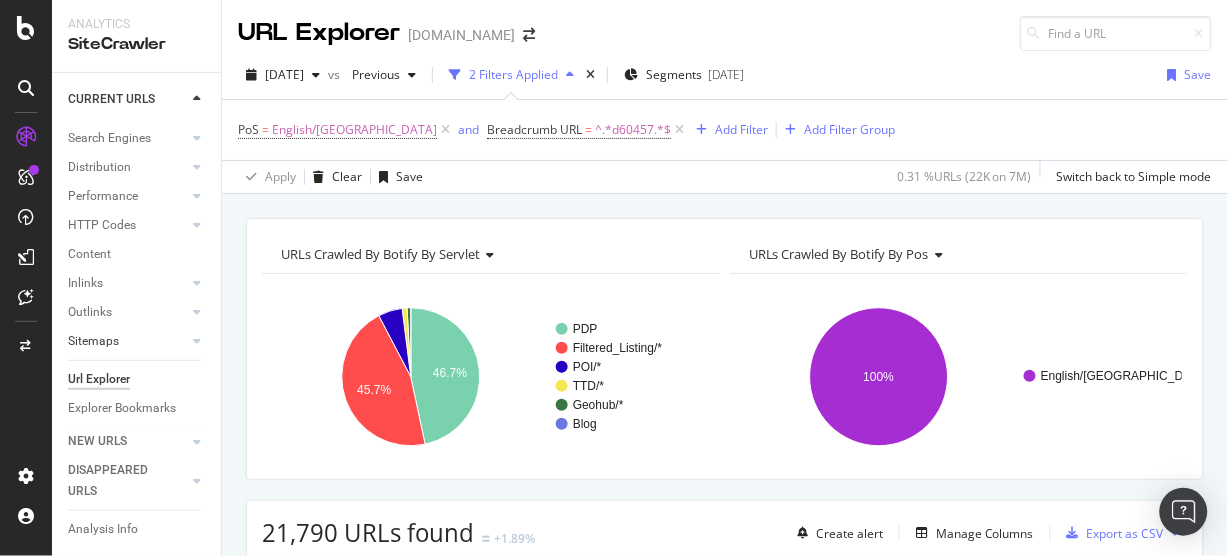 scroll, scrollTop: 135, scrollLeft: 0, axis: vertical 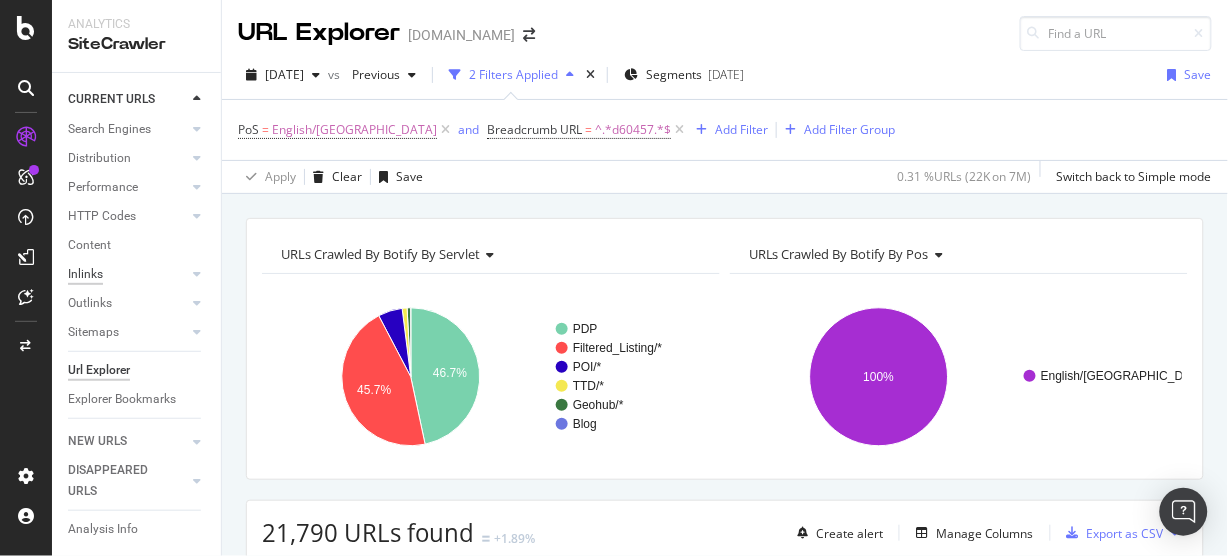 drag, startPoint x: 102, startPoint y: 287, endPoint x: 82, endPoint y: 245, distance: 46.518814 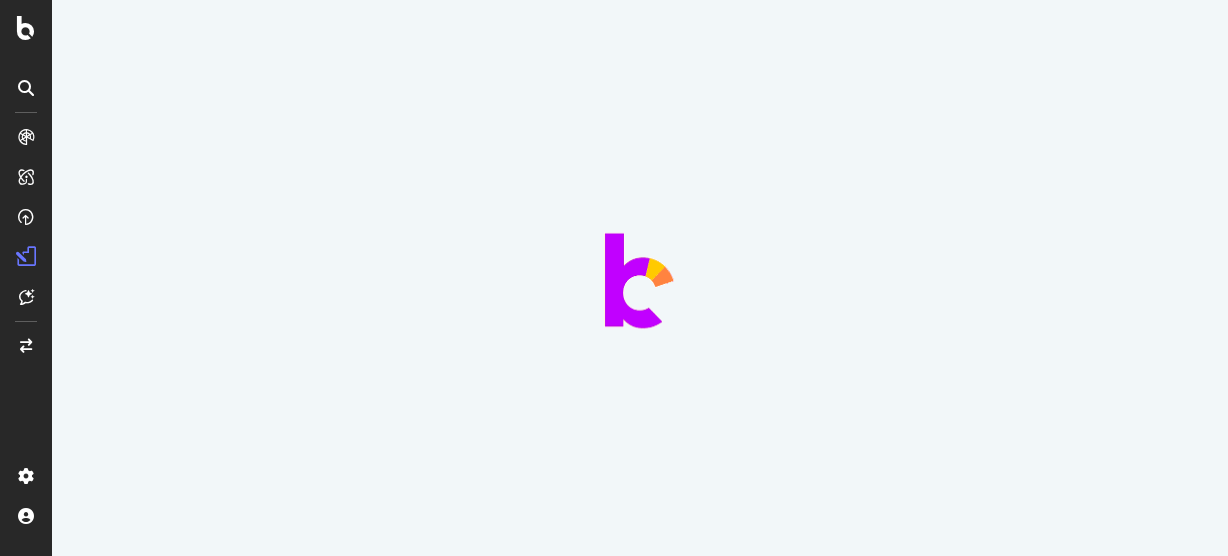 scroll, scrollTop: 0, scrollLeft: 0, axis: both 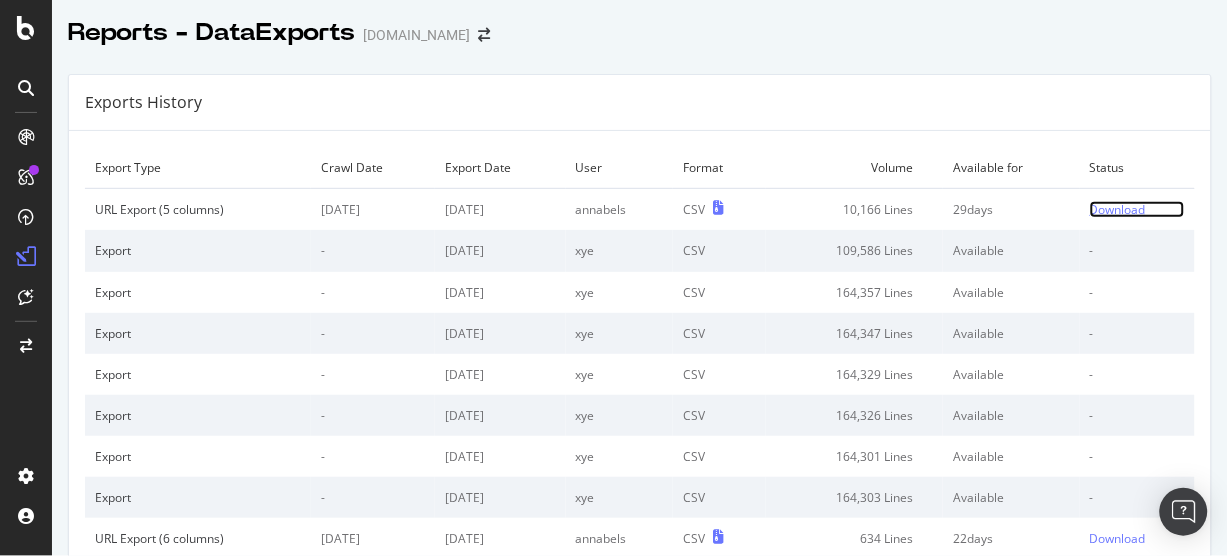 click on "Download" at bounding box center [1118, 209] 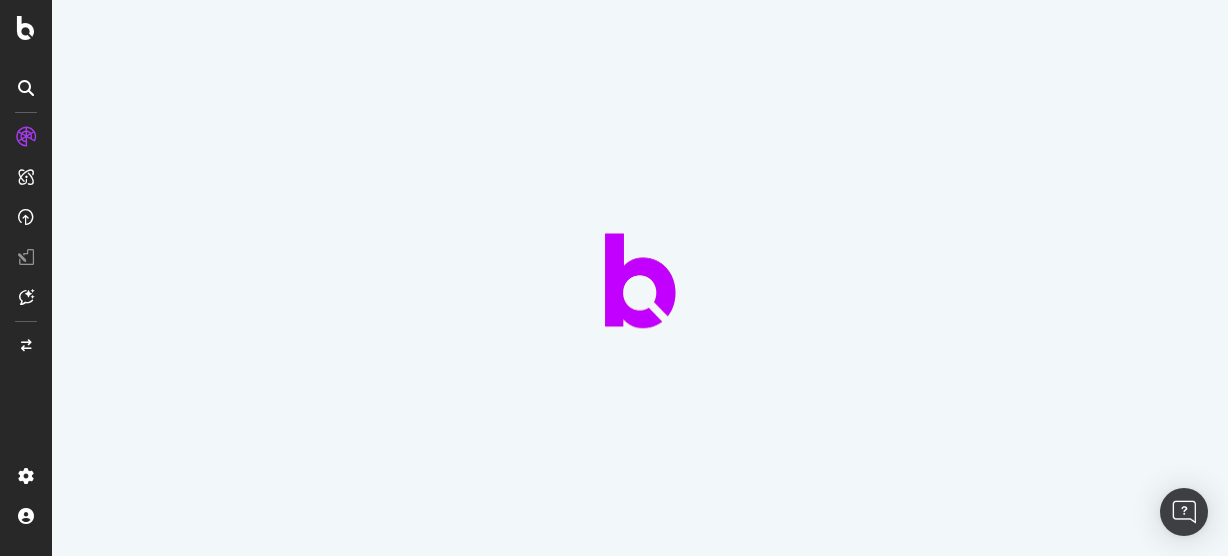 scroll, scrollTop: 0, scrollLeft: 0, axis: both 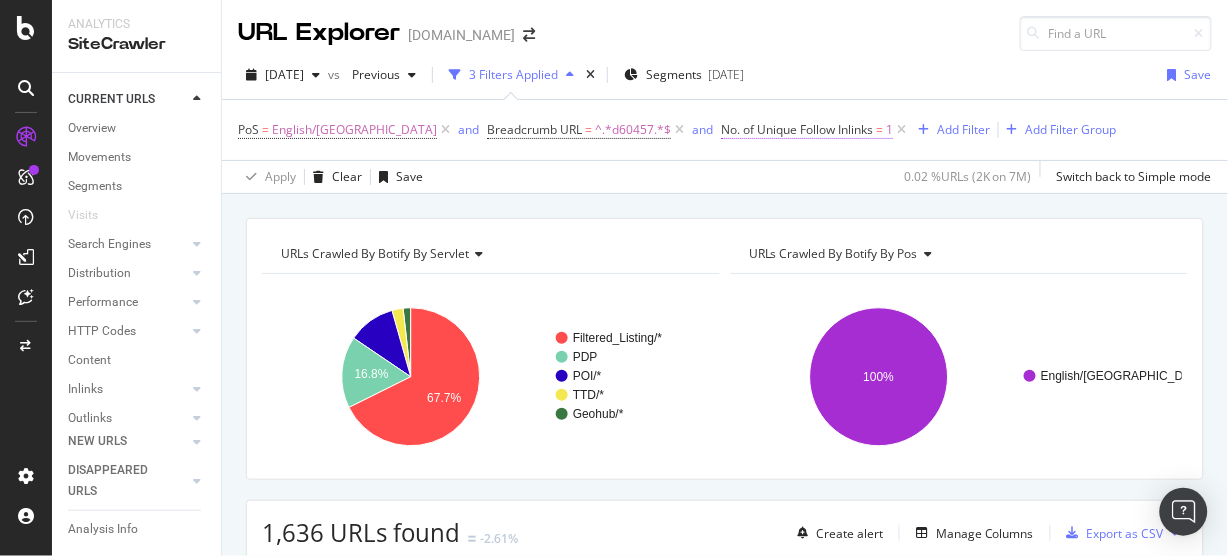 click on "No. of Unique Follow Inlinks" at bounding box center (797, 129) 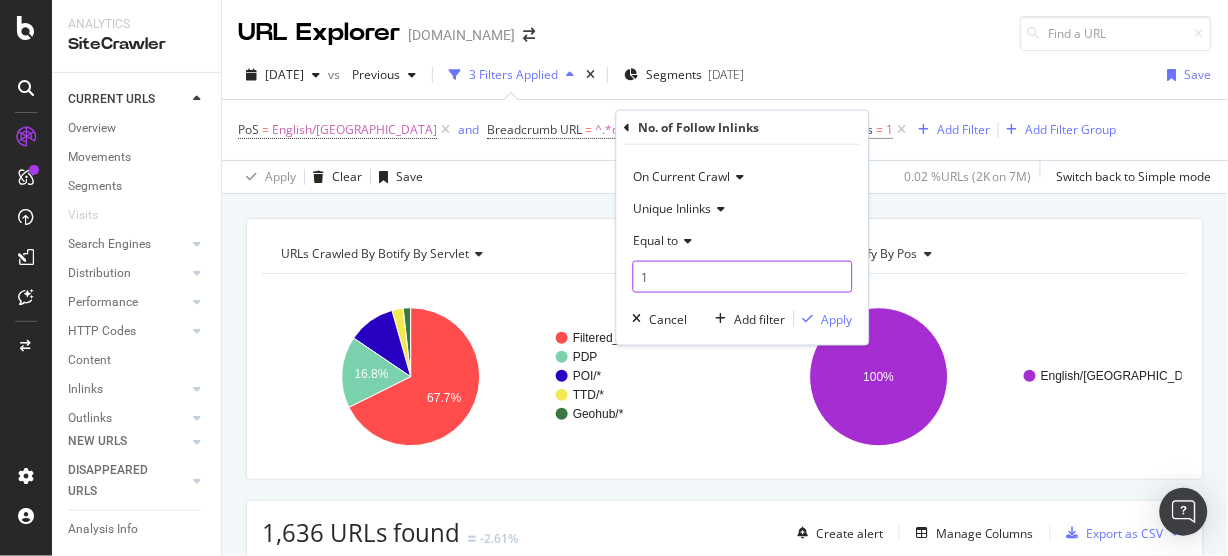 click on "1" at bounding box center (743, 277) 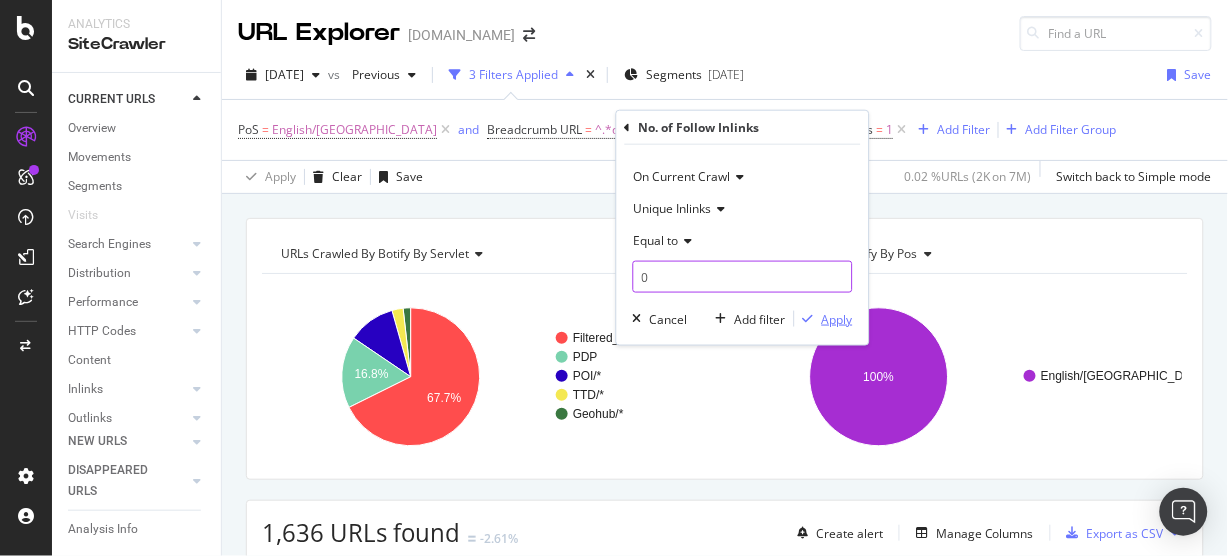type on "0" 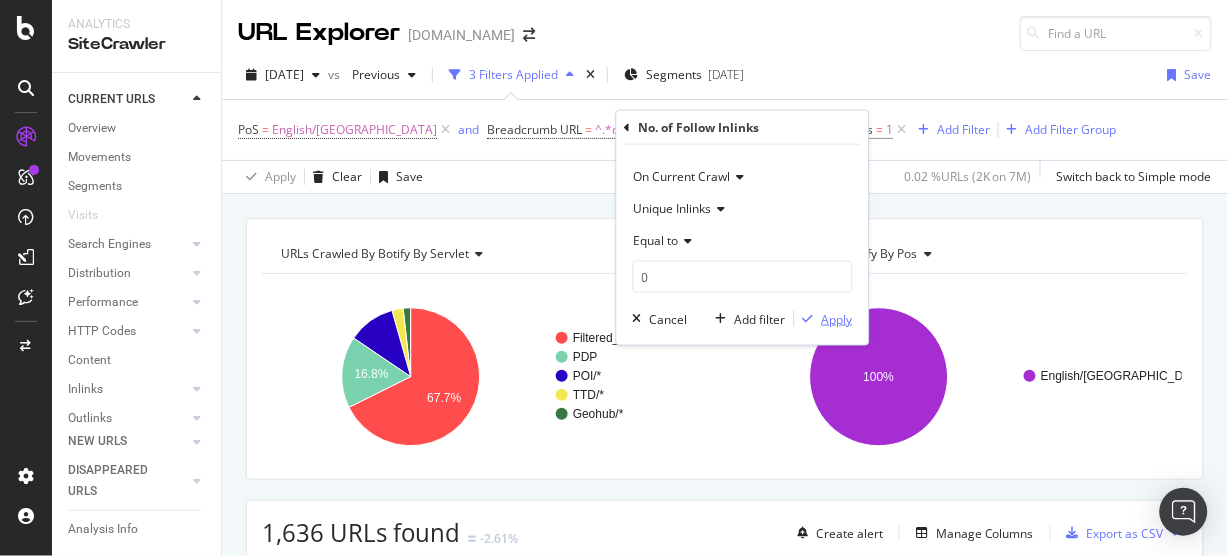 click on "Apply" at bounding box center (837, 318) 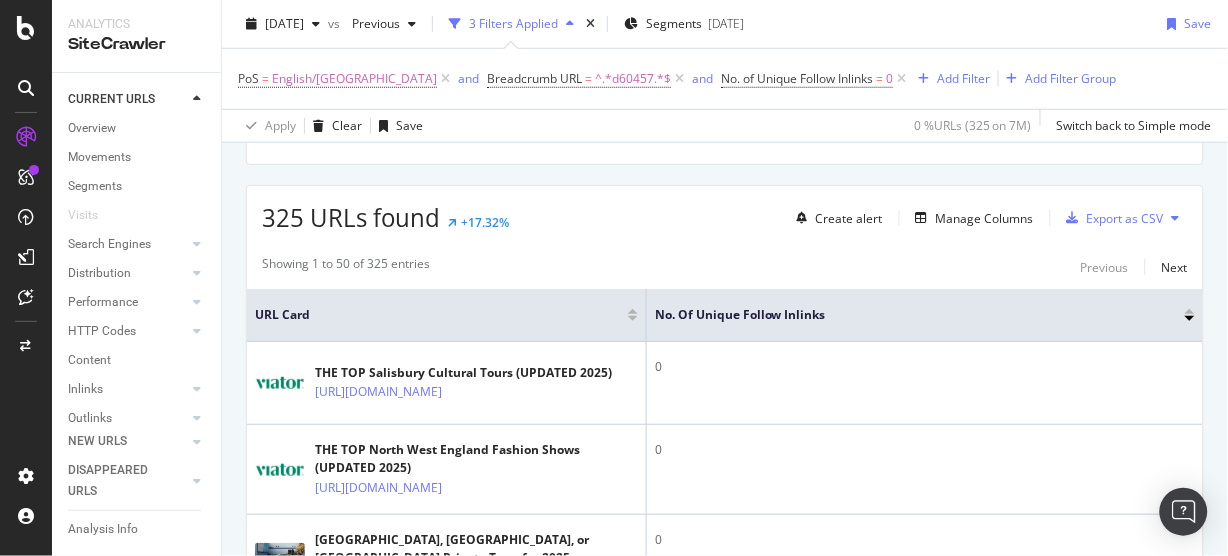 scroll, scrollTop: 320, scrollLeft: 0, axis: vertical 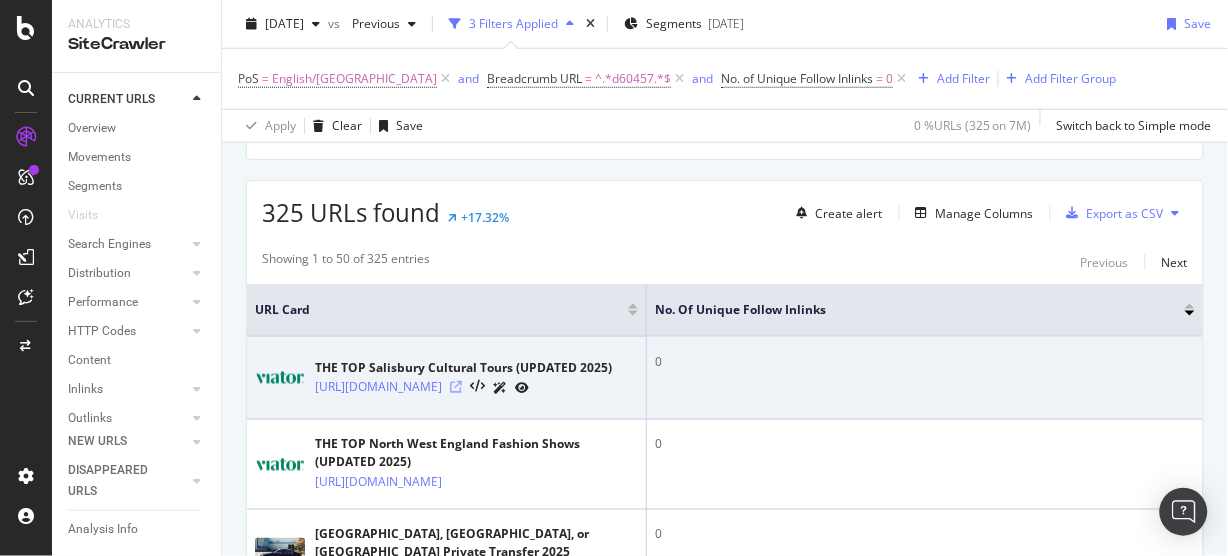 click at bounding box center (456, 387) 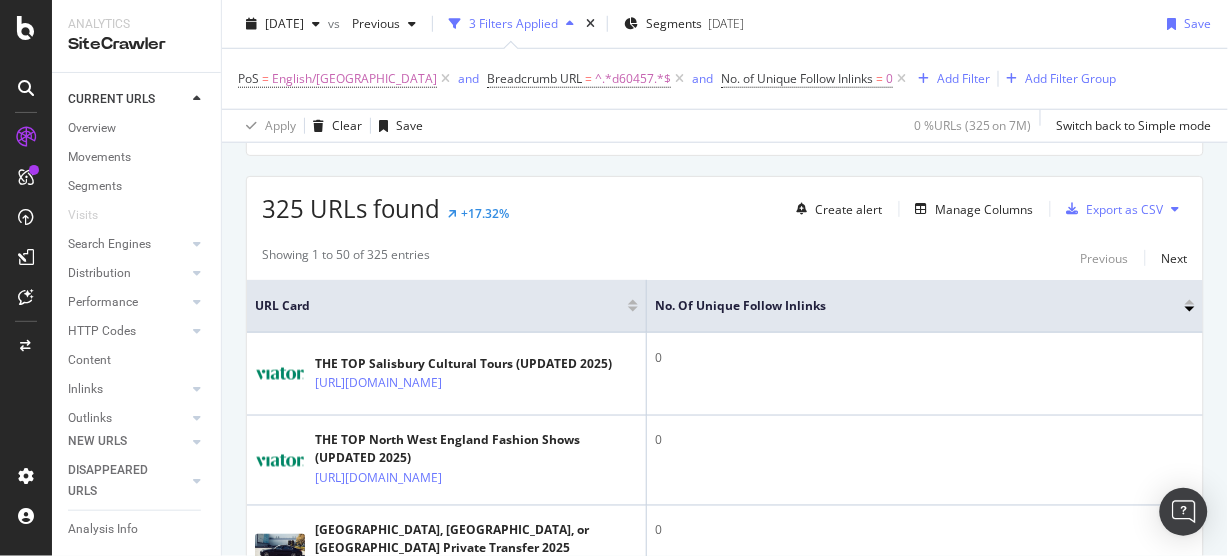 scroll, scrollTop: 320, scrollLeft: 0, axis: vertical 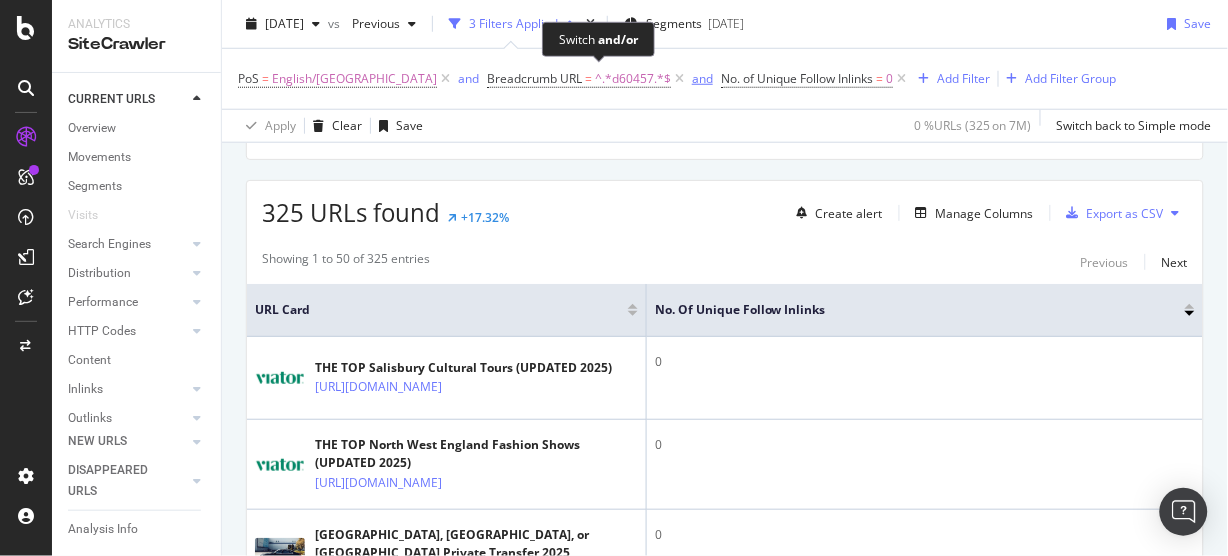 click on "and" at bounding box center [702, 78] 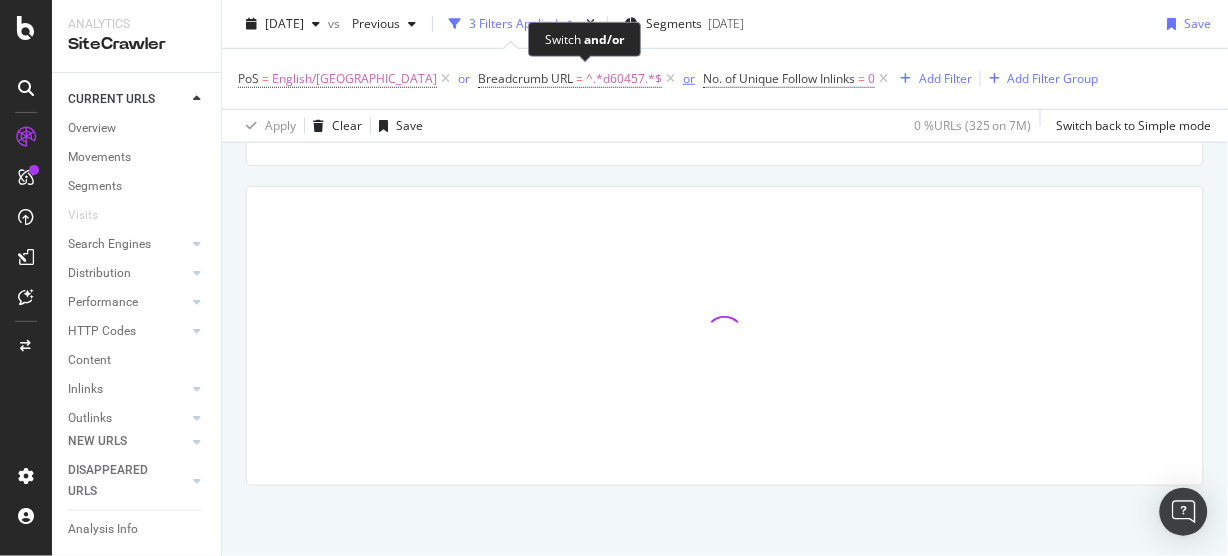 scroll, scrollTop: 314, scrollLeft: 0, axis: vertical 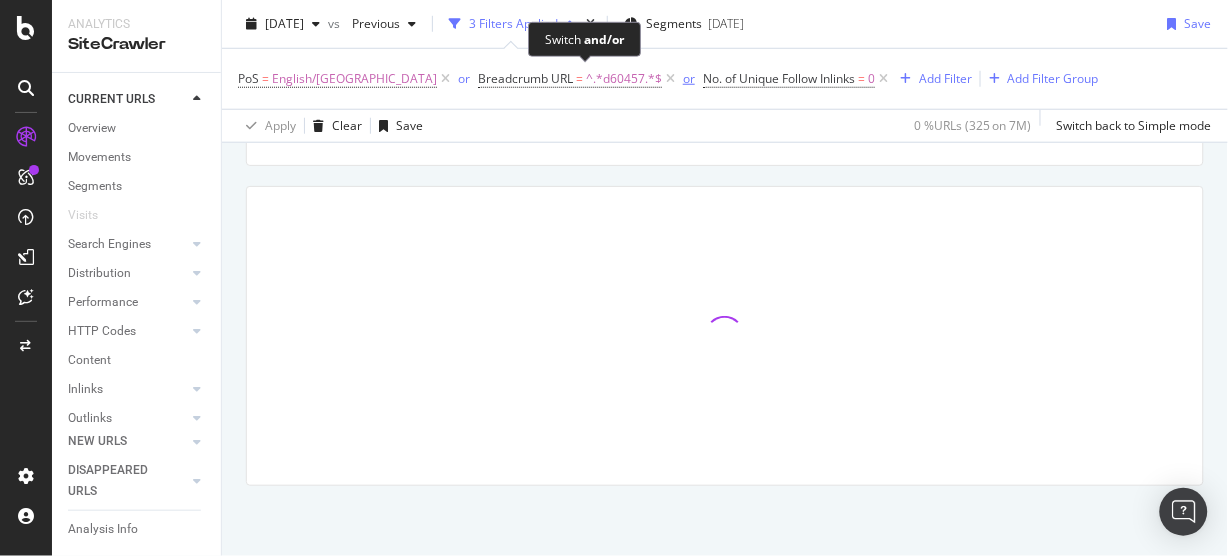 click on "or" at bounding box center [689, 78] 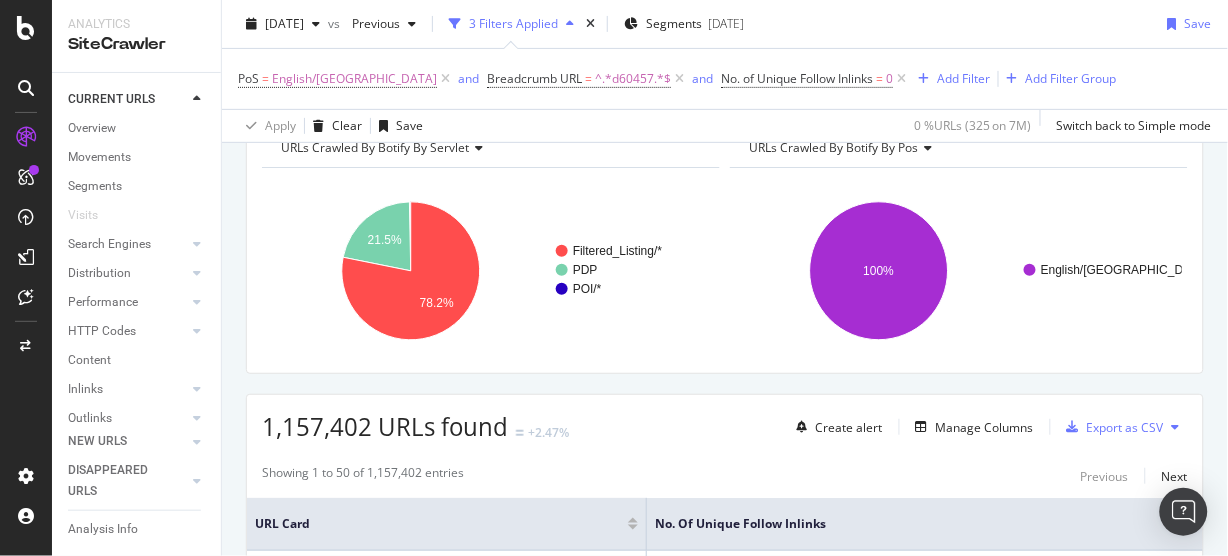 scroll, scrollTop: 213, scrollLeft: 0, axis: vertical 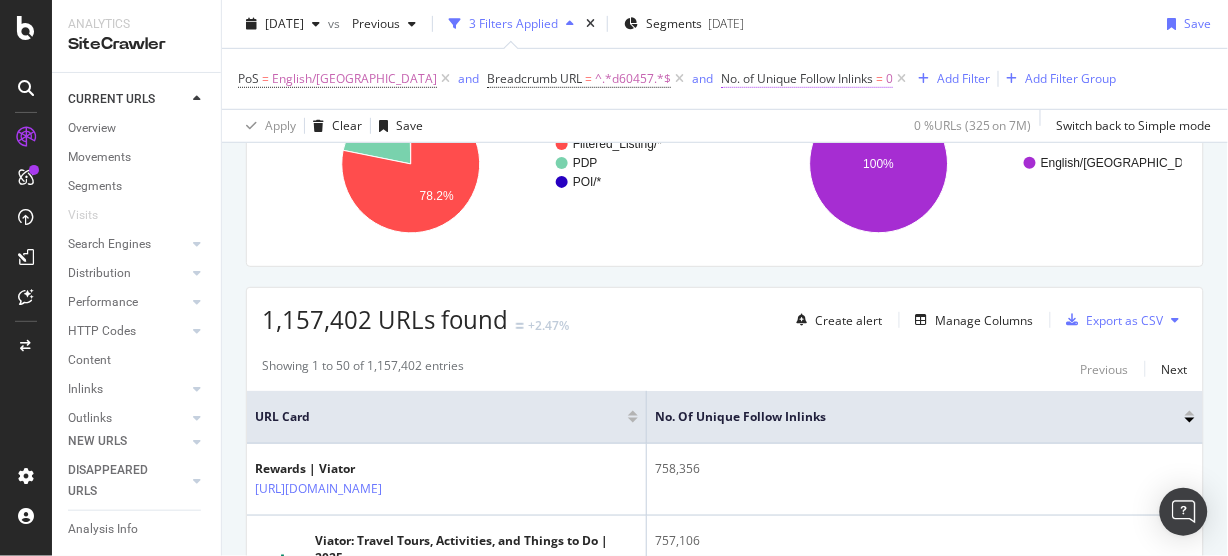 click on "No. of Unique Follow Inlinks" at bounding box center [797, 78] 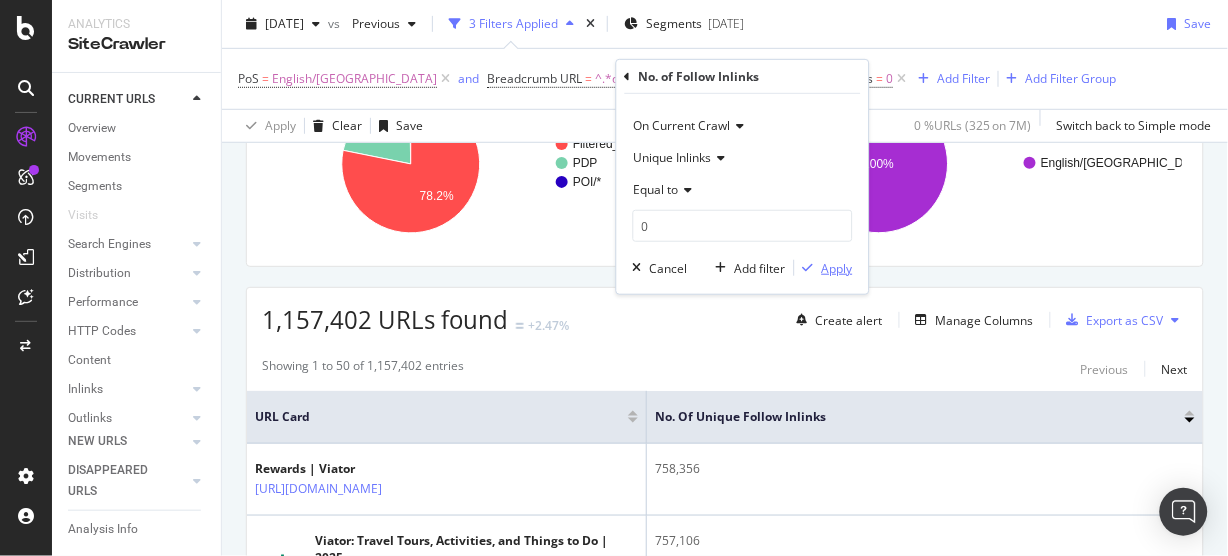 click at bounding box center [808, 268] 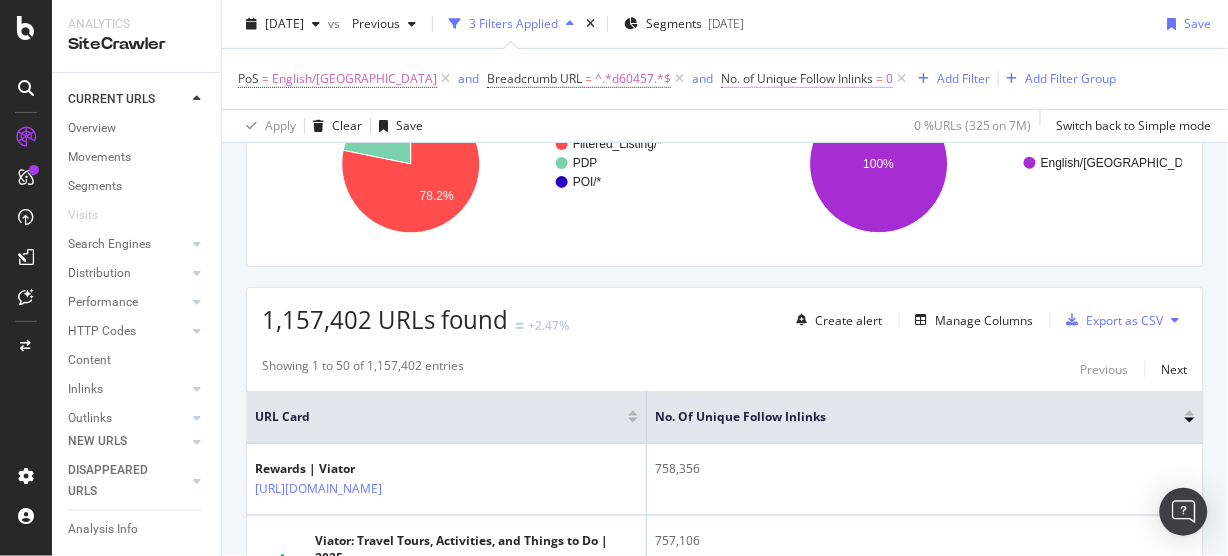 click on "No. of Unique Follow Inlinks   =     0" at bounding box center [815, 79] 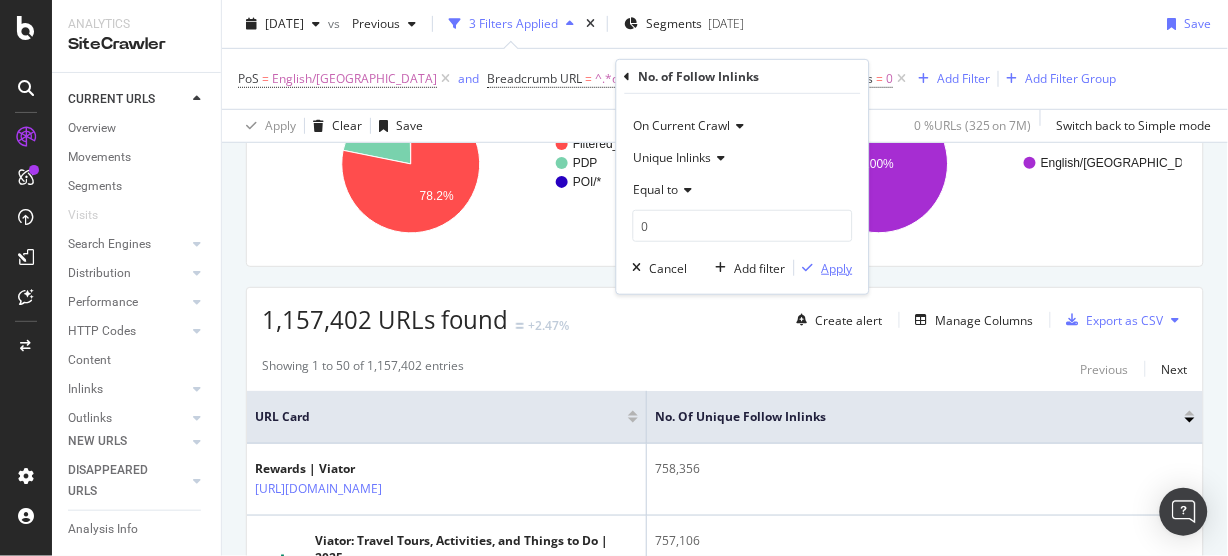 click on "Apply" at bounding box center [837, 267] 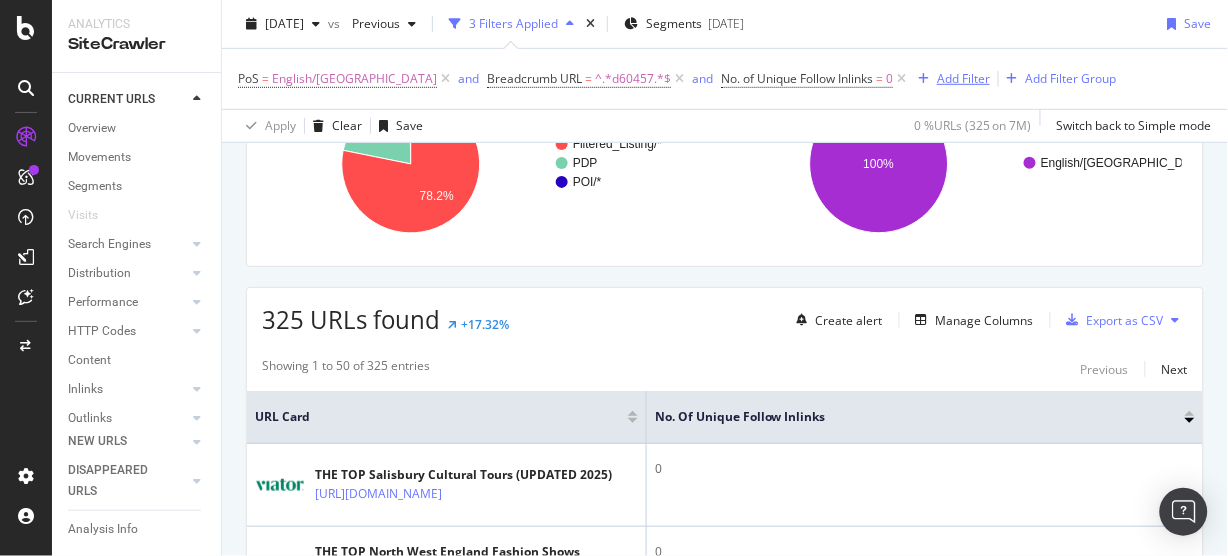 click on "Add Filter" at bounding box center (950, 79) 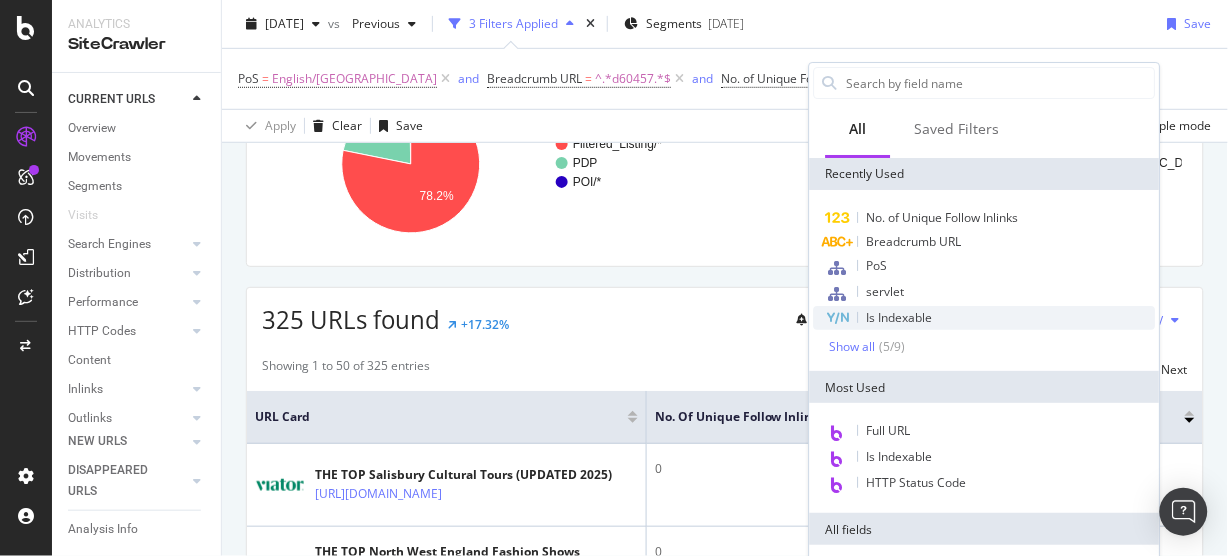 click on "Is Indexable" at bounding box center [900, 317] 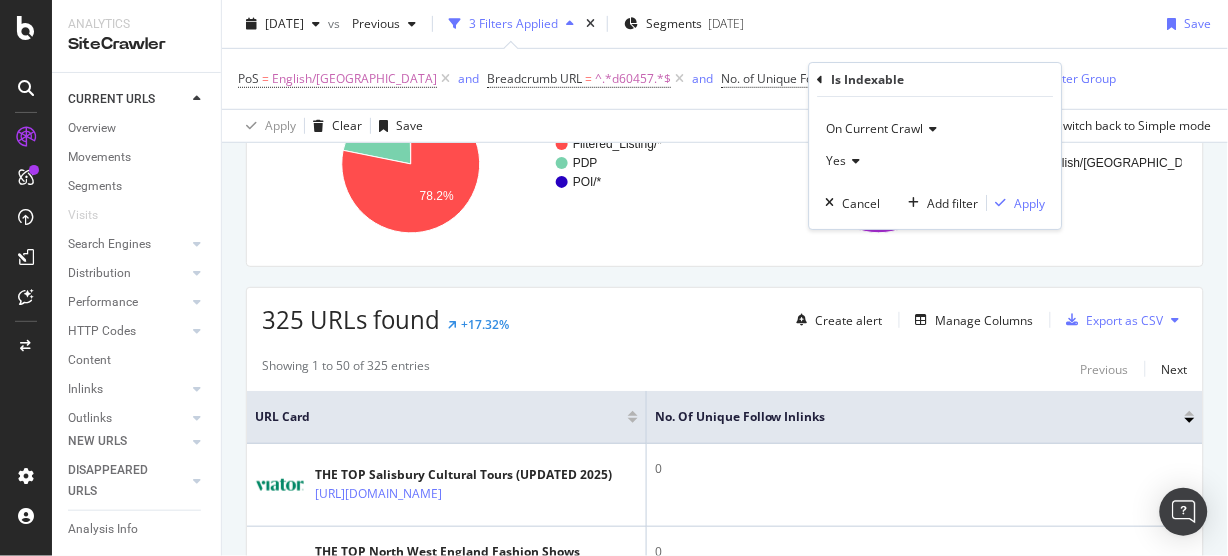 click at bounding box center (854, 161) 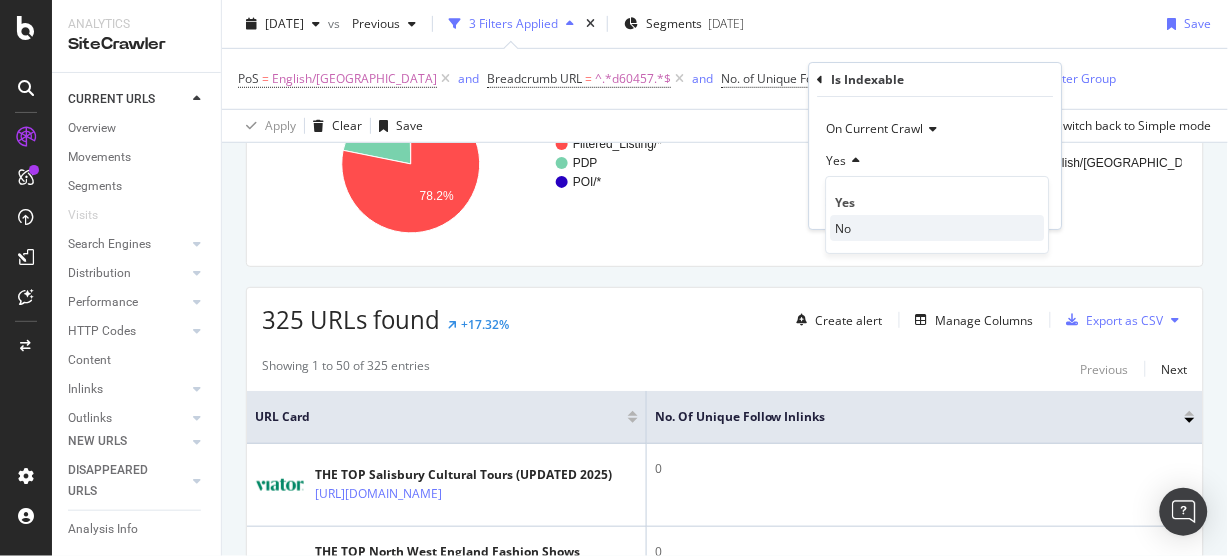 click on "No" at bounding box center [938, 228] 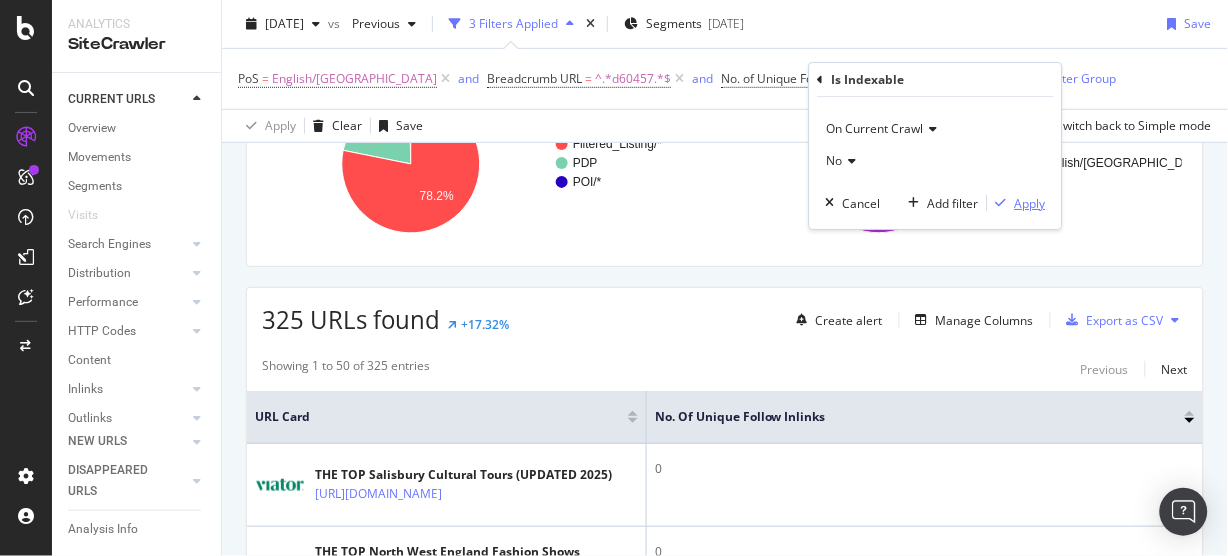 click on "Apply" at bounding box center (1030, 203) 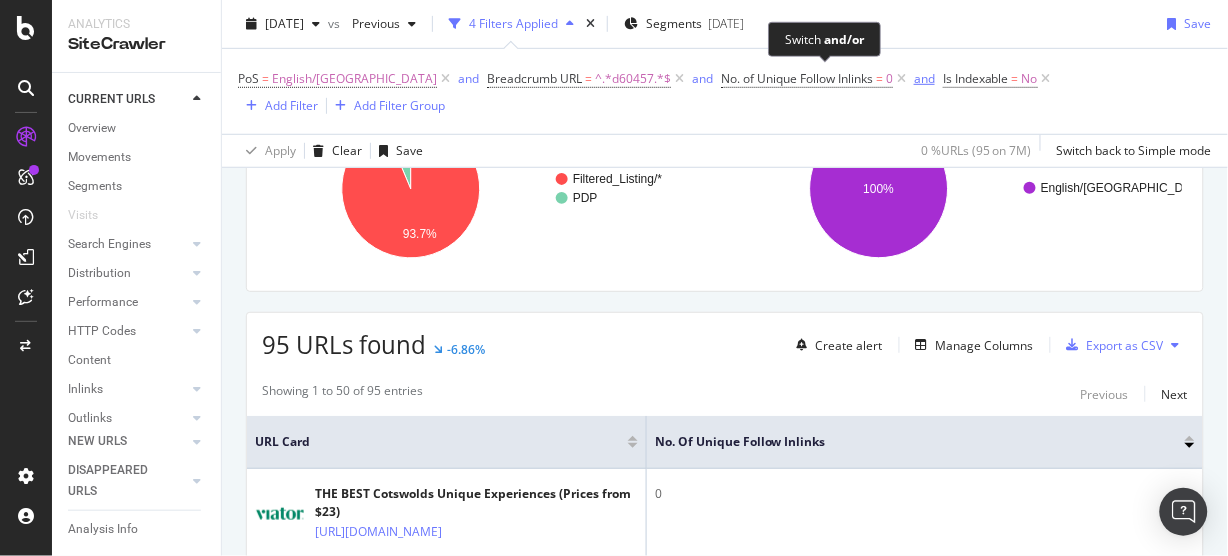click on "and" at bounding box center (924, 78) 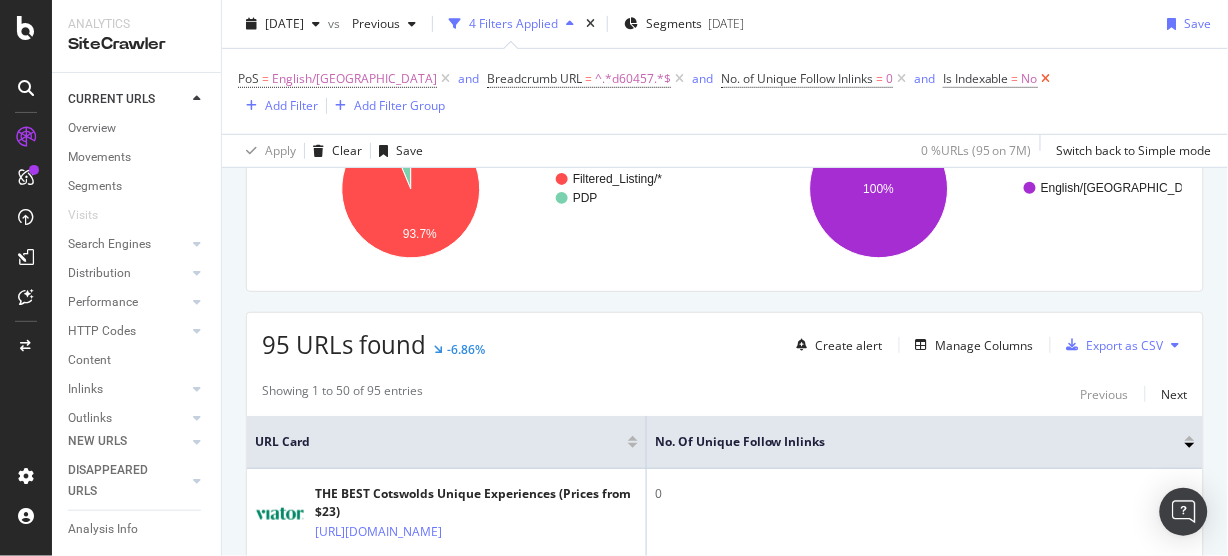 click at bounding box center [1046, 79] 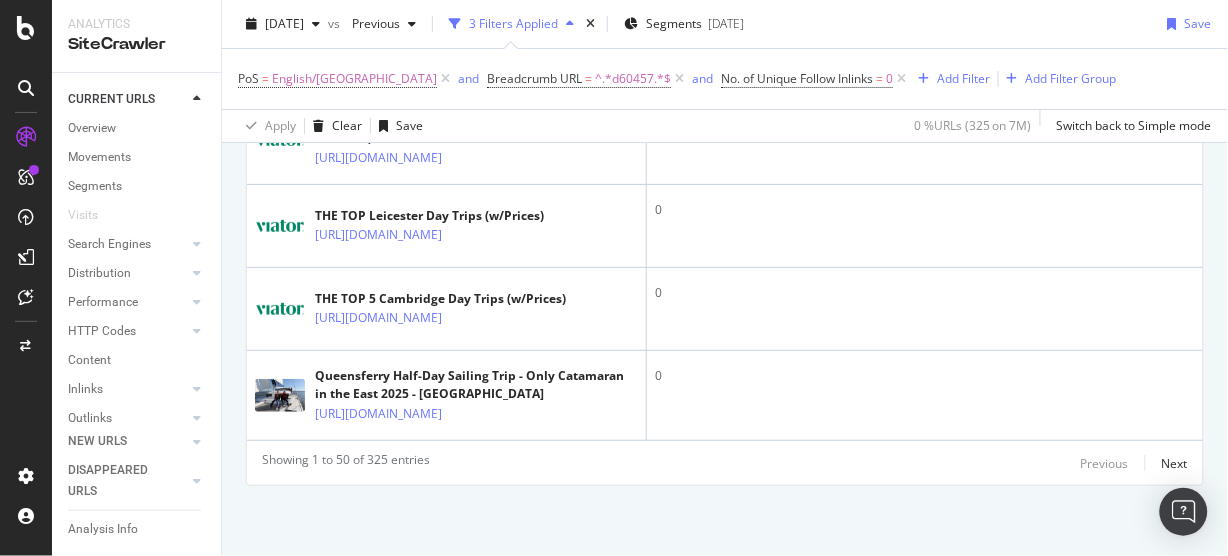 scroll, scrollTop: 5890, scrollLeft: 0, axis: vertical 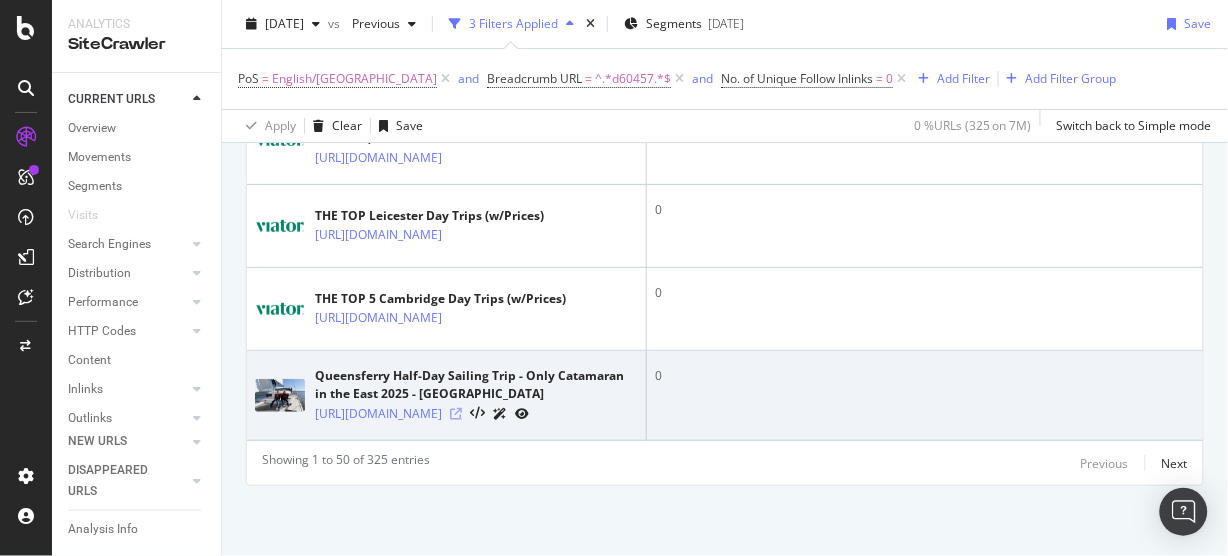 click at bounding box center [456, 414] 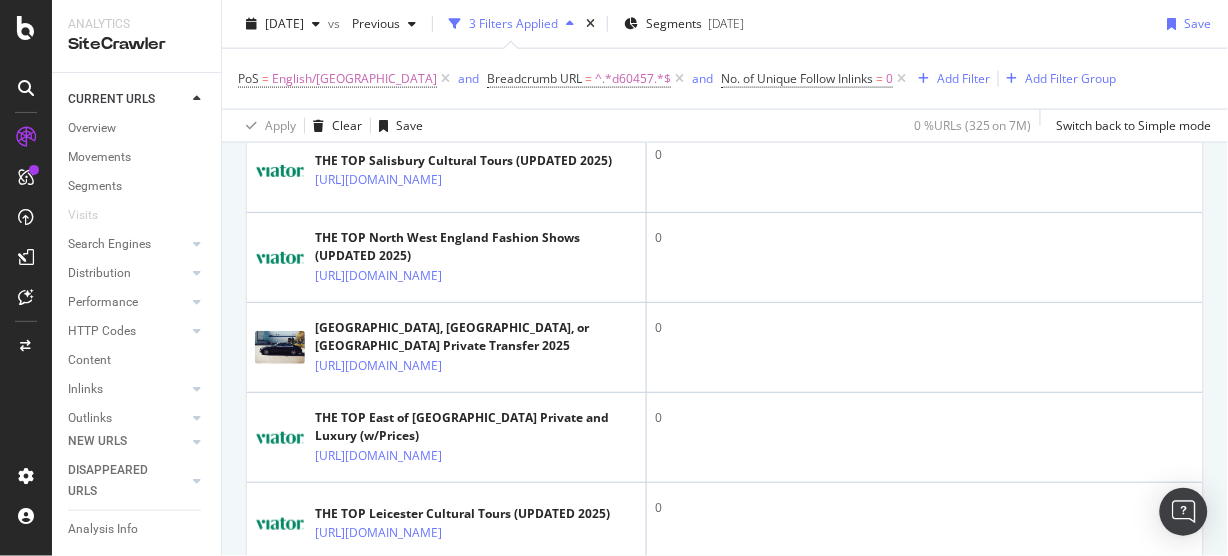 scroll, scrollTop: 533, scrollLeft: 0, axis: vertical 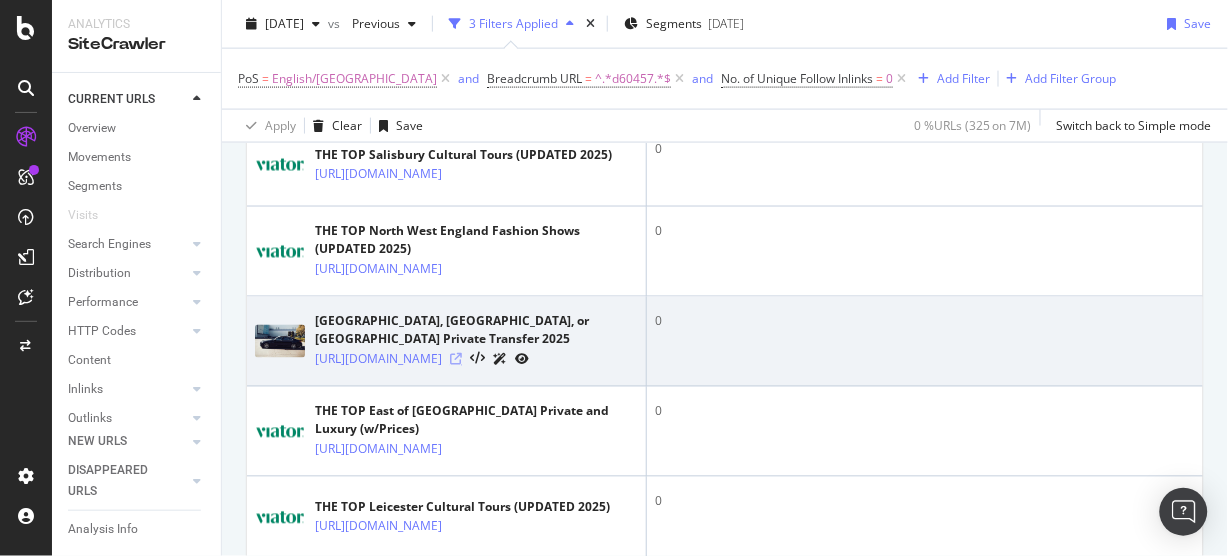 click at bounding box center (456, 360) 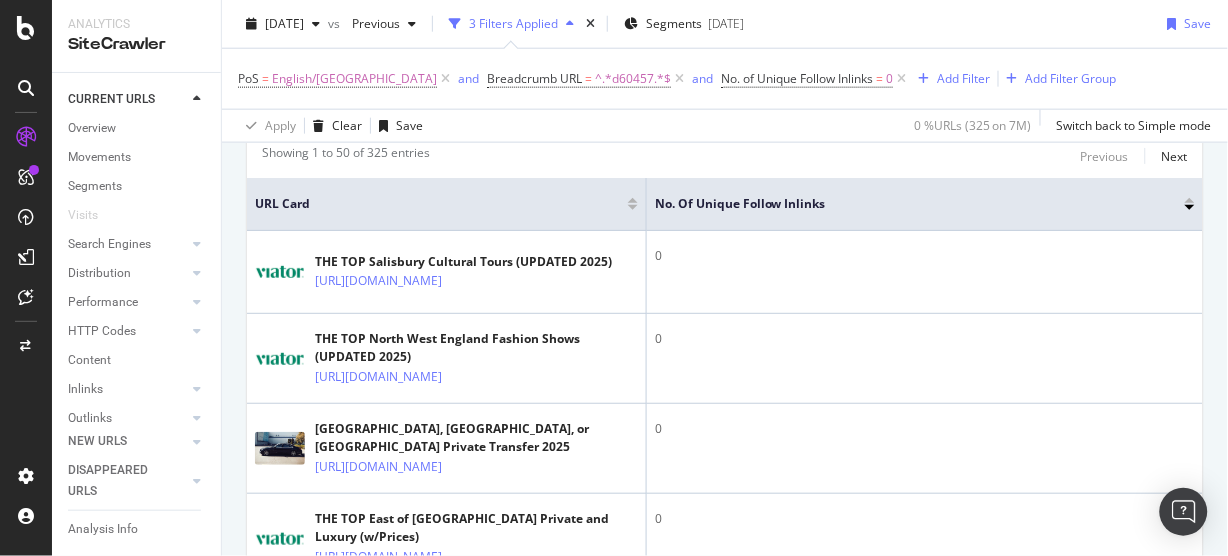 scroll, scrollTop: 533, scrollLeft: 0, axis: vertical 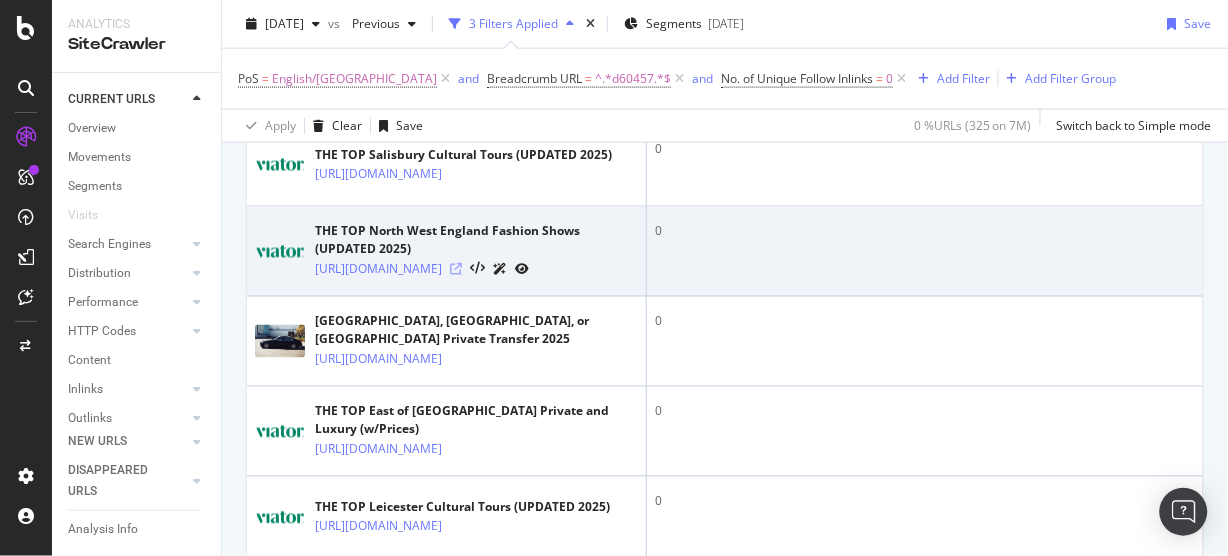 click at bounding box center (456, 270) 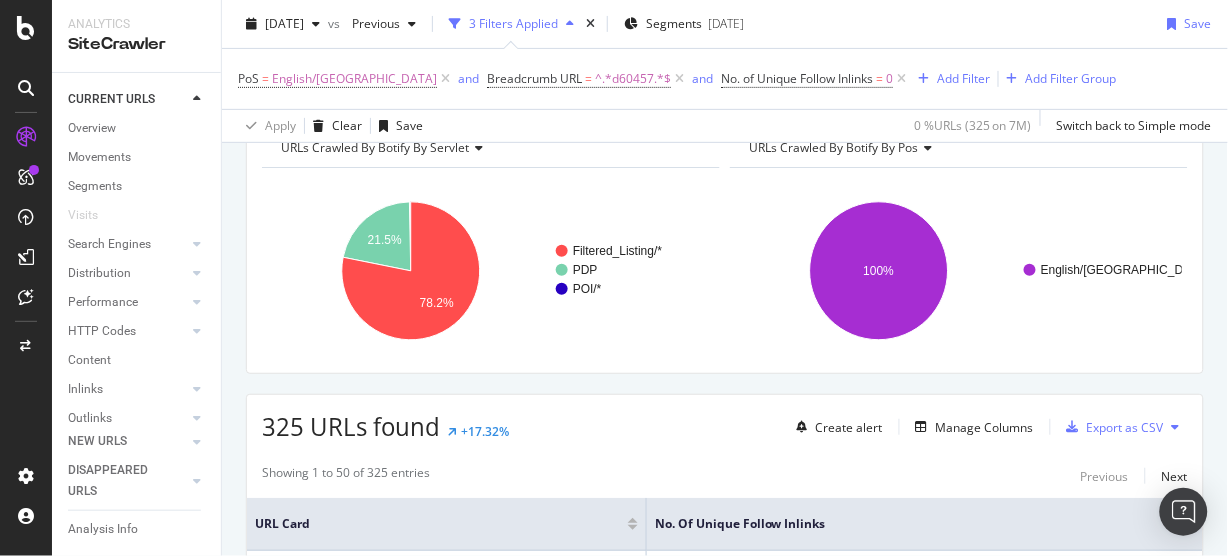 scroll, scrollTop: 0, scrollLeft: 0, axis: both 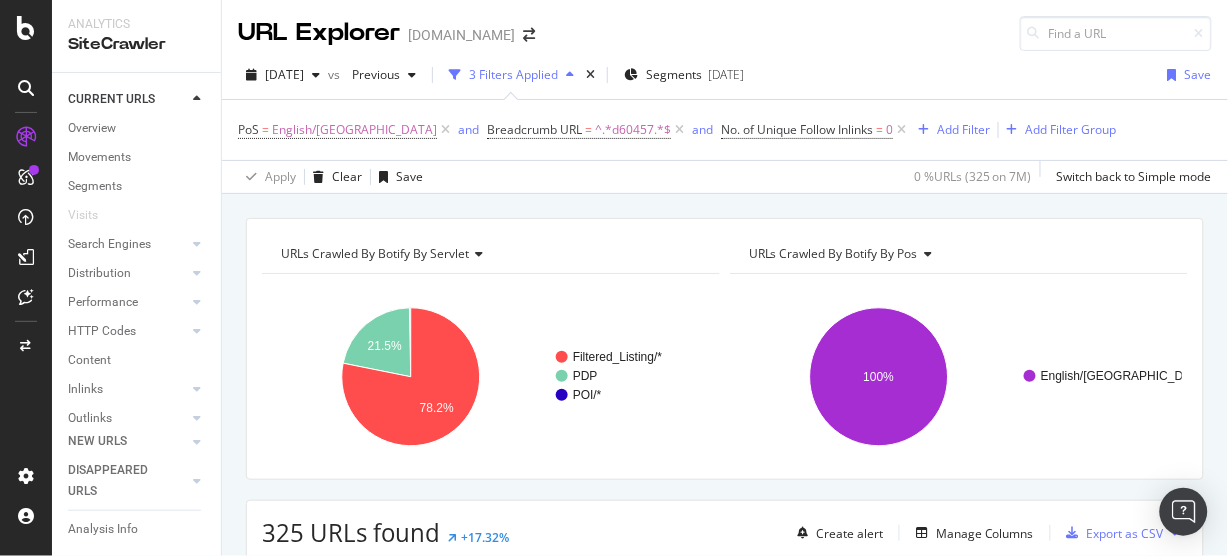 click on "URLs Crawled By Botify By servlet
Chart (by Value) Table Expand Export as CSV Export as PNG Add to Custom Report
×
Filtered_Listing/* PDP POI/* 21.5% 78.2% servlet Crawled URLs Filtered_Listing/* 254 PDP 70 POI/* 1 POI/*
URLs Crawled By Botify By pos
Chart (by Value) Table Expand Export as CSV Export as PNG Add to Custom Report
×
English/US 100% PoS Crawled URLs English/US 325 English/US
325 URLs found +17.32% Create alert Manage Columns Export as CSV Showing 1 to 50 of 325 entries Previous Next URL Card No. of Unique Follow Inlinks THE TOP Salisbury Cultural Tours (UPDATED 2025) https://www.viator.com/Salisbury-tours/Cultural-and-Theme-Tours/d23165-g4 0 0 0 0 0 0 0" at bounding box center [725, 218] 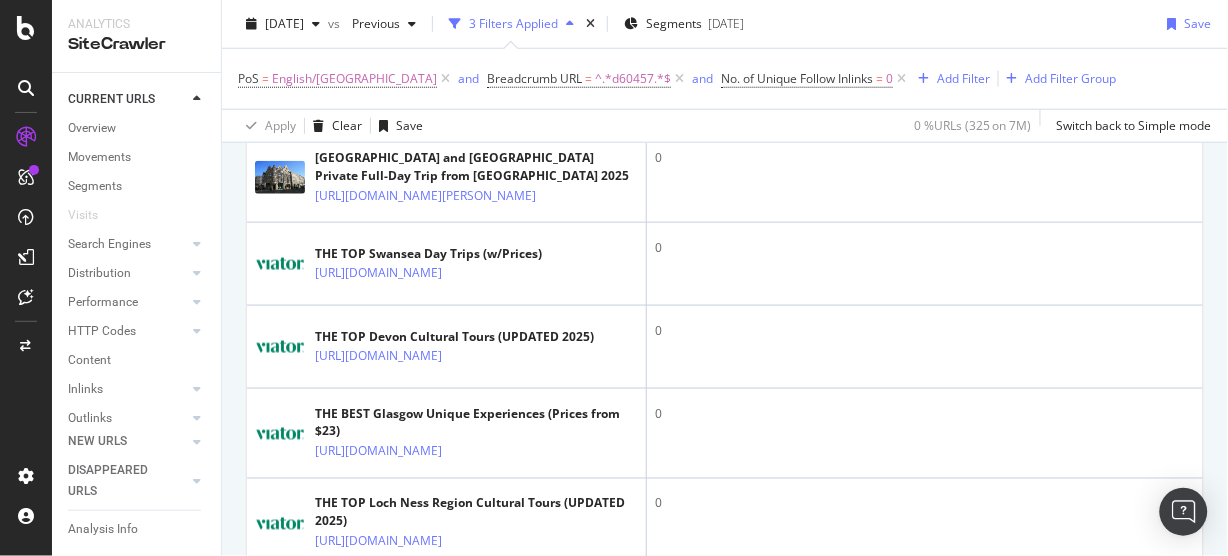 scroll, scrollTop: 3413, scrollLeft: 0, axis: vertical 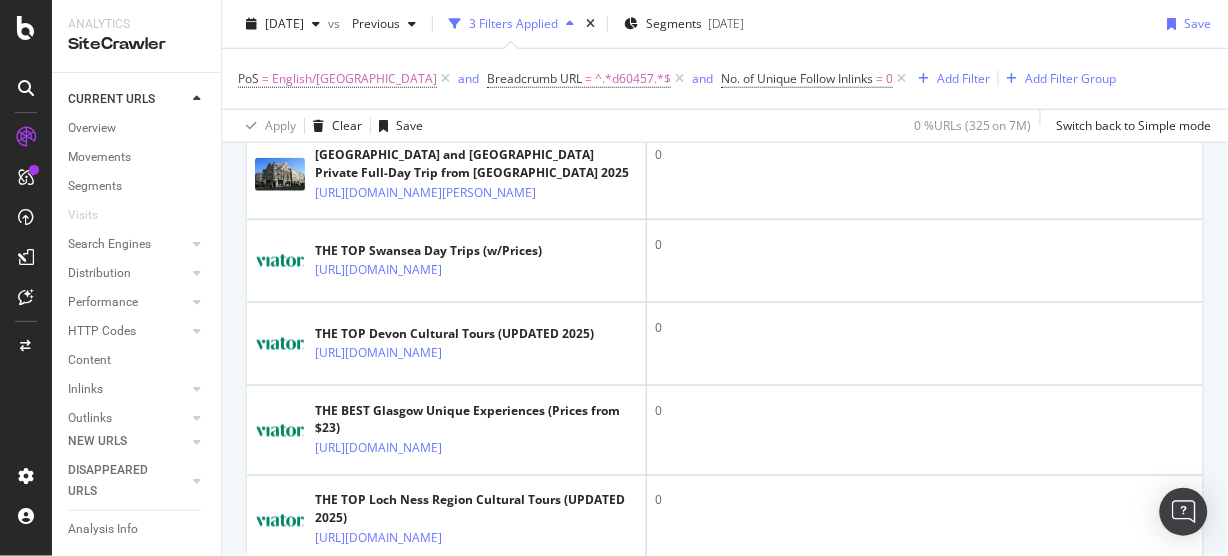 click at bounding box center (456, -423) 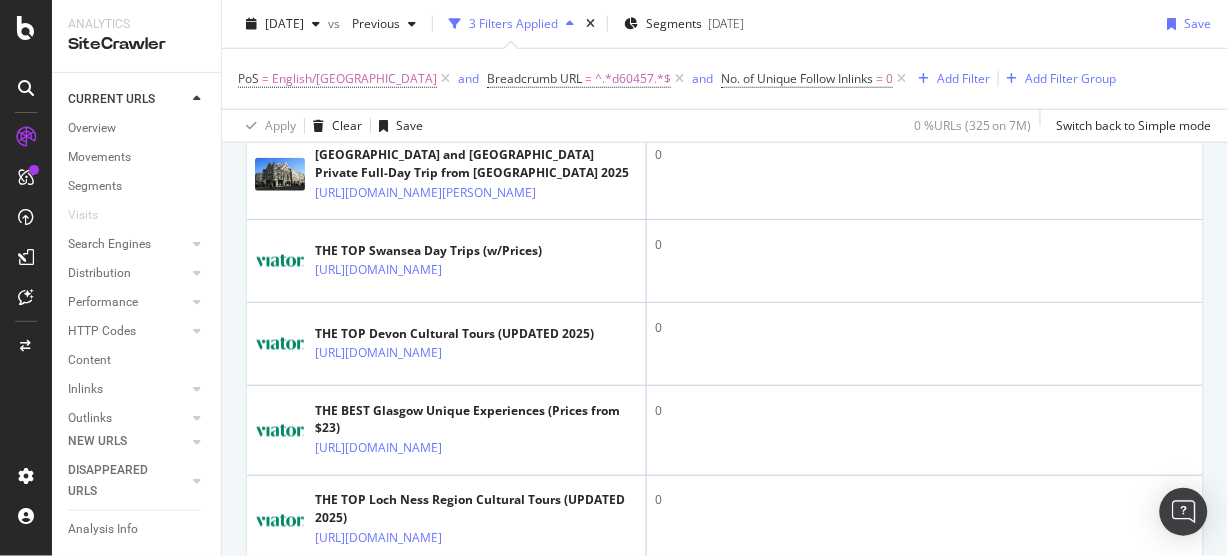 scroll, scrollTop: 135, scrollLeft: 0, axis: vertical 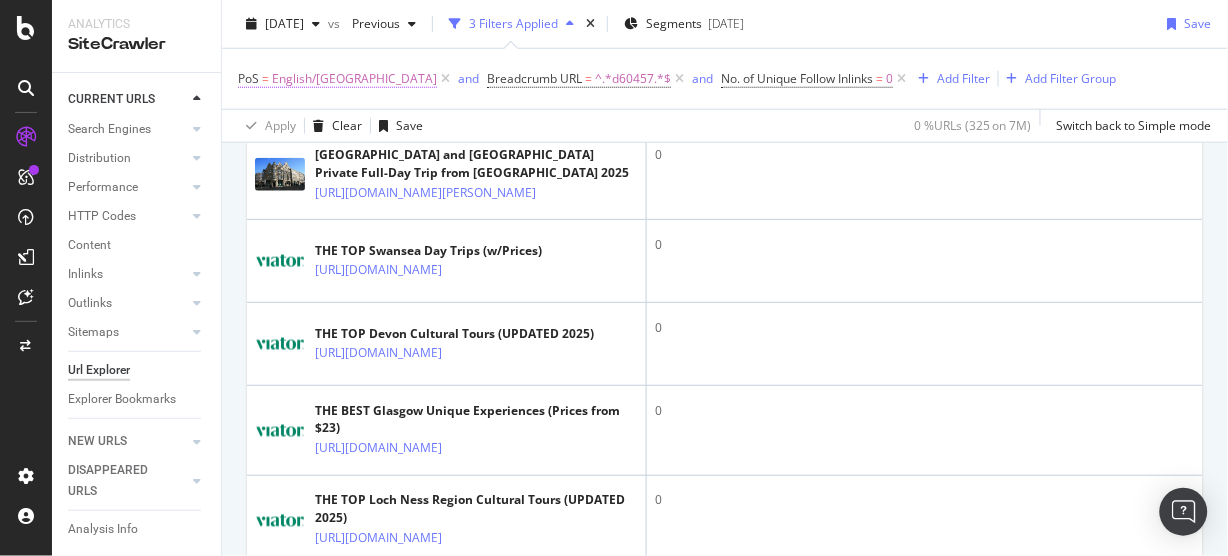 click on "English/[GEOGRAPHIC_DATA]" at bounding box center [354, 79] 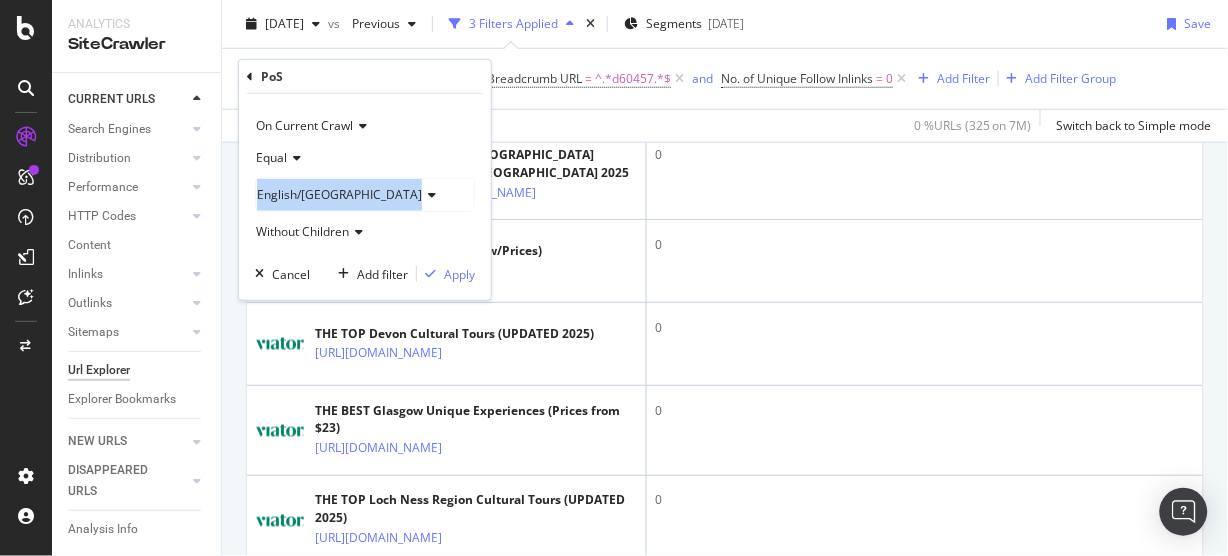 drag, startPoint x: 352, startPoint y: 197, endPoint x: 246, endPoint y: 191, distance: 106.16968 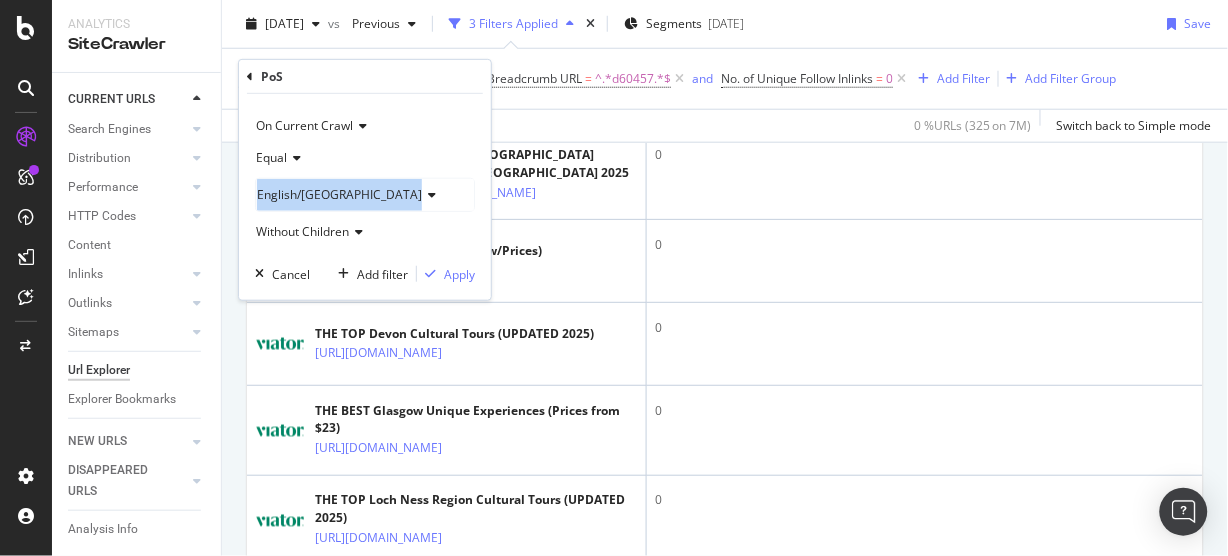 click on "2025 Jul. 1st vs Previous 3 Filters Applied Segments 2025-05-30 Save" at bounding box center (725, 28) 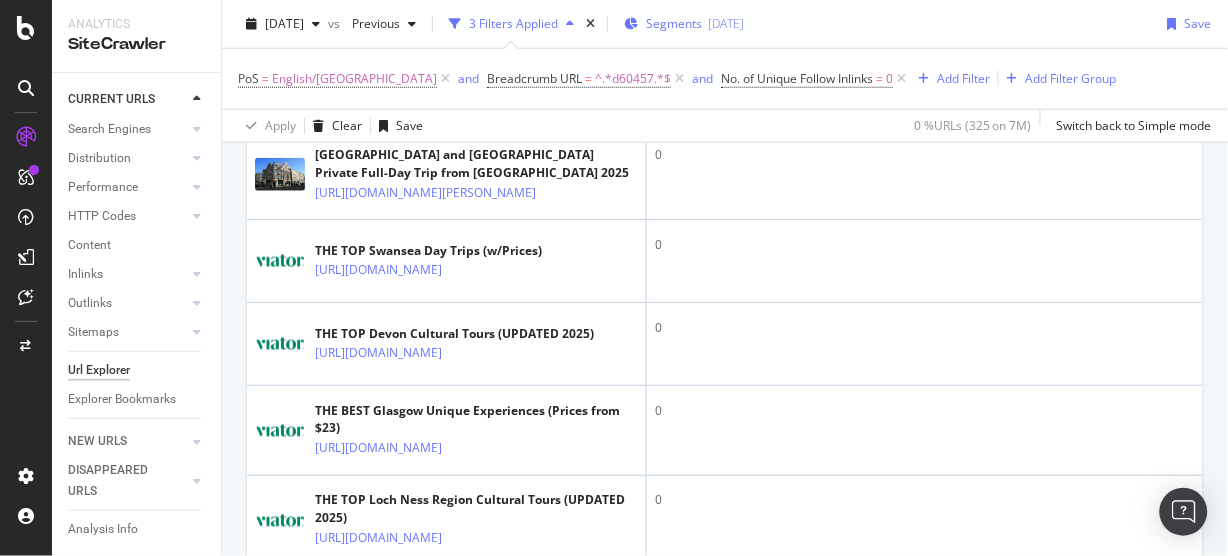click on "Segments 2025-05-30" at bounding box center [684, 24] 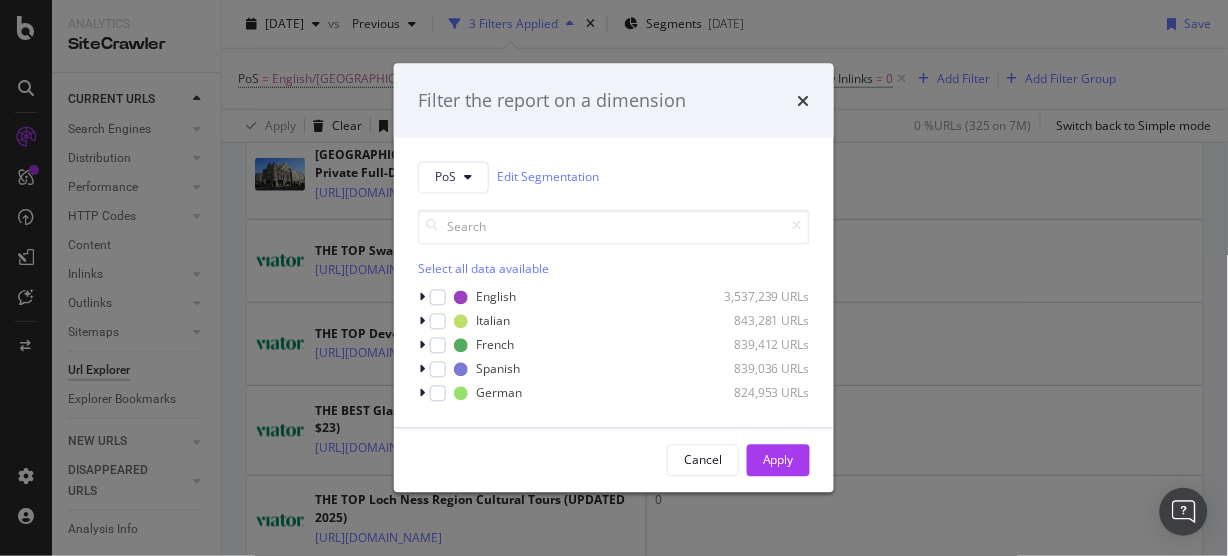 click on "Select all data available English 3,537,239   URLs Italian 843,281   URLs French 839,412   URLs Spanish 839,036   URLs German 824,953   URLs" at bounding box center [614, 298] 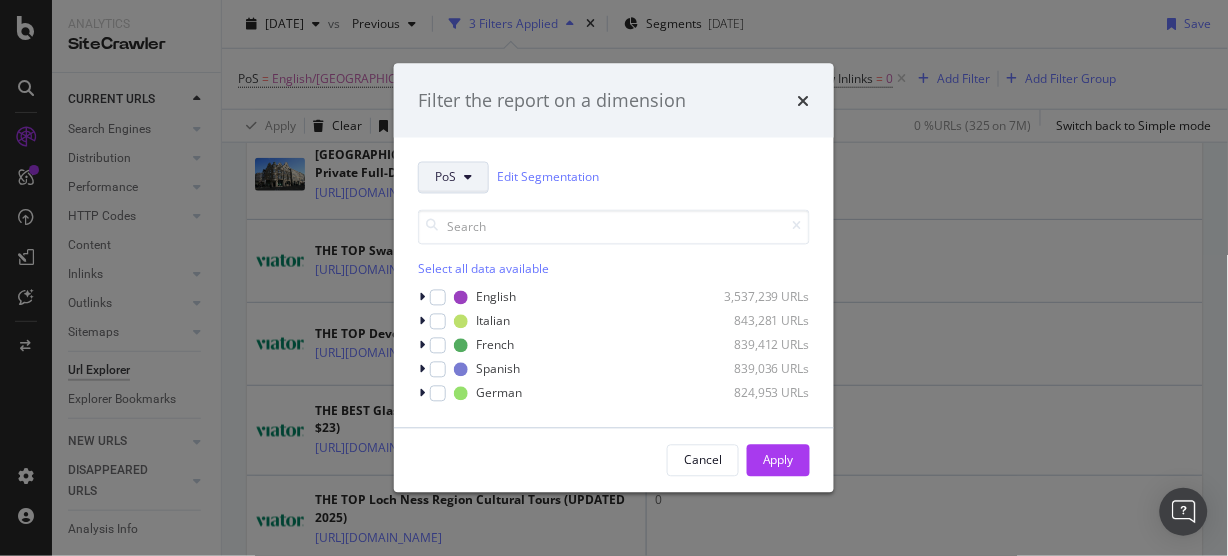 click on "PoS" at bounding box center [453, 177] 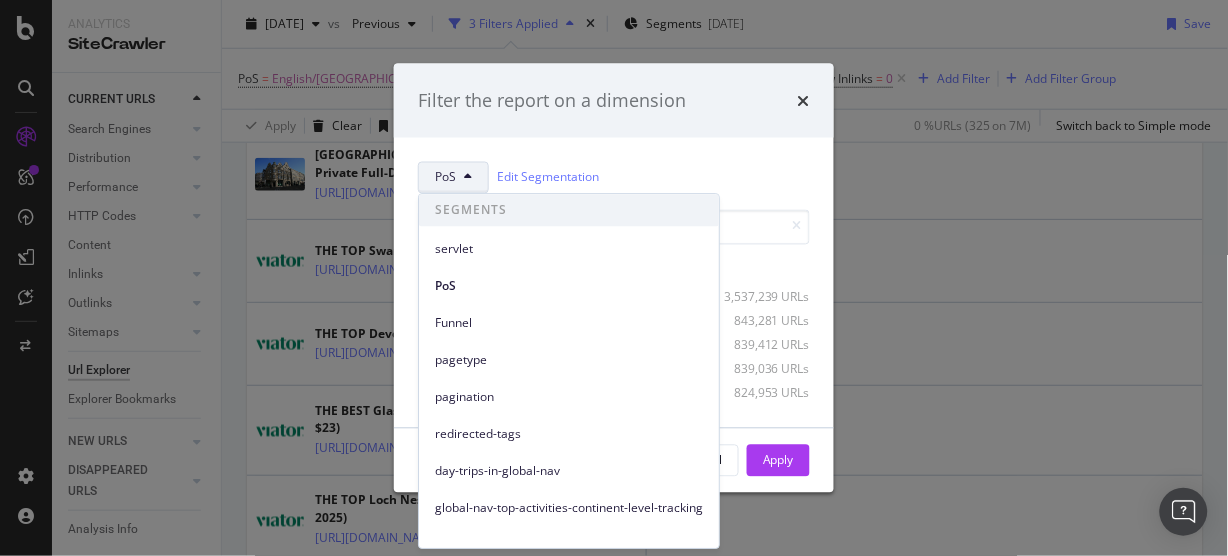 click on "PoS" at bounding box center [453, 177] 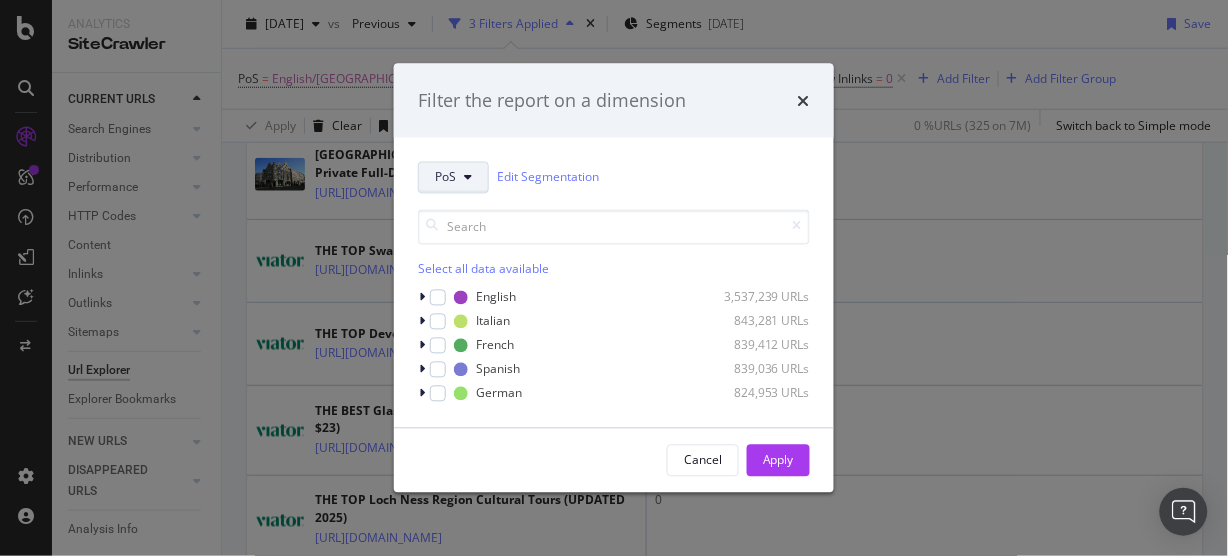 click on "PoS" at bounding box center (453, 177) 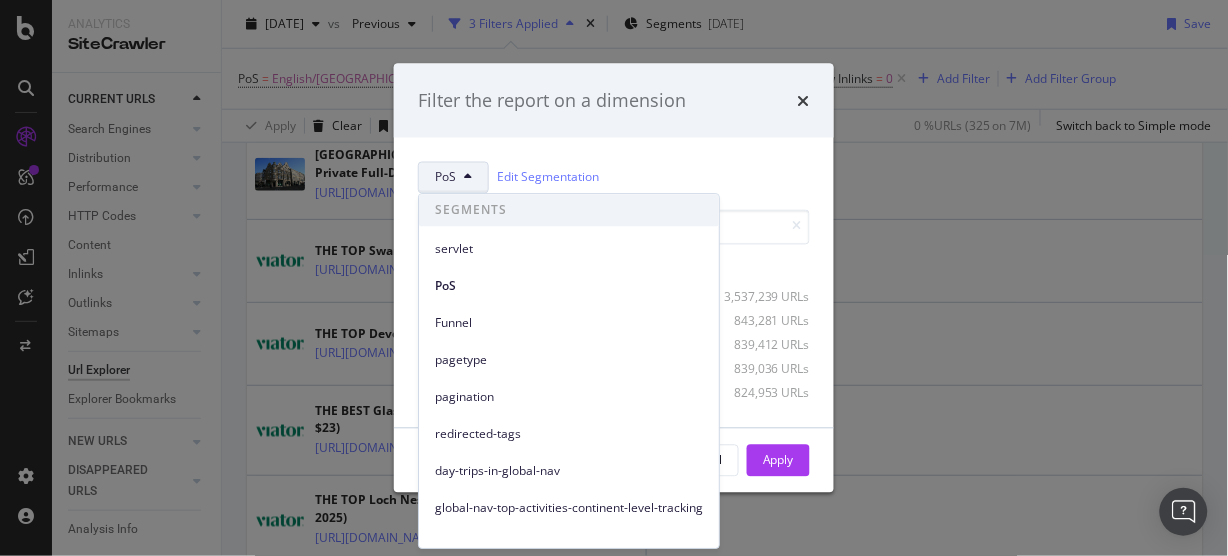 click on "PoS" at bounding box center [453, 177] 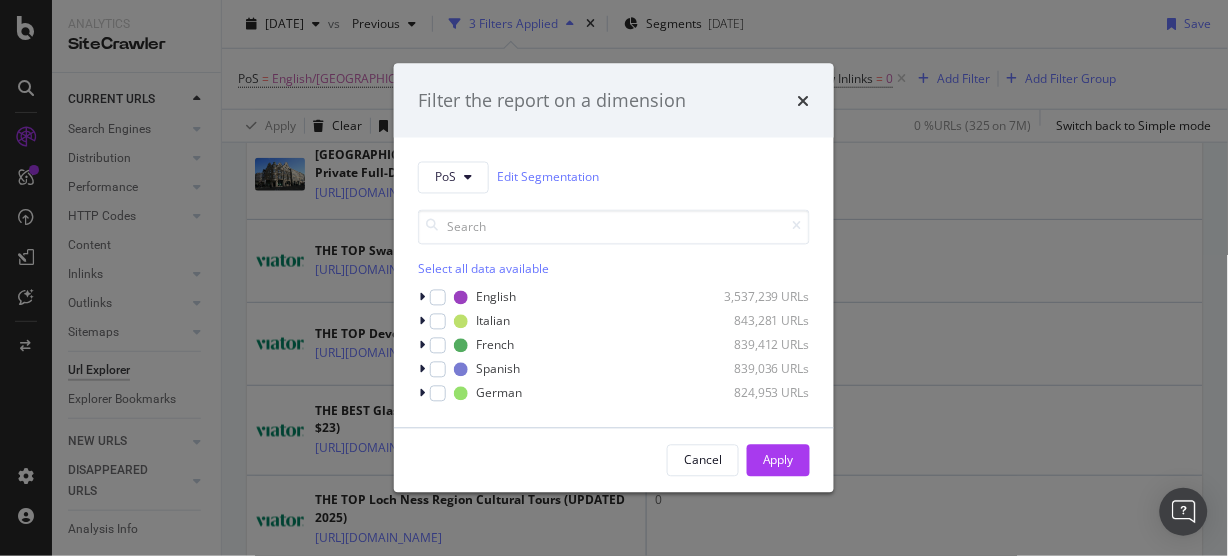 click on "Filter the report on a dimension" at bounding box center [614, 101] 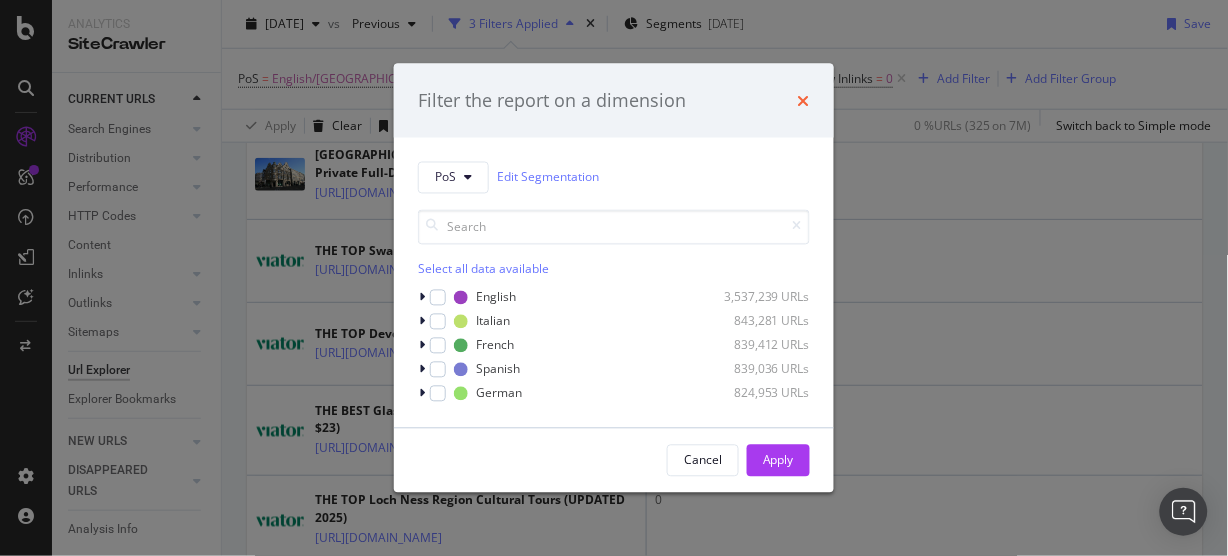 click at bounding box center (804, 100) 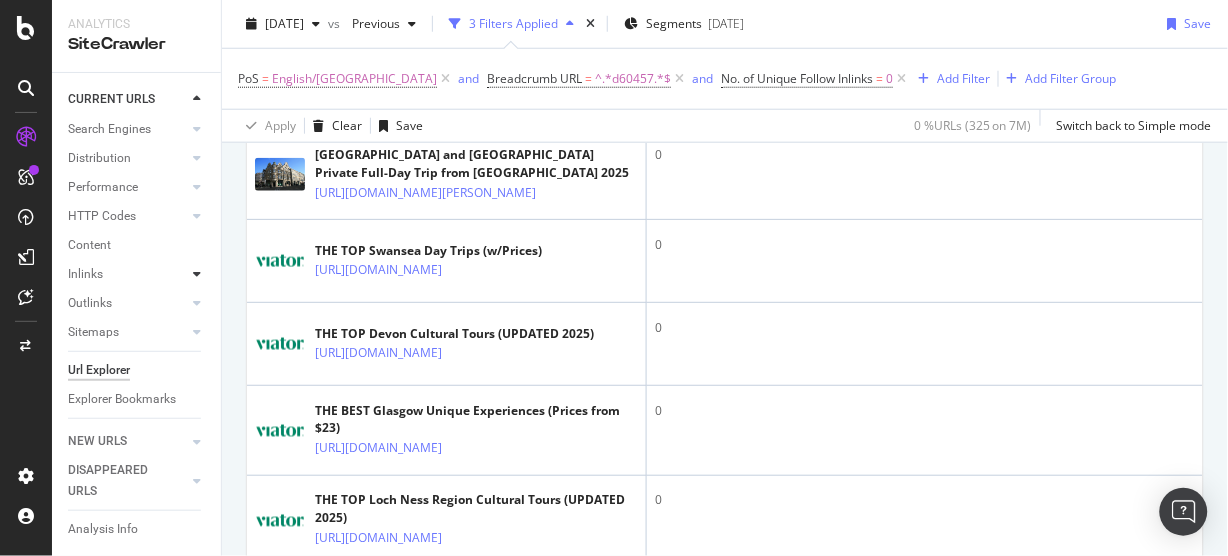 click at bounding box center [197, 274] 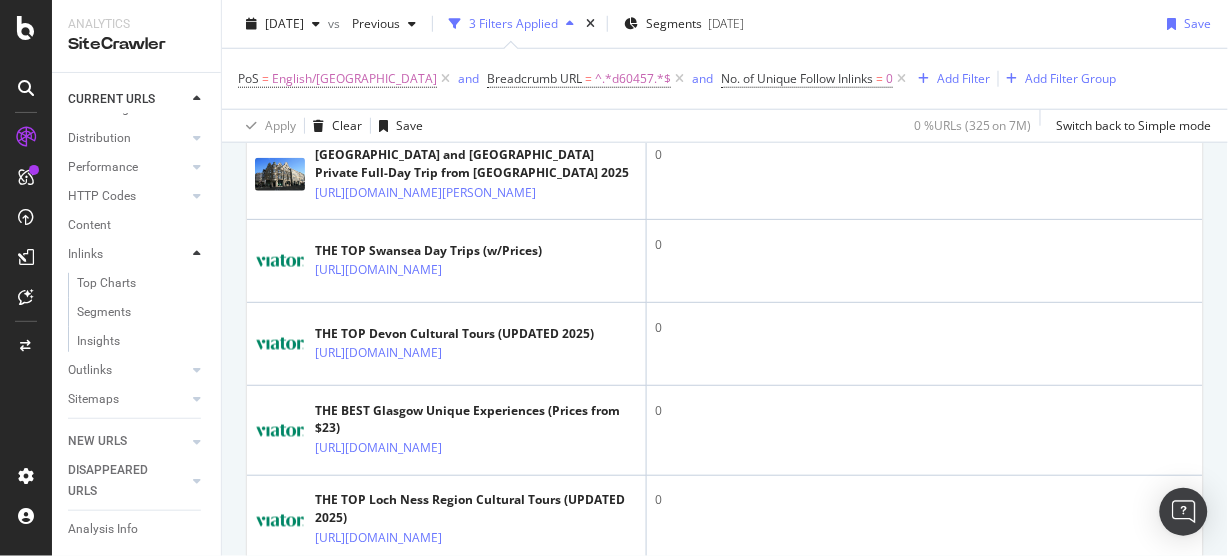 scroll, scrollTop: 222, scrollLeft: 0, axis: vertical 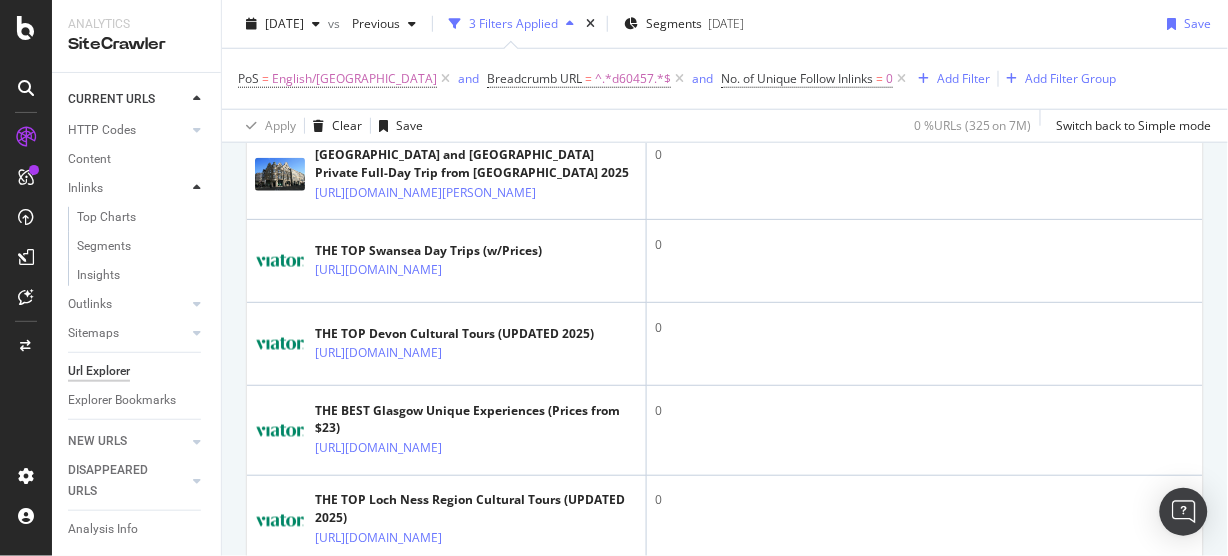 click at bounding box center [197, 188] 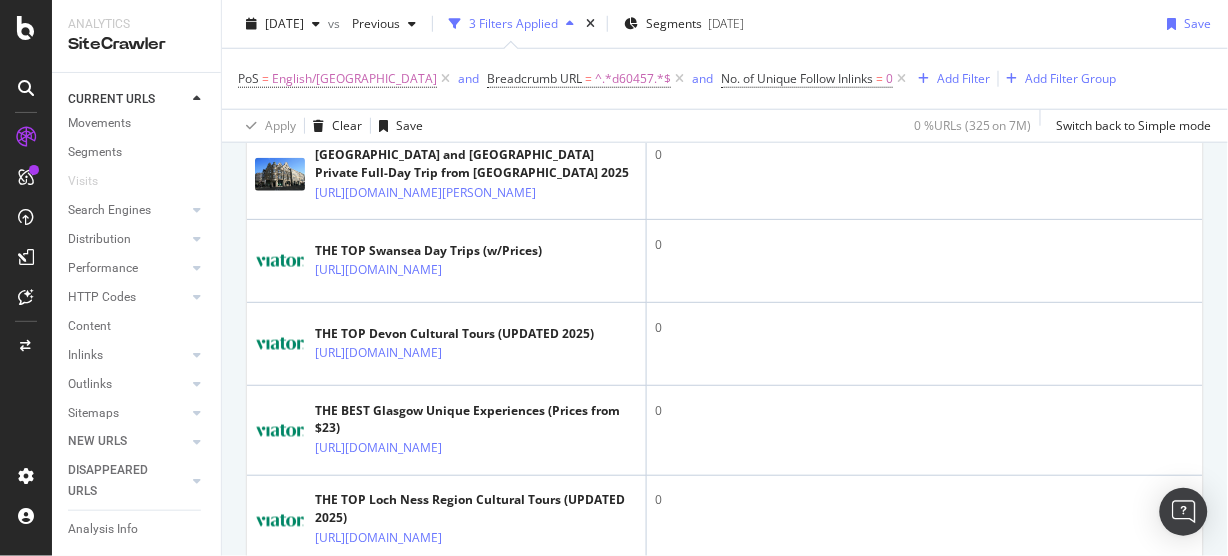 scroll, scrollTop: 0, scrollLeft: 0, axis: both 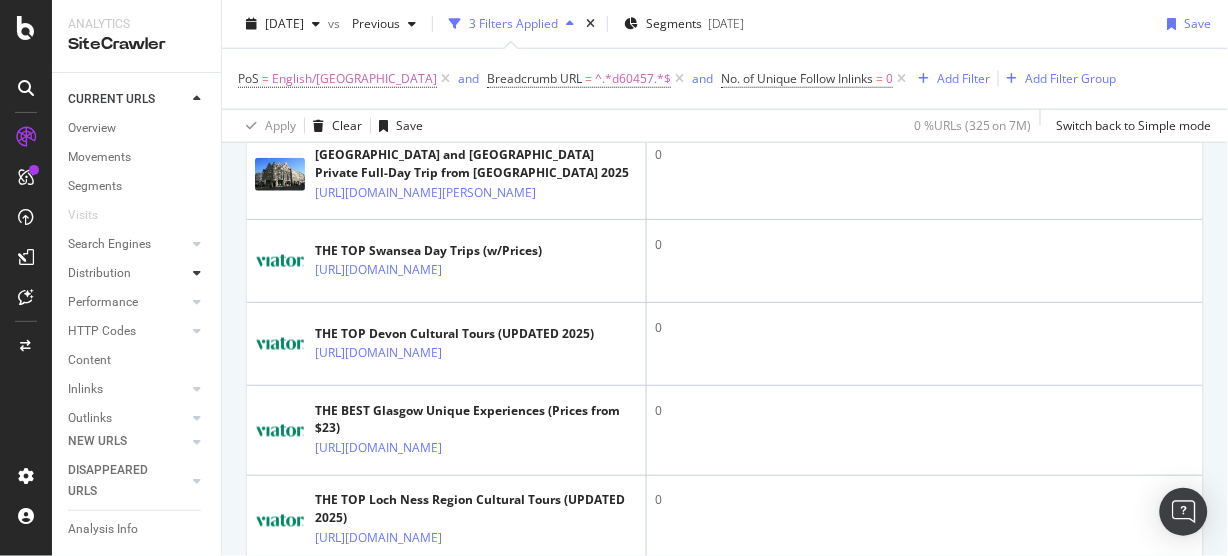 click at bounding box center [197, 273] 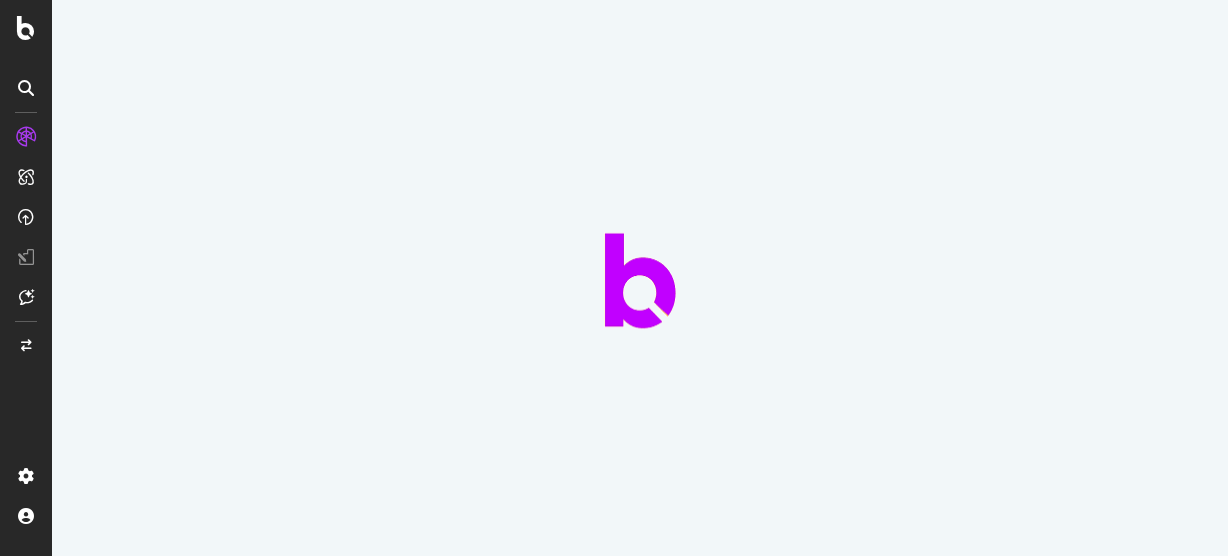 scroll, scrollTop: 0, scrollLeft: 0, axis: both 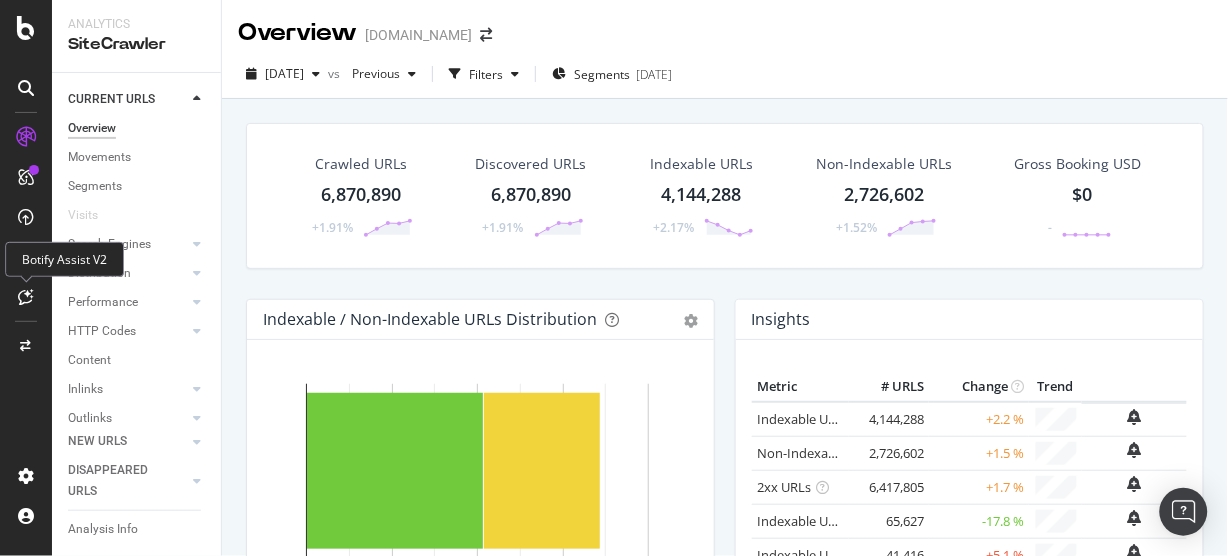 click at bounding box center (26, 297) 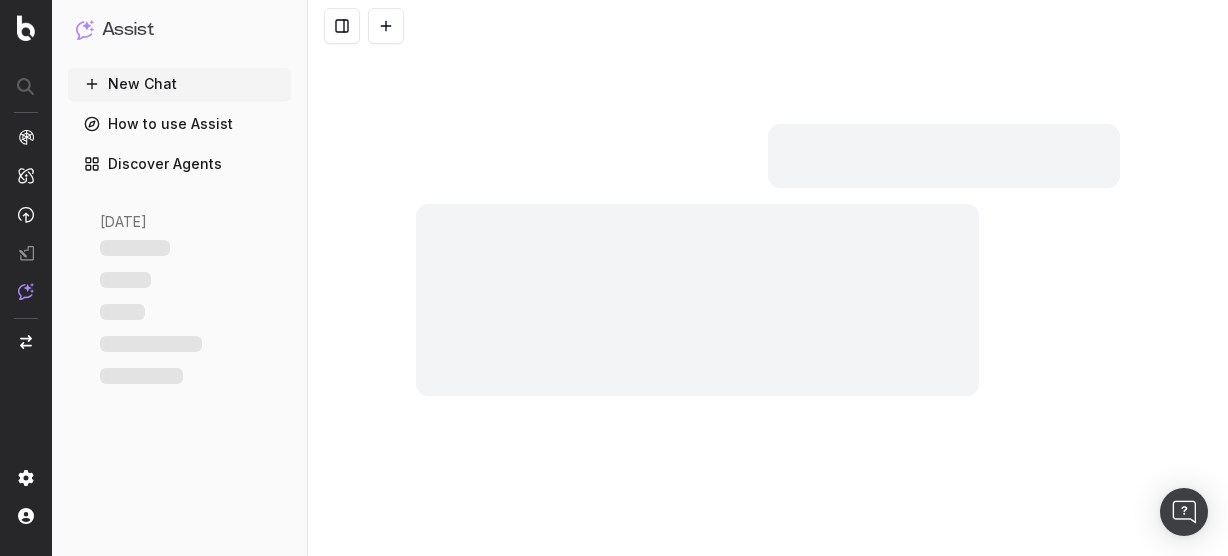 scroll, scrollTop: 0, scrollLeft: 0, axis: both 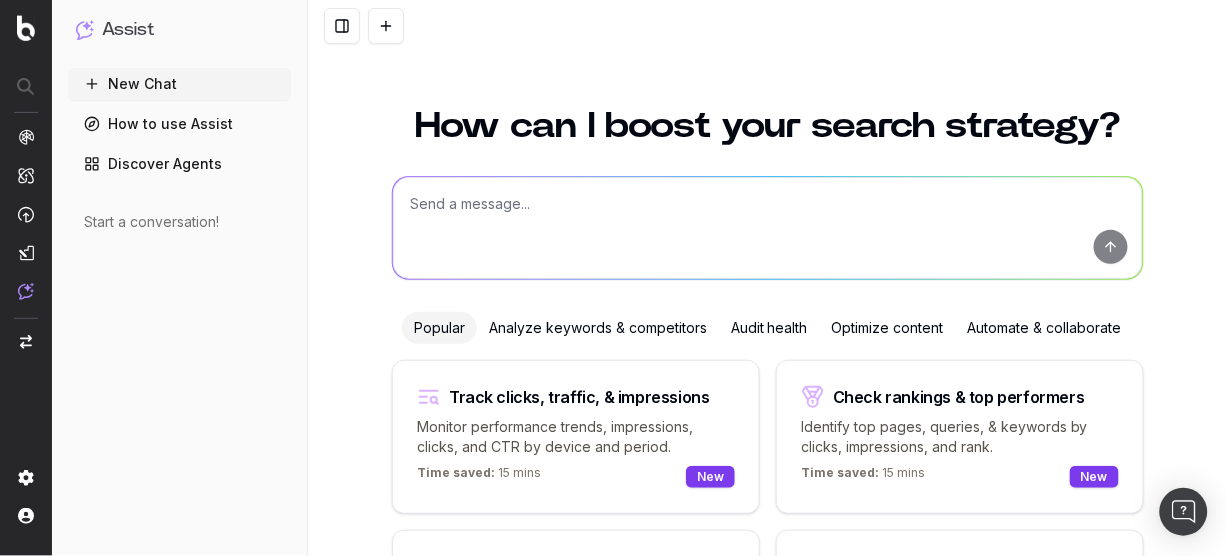 click at bounding box center [768, 228] 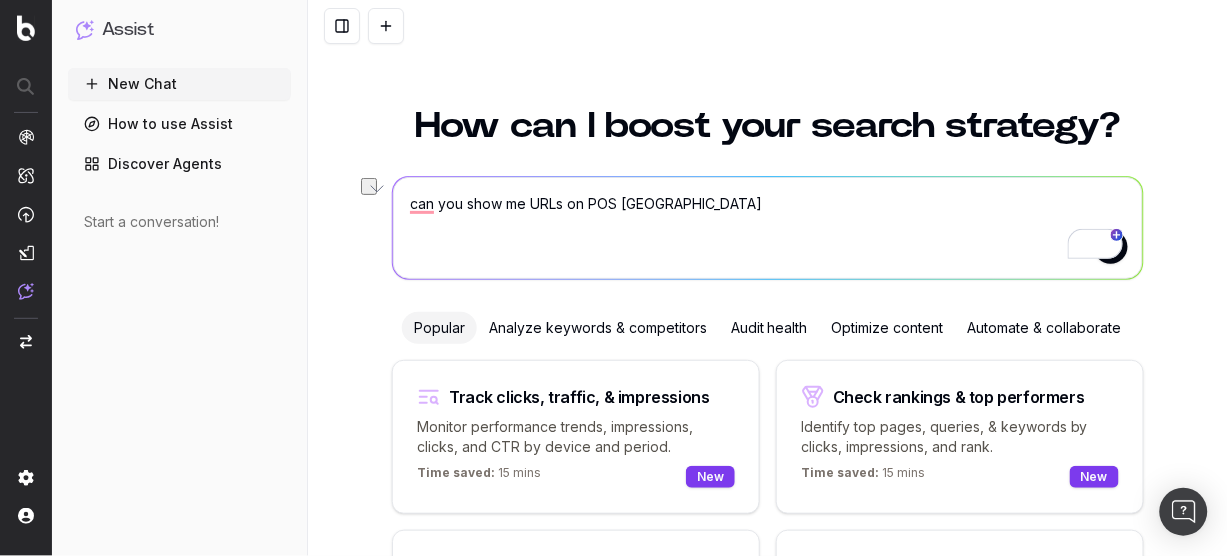 drag, startPoint x: 523, startPoint y: 198, endPoint x: 651, endPoint y: 199, distance: 128.0039 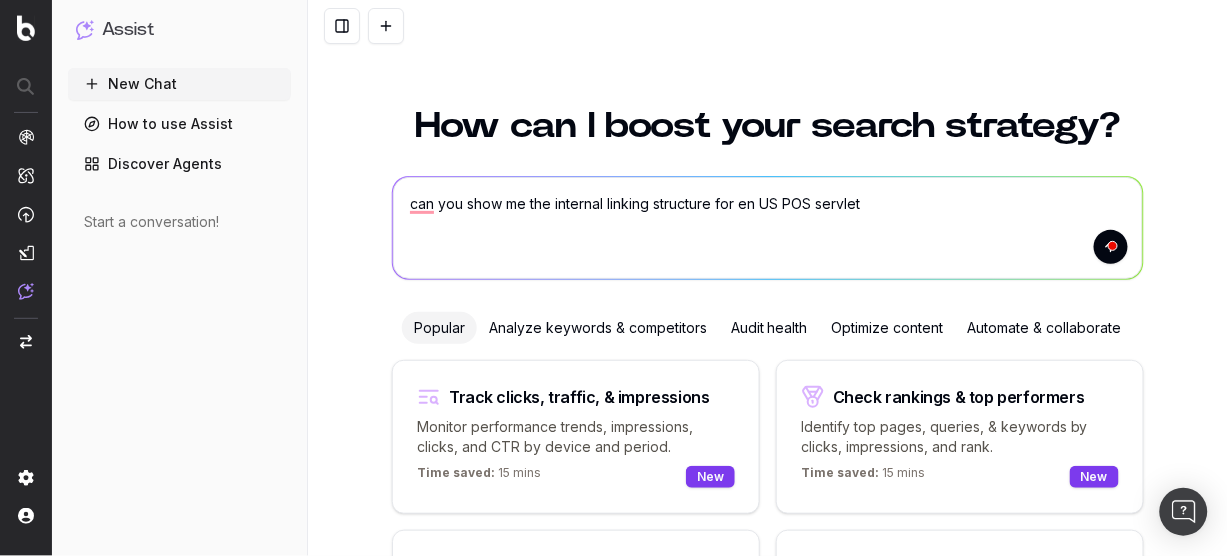 type on "can you show me the internal linking structure for en US POS servlet" 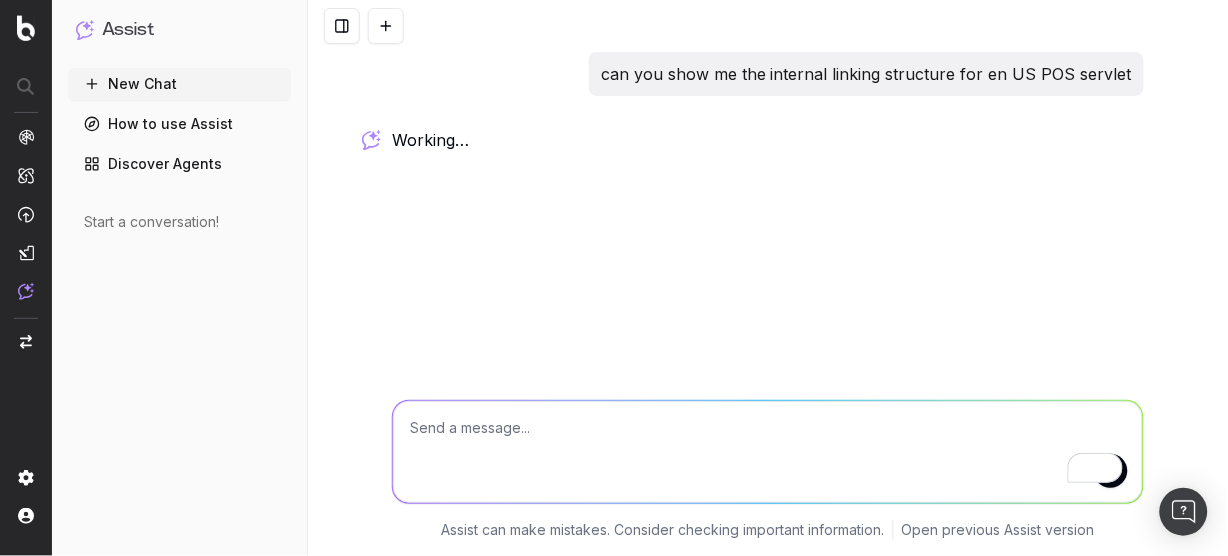 click on "Discover Agents" at bounding box center [179, 164] 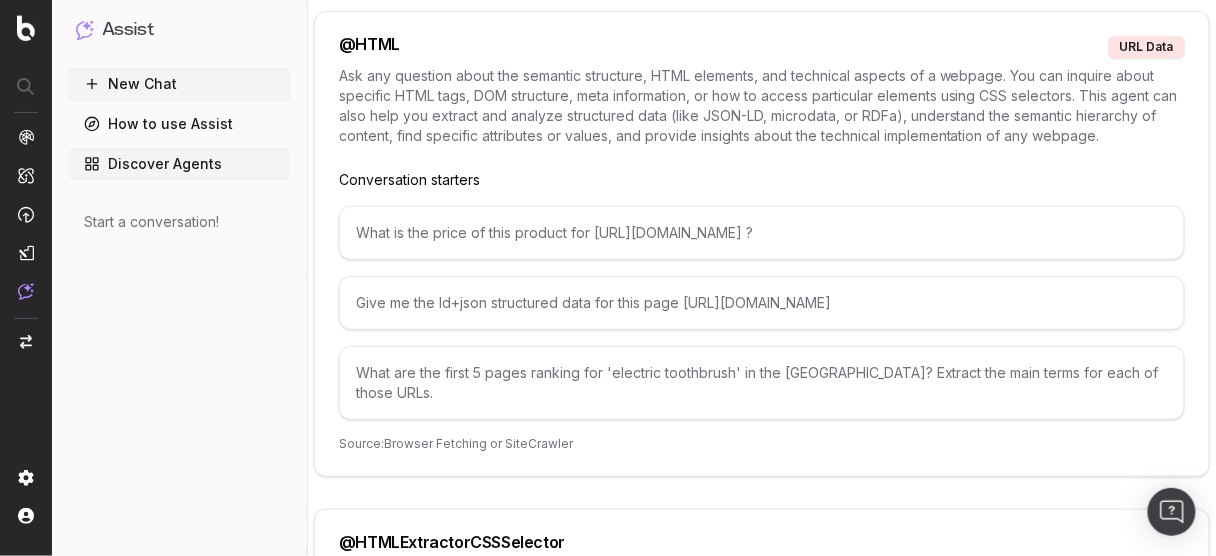 scroll, scrollTop: 4053, scrollLeft: 0, axis: vertical 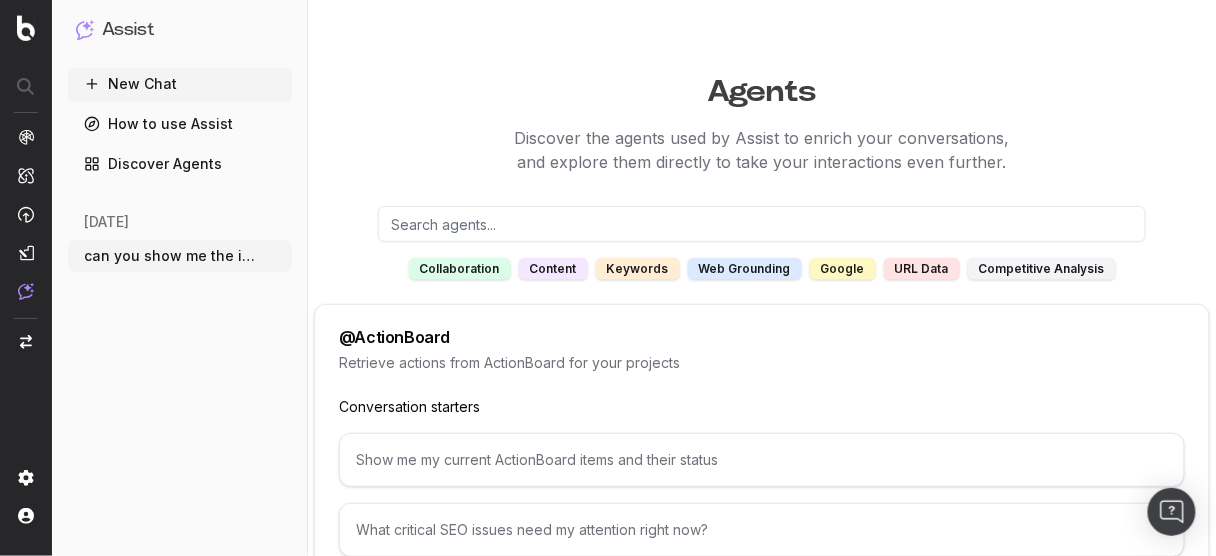 click on "URL data" at bounding box center (922, 269) 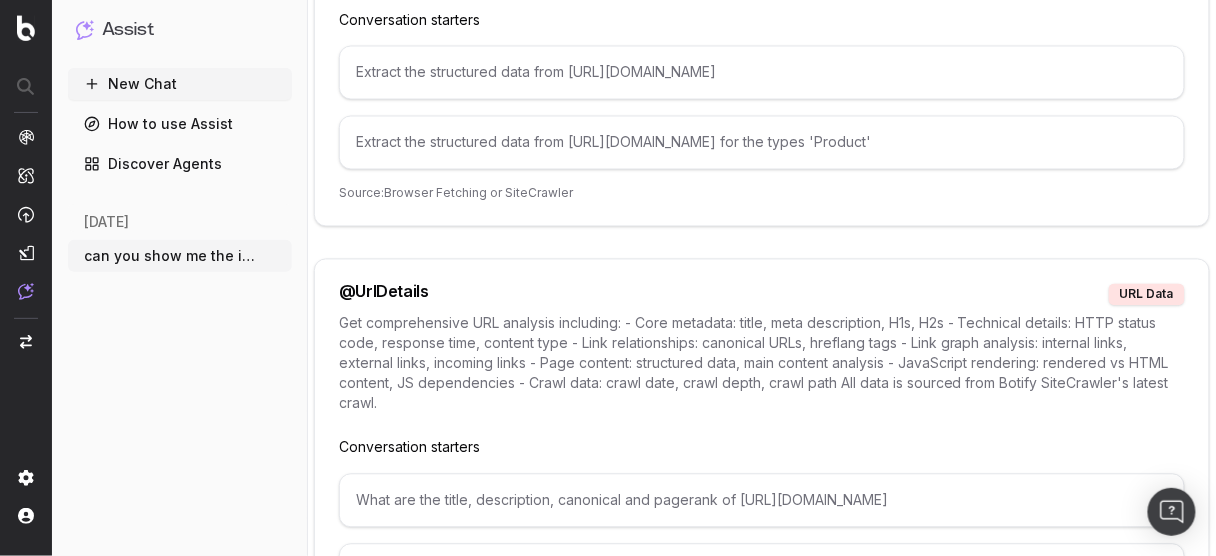 scroll, scrollTop: 960, scrollLeft: 0, axis: vertical 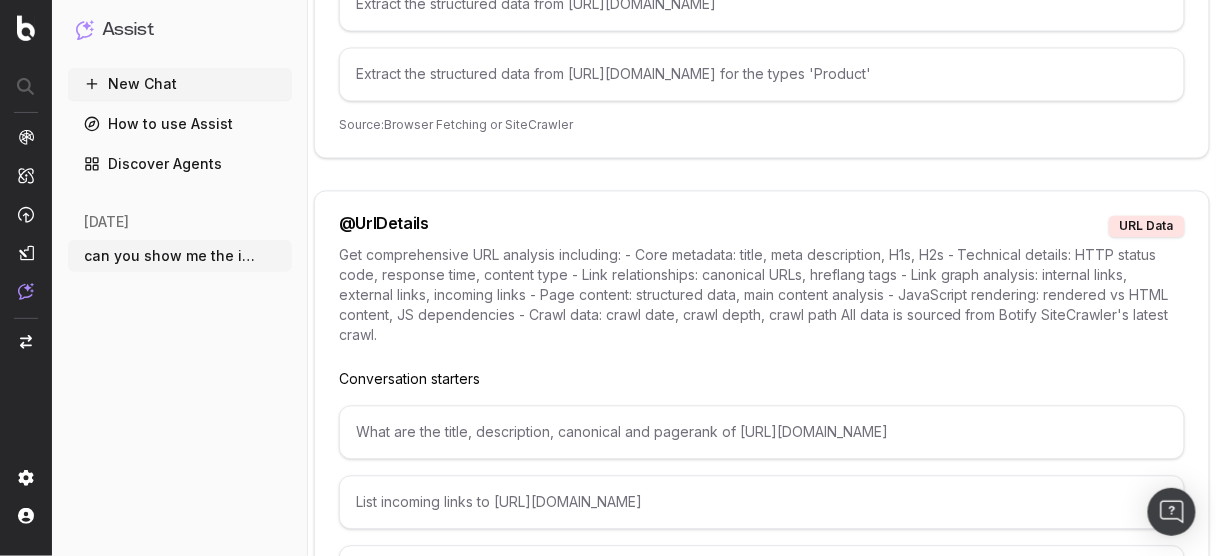 click on "can you show me the internal linking str" at bounding box center [172, 256] 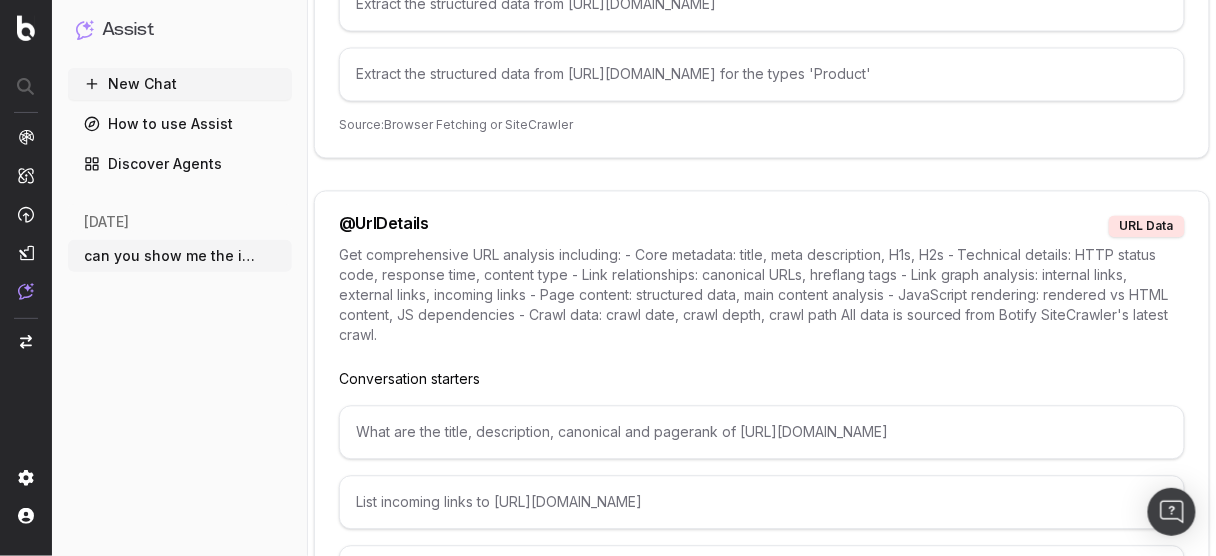 click on "can you show me the internal linking str" at bounding box center (172, 256) 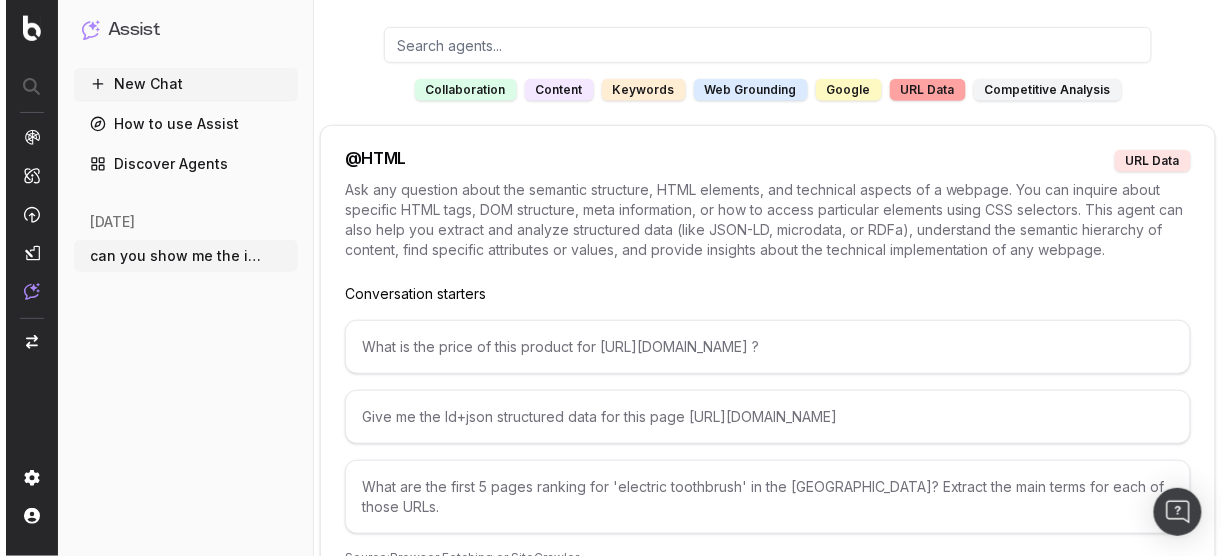scroll, scrollTop: 0, scrollLeft: 0, axis: both 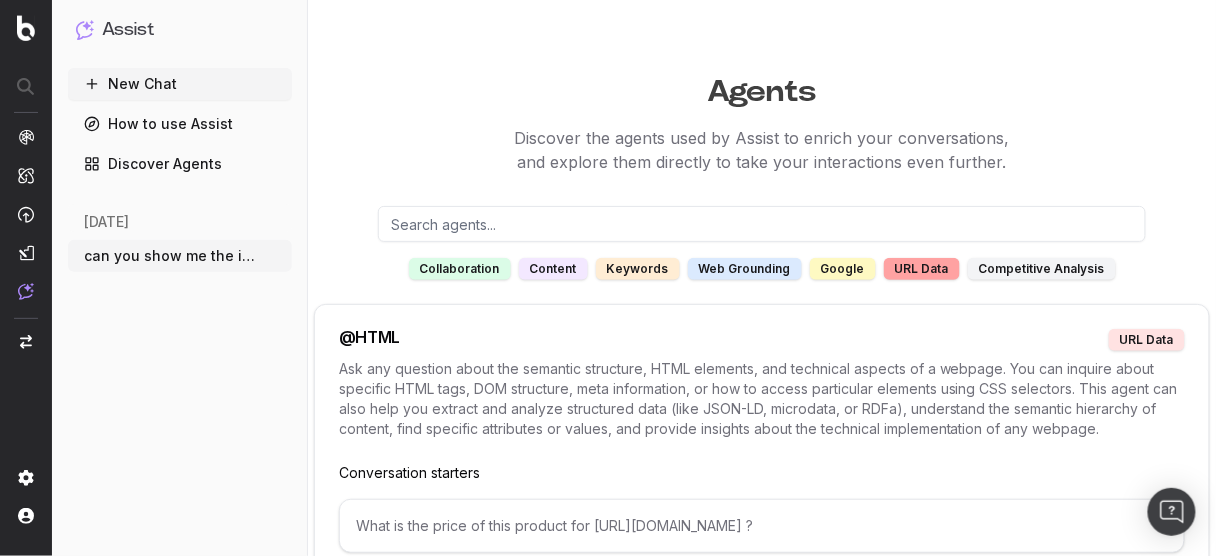 click 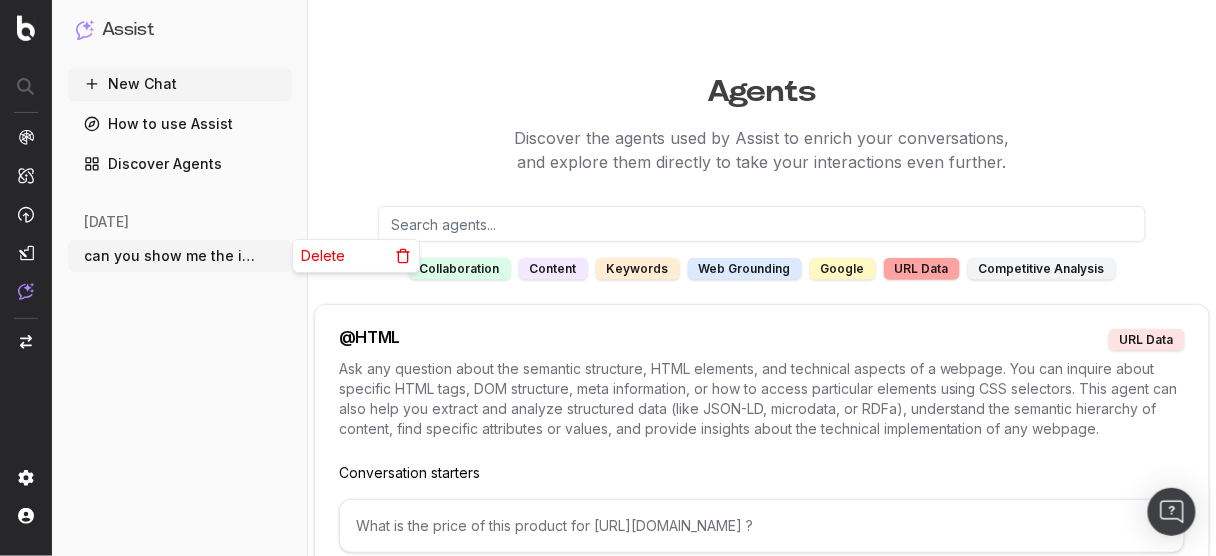 click on "can you show me the internal linking str" at bounding box center [172, 256] 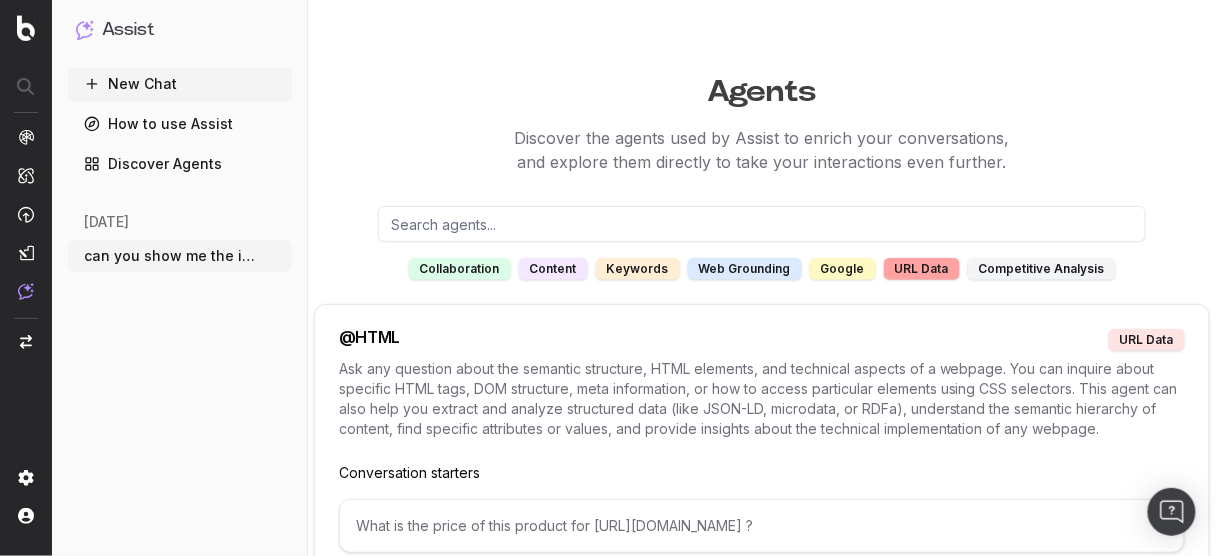 click on "can you show me the internal linking str" at bounding box center [172, 256] 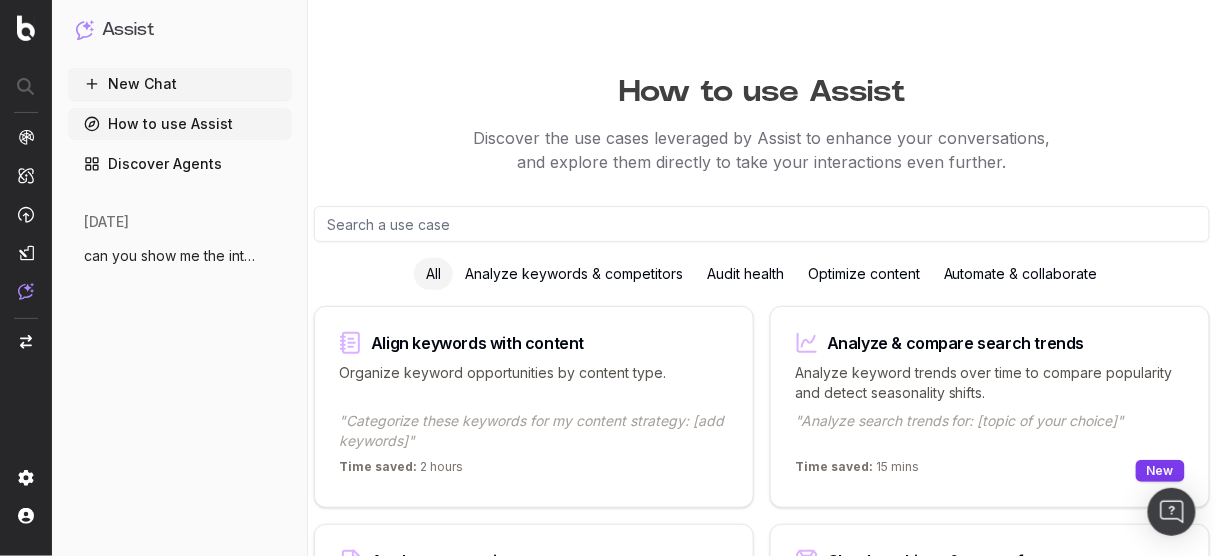 click on "can you show me the internal linking str" at bounding box center (172, 256) 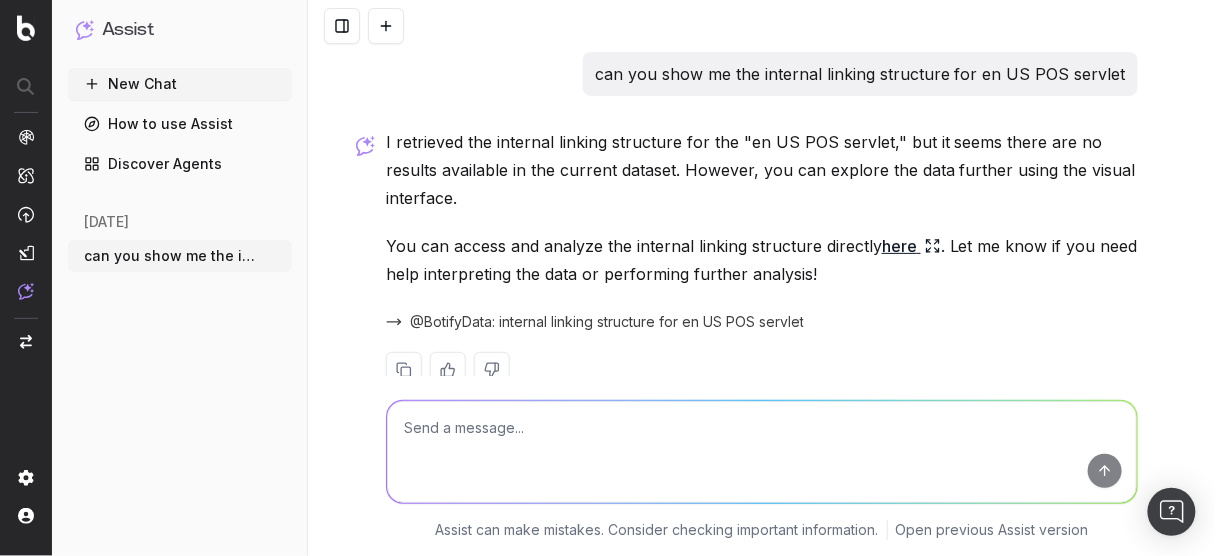click on "can you show me the internal linking str" at bounding box center (172, 256) 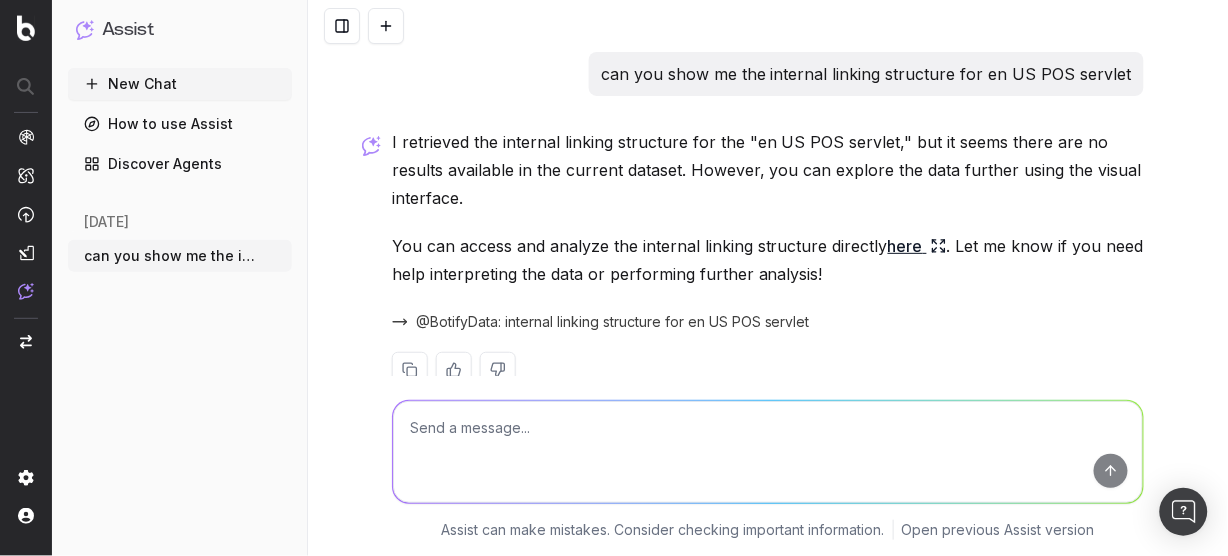 scroll, scrollTop: 43, scrollLeft: 0, axis: vertical 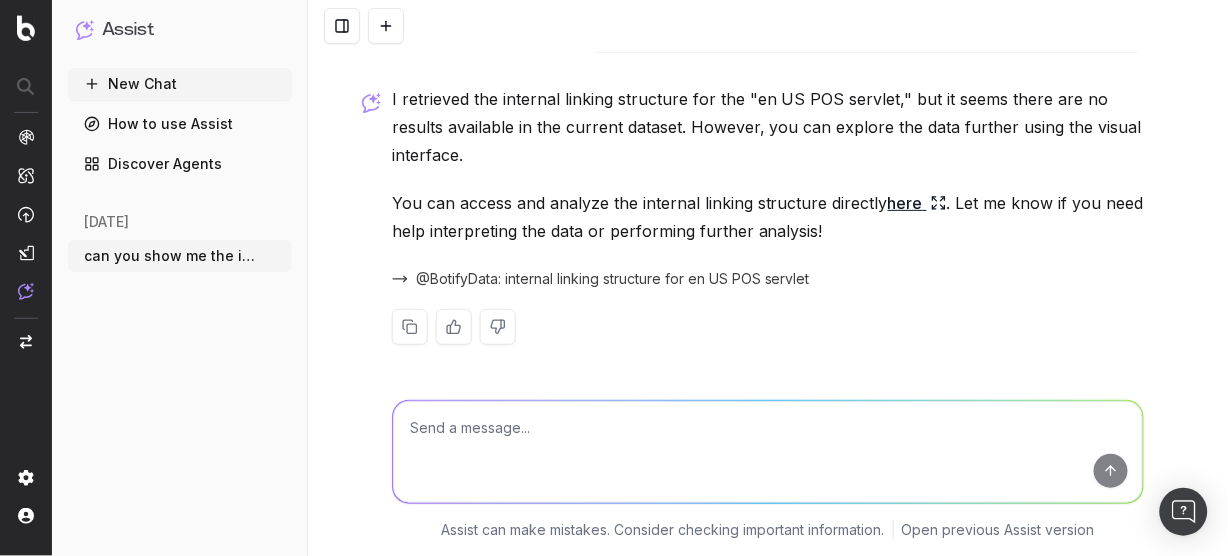 click on "can you show me the internal linking str" at bounding box center (172, 256) 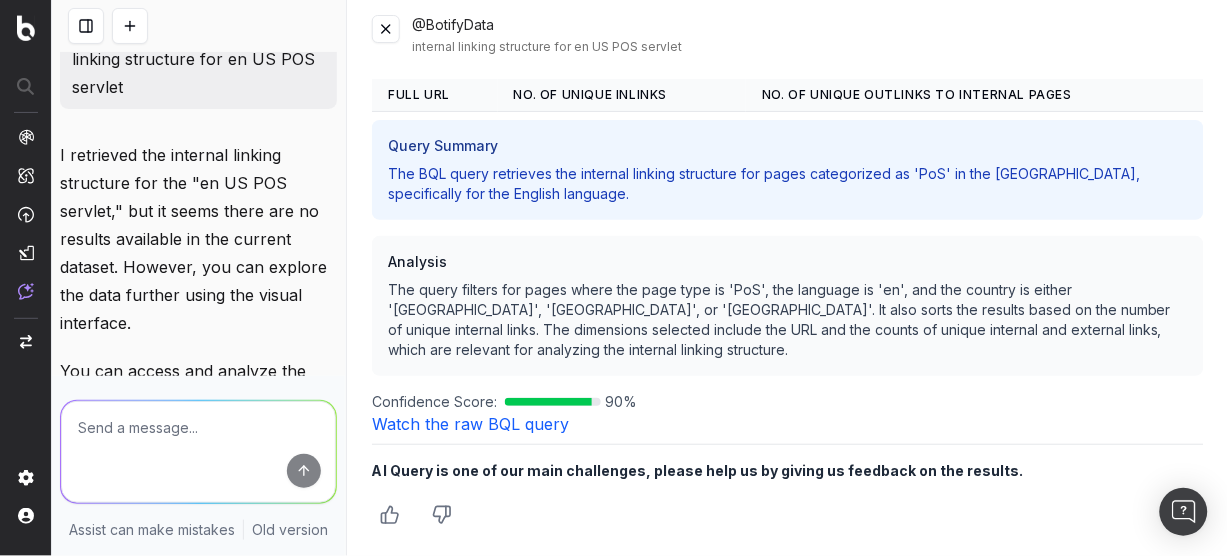 scroll, scrollTop: 0, scrollLeft: 0, axis: both 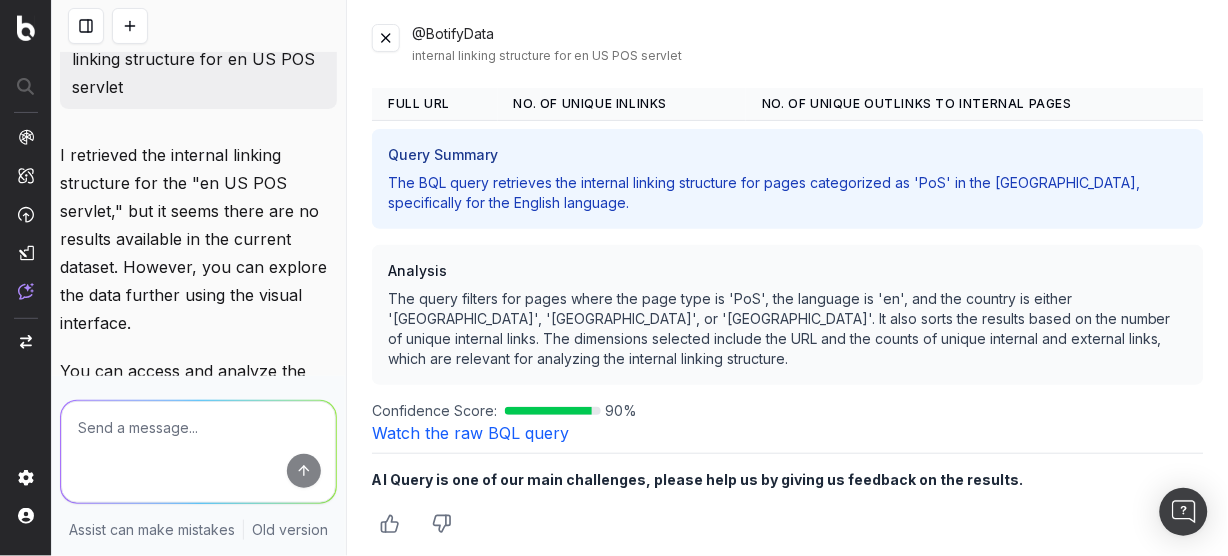 click at bounding box center (386, 38) 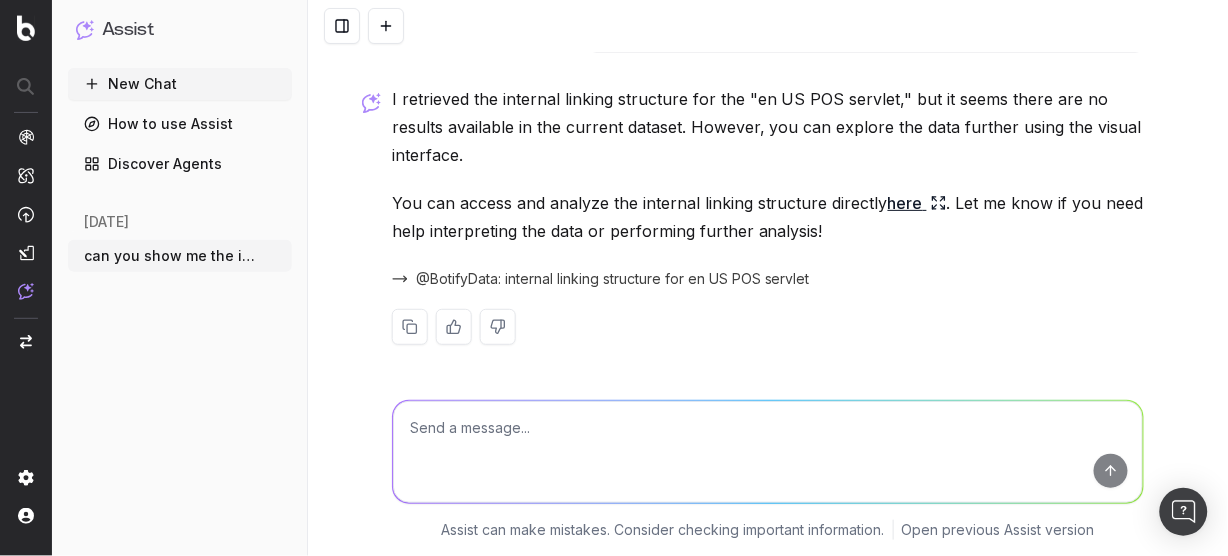 click at bounding box center (768, 452) 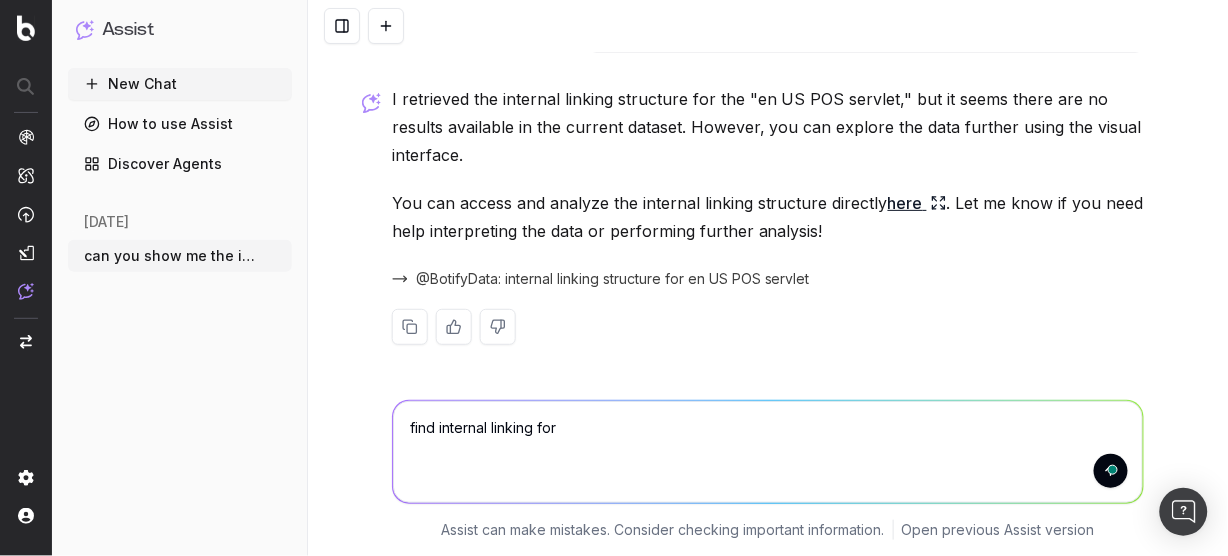 paste on "English/[GEOGRAPHIC_DATA]" 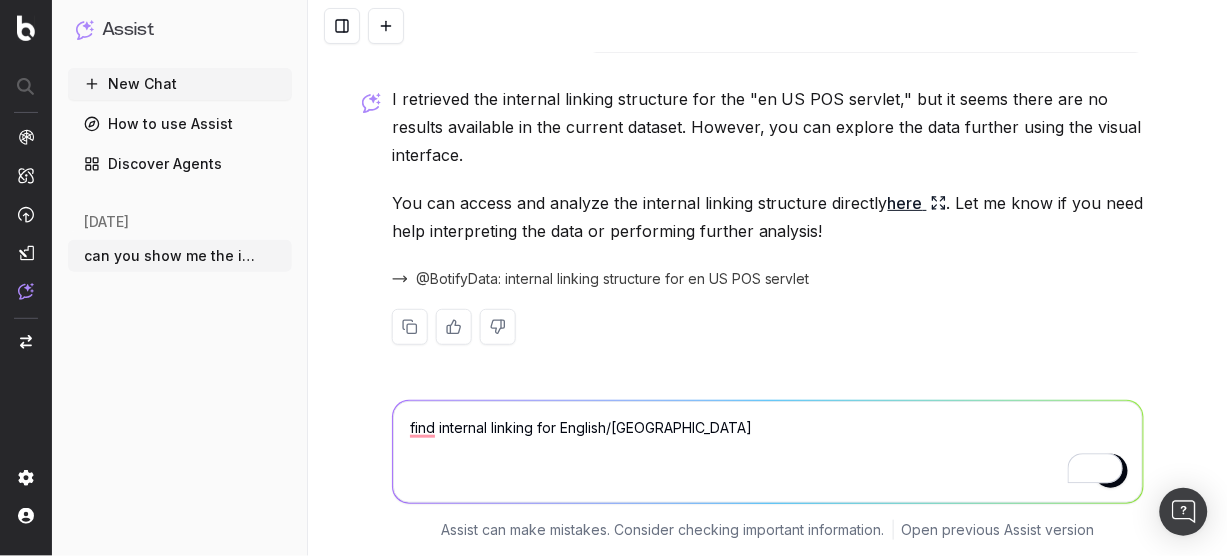 click on "find internal linking for English/[GEOGRAPHIC_DATA]" at bounding box center [768, 452] 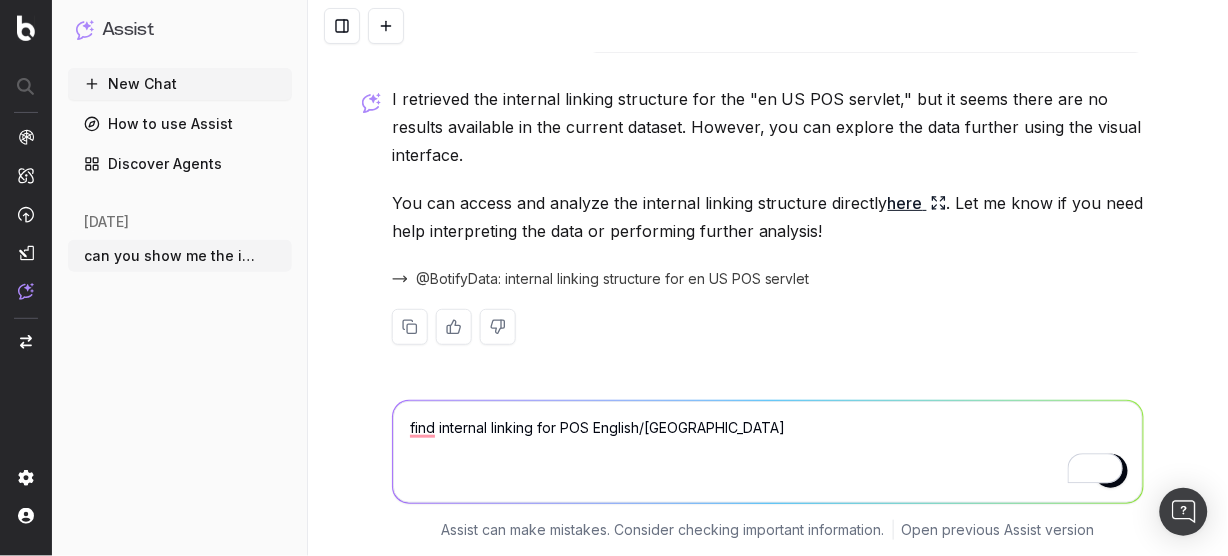 click on "find internal linking for POS English/[GEOGRAPHIC_DATA]" at bounding box center [768, 452] 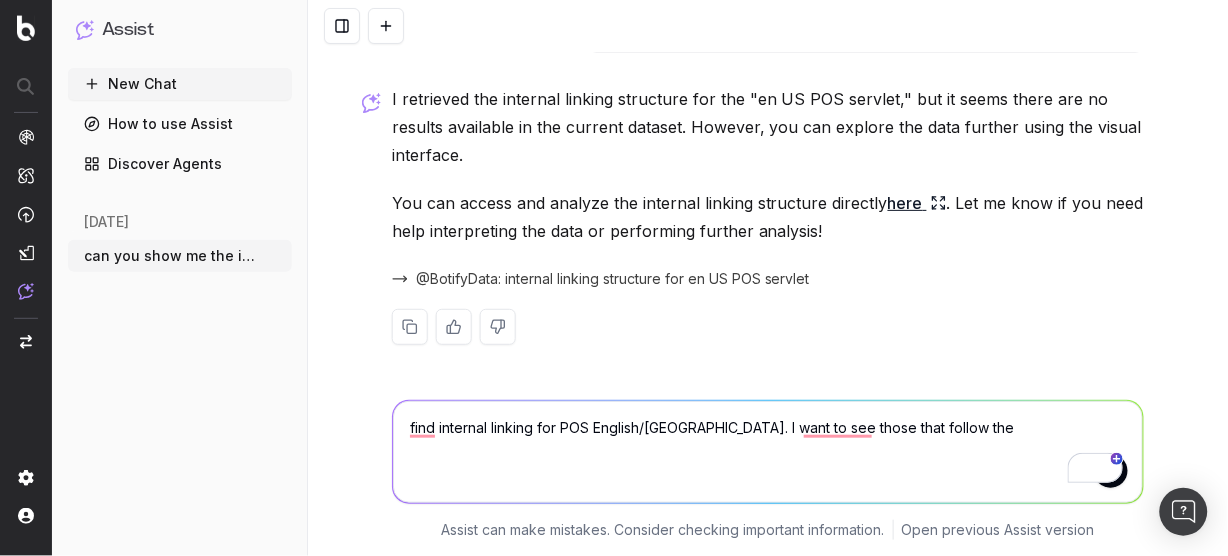 drag, startPoint x: 757, startPoint y: 429, endPoint x: 908, endPoint y: 419, distance: 151.33076 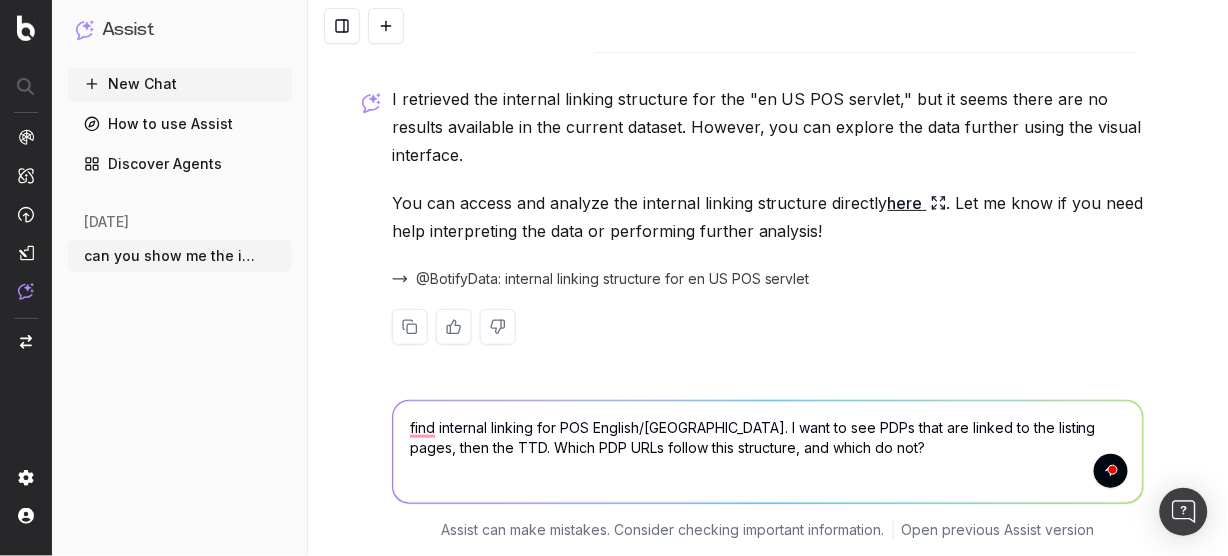 type on "find internal linking for POS English/[GEOGRAPHIC_DATA]. I want to see PDPs that are linked to the listing pages, then the TTD. Which PDP URLs follow this structure, and which do not?" 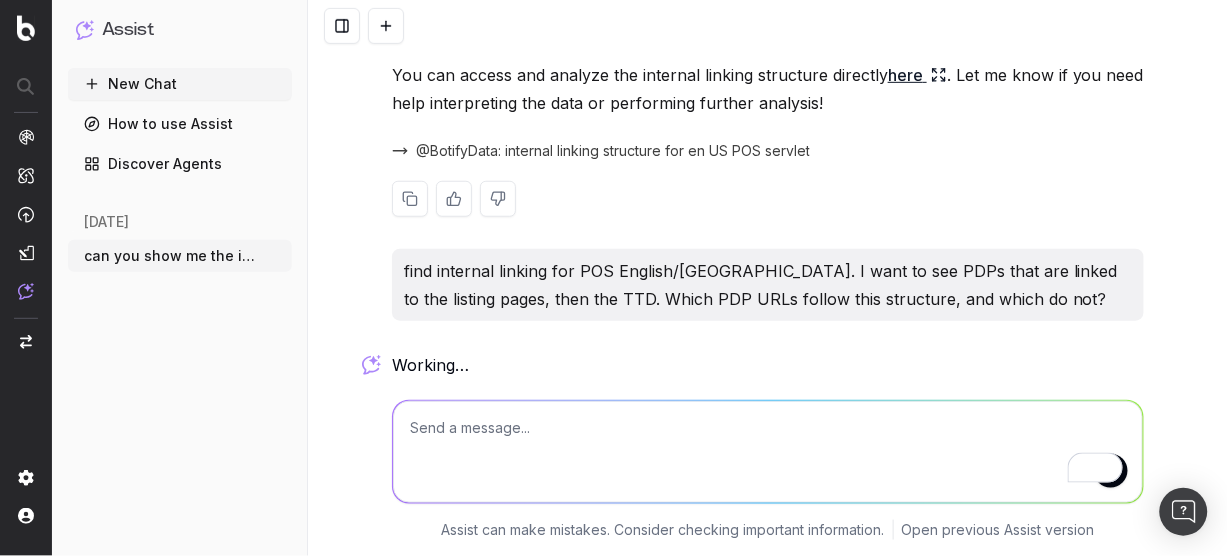 scroll, scrollTop: 176, scrollLeft: 0, axis: vertical 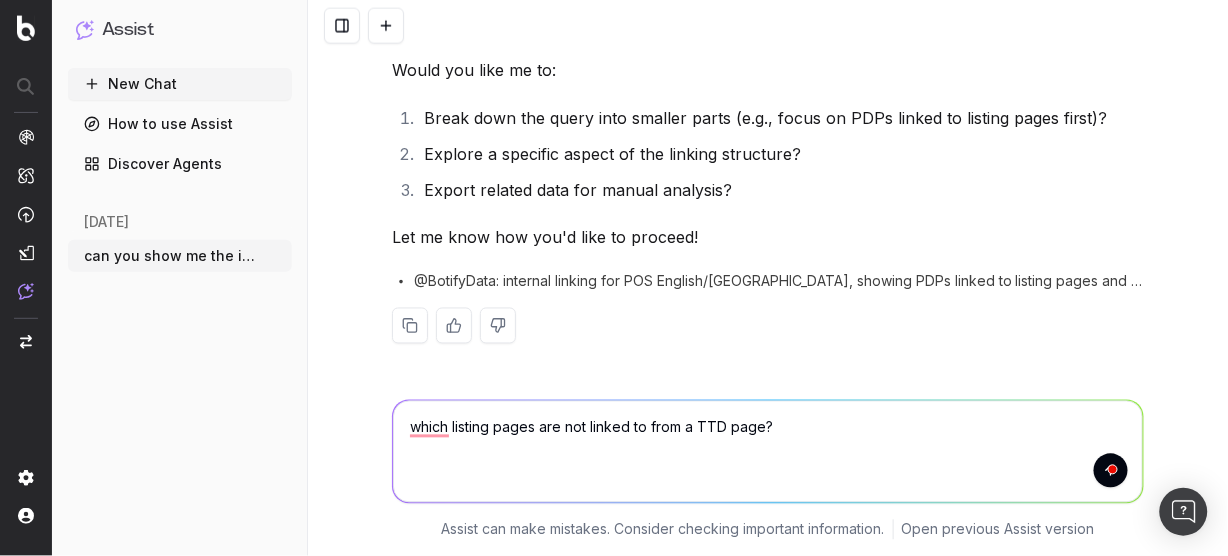 type on "which listing pages are not linked to from a TTD page?" 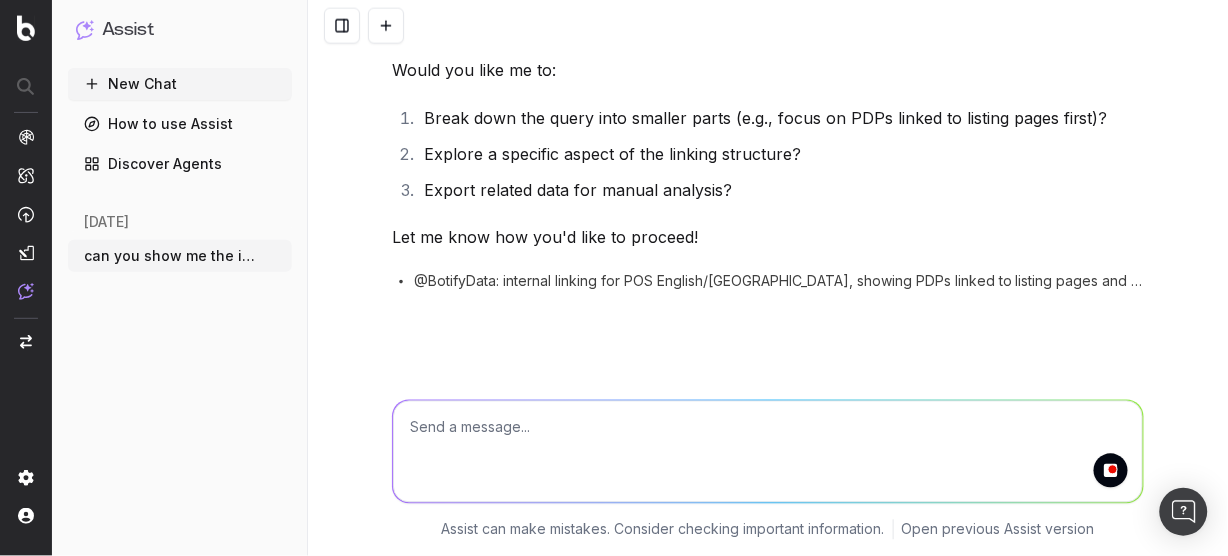 scroll, scrollTop: 667, scrollLeft: 0, axis: vertical 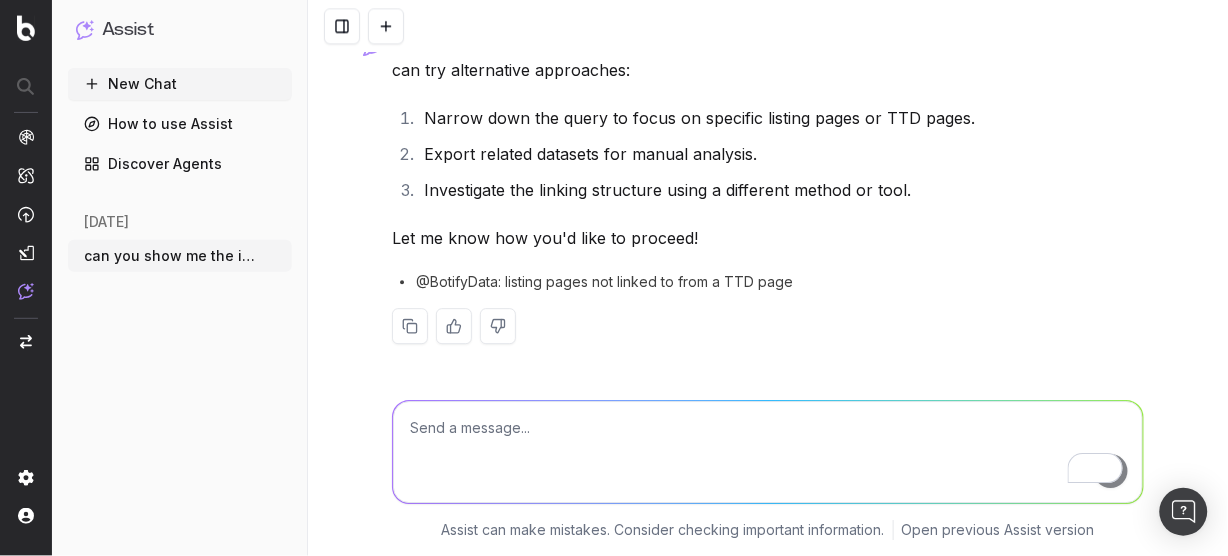 click at bounding box center [768, 452] 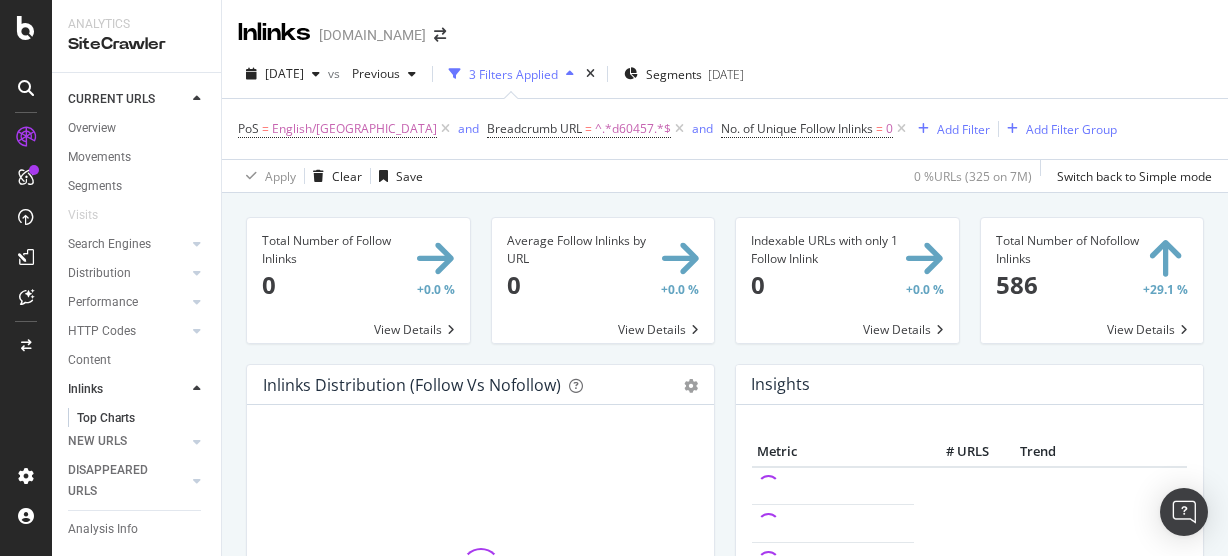 scroll, scrollTop: 0, scrollLeft: 0, axis: both 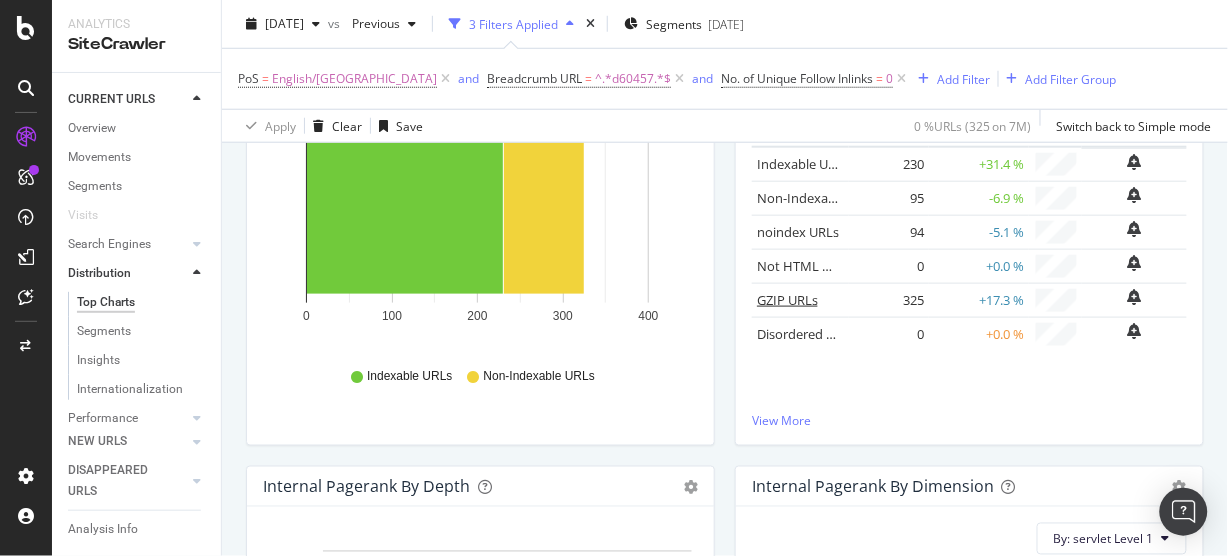 click on "GZIP URLs" at bounding box center (787, 300) 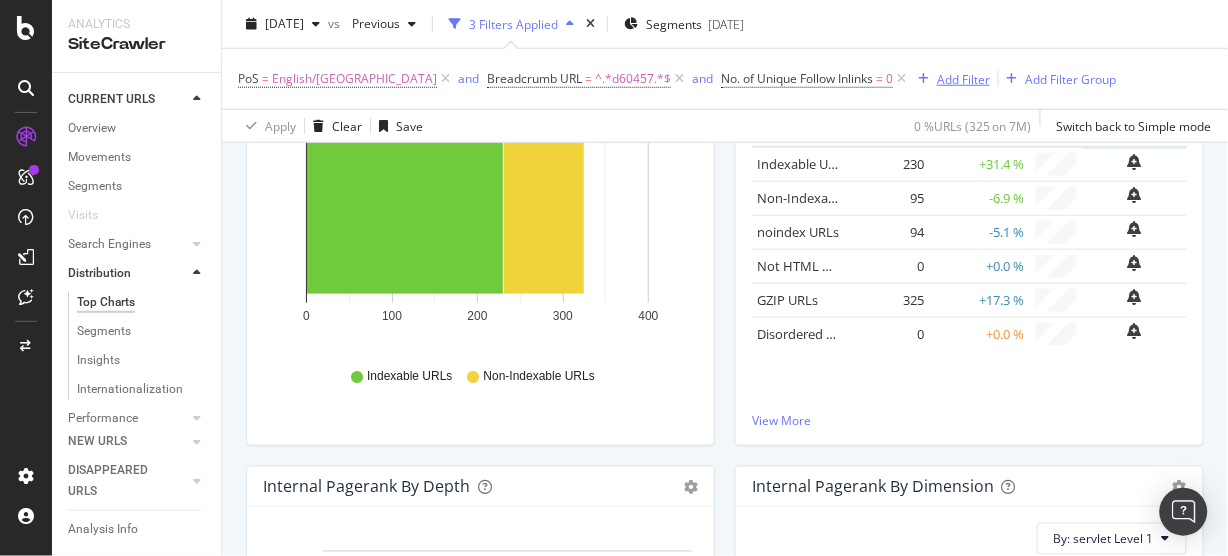 click on "Add Filter" at bounding box center (963, 78) 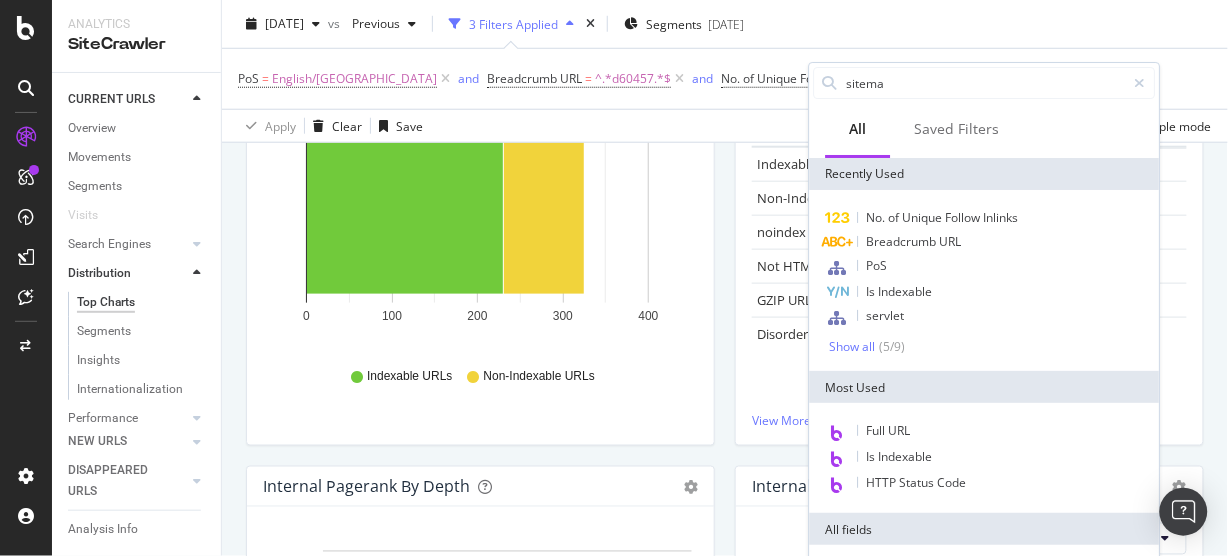 type on "sitemap" 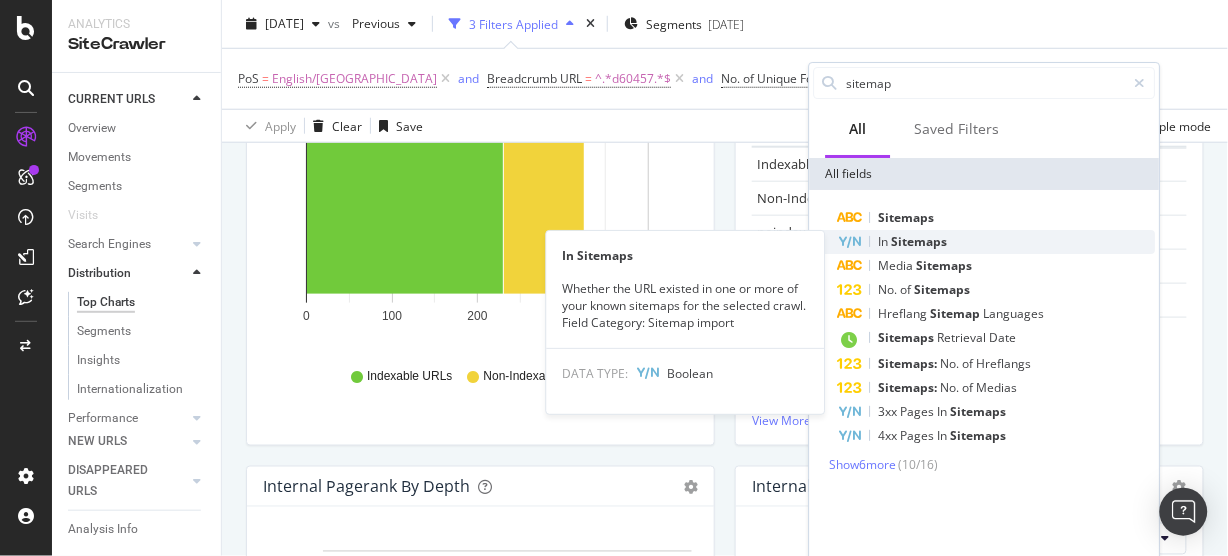 click on "In" at bounding box center (885, 241) 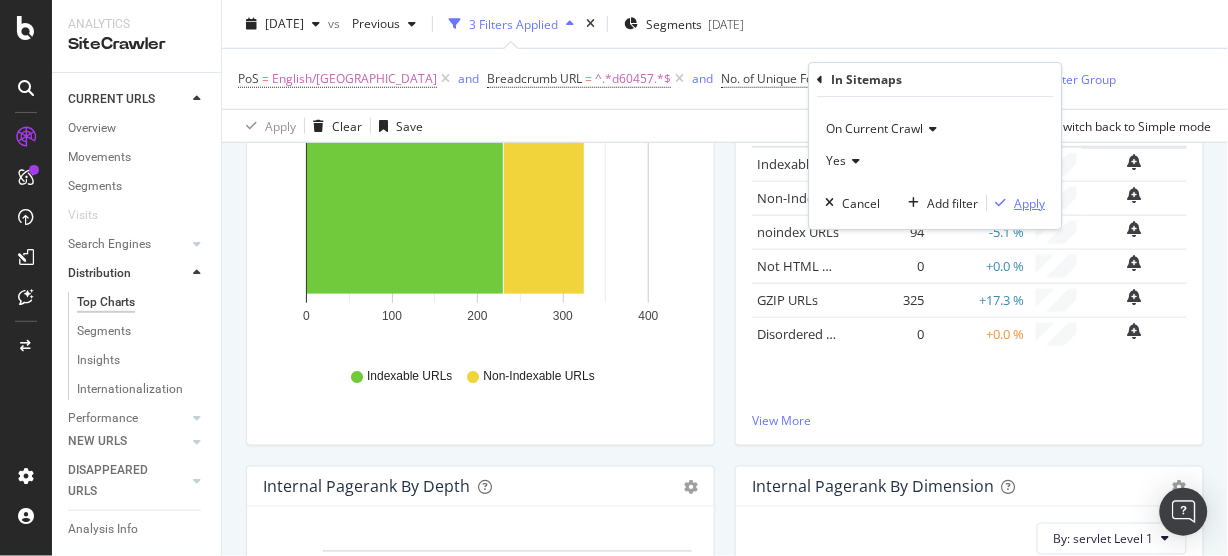click on "Apply" at bounding box center (1030, 203) 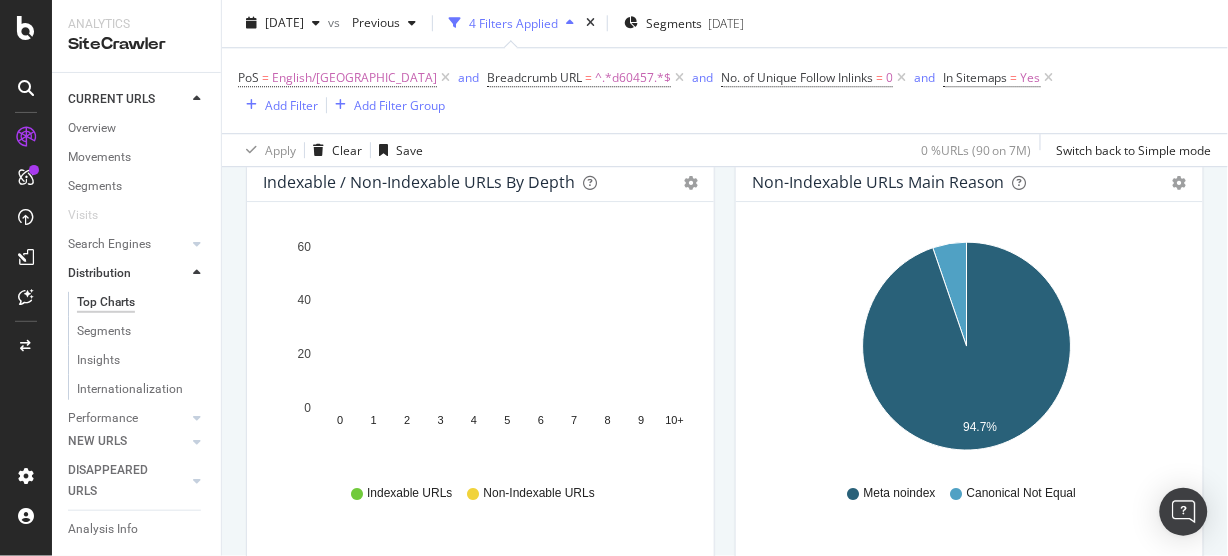 scroll, scrollTop: 1066, scrollLeft: 0, axis: vertical 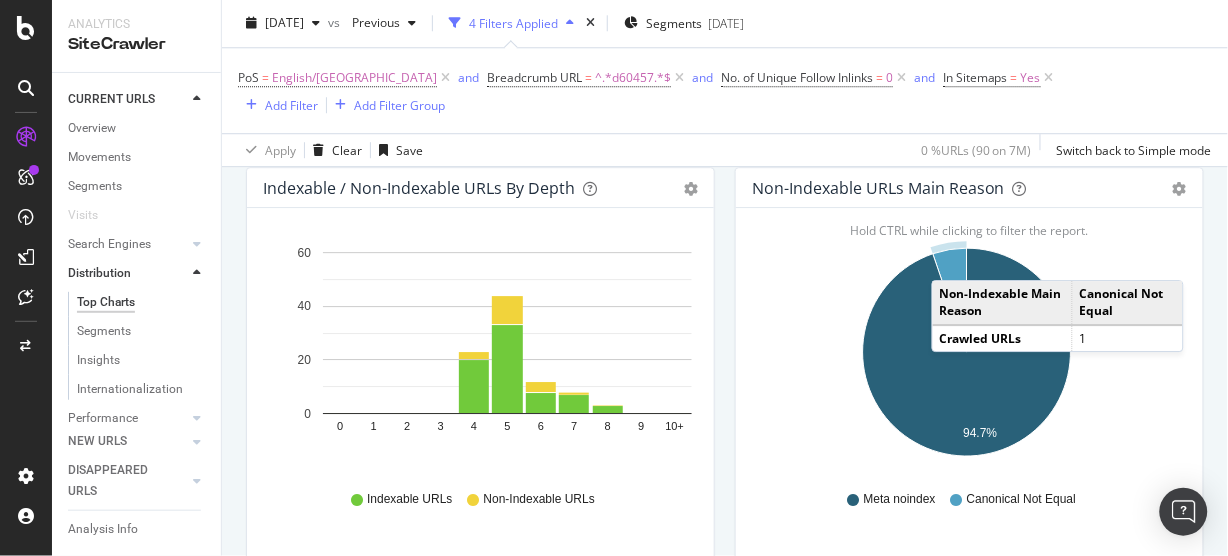 click 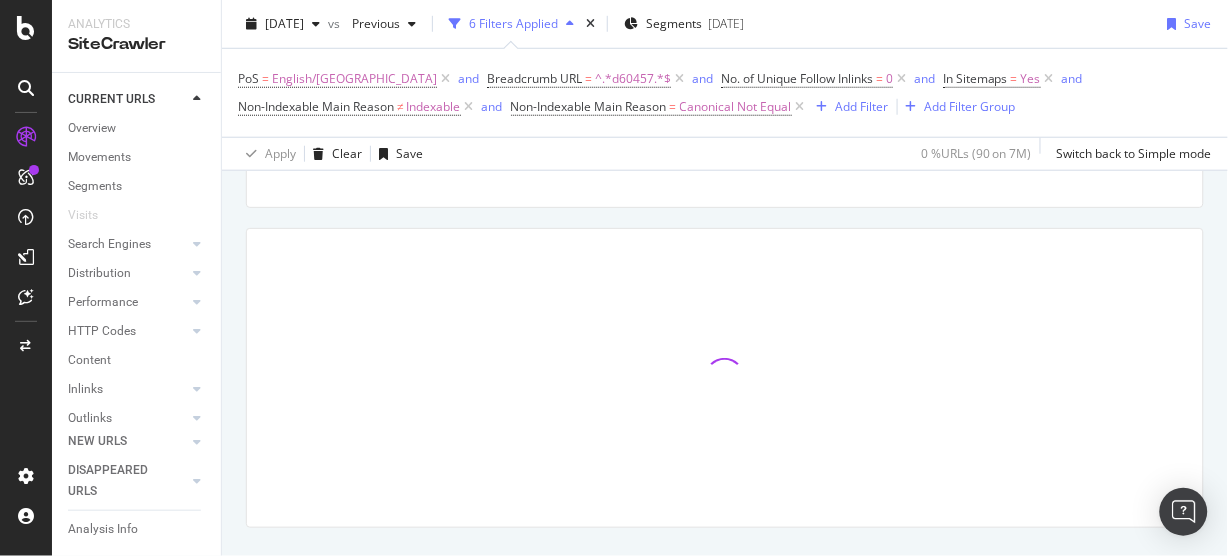 scroll, scrollTop: 320, scrollLeft: 0, axis: vertical 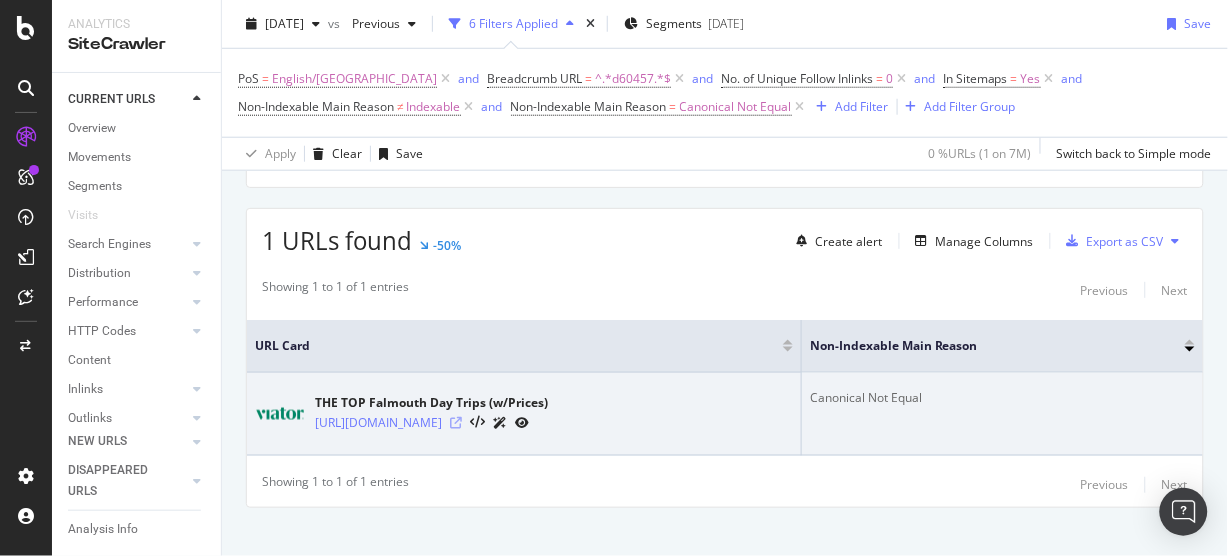 click at bounding box center (456, 423) 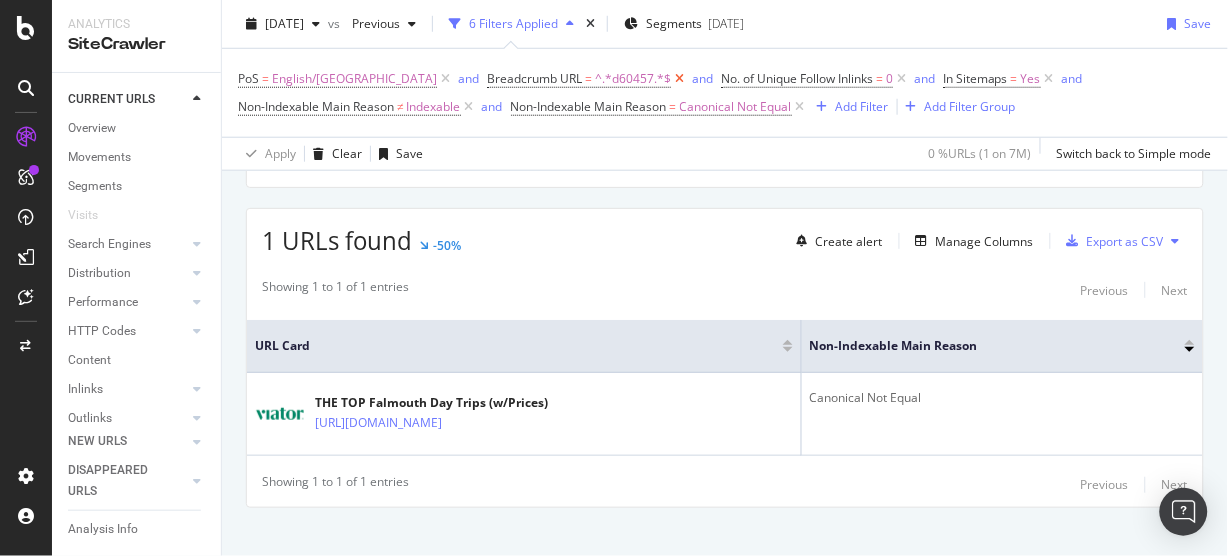 click at bounding box center [679, 79] 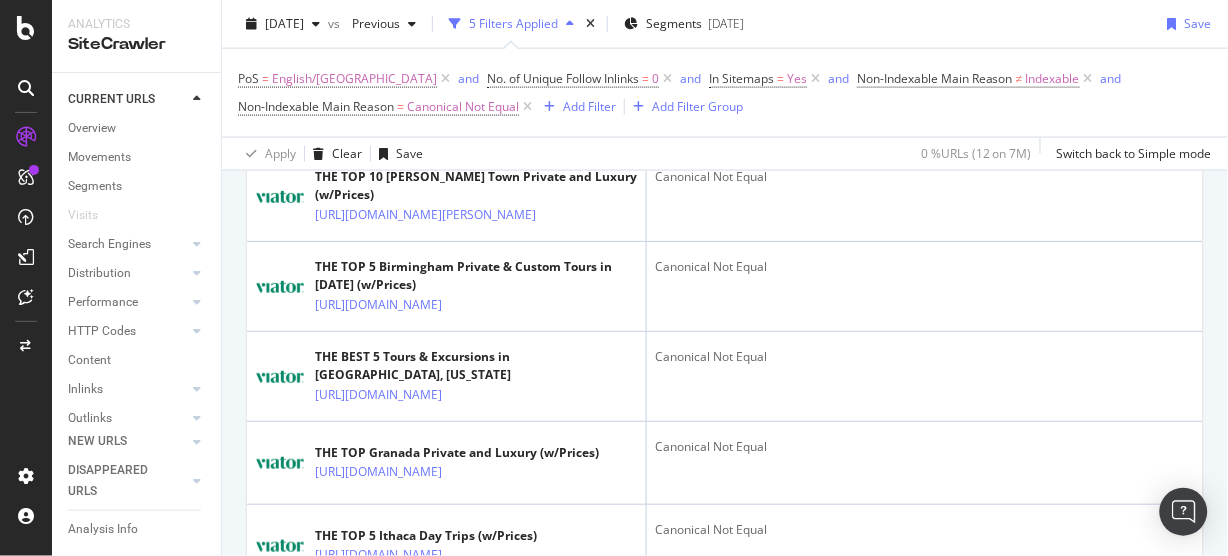 scroll, scrollTop: 640, scrollLeft: 0, axis: vertical 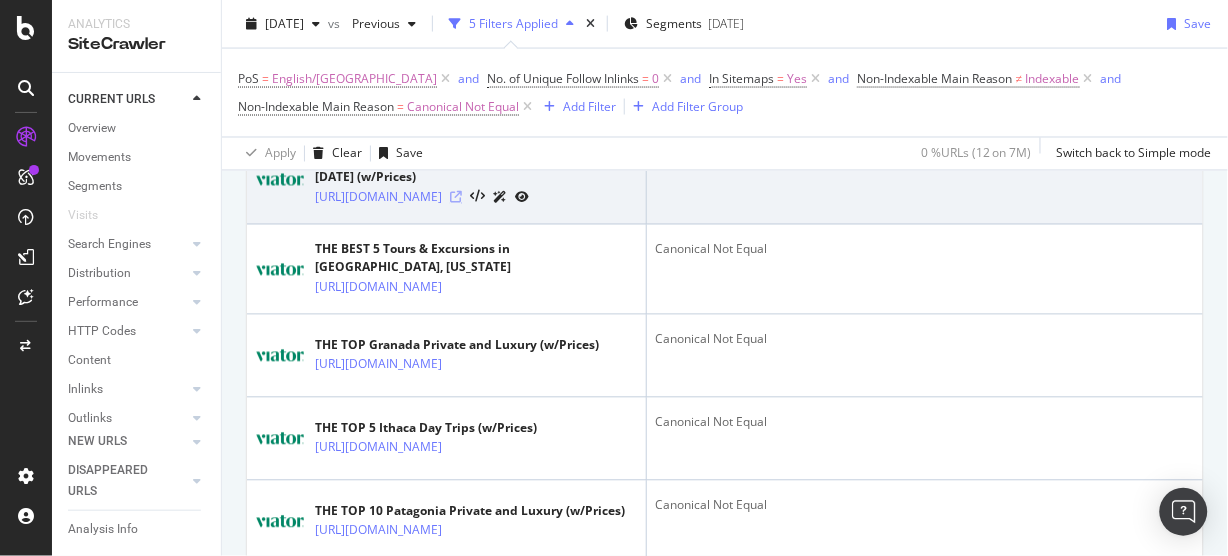click at bounding box center [456, 198] 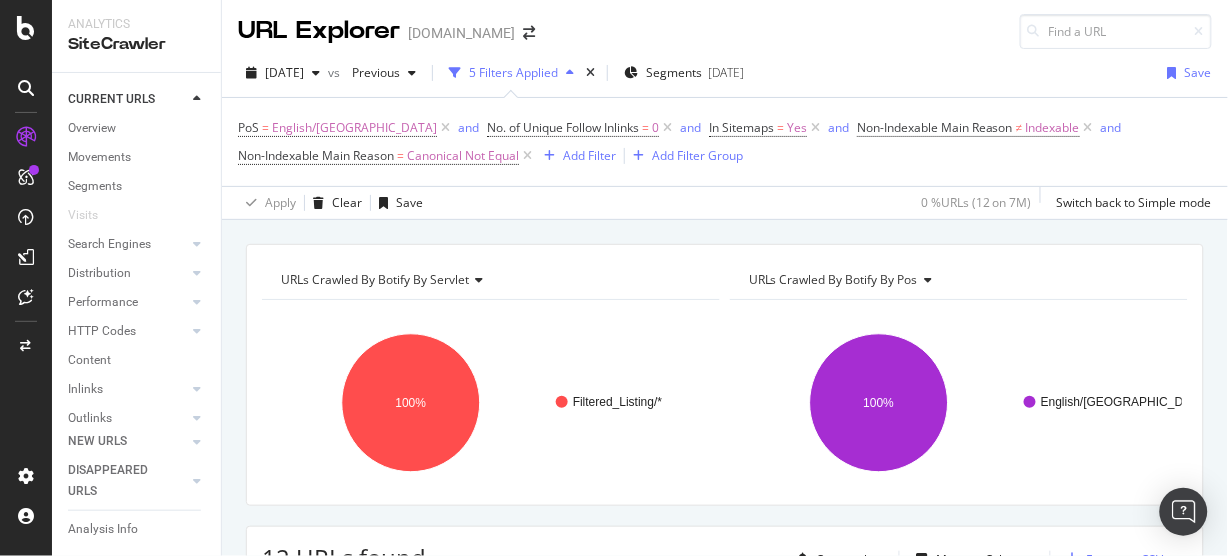 scroll, scrollTop: 0, scrollLeft: 0, axis: both 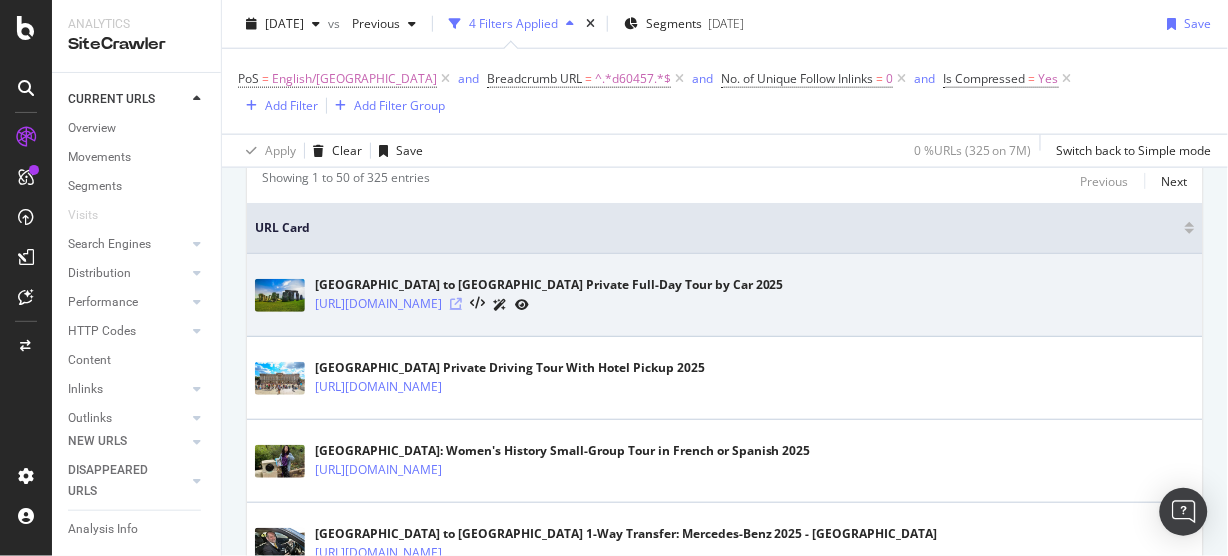 click at bounding box center [456, 304] 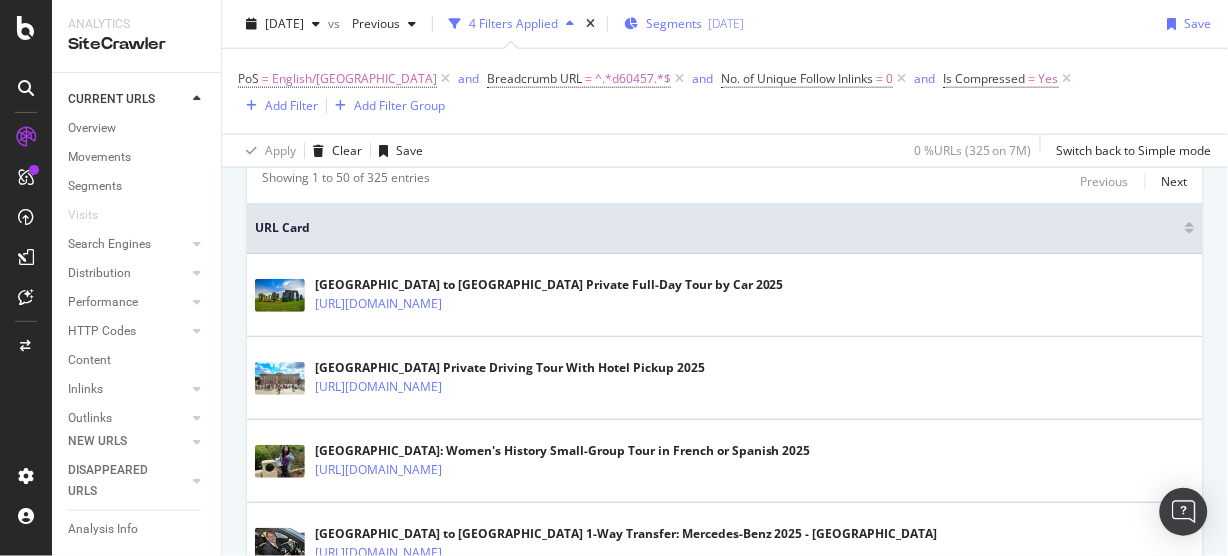 scroll, scrollTop: 320, scrollLeft: 0, axis: vertical 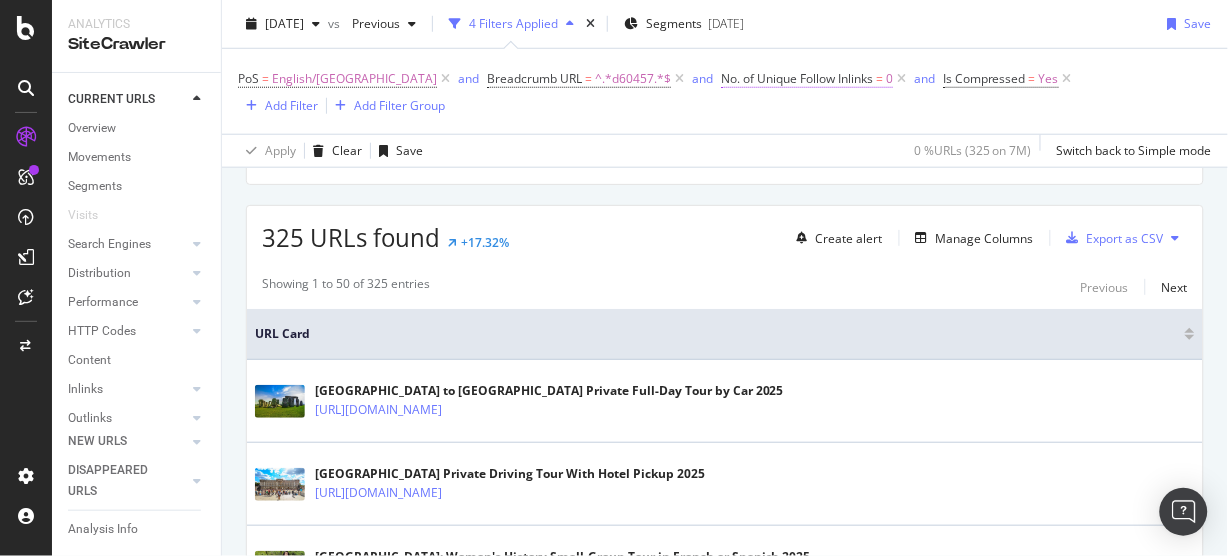 click on "No. of Unique Follow Inlinks" at bounding box center (797, 78) 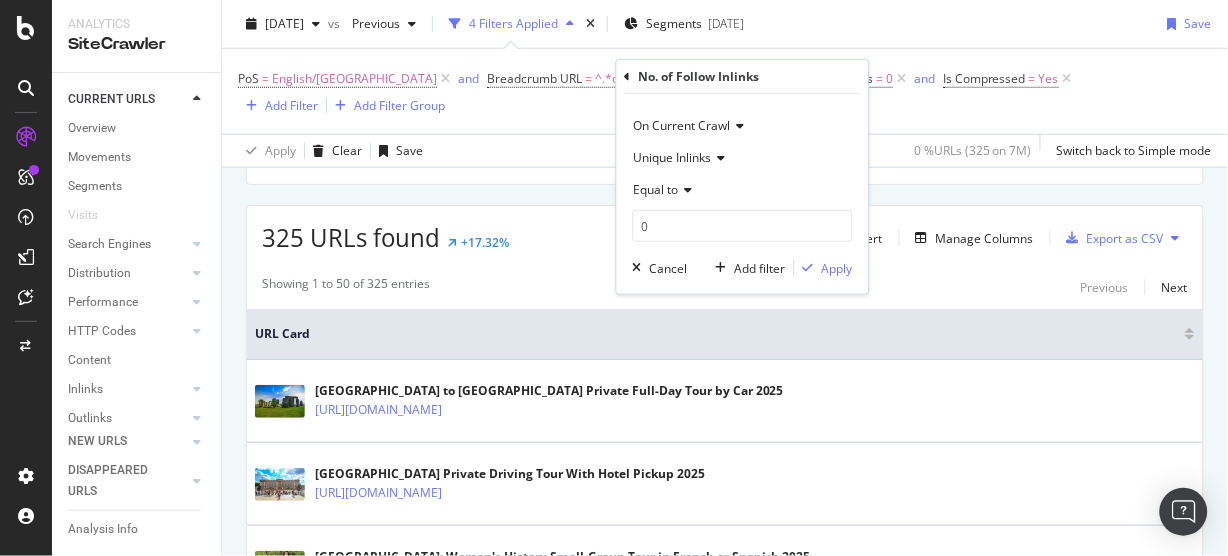 click on "Unique Inlinks" at bounding box center (673, 157) 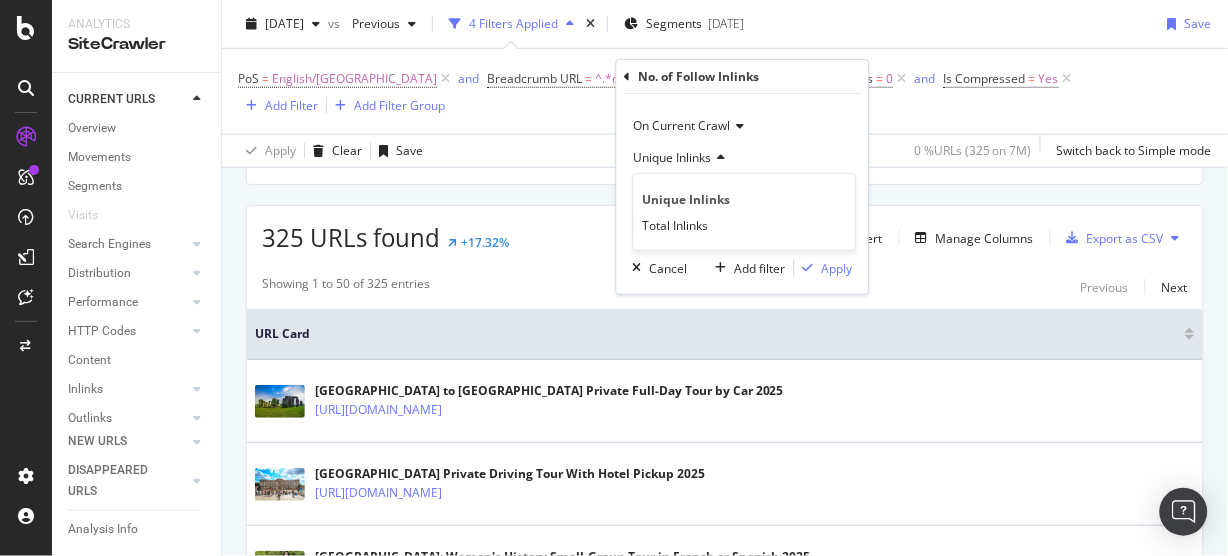 click on "Unique Inlinks" at bounding box center [673, 157] 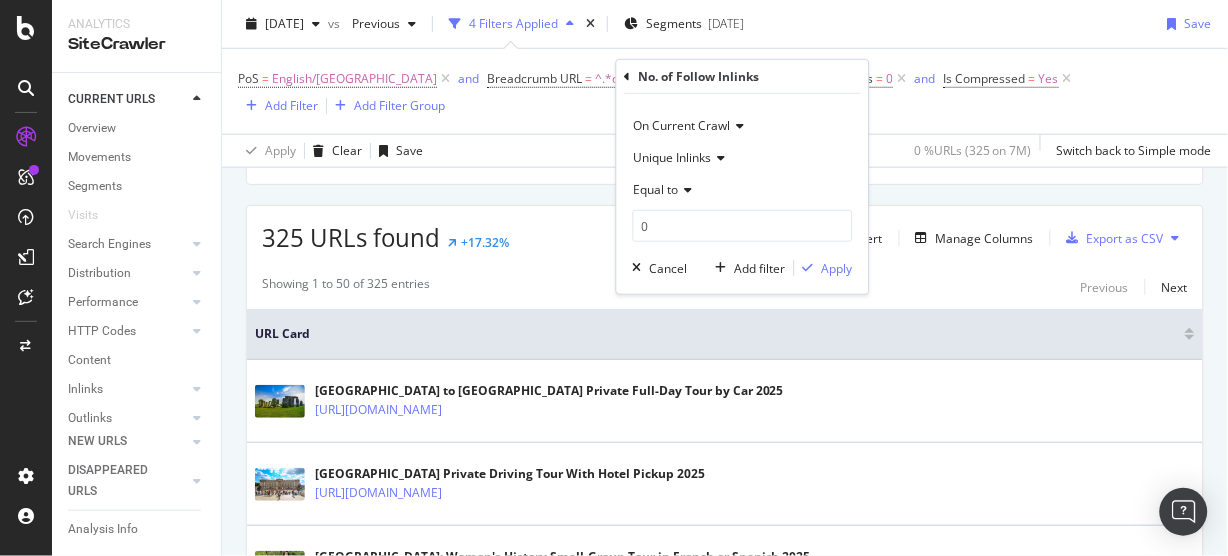 click on "Equal to" at bounding box center (743, 190) 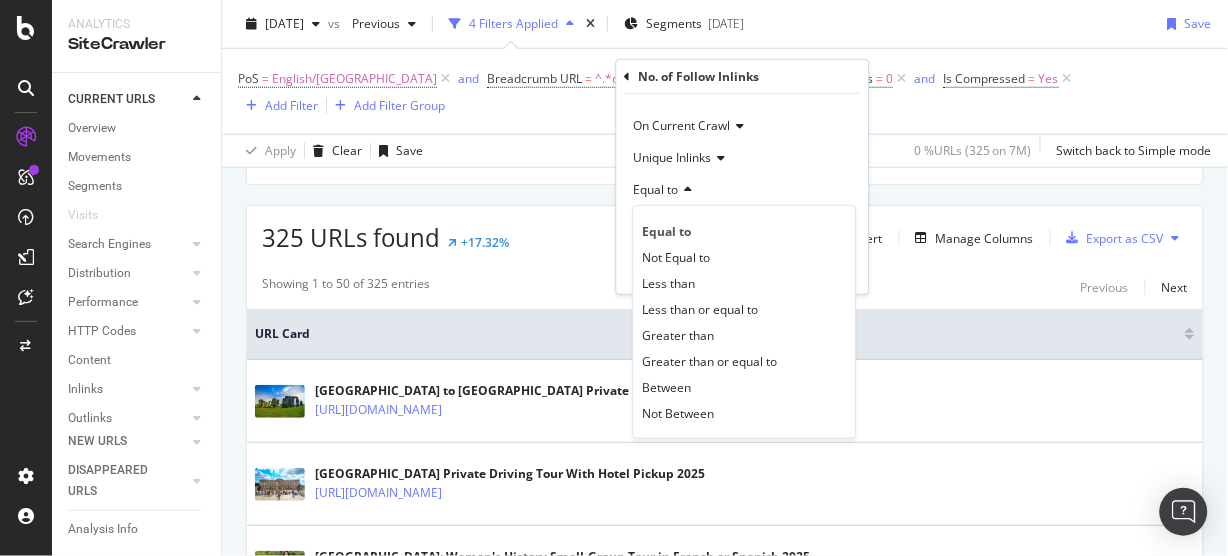 click on "Equal to" at bounding box center [656, 189] 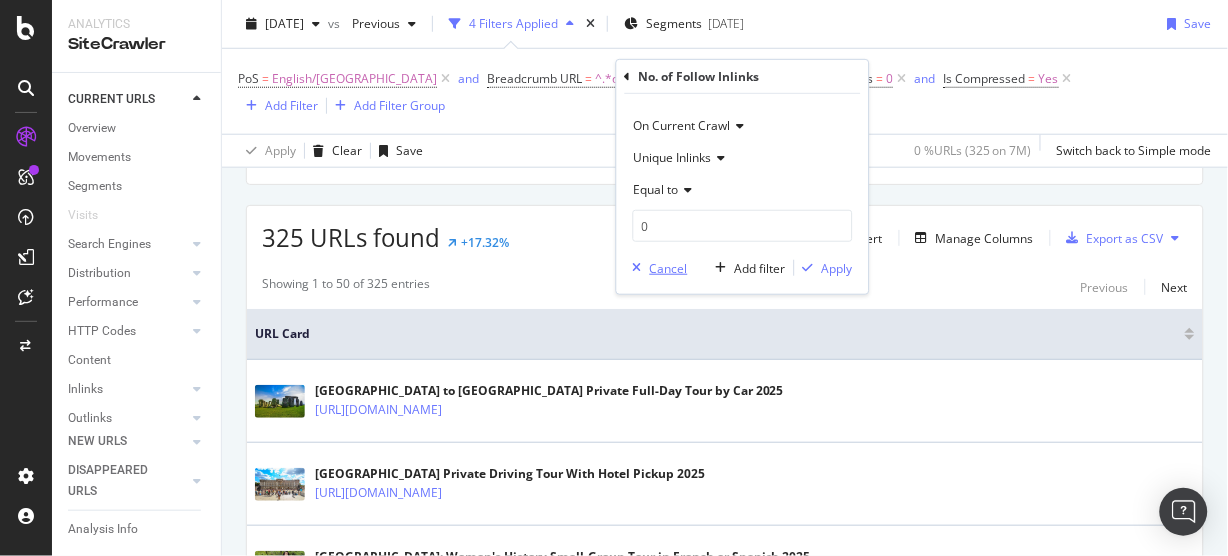click on "Cancel" at bounding box center [669, 267] 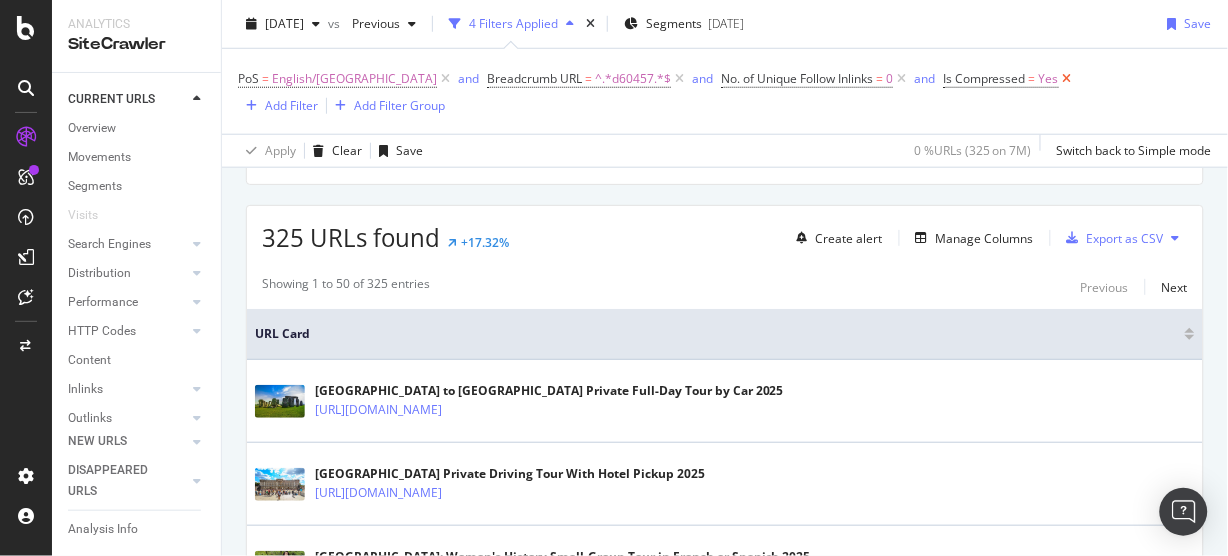 click at bounding box center [1067, 79] 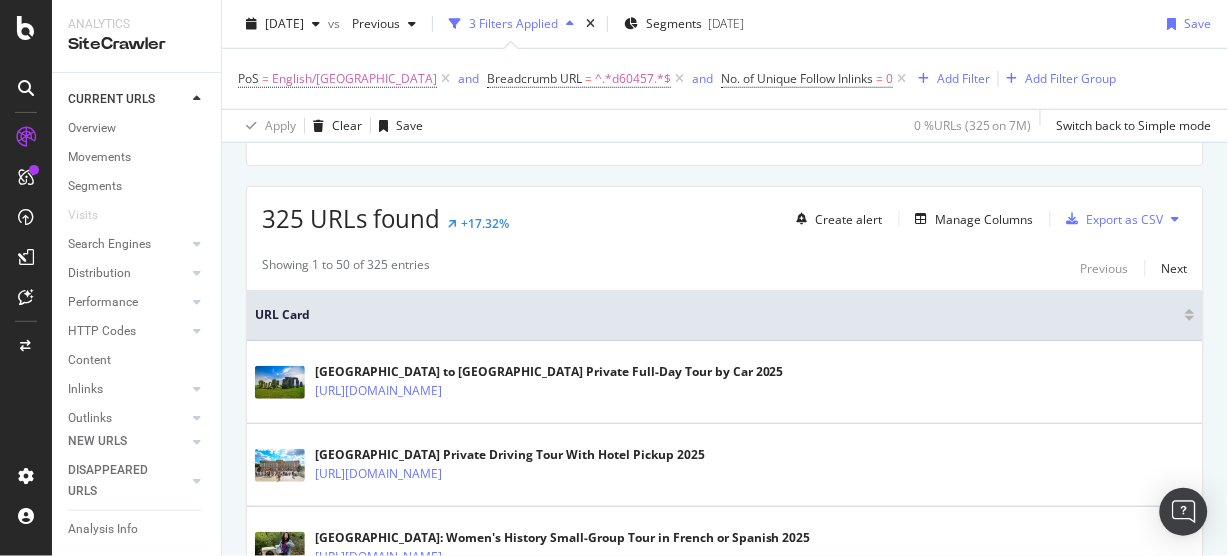scroll, scrollTop: 320, scrollLeft: 0, axis: vertical 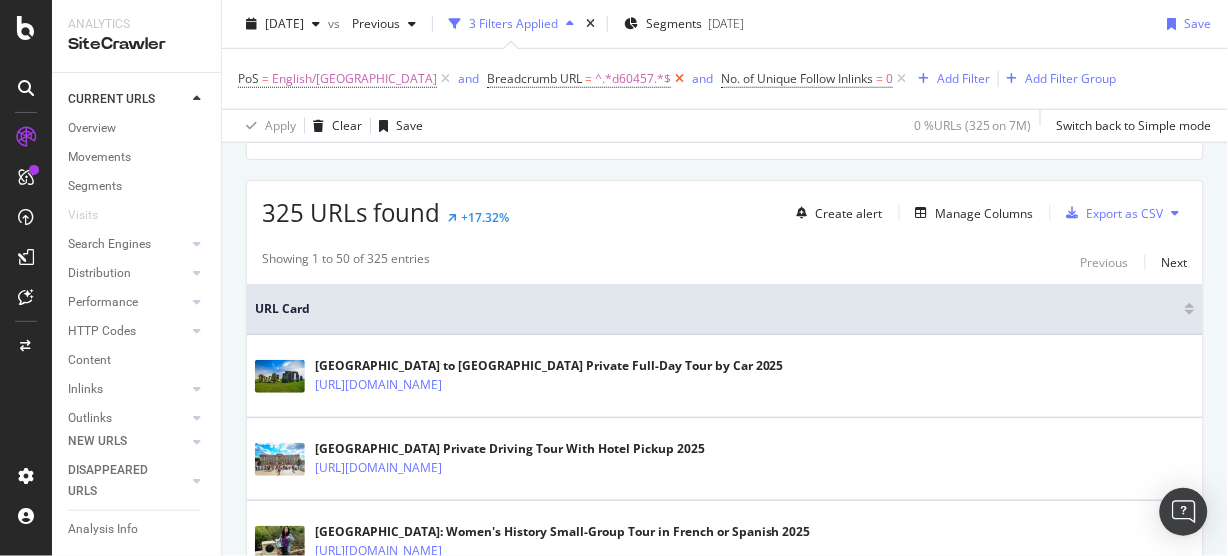 click at bounding box center [679, 79] 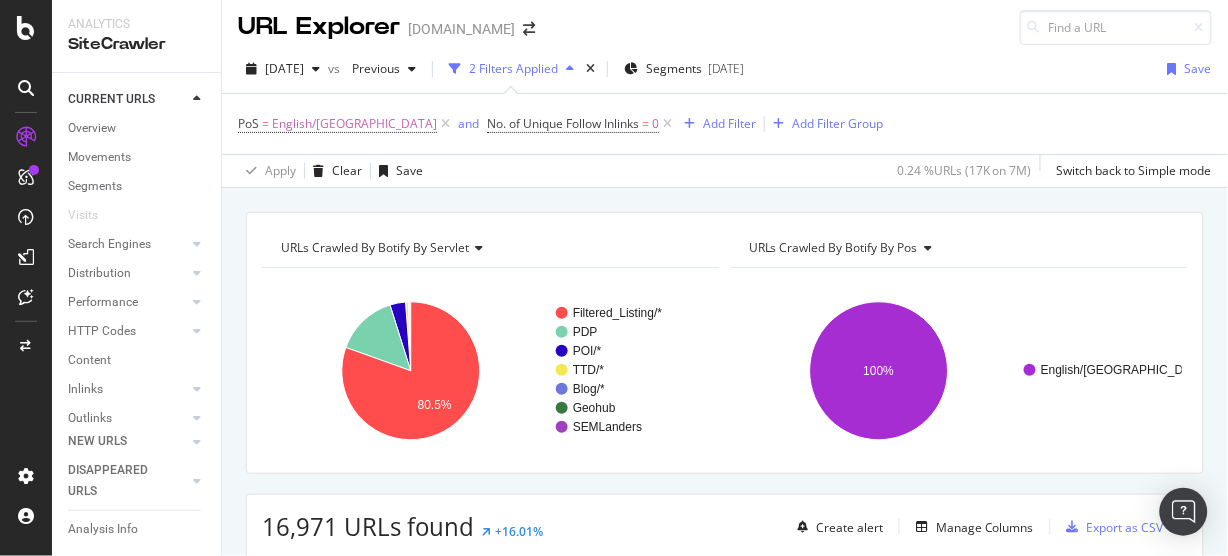 scroll, scrollTop: 0, scrollLeft: 0, axis: both 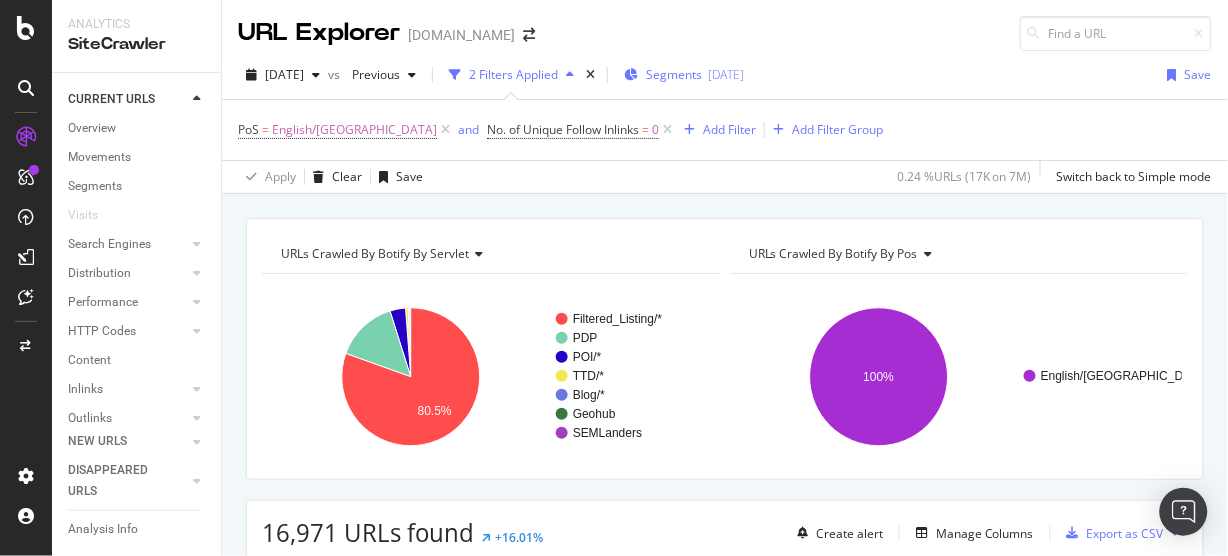 click on "Segments" at bounding box center [674, 74] 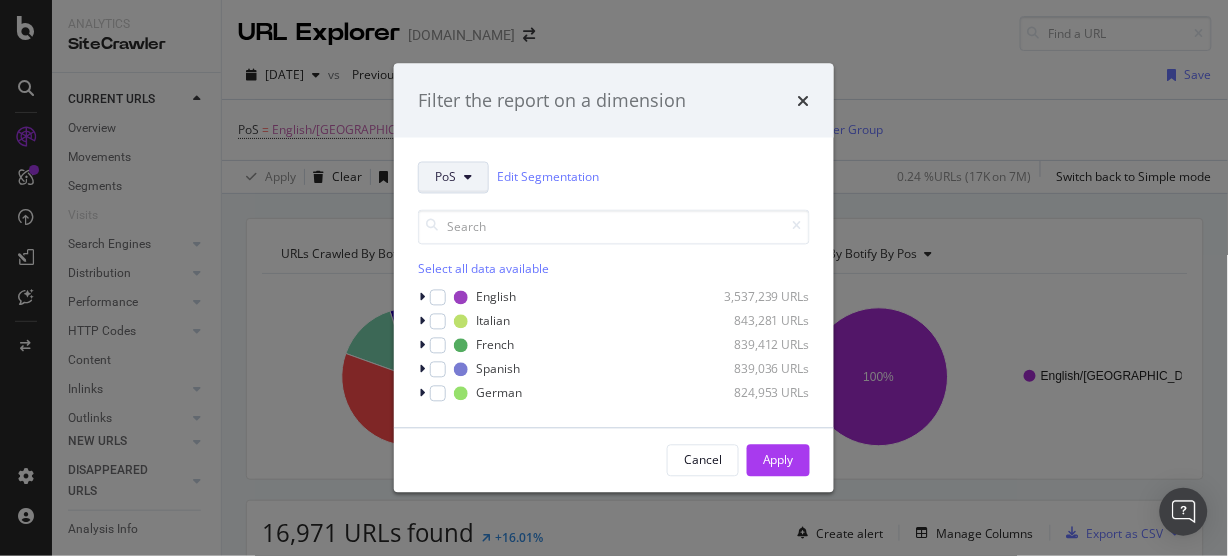 click on "PoS" at bounding box center [453, 177] 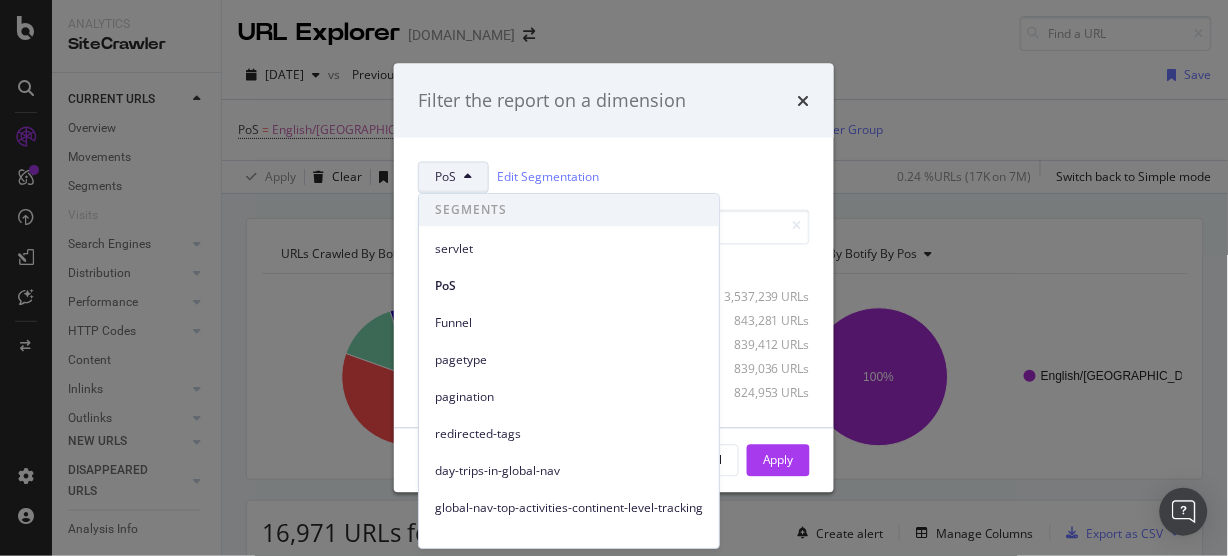 click on "servlet" at bounding box center [569, 249] 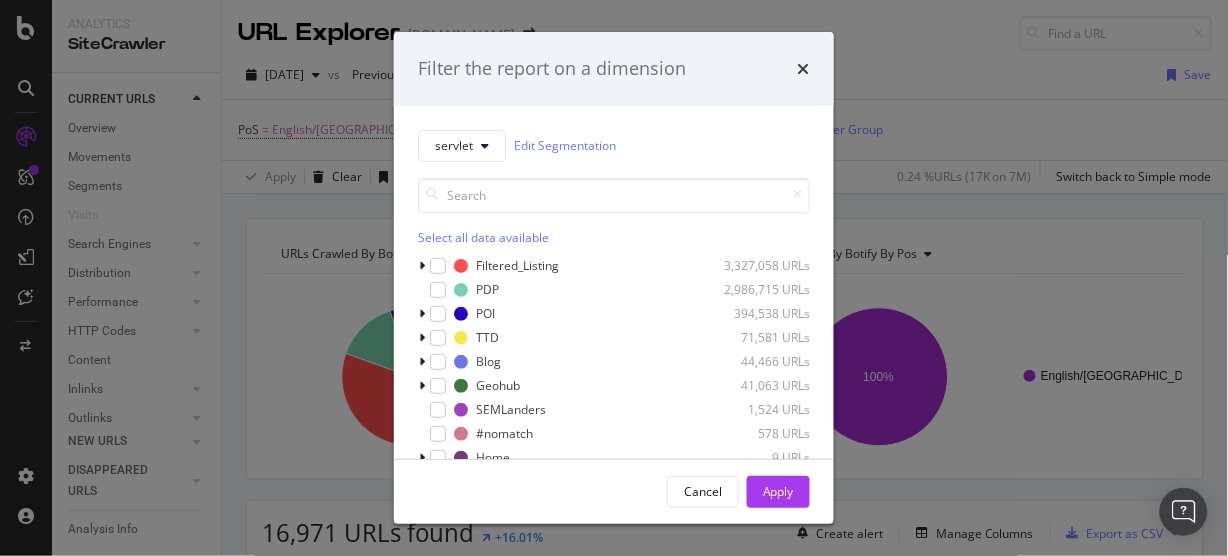 click on "Select all data available" at bounding box center (614, 237) 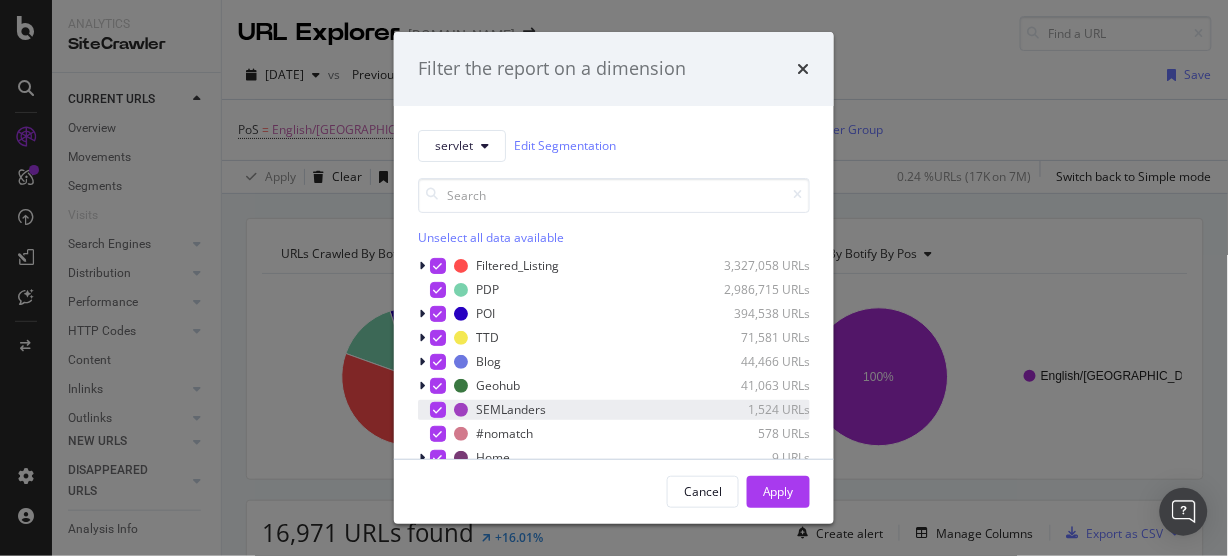 click at bounding box center (438, 410) 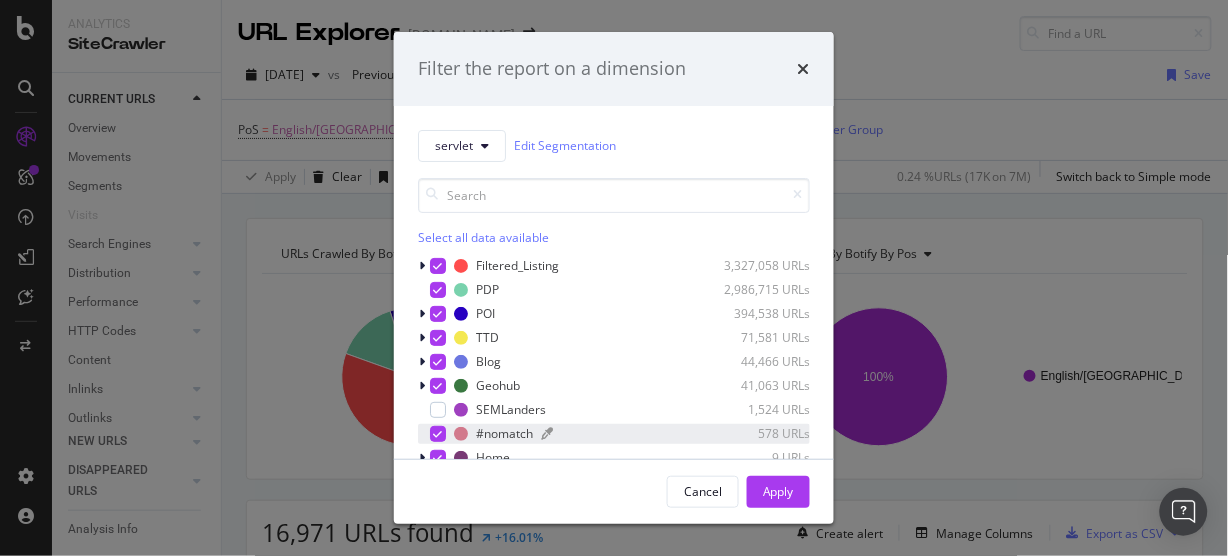 scroll, scrollTop: 32, scrollLeft: 0, axis: vertical 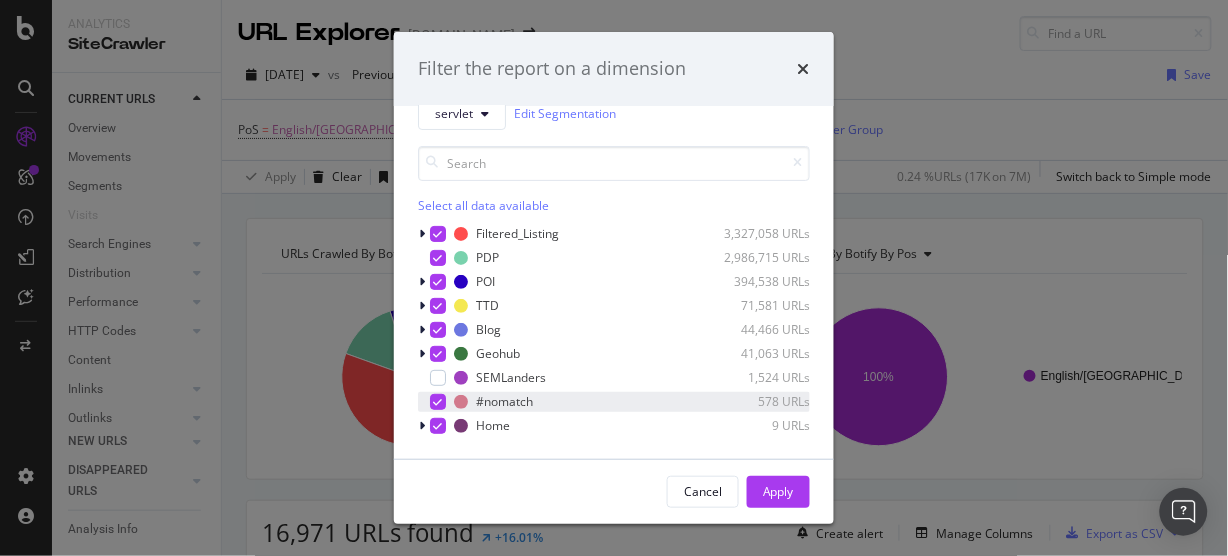 click at bounding box center (438, 402) 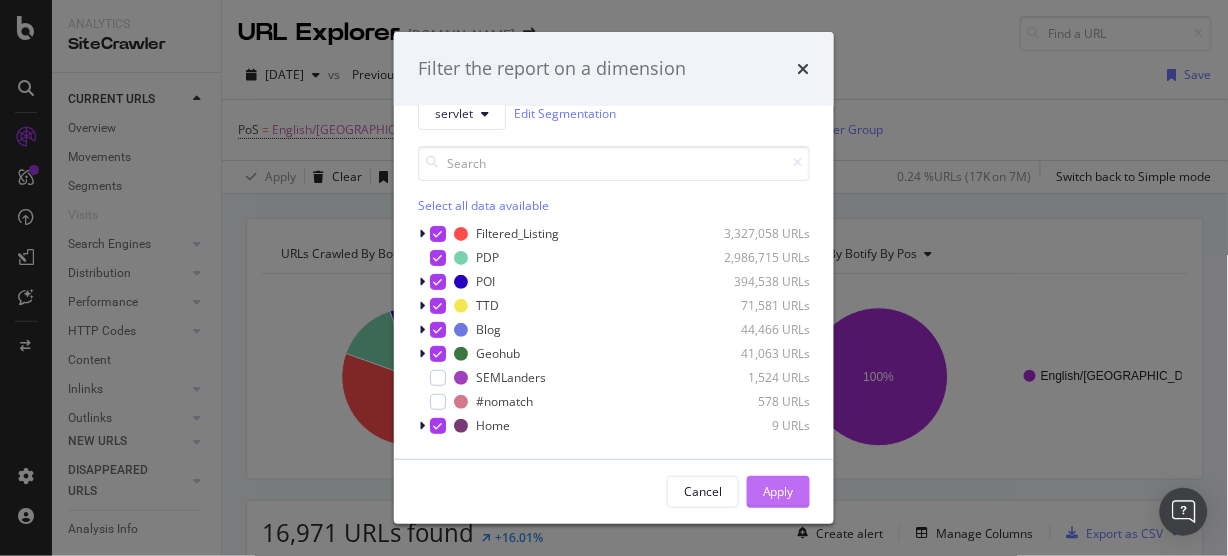 click on "Apply" at bounding box center [778, 491] 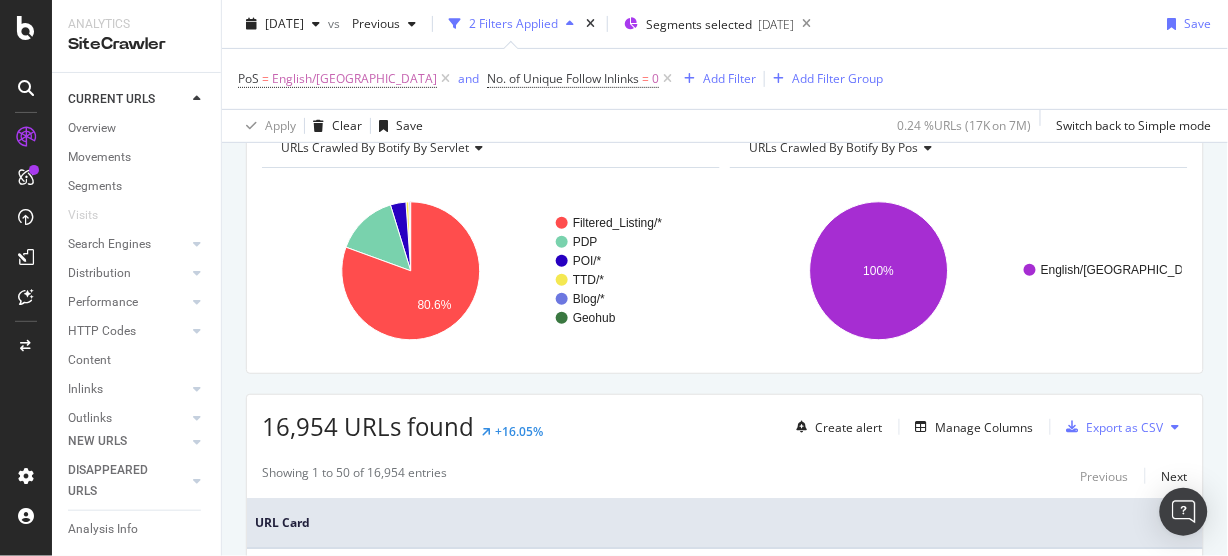 scroll, scrollTop: 213, scrollLeft: 0, axis: vertical 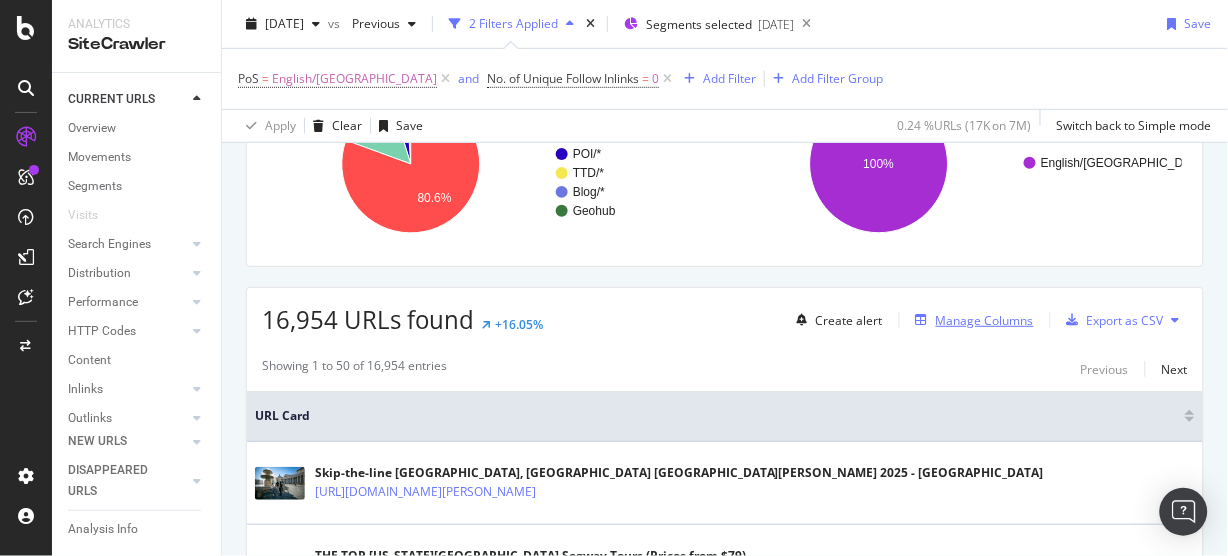 click on "Manage Columns" at bounding box center [985, 320] 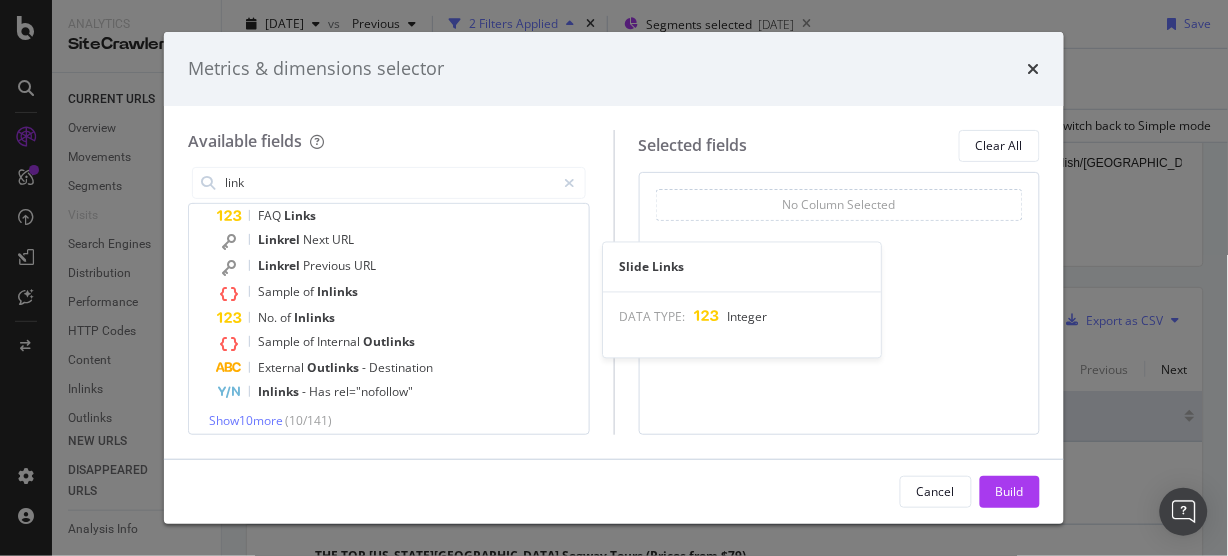 scroll, scrollTop: 218, scrollLeft: 0, axis: vertical 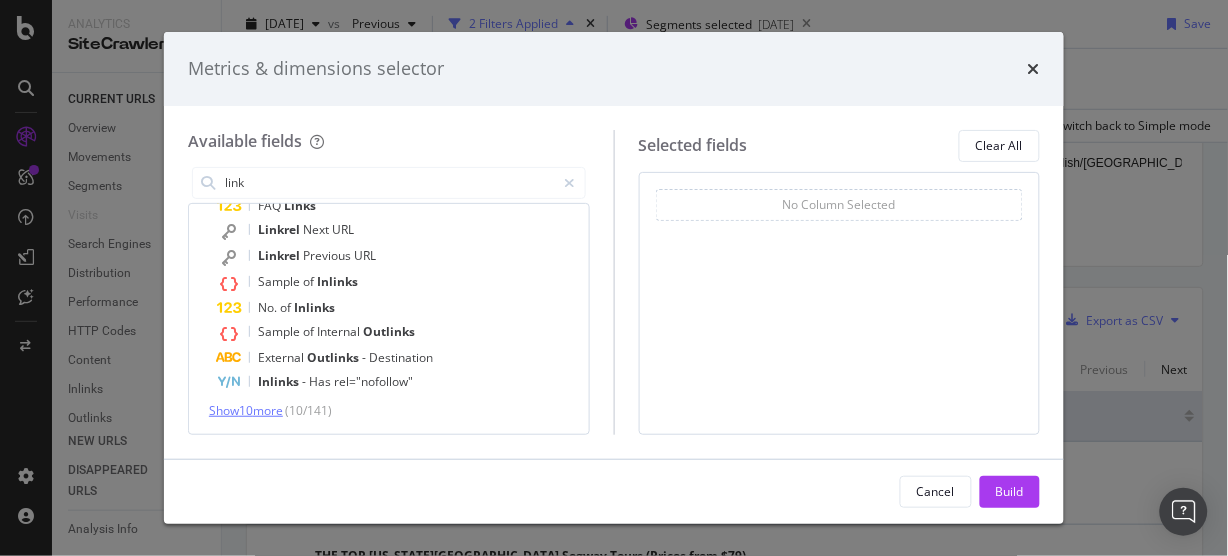 click on "Show  10  more" at bounding box center (246, 410) 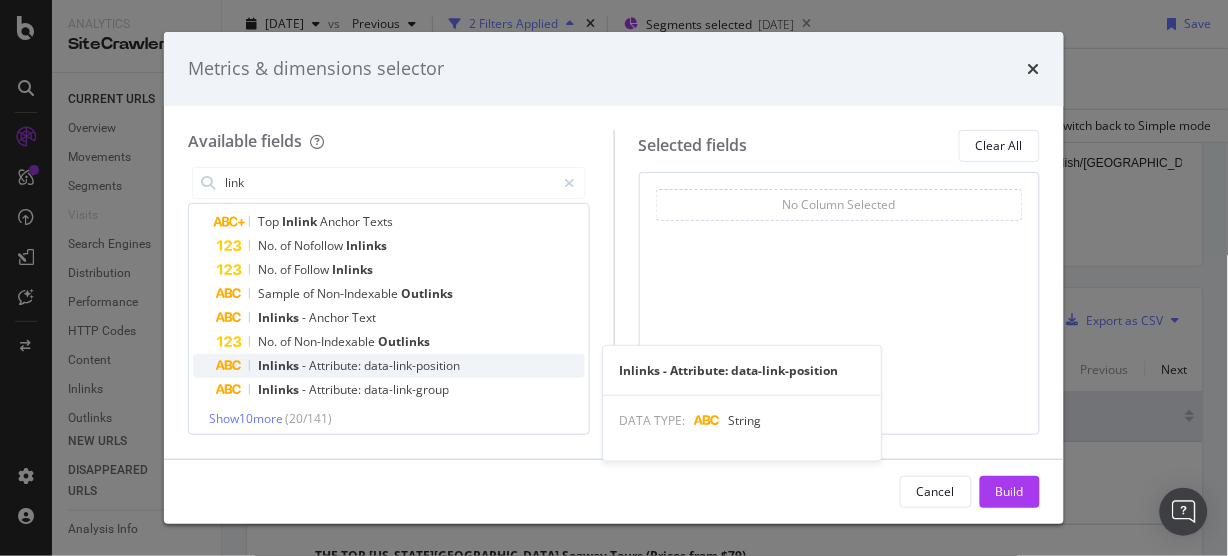 scroll, scrollTop: 458, scrollLeft: 0, axis: vertical 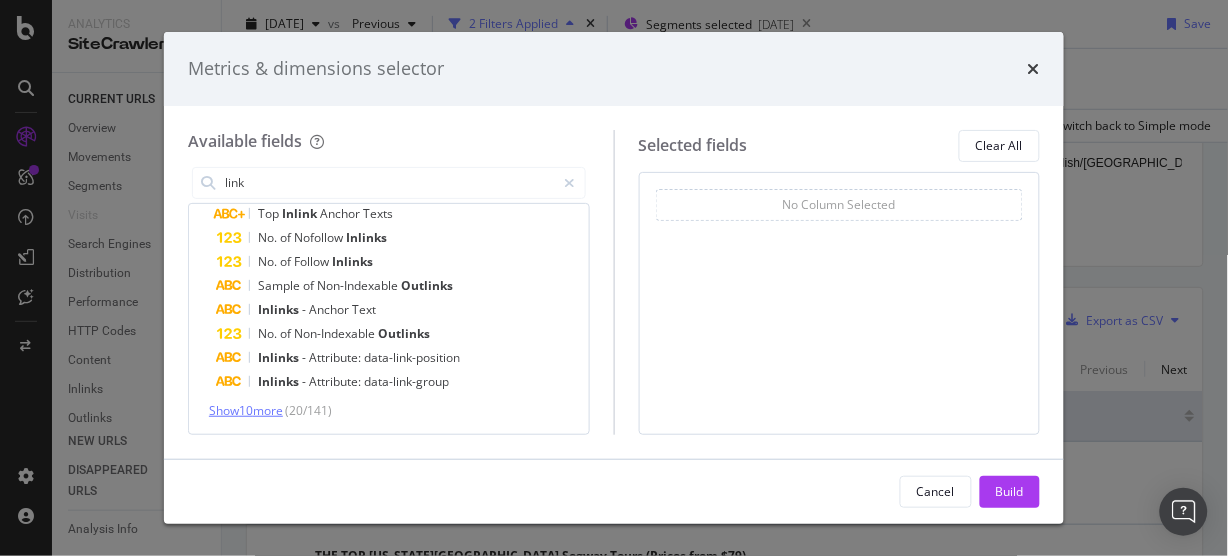 click on "Show  10  more" at bounding box center (246, 410) 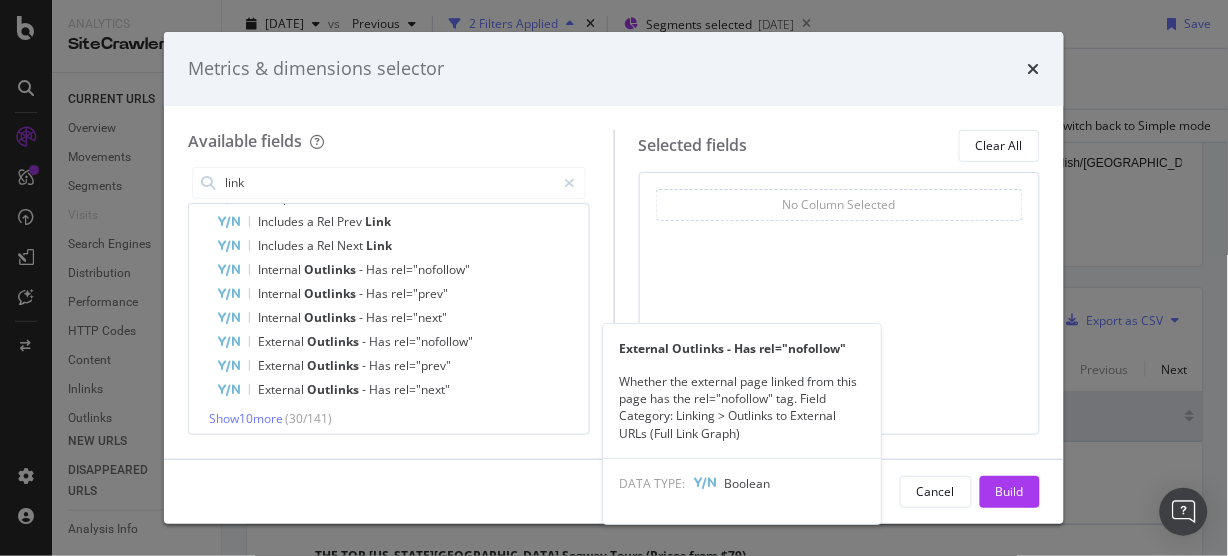 scroll, scrollTop: 700, scrollLeft: 0, axis: vertical 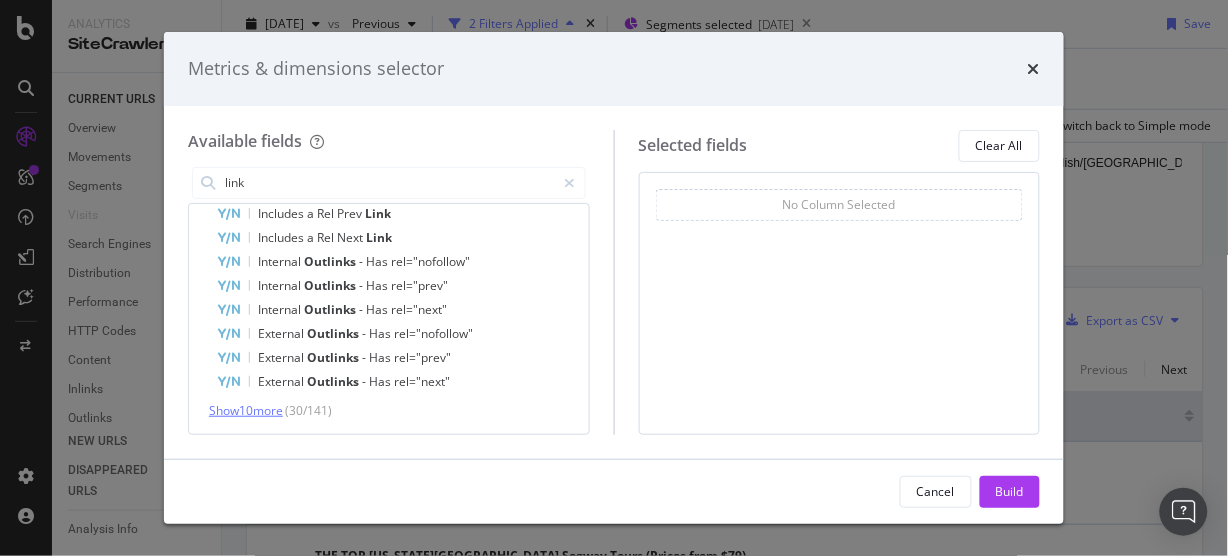 click on "Show  10  more" at bounding box center [246, 410] 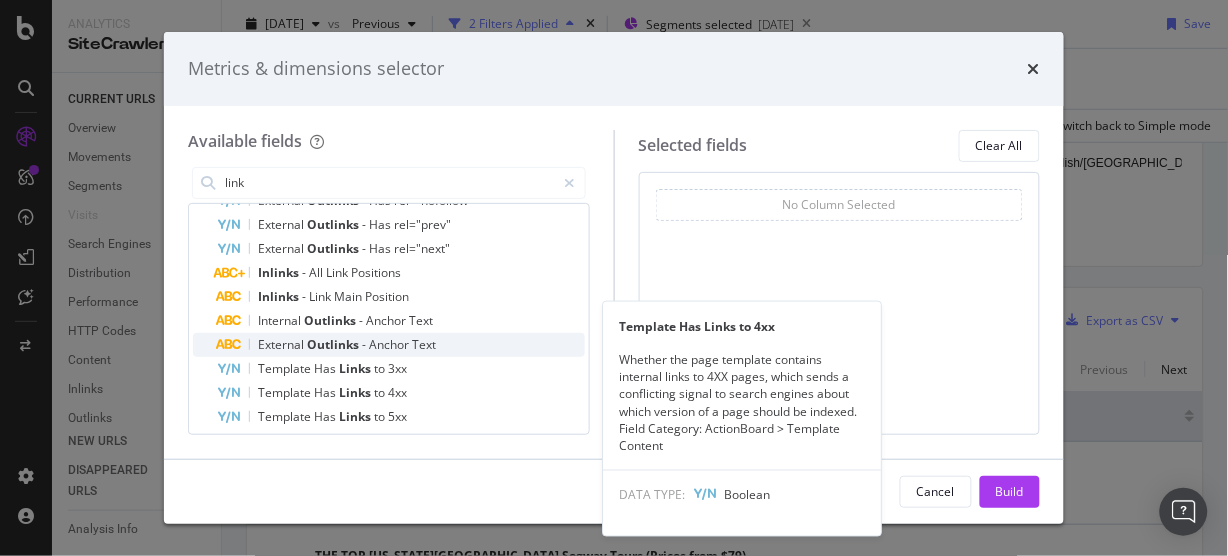 scroll, scrollTop: 940, scrollLeft: 0, axis: vertical 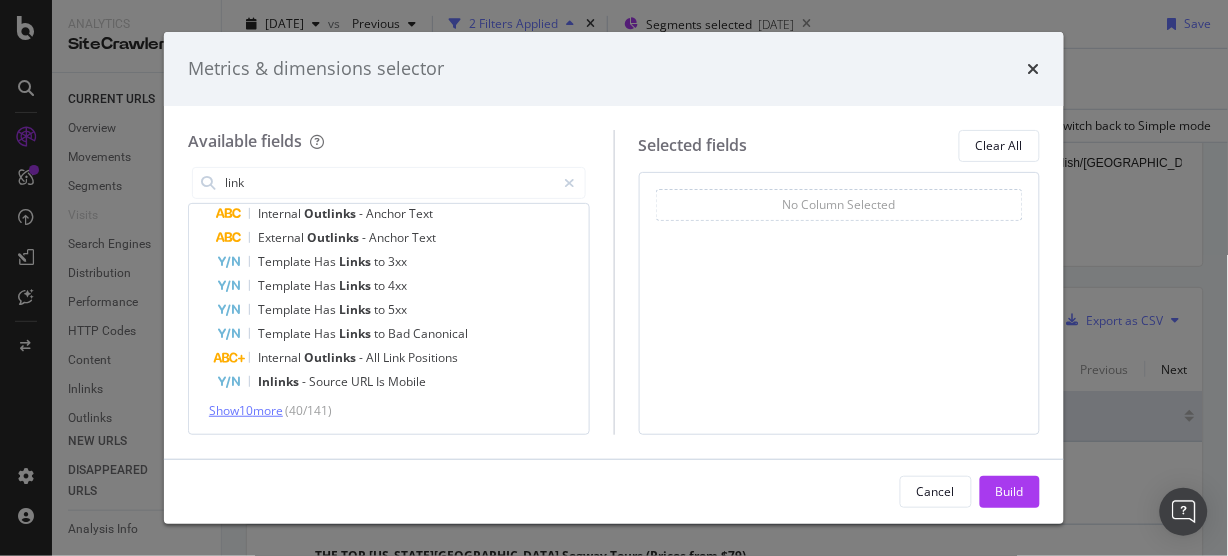 click on "Show  10  more" at bounding box center [246, 410] 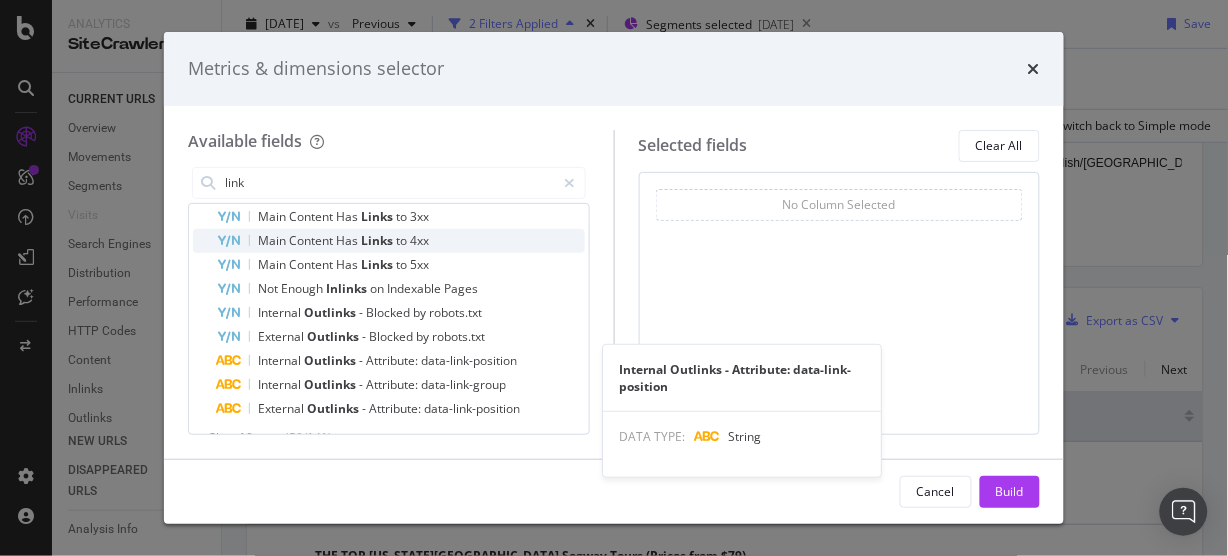 scroll, scrollTop: 1180, scrollLeft: 0, axis: vertical 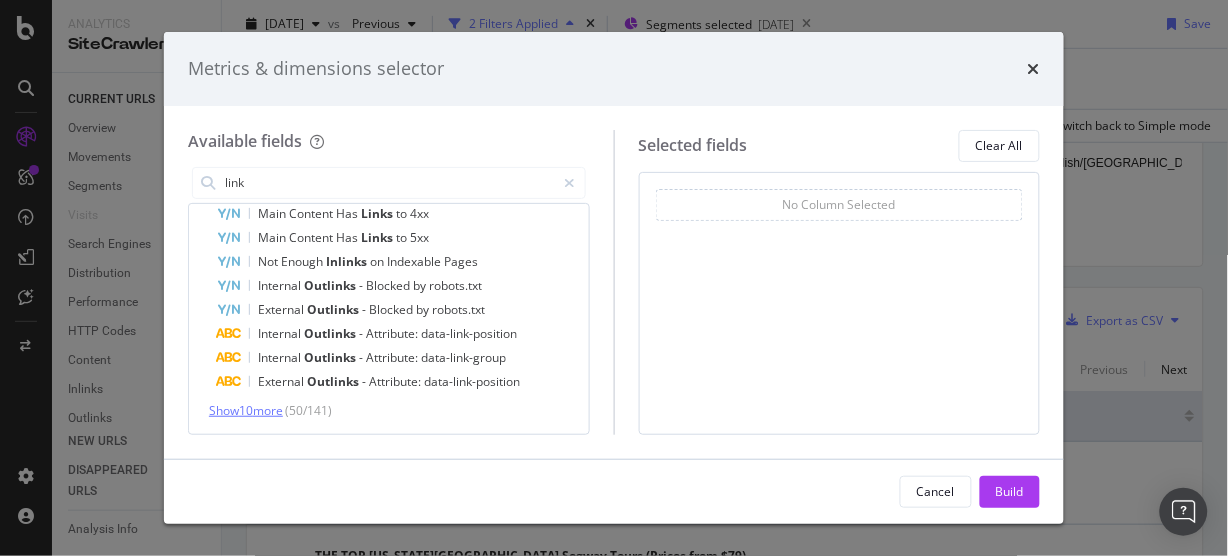 click on "Show  10  more" at bounding box center (246, 410) 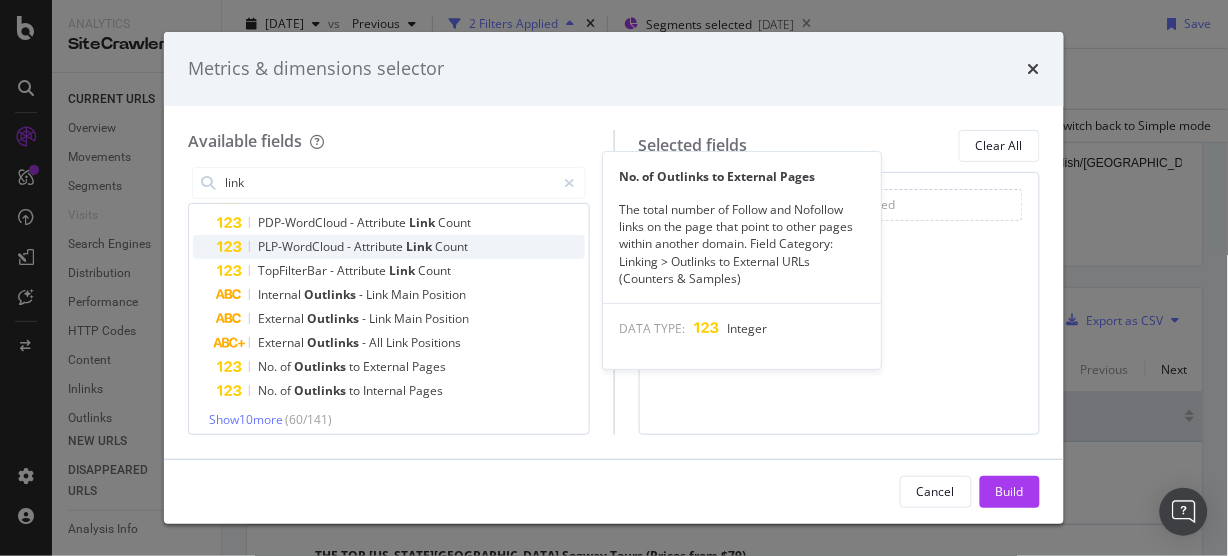 scroll, scrollTop: 1420, scrollLeft: 0, axis: vertical 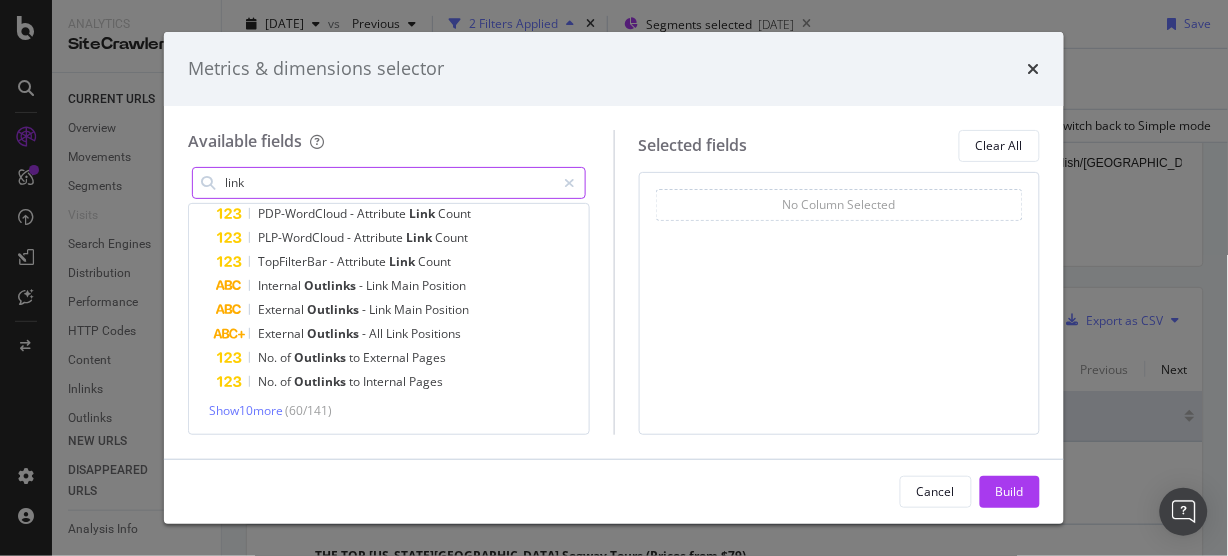 click on "link" at bounding box center [389, 183] 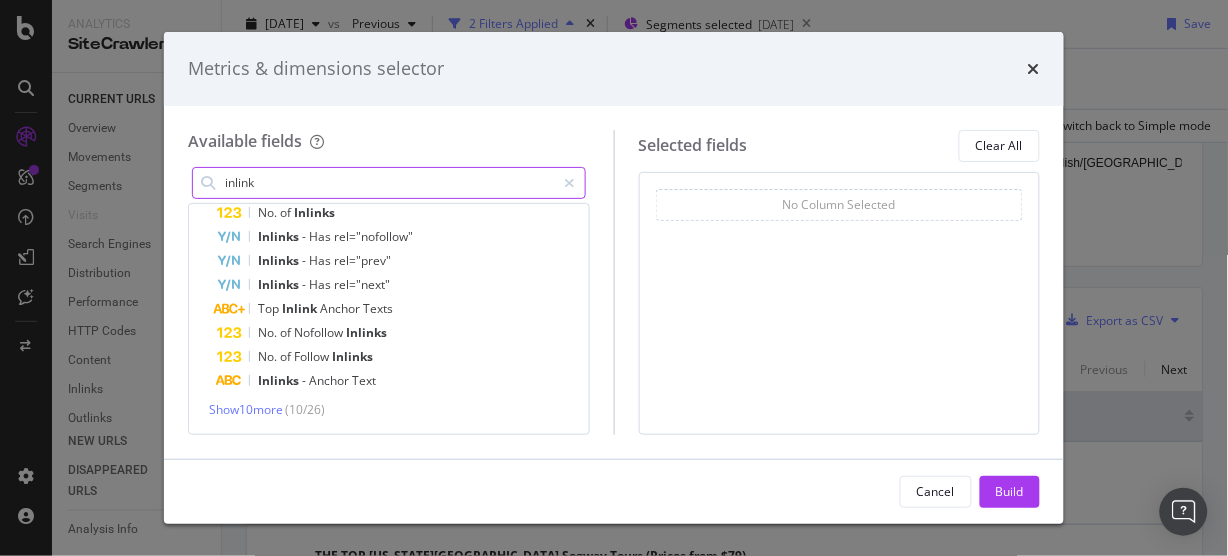 scroll, scrollTop: 212, scrollLeft: 0, axis: vertical 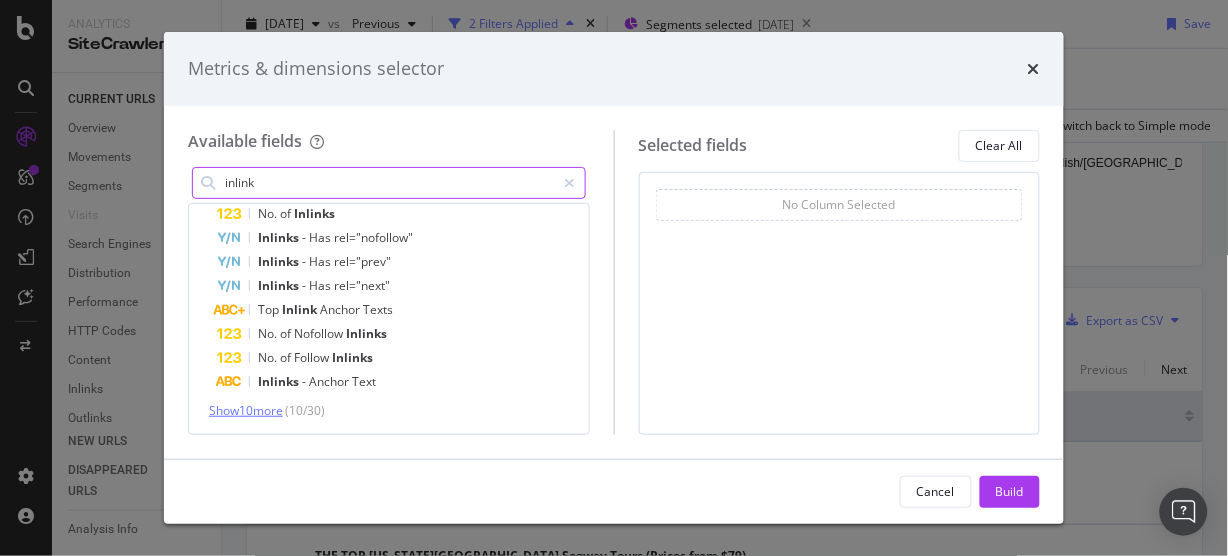 type on "inlink" 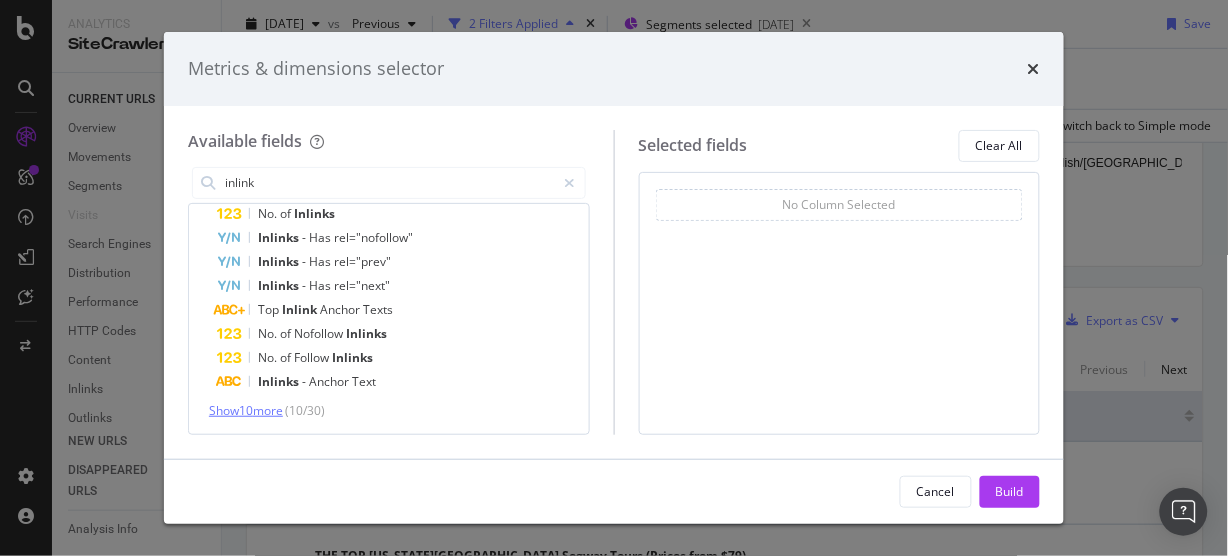 click on "Show  10  more" at bounding box center [246, 410] 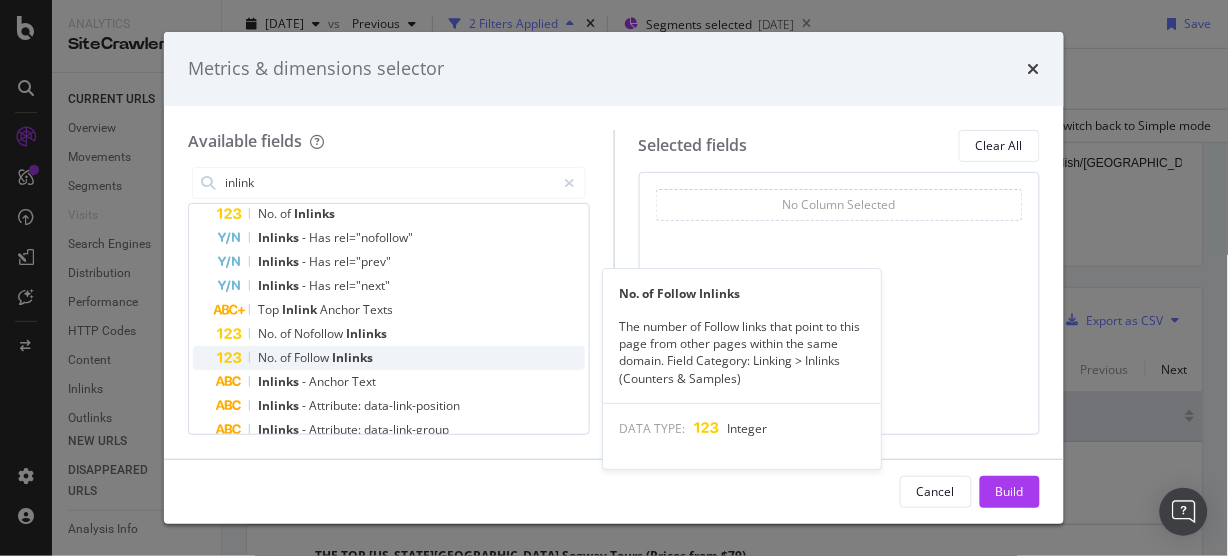 scroll, scrollTop: 319, scrollLeft: 0, axis: vertical 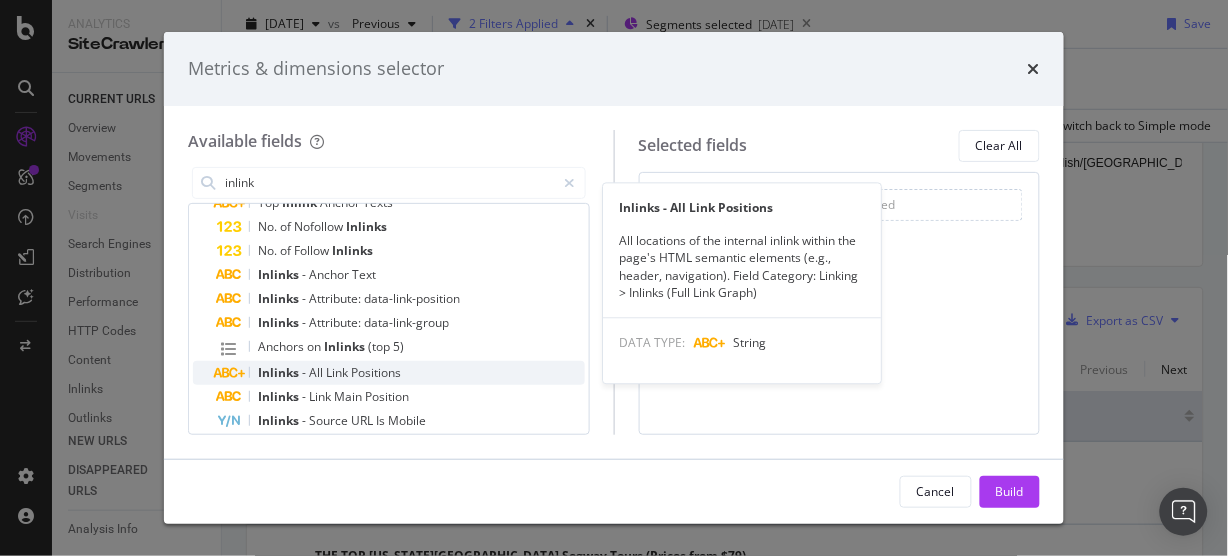 click on "Inlinks   -   All   Link   Positions" at bounding box center (401, 373) 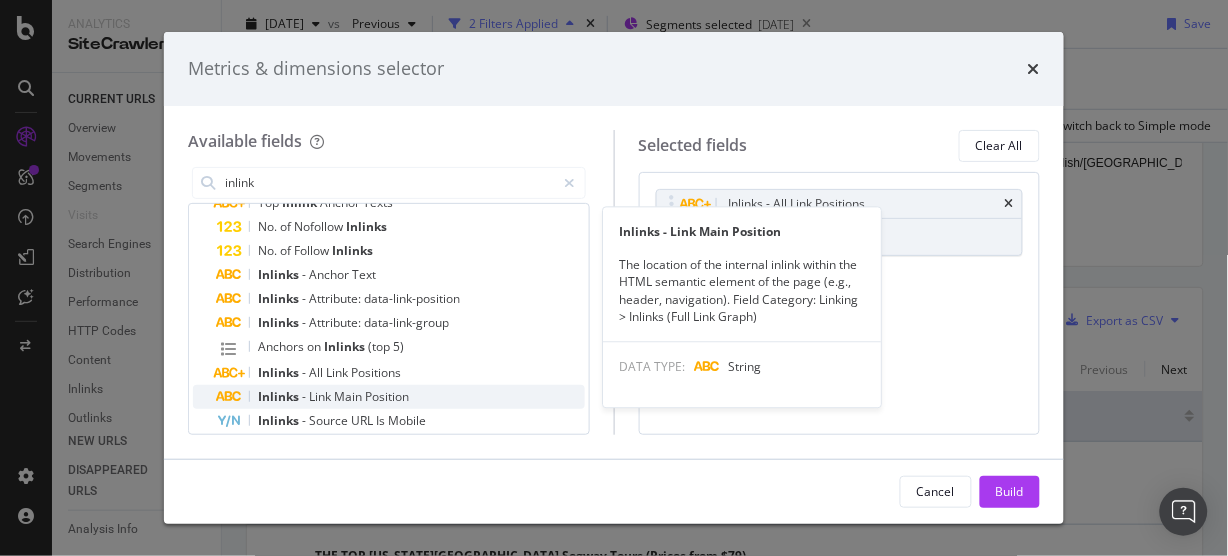 click on "Inlinks   -   Link   Main   Position" at bounding box center (401, 397) 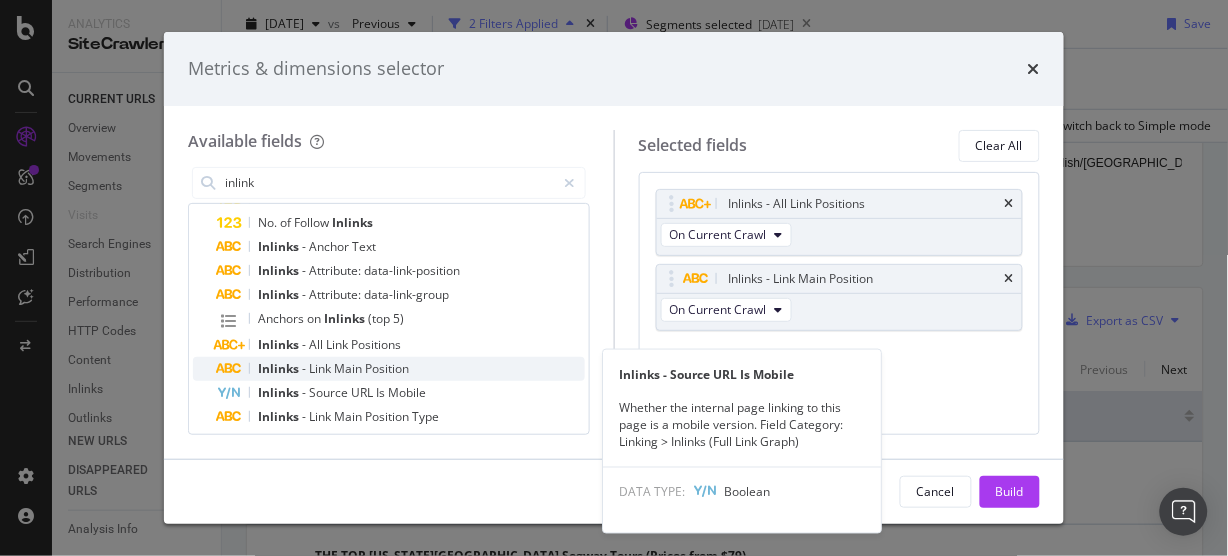 scroll, scrollTop: 454, scrollLeft: 0, axis: vertical 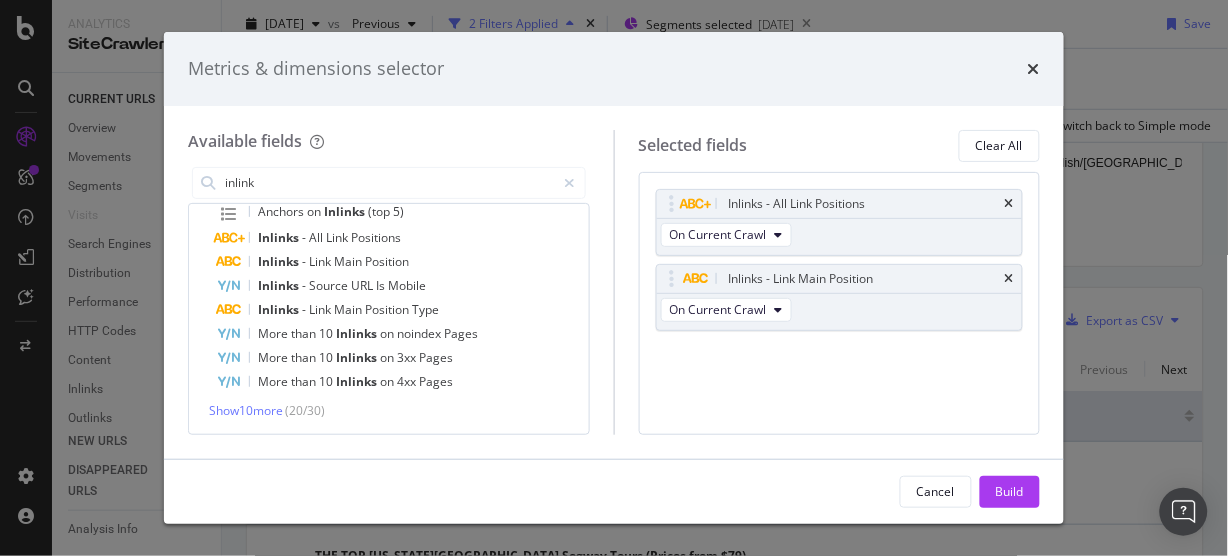click on "Build" at bounding box center [1010, 491] 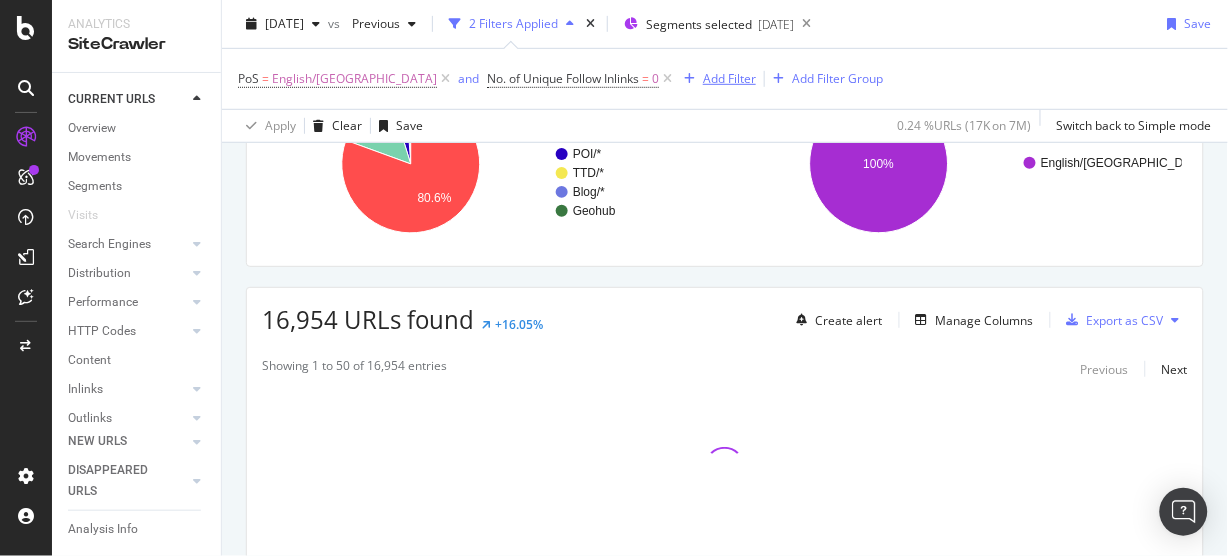 click on "Add Filter" at bounding box center [729, 78] 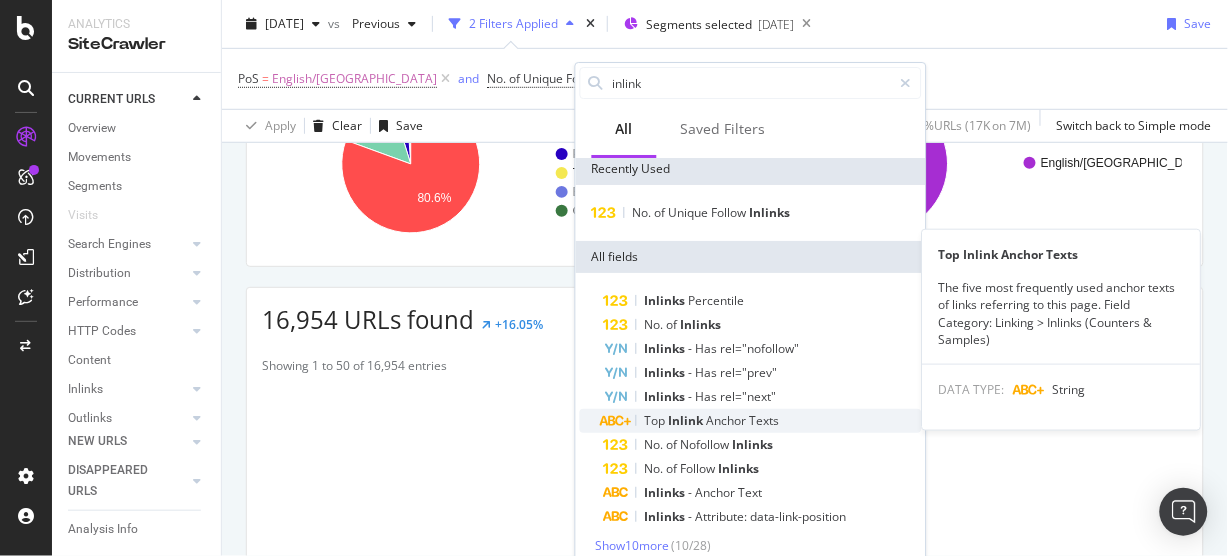scroll, scrollTop: 7, scrollLeft: 0, axis: vertical 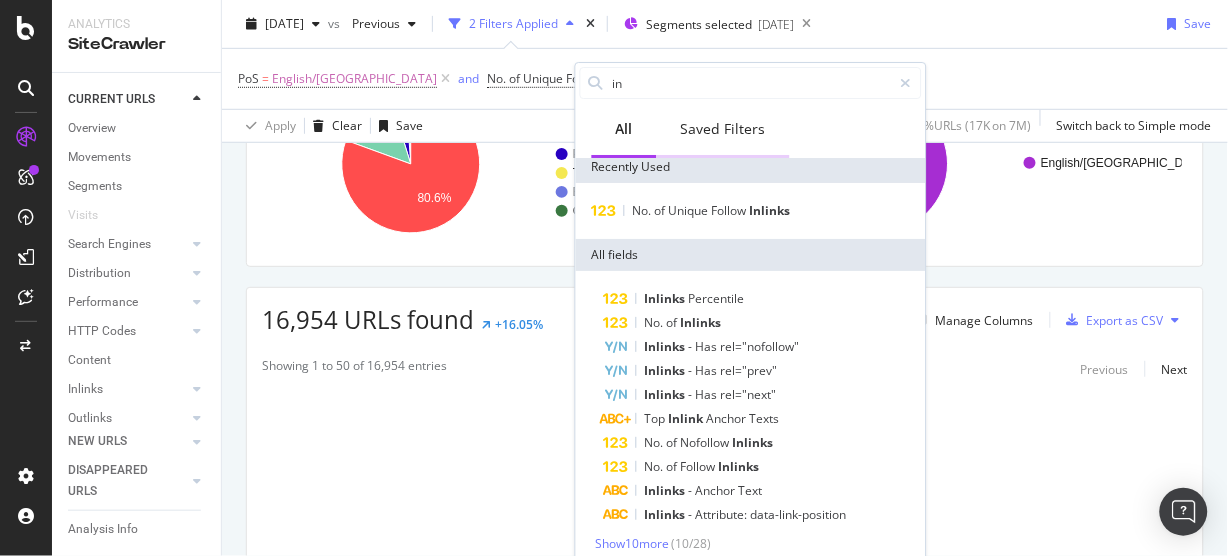 type on "i" 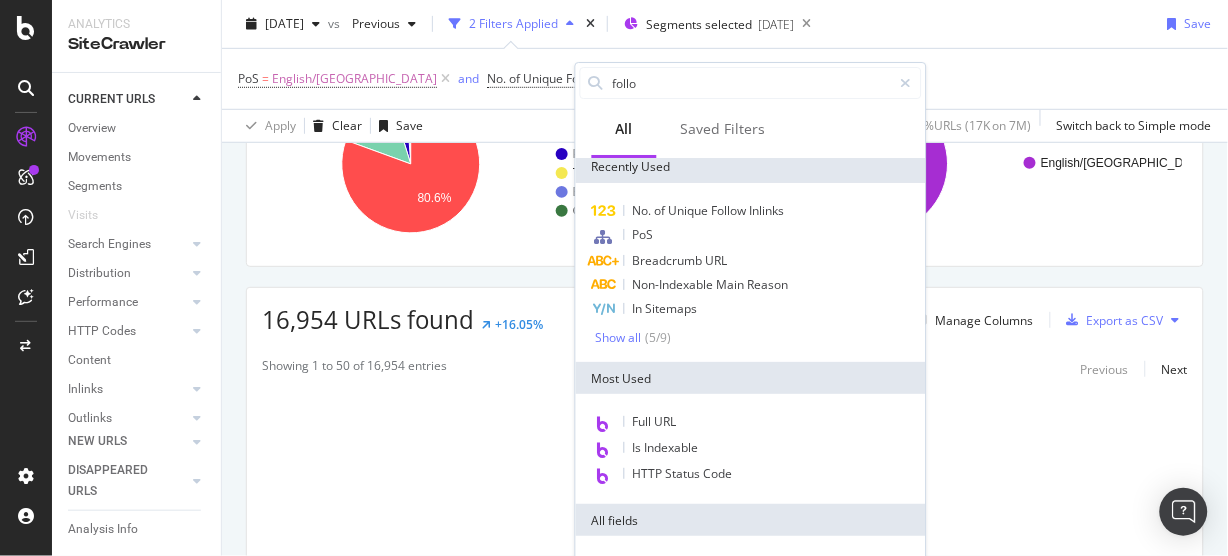 type on "follow" 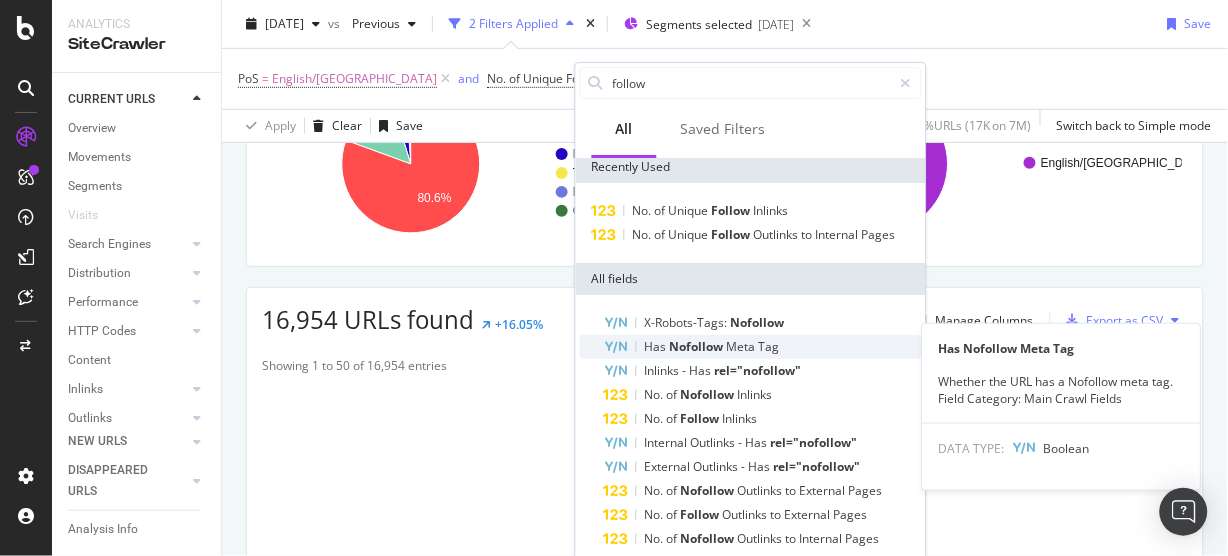 scroll, scrollTop: 31, scrollLeft: 0, axis: vertical 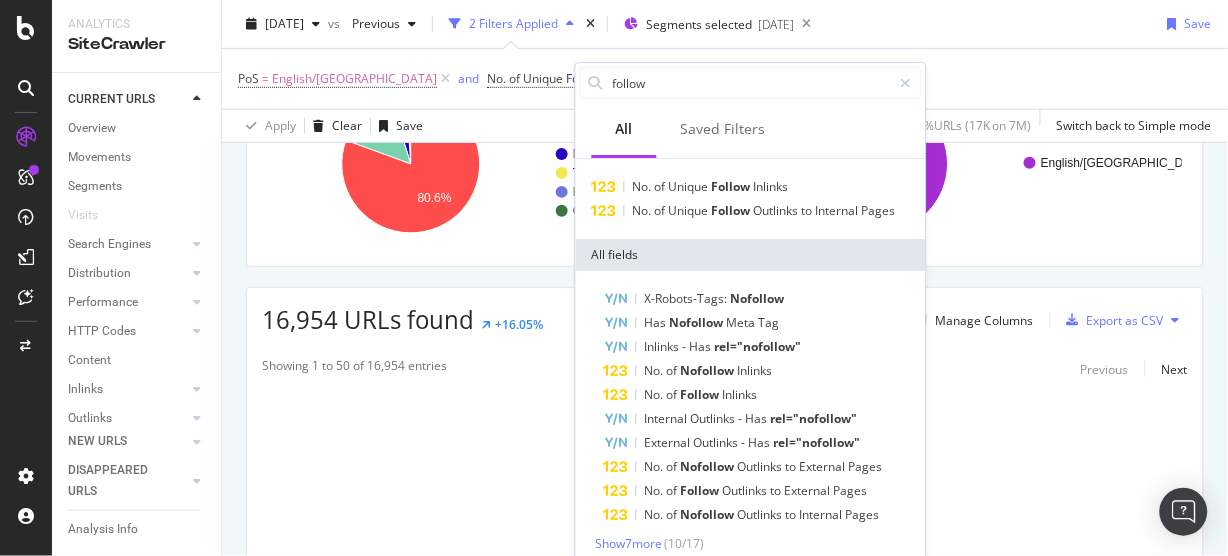 click on "PoS   =     English/US and No. of Unique Follow Inlinks   =     0 Add Filter Add Filter Group" at bounding box center (725, 79) 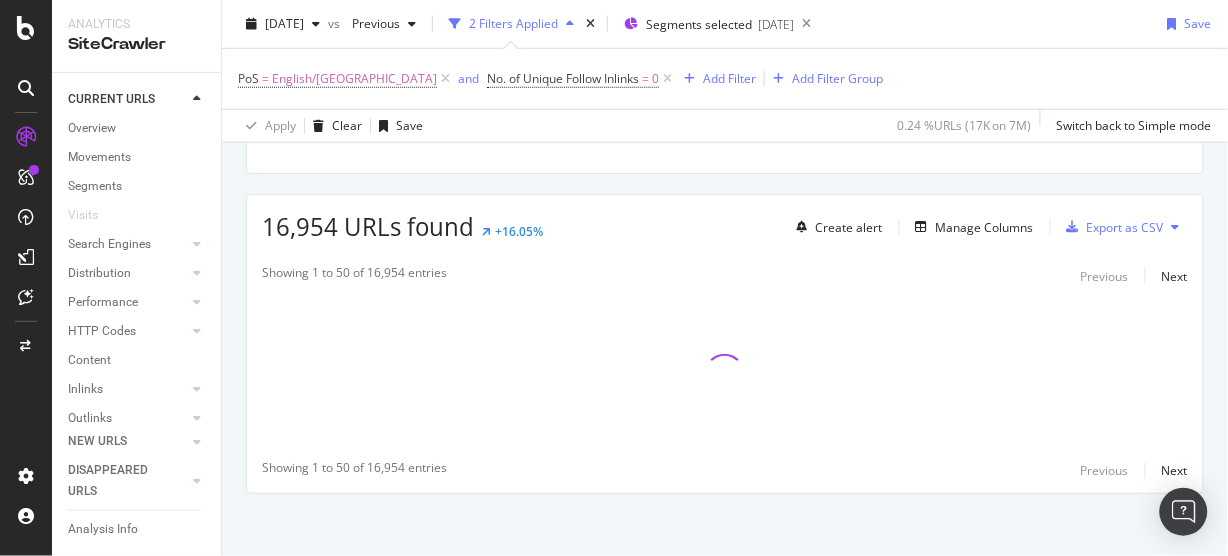 scroll, scrollTop: 314, scrollLeft: 0, axis: vertical 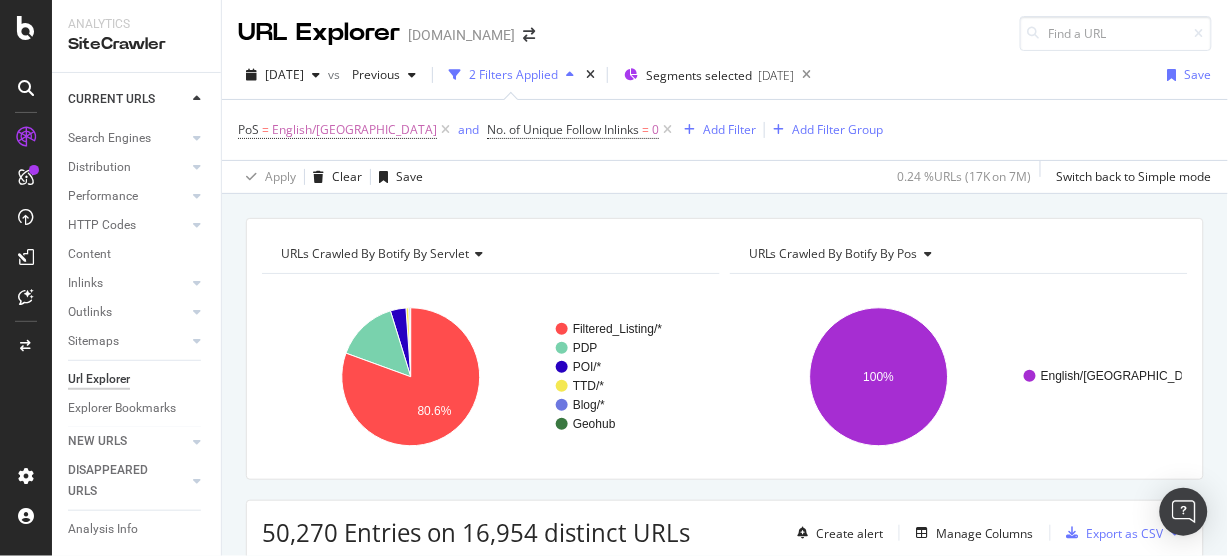 click on "Outlinks" at bounding box center [144, 312] 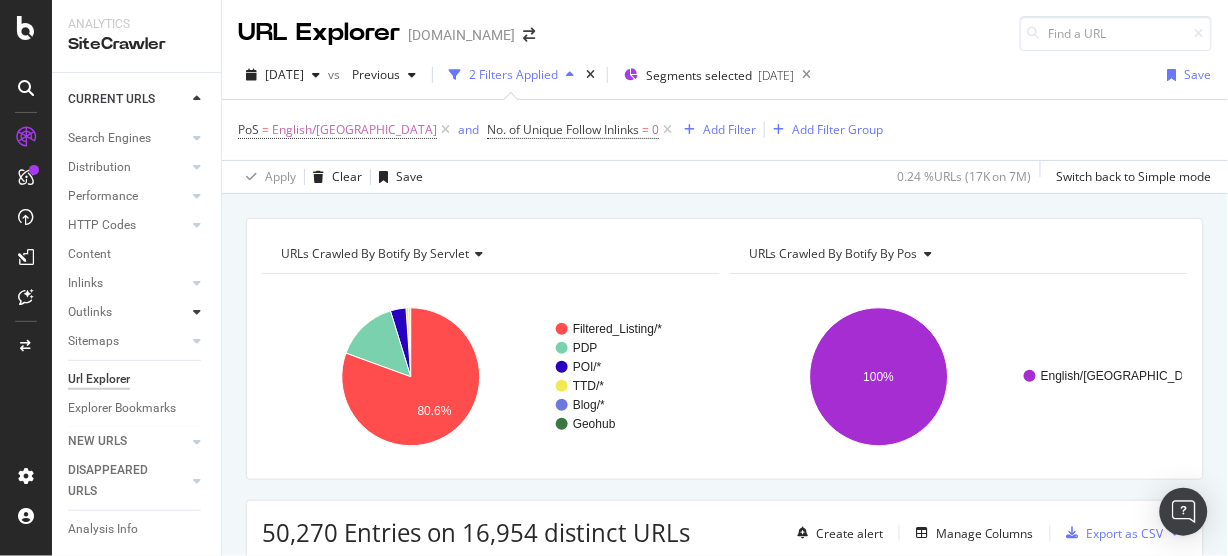 click at bounding box center (197, 312) 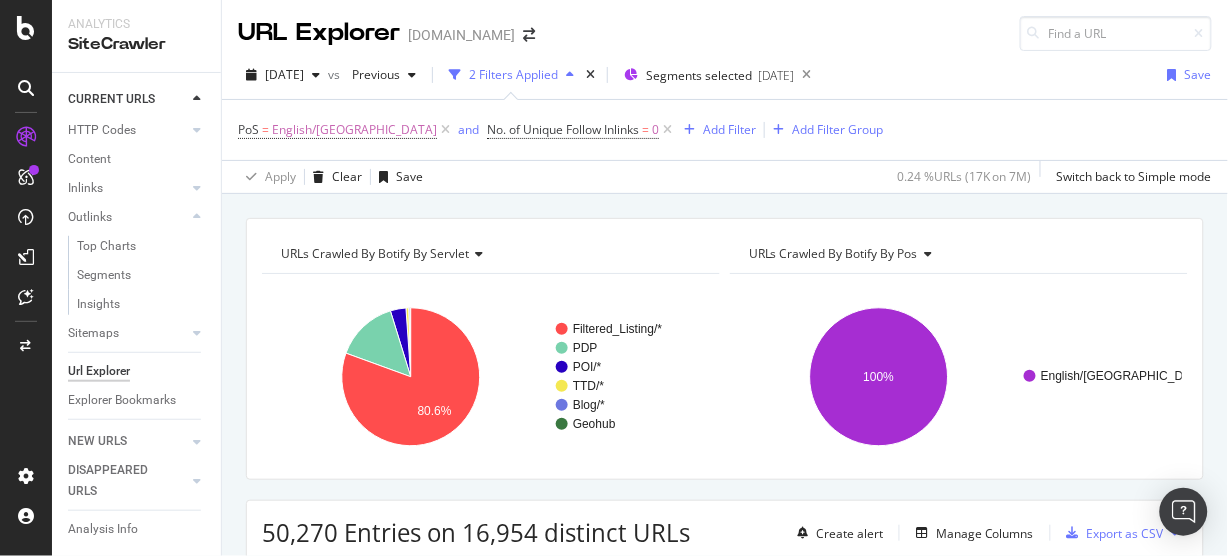 scroll, scrollTop: 213, scrollLeft: 0, axis: vertical 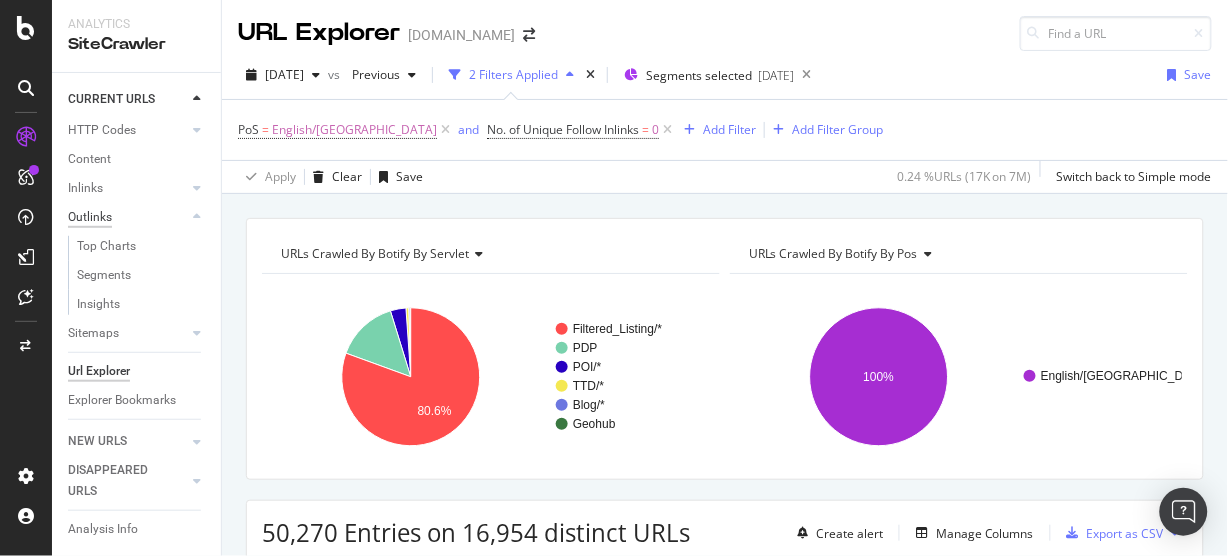 click on "Outlinks" at bounding box center (90, 217) 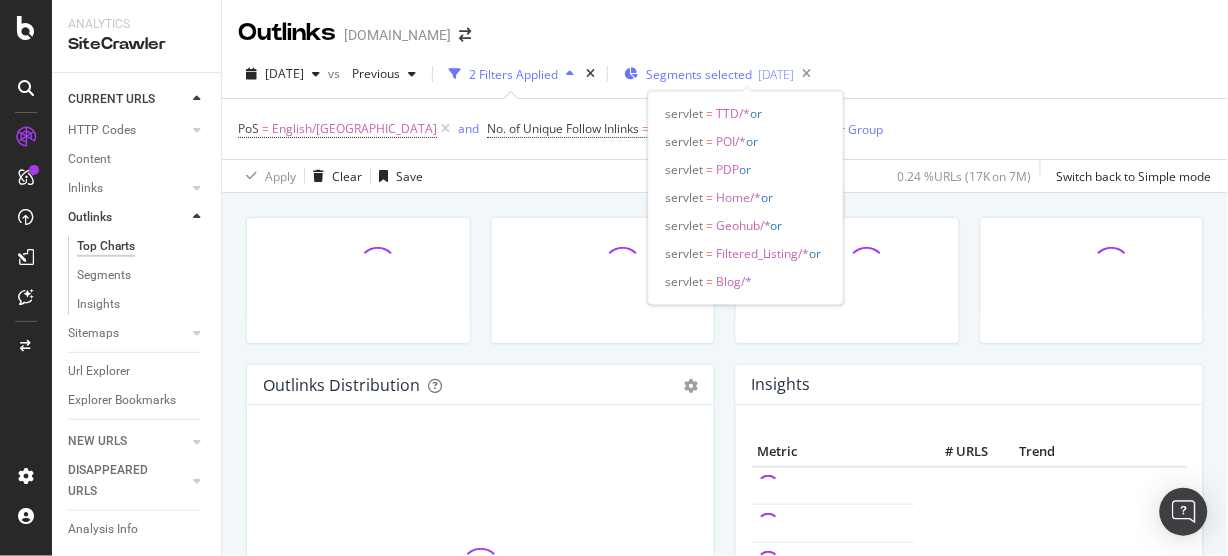 click on "Segments selected" at bounding box center [699, 74] 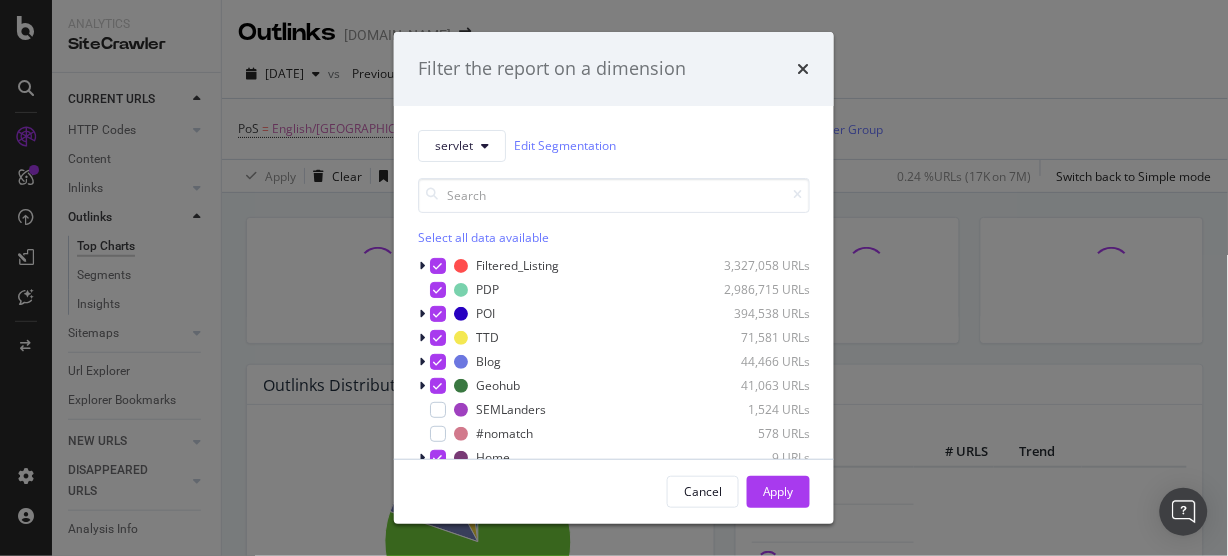 click on "Select all data available Filtered_Listing 3,327,058   URLs PDP 2,986,715   URLs POI 394,538   URLs TTD 71,581   URLs Blog 44,466   URLs Geohub 41,063   URLs SEMLanders 1,524   URLs #nomatch 578   URLs Home 9   URLs" at bounding box center [614, 323] 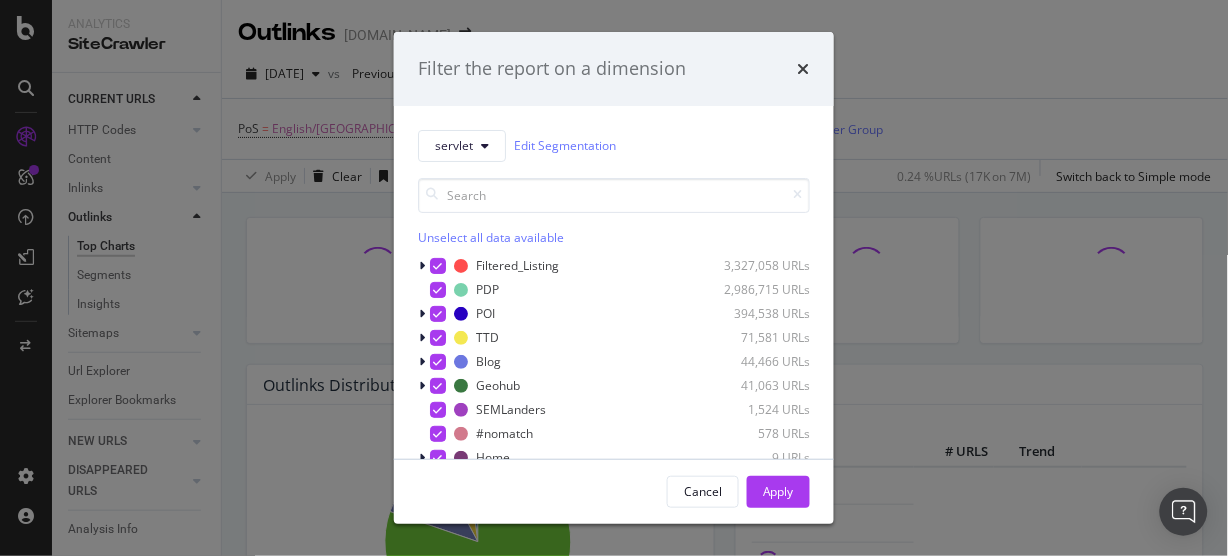click on "Unselect all data available" at bounding box center [614, 237] 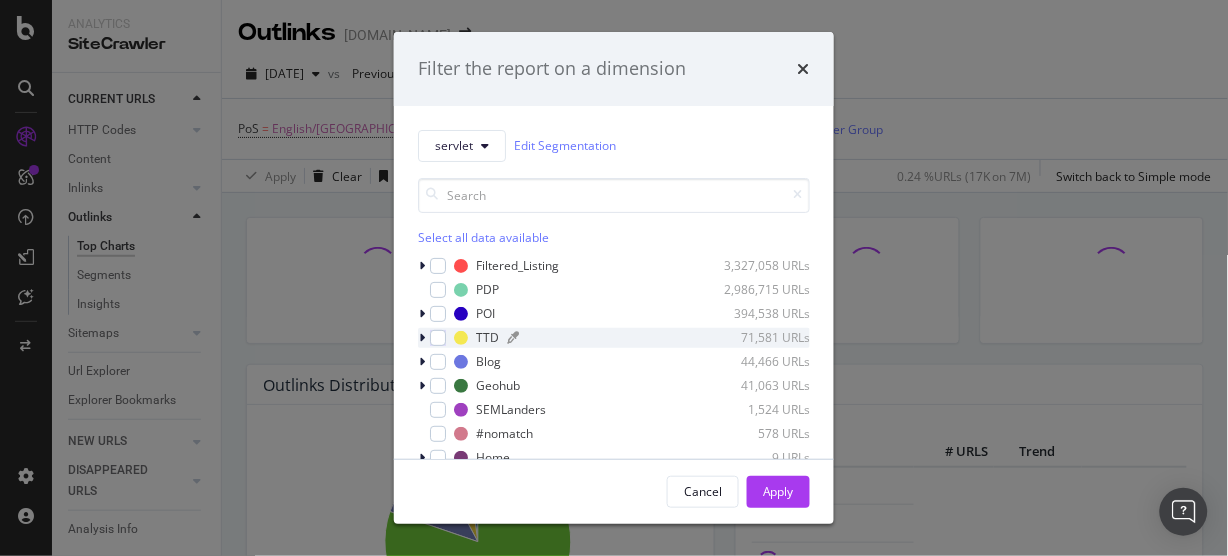drag, startPoint x: 436, startPoint y: 331, endPoint x: 456, endPoint y: 336, distance: 20.615528 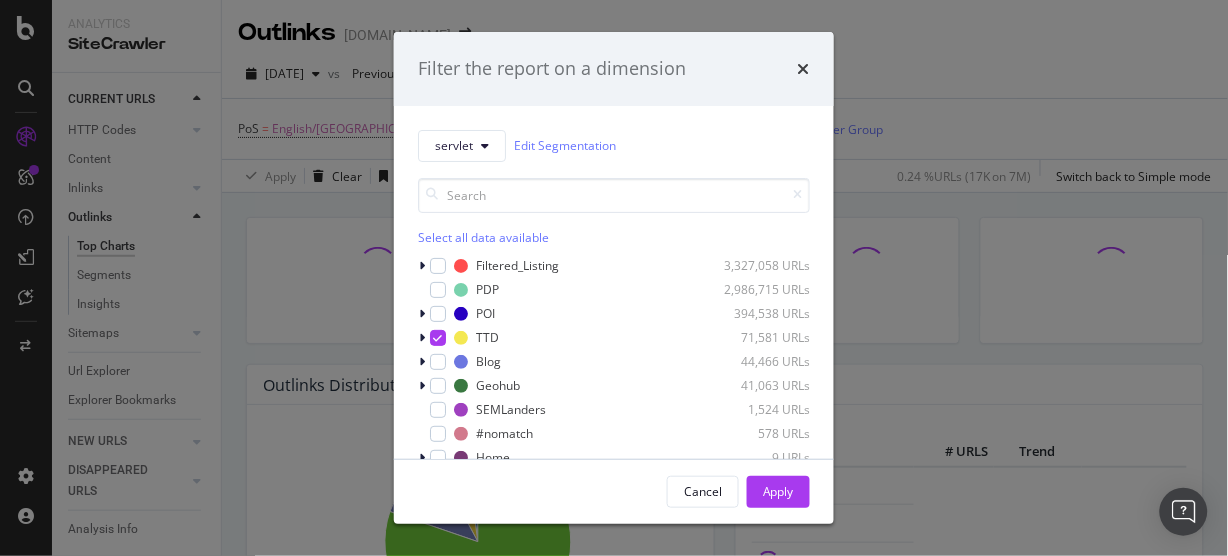 click on "Apply" at bounding box center (778, 491) 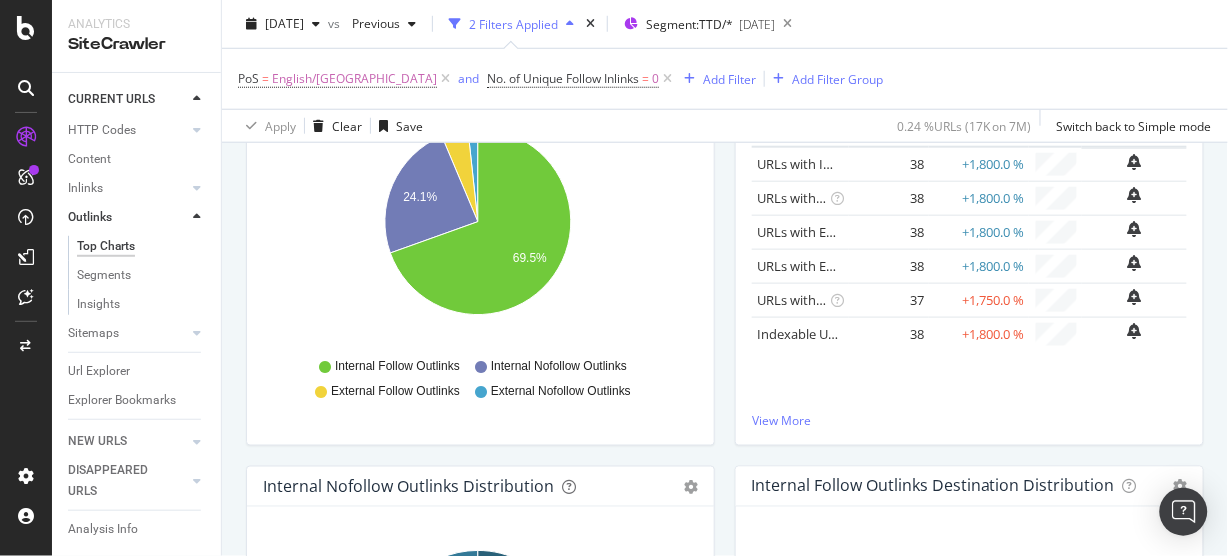 scroll, scrollTop: 213, scrollLeft: 0, axis: vertical 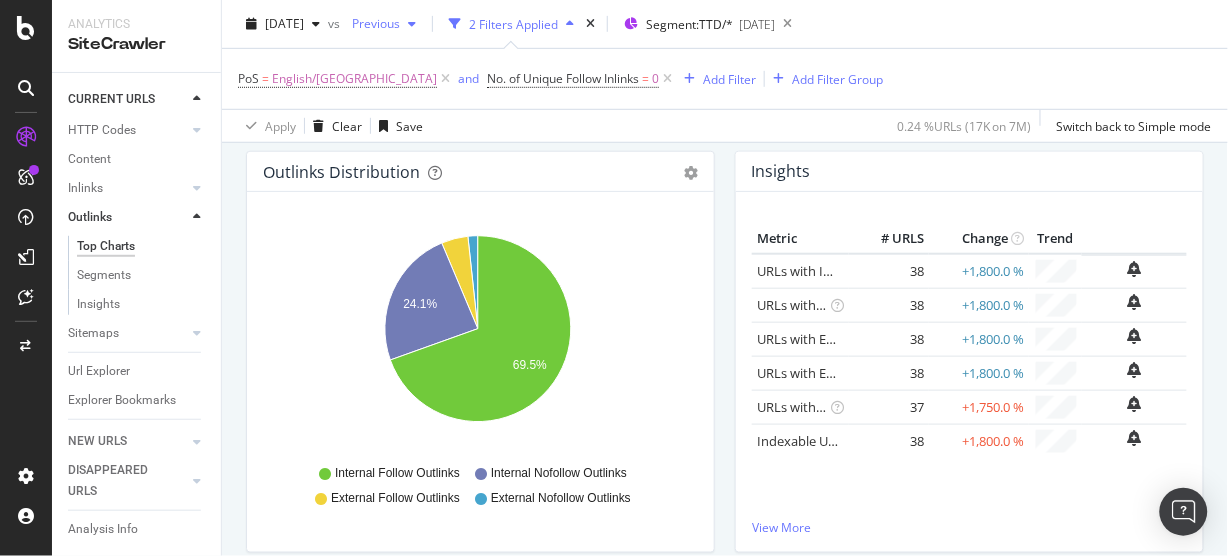 click on "Previous" at bounding box center (372, 23) 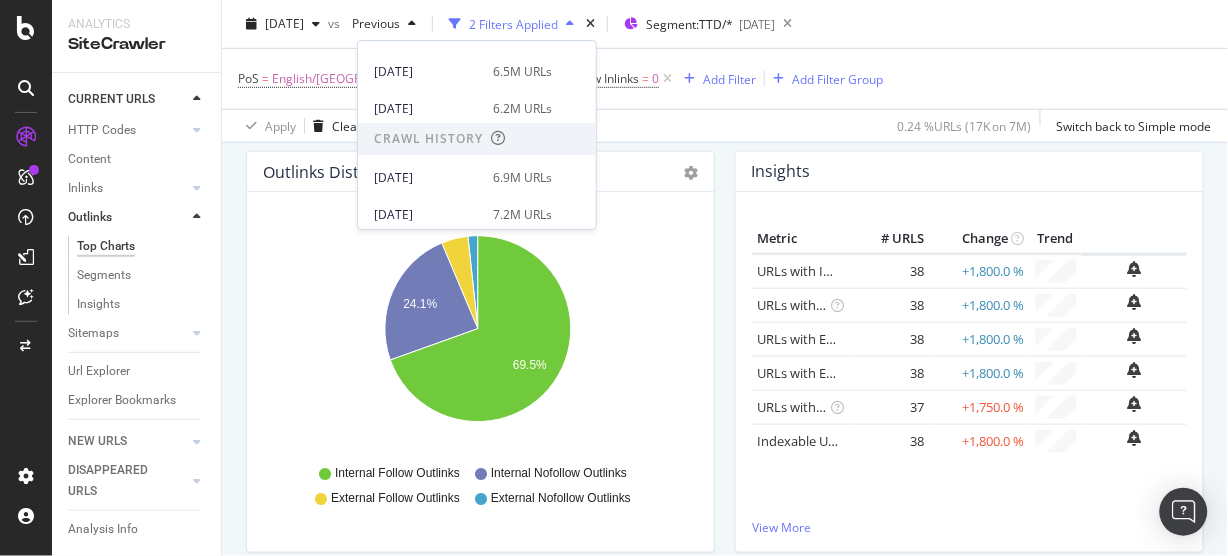 scroll, scrollTop: 426, scrollLeft: 0, axis: vertical 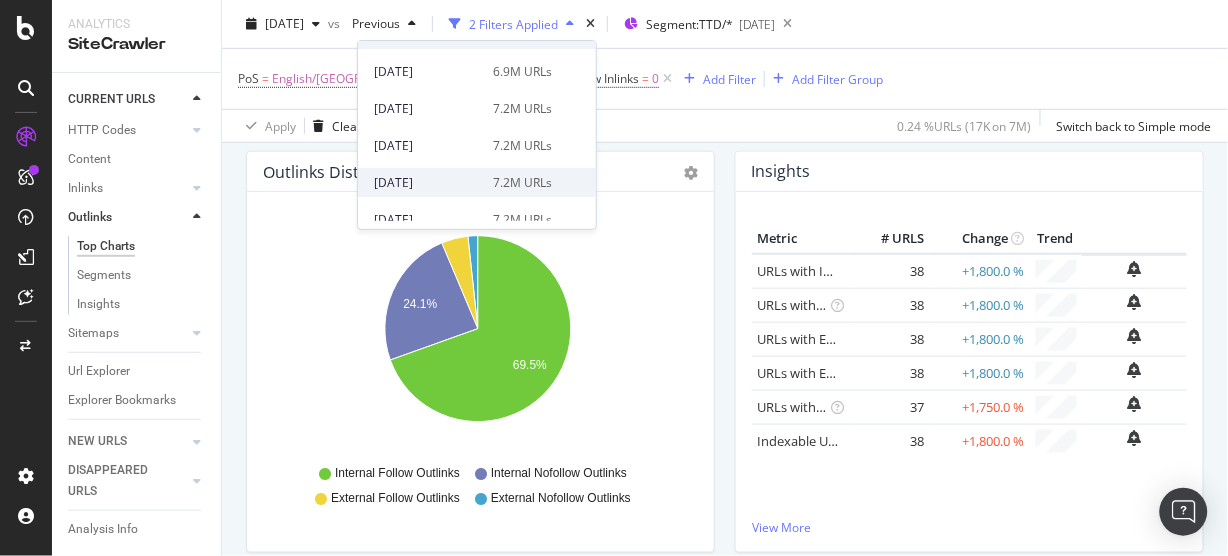click on "[DATE]" at bounding box center [427, 183] 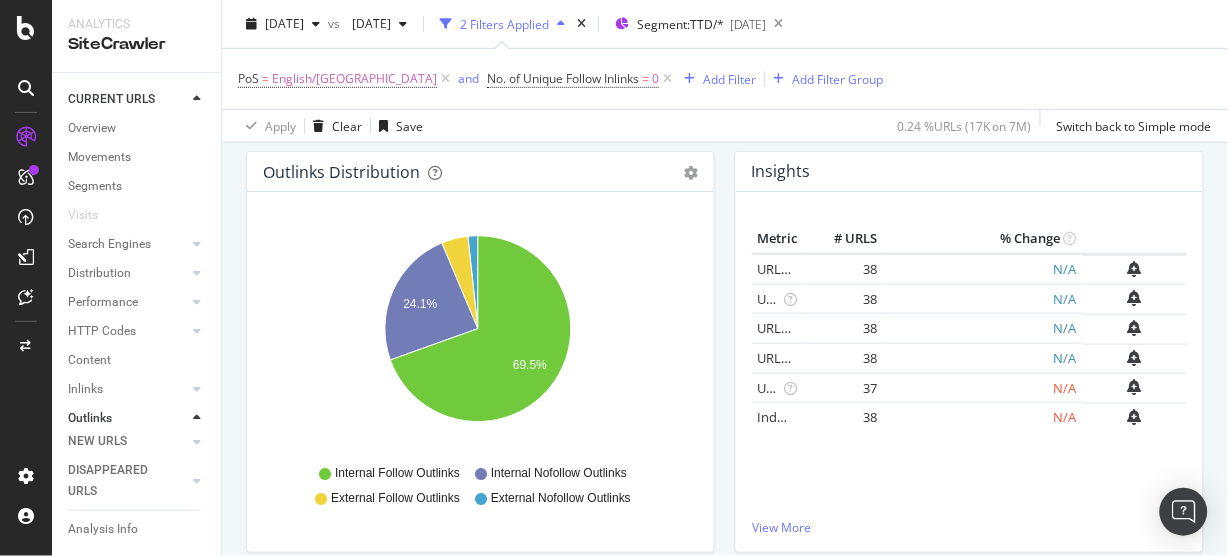 scroll, scrollTop: 106, scrollLeft: 0, axis: vertical 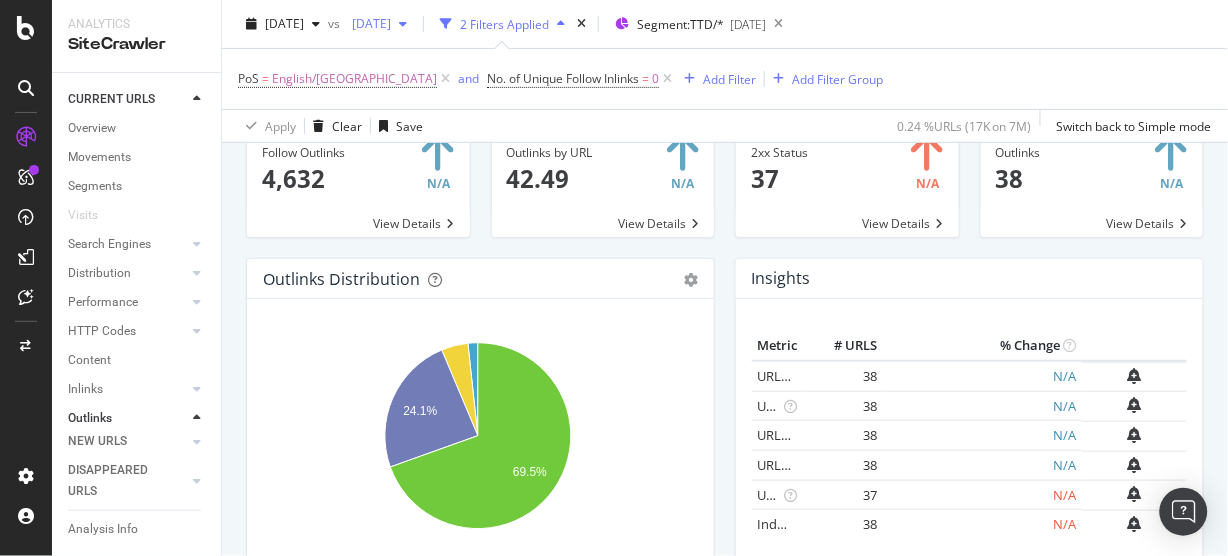 click on "[DATE]" at bounding box center (367, 23) 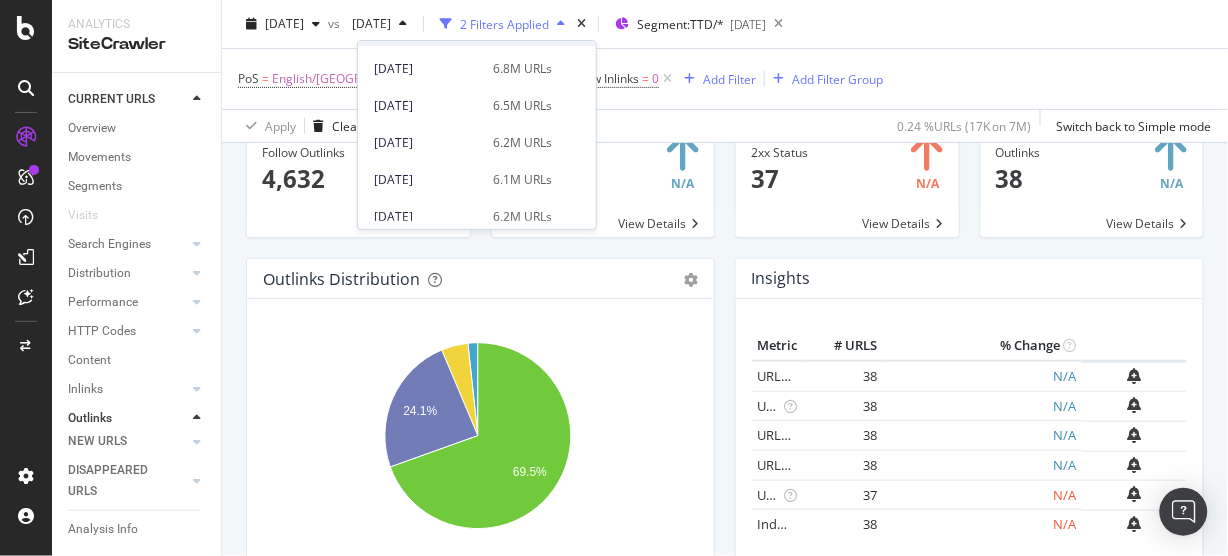 scroll, scrollTop: 106, scrollLeft: 0, axis: vertical 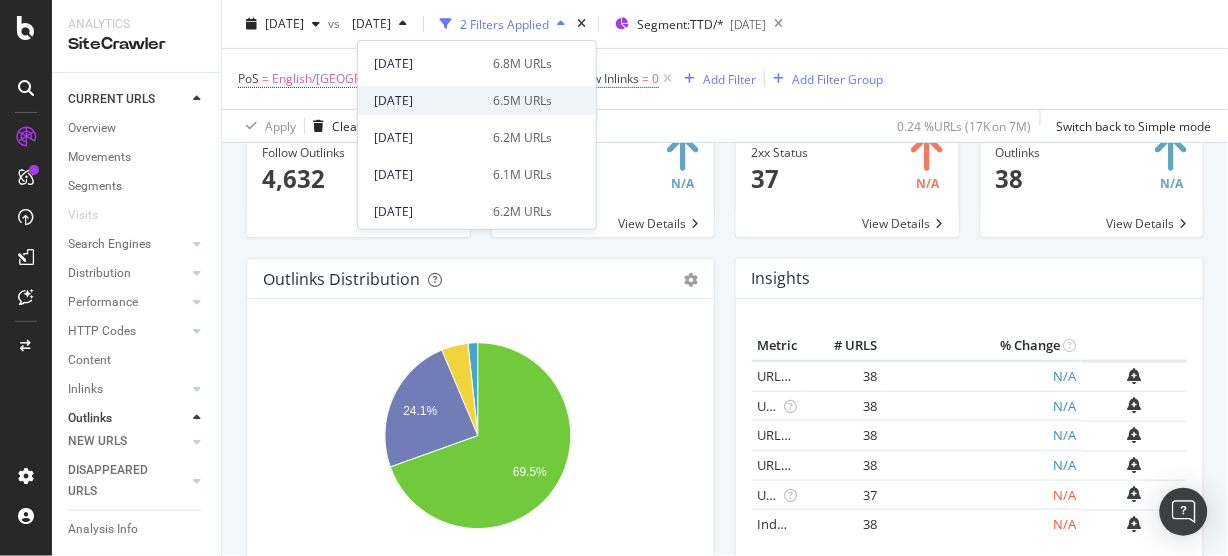 click on "[DATE]" at bounding box center (427, 101) 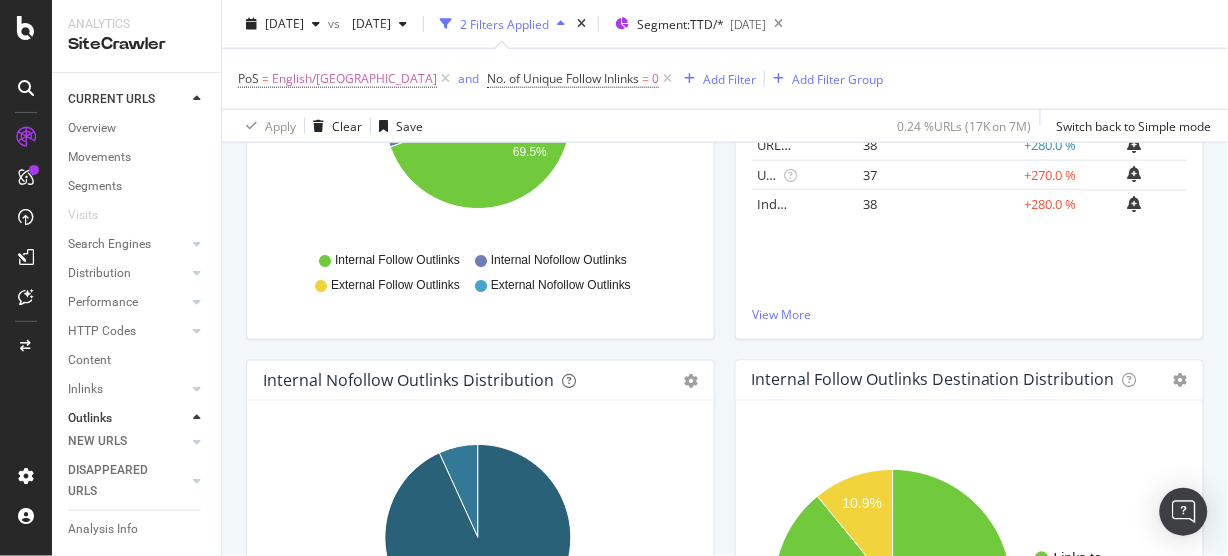 scroll, scrollTop: 640, scrollLeft: 0, axis: vertical 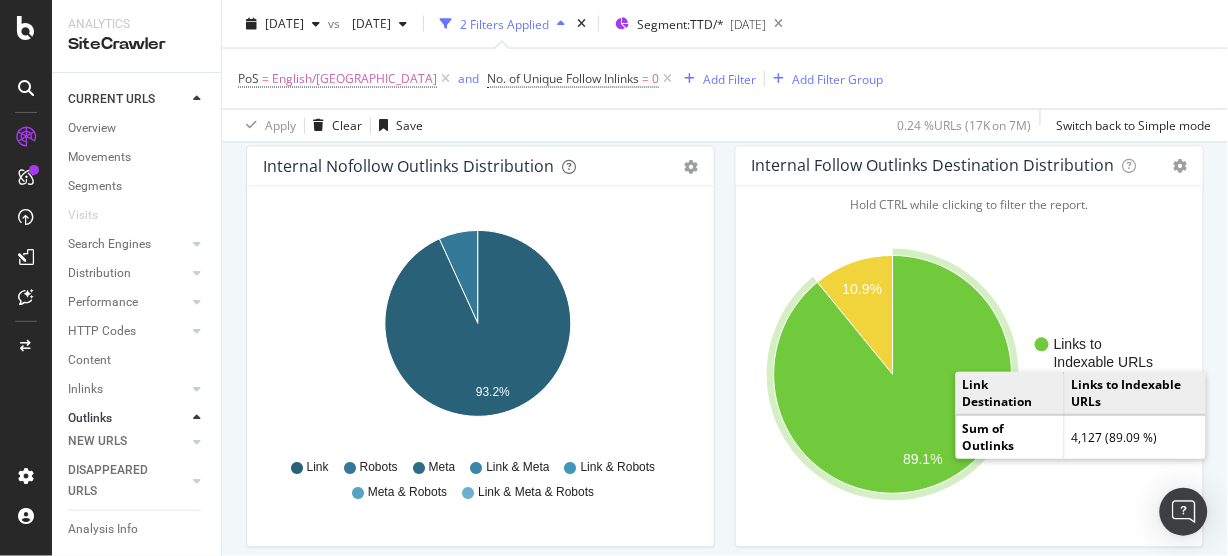 click 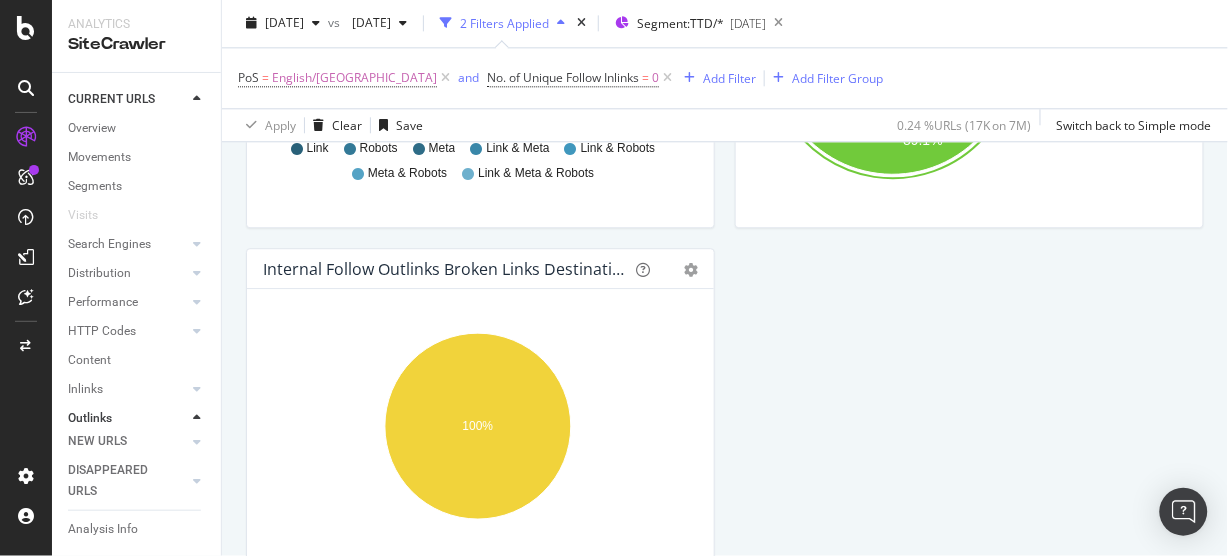 scroll, scrollTop: 746, scrollLeft: 0, axis: vertical 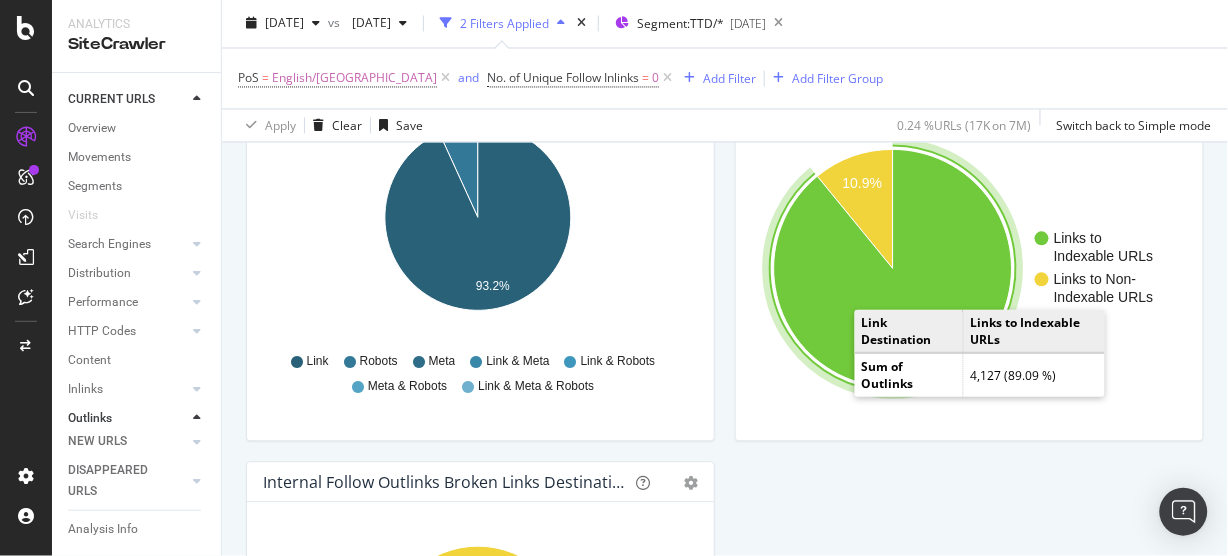 click 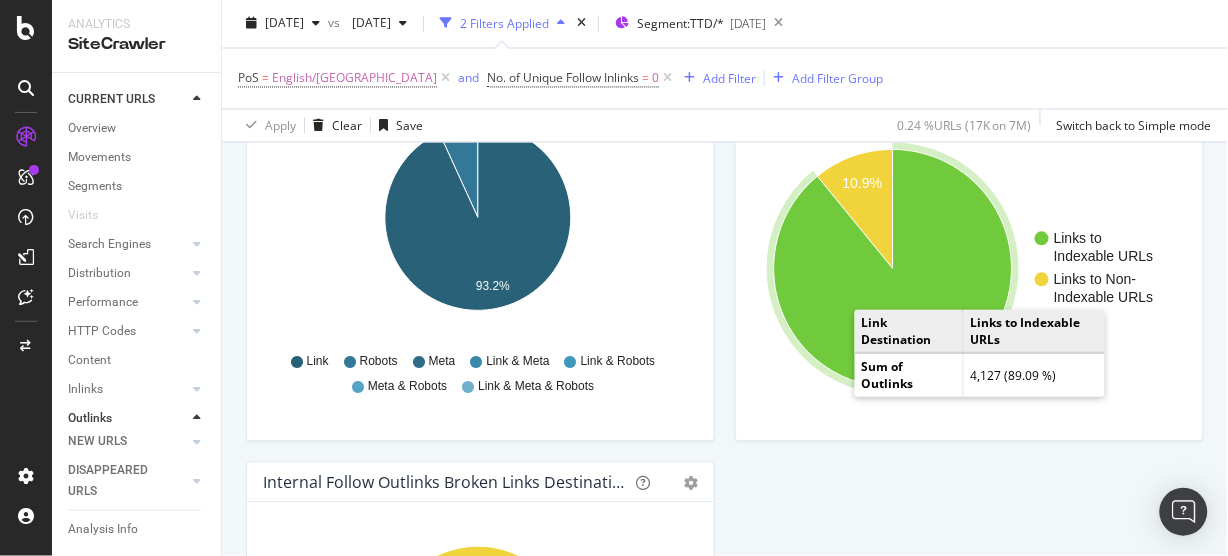 scroll, scrollTop: 640, scrollLeft: 0, axis: vertical 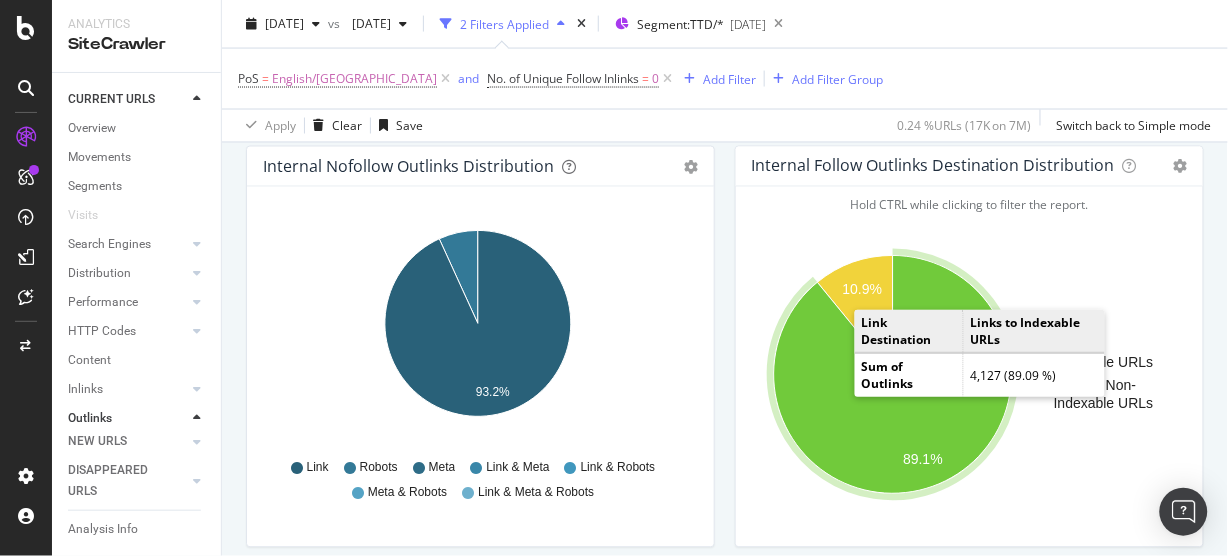 click 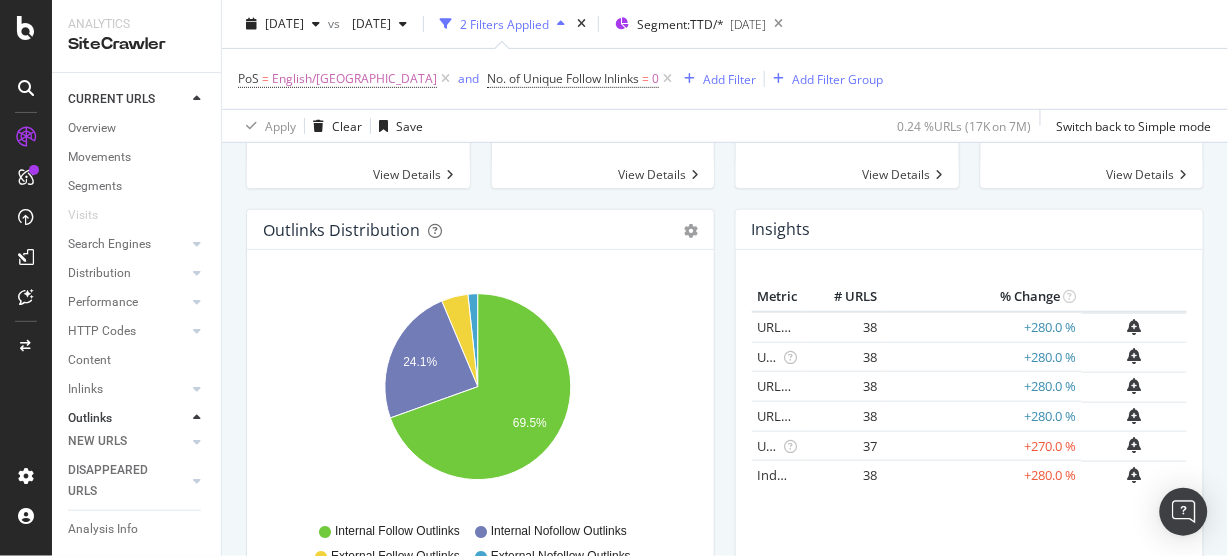 scroll, scrollTop: 213, scrollLeft: 0, axis: vertical 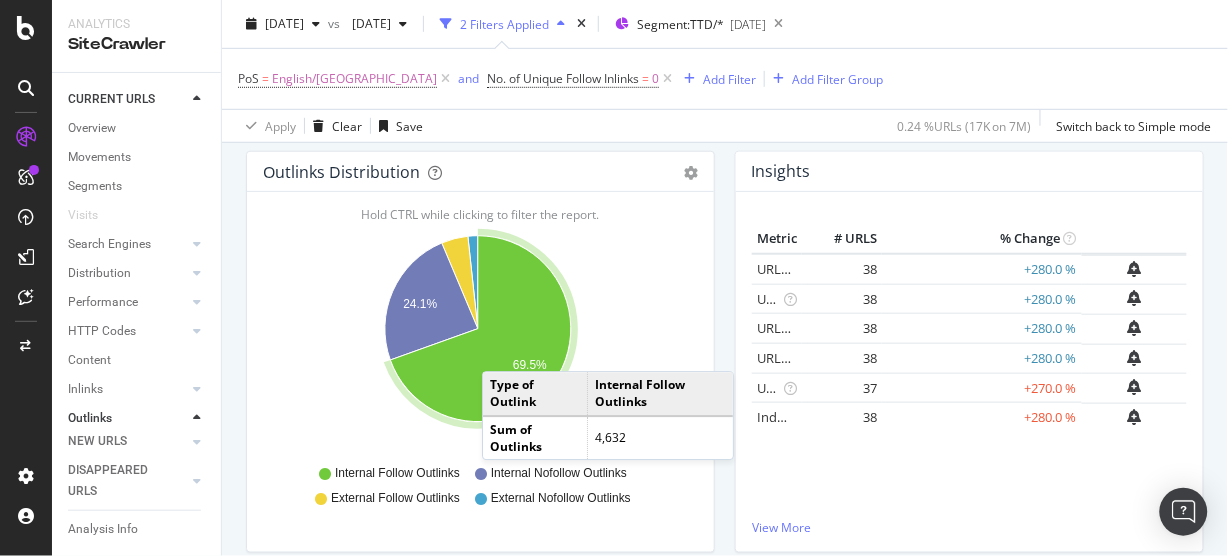 click 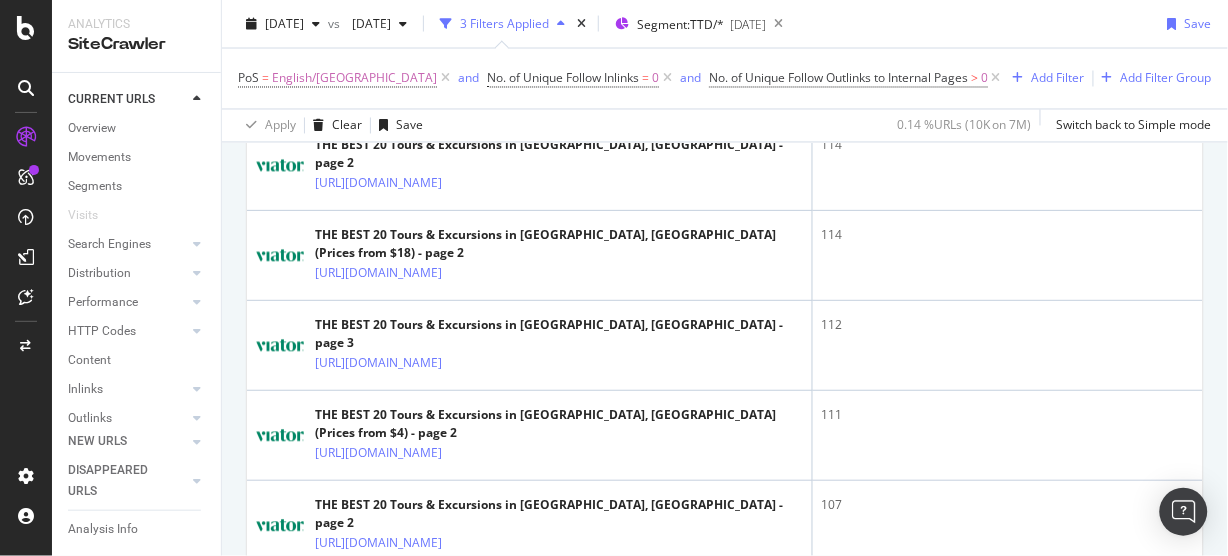 scroll, scrollTop: 2133, scrollLeft: 0, axis: vertical 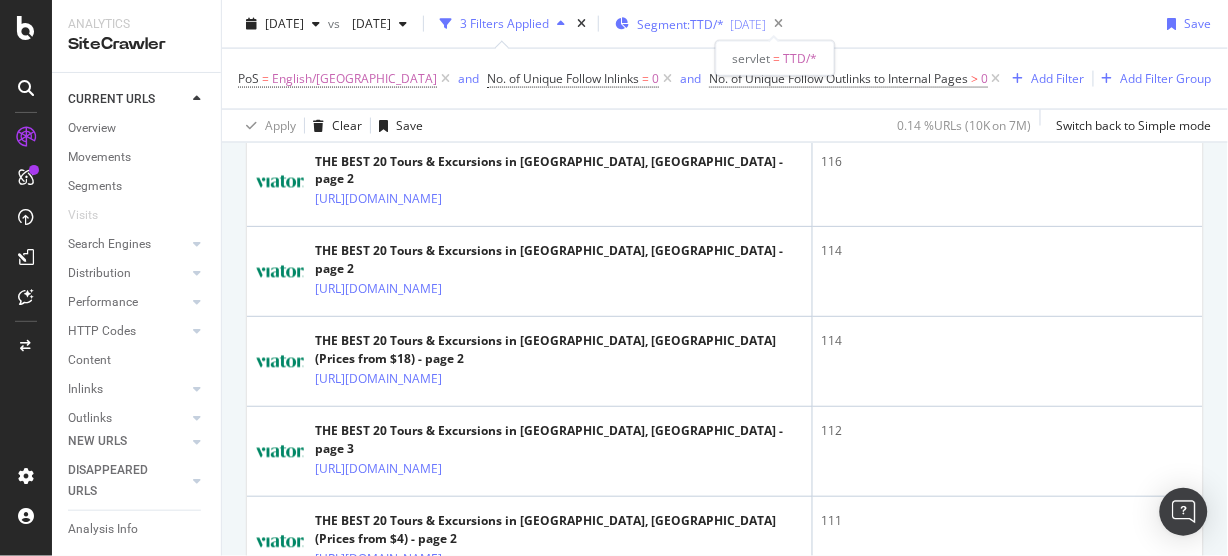 click on "Segment:  TTD/*" at bounding box center (680, 24) 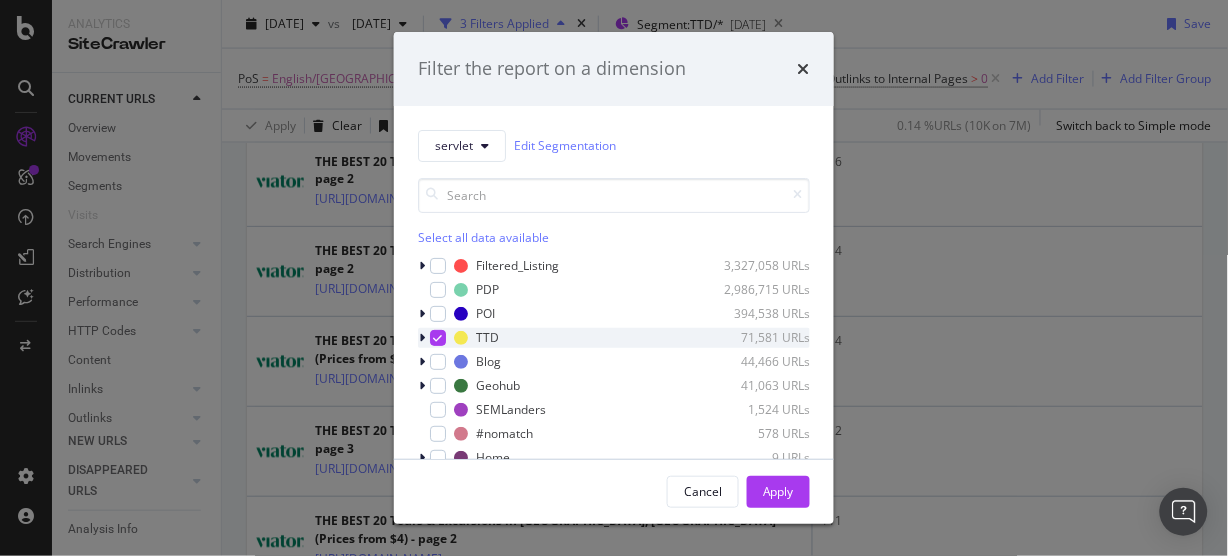 click at bounding box center (424, 338) 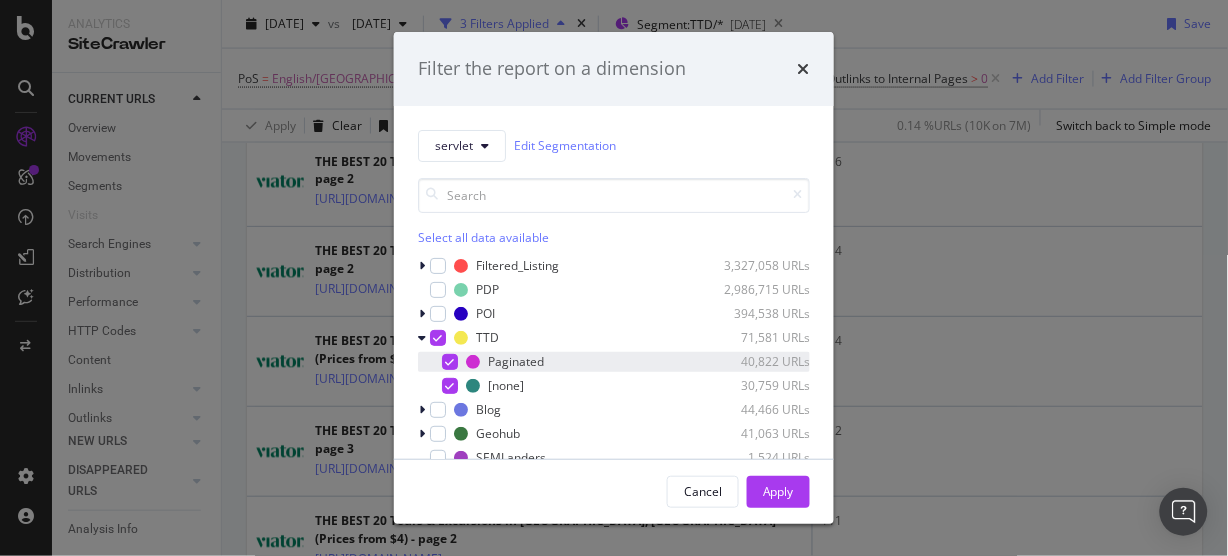 click at bounding box center (450, 362) 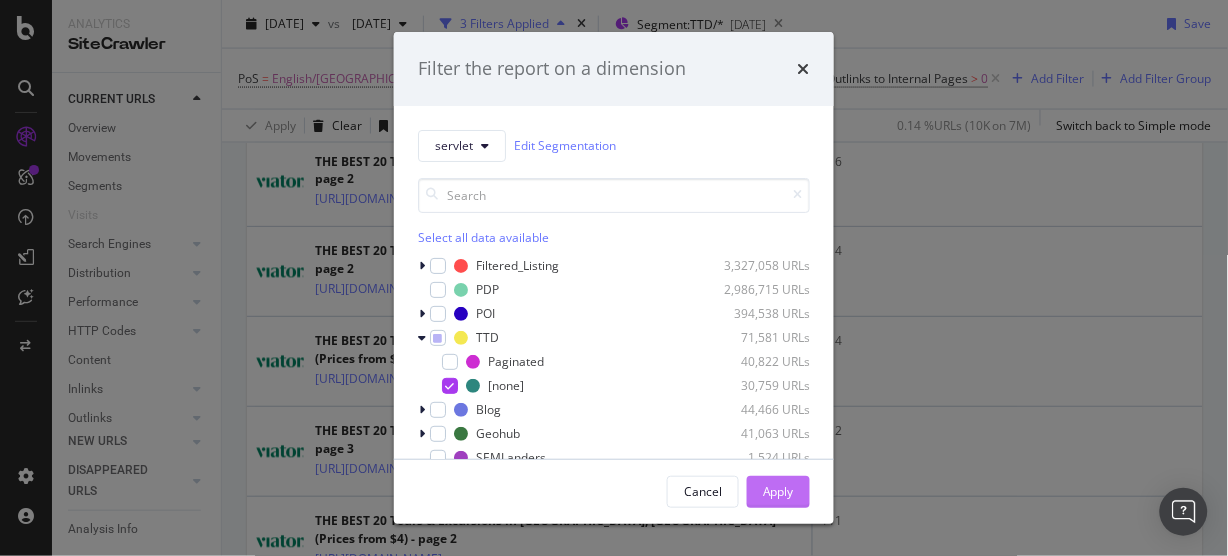 click on "Apply" at bounding box center [778, 491] 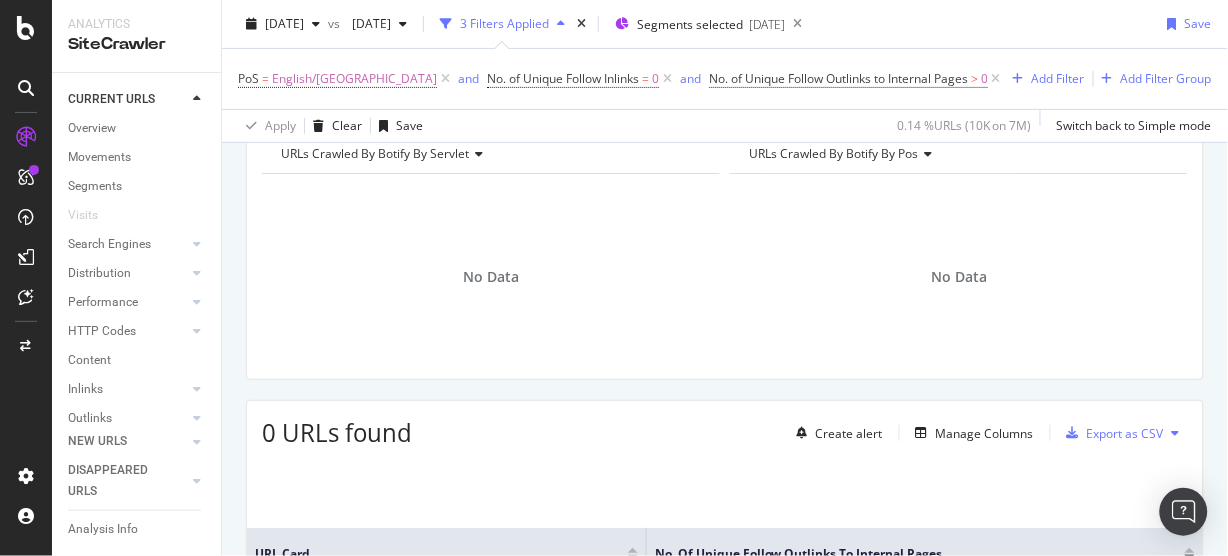 scroll, scrollTop: 0, scrollLeft: 0, axis: both 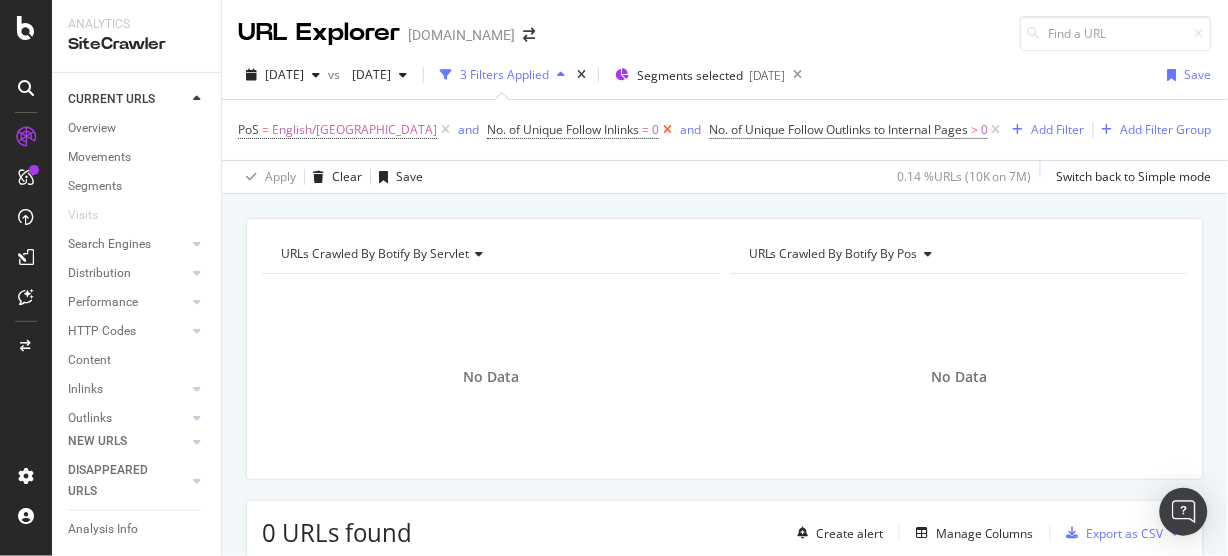 click at bounding box center (667, 130) 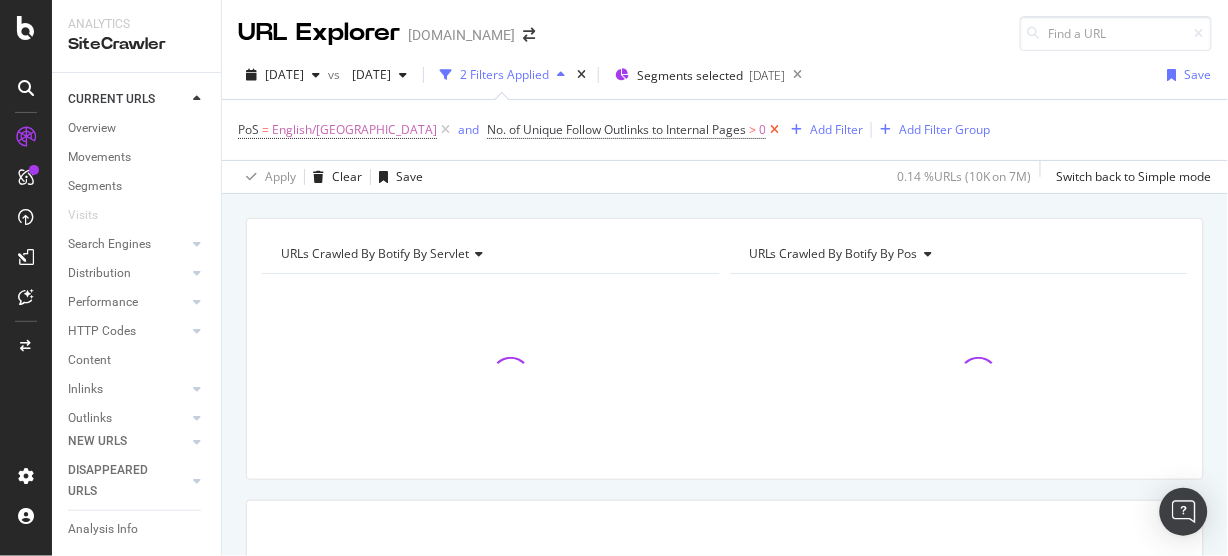 click at bounding box center (774, 130) 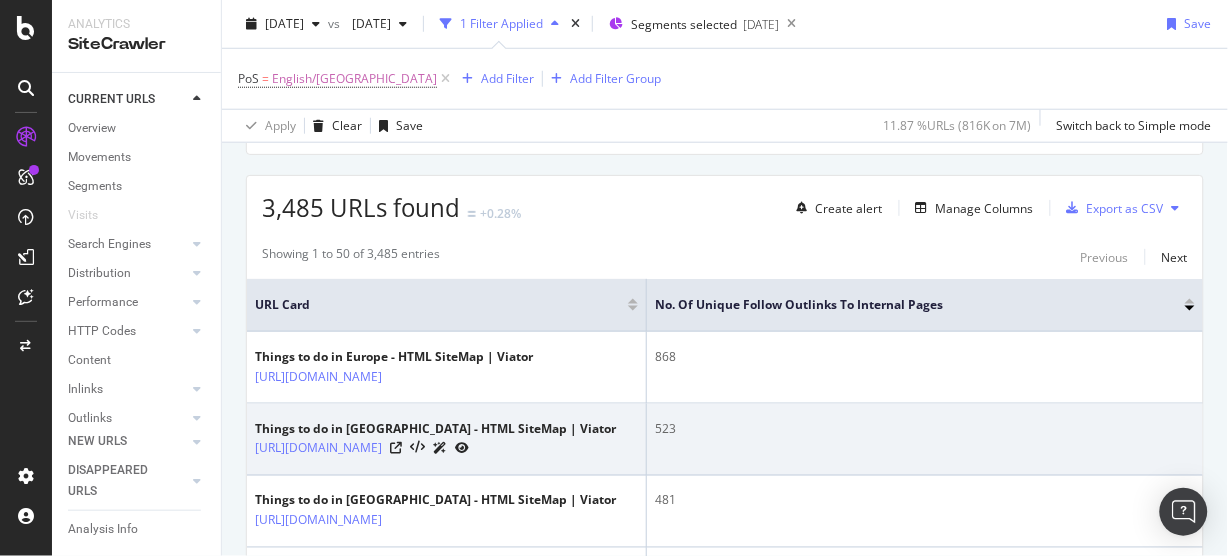 scroll, scrollTop: 320, scrollLeft: 0, axis: vertical 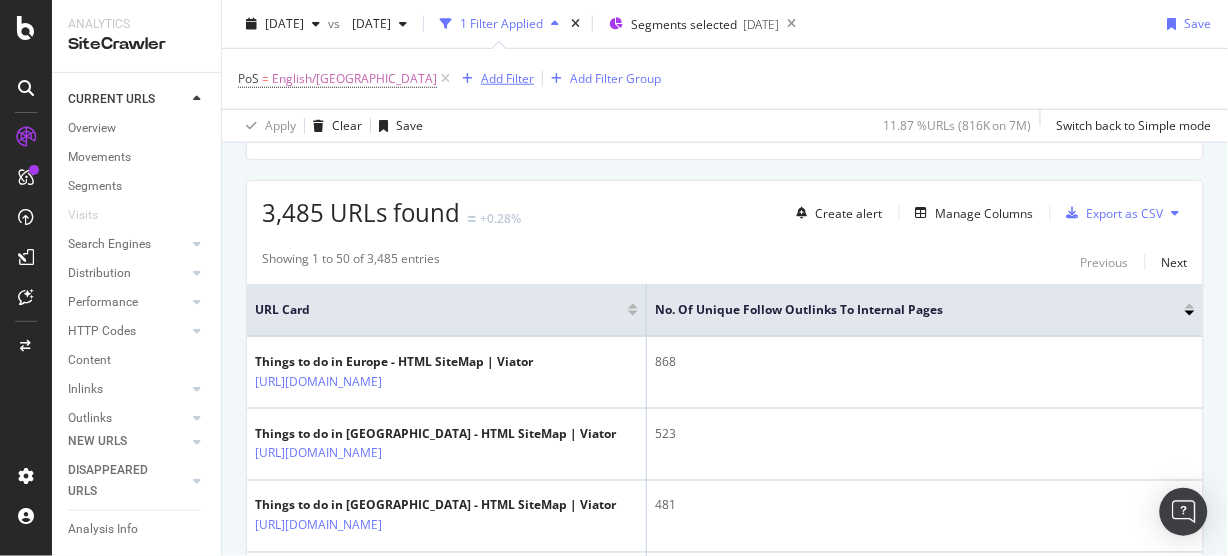 click on "Add Filter" at bounding box center (507, 78) 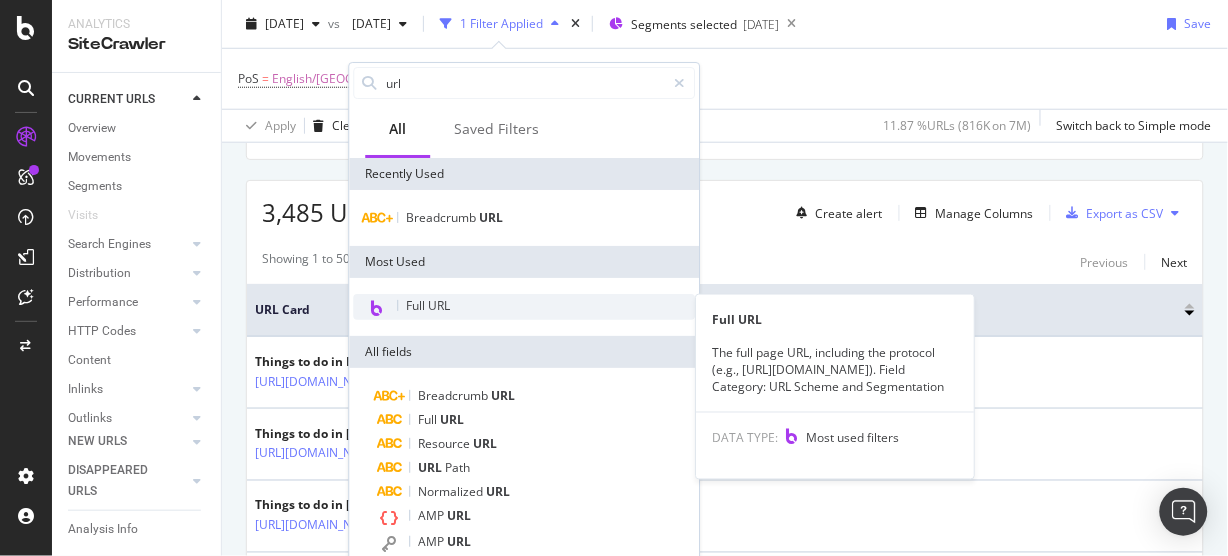type on "url" 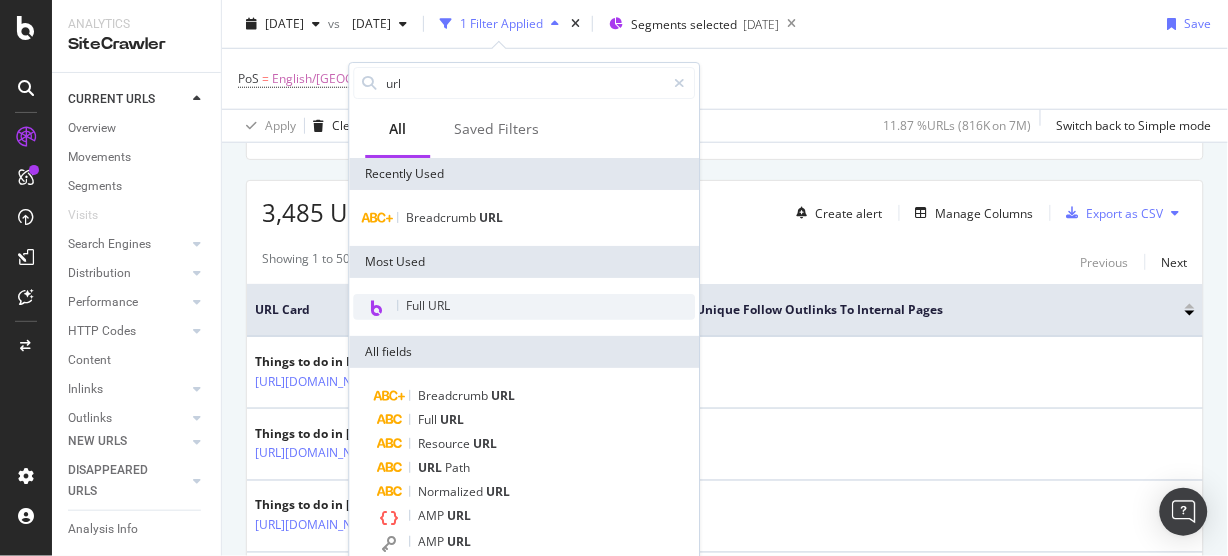click on "Full URL" at bounding box center [428, 305] 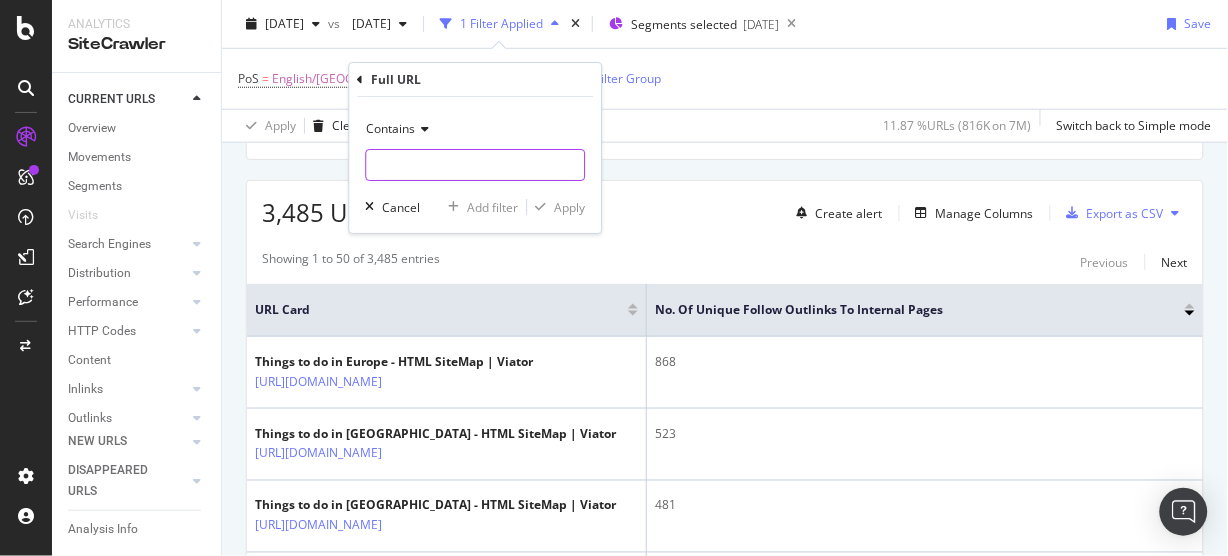 click at bounding box center [475, 165] 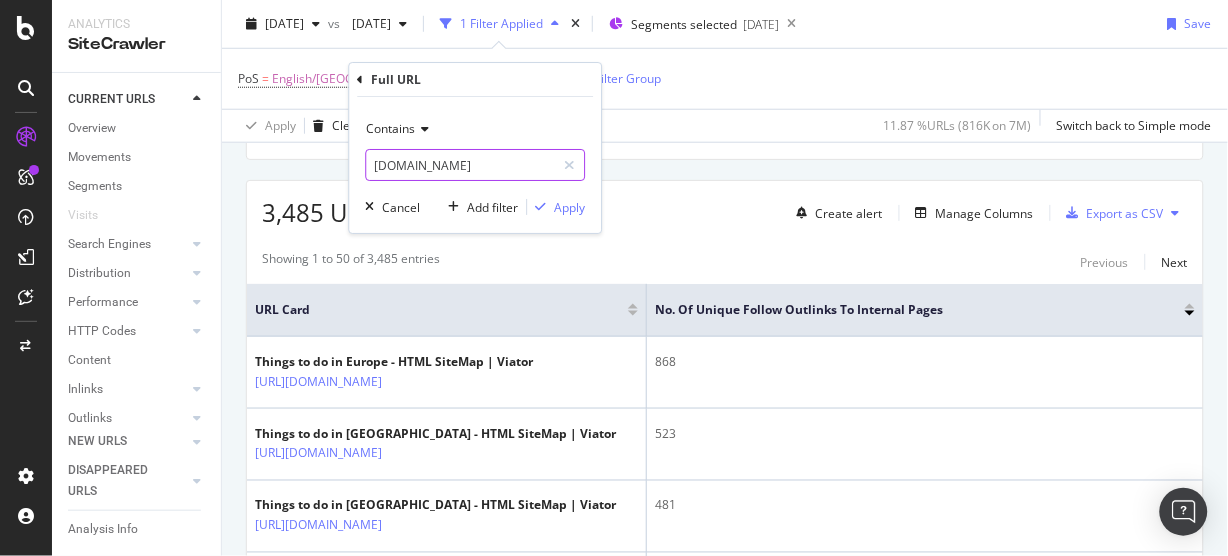 type on "tor.com/" 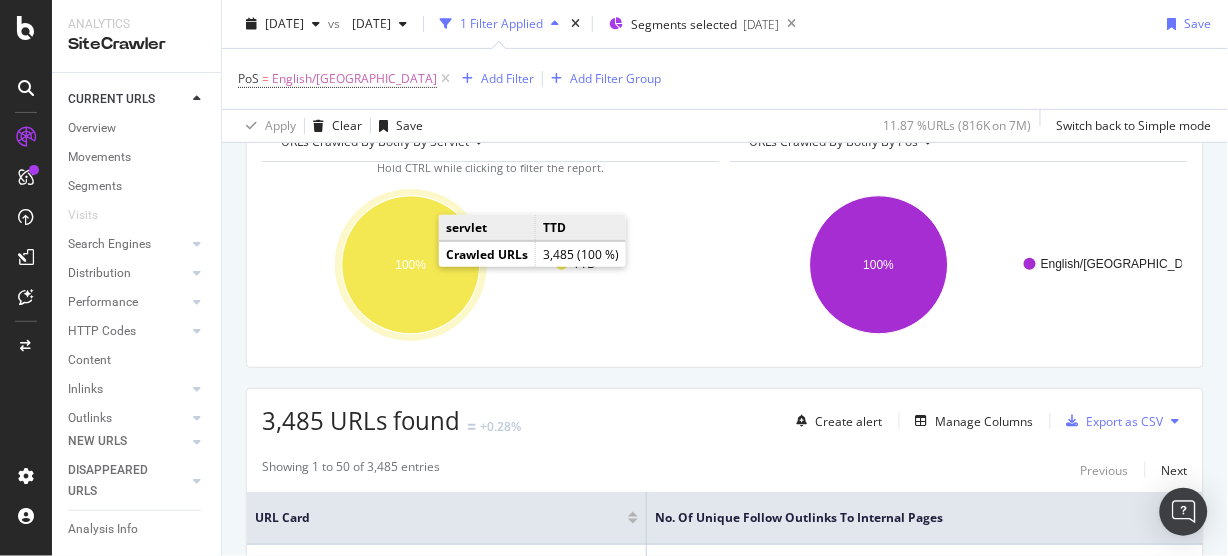 scroll, scrollTop: 106, scrollLeft: 0, axis: vertical 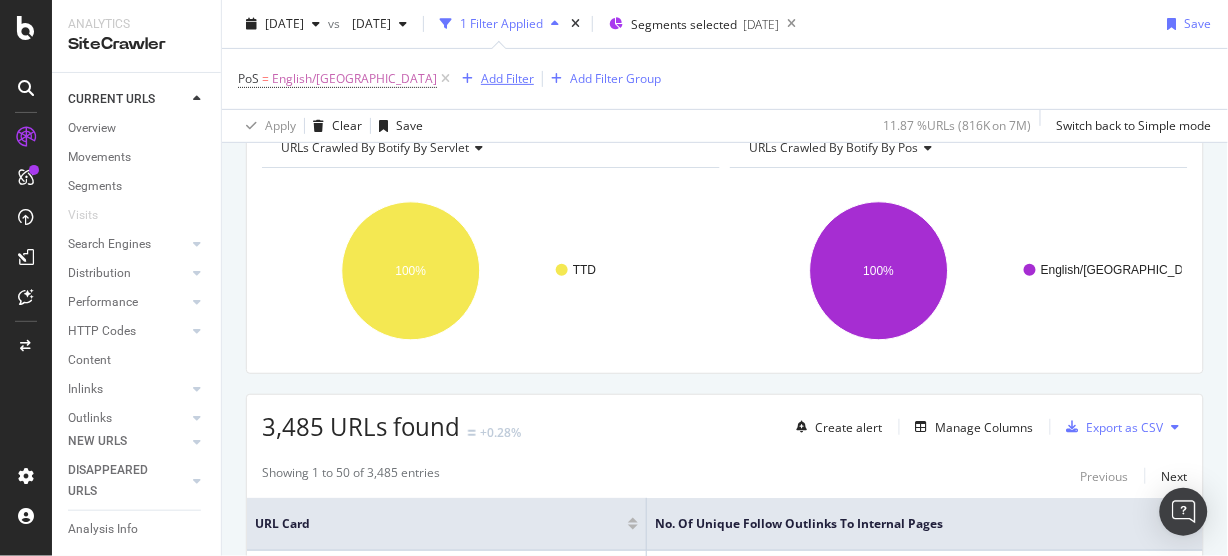 click on "Add Filter" at bounding box center [494, 79] 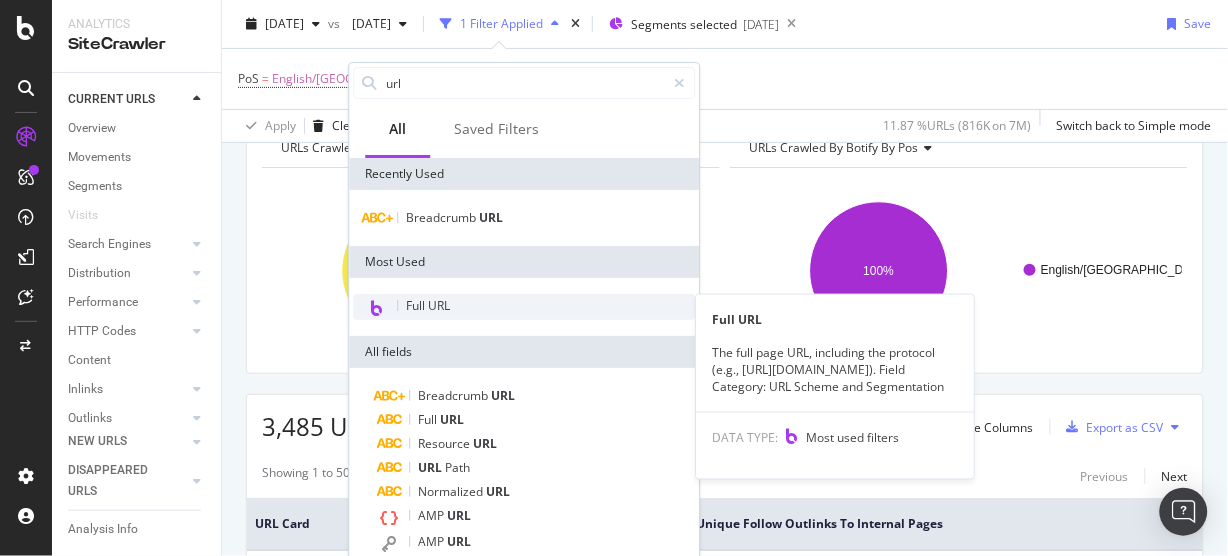 click on "Full URL" at bounding box center (428, 305) 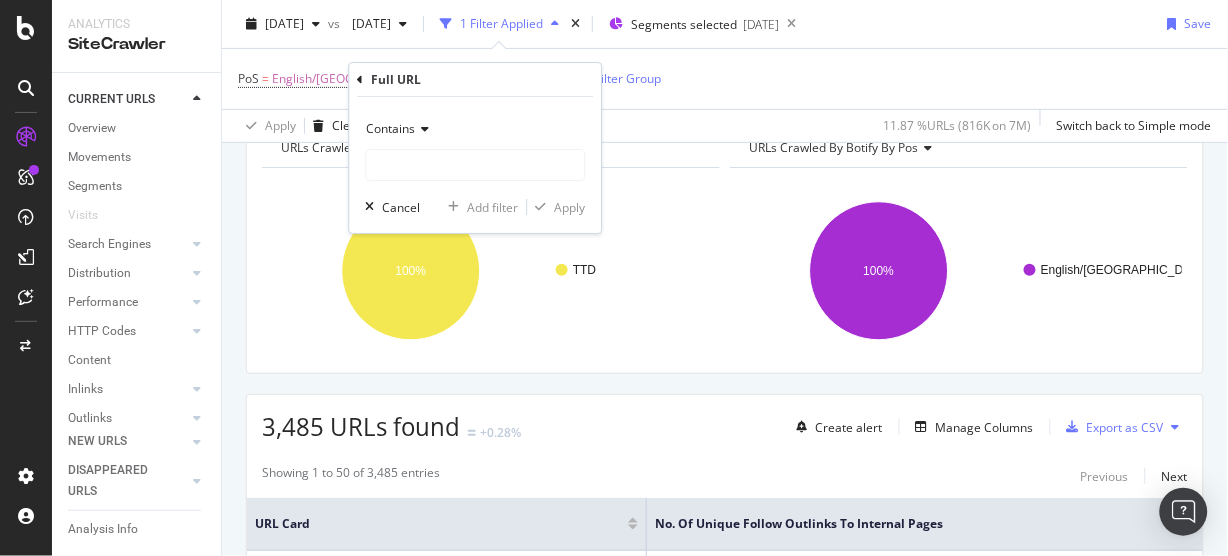 click at bounding box center [422, 129] 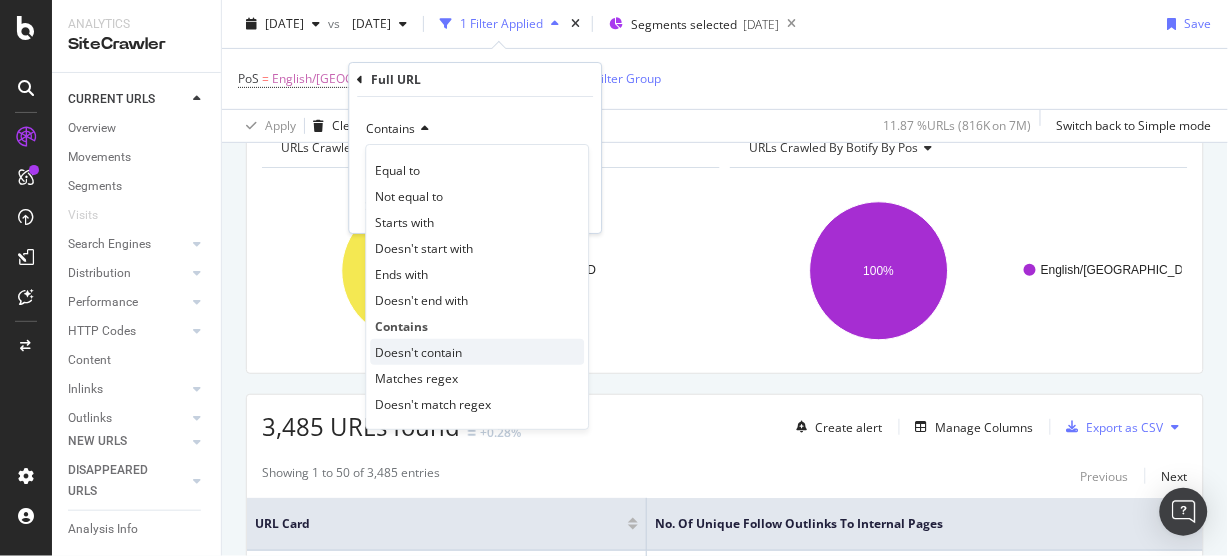 click on "Doesn't contain" at bounding box center (418, 352) 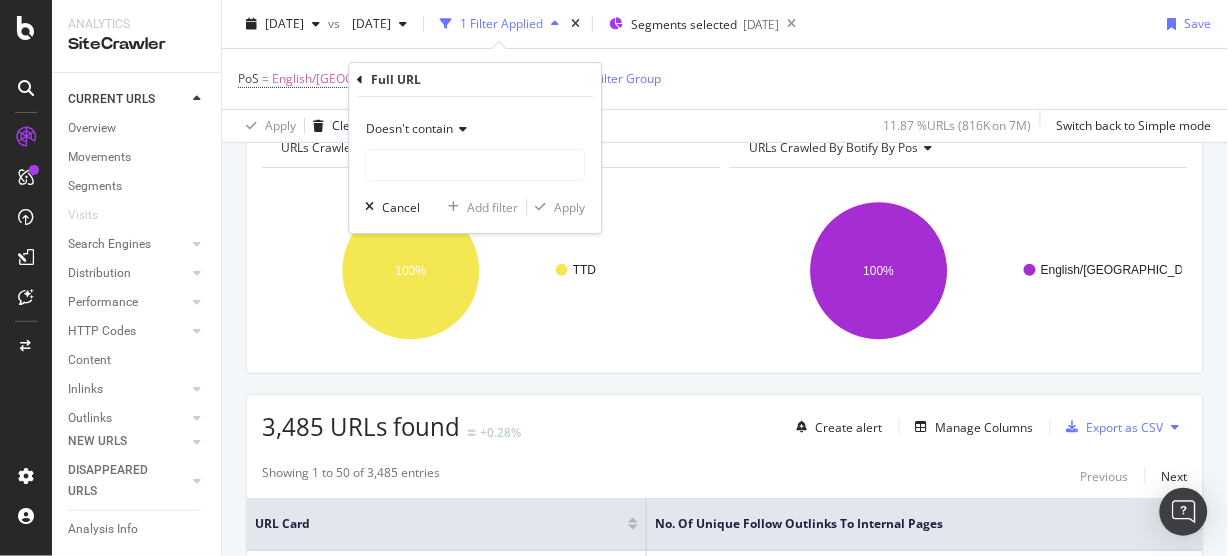 click on "Doesn't contain Cancel Add filter Apply" at bounding box center [475, 165] 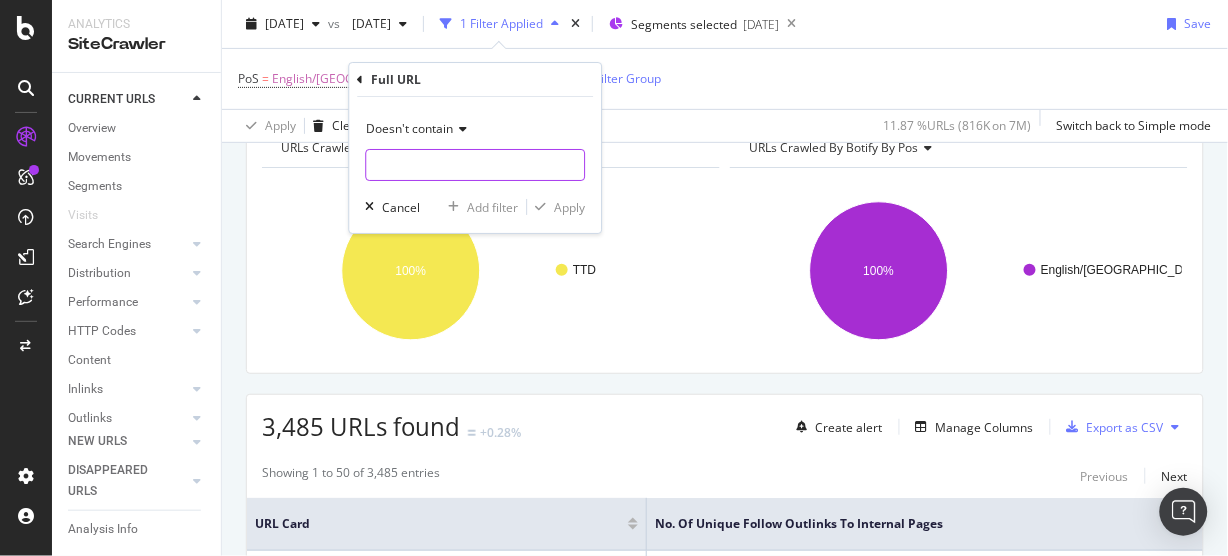 click at bounding box center (475, 165) 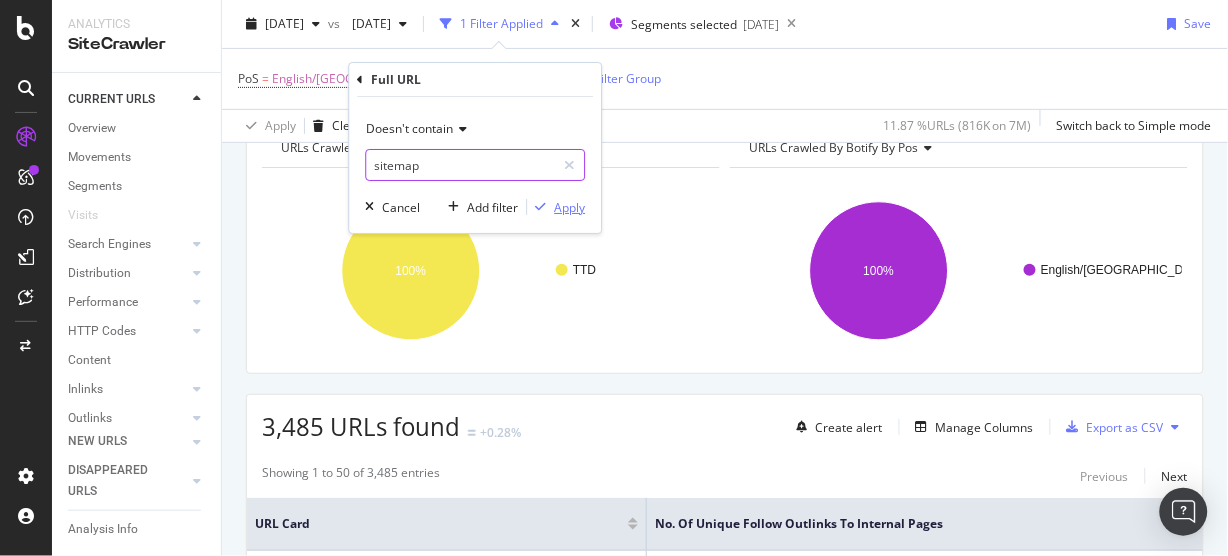 type on "sitemap" 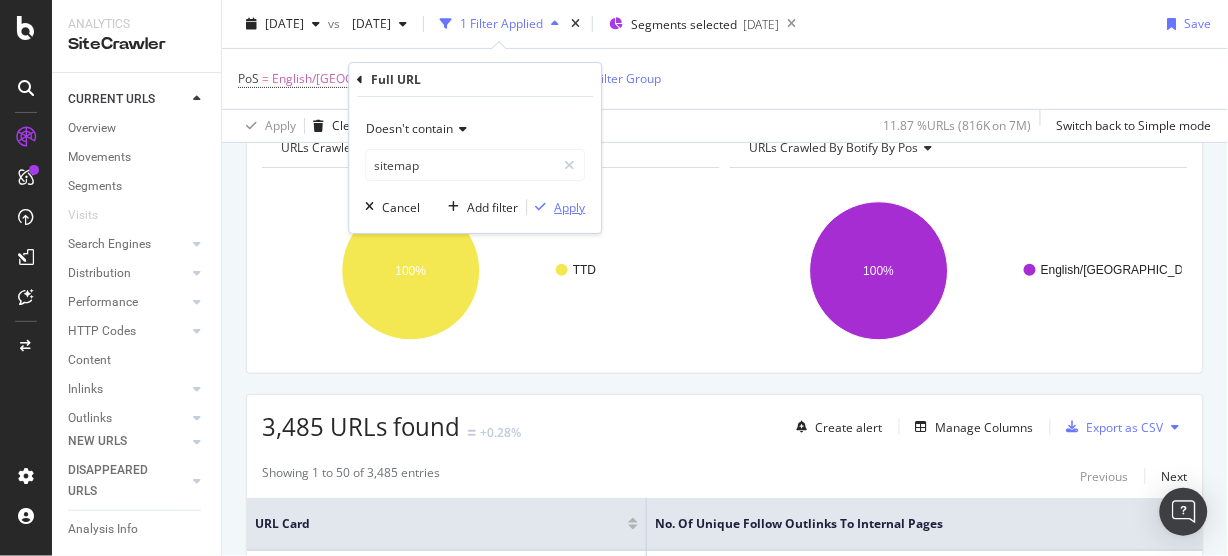 click at bounding box center [540, 207] 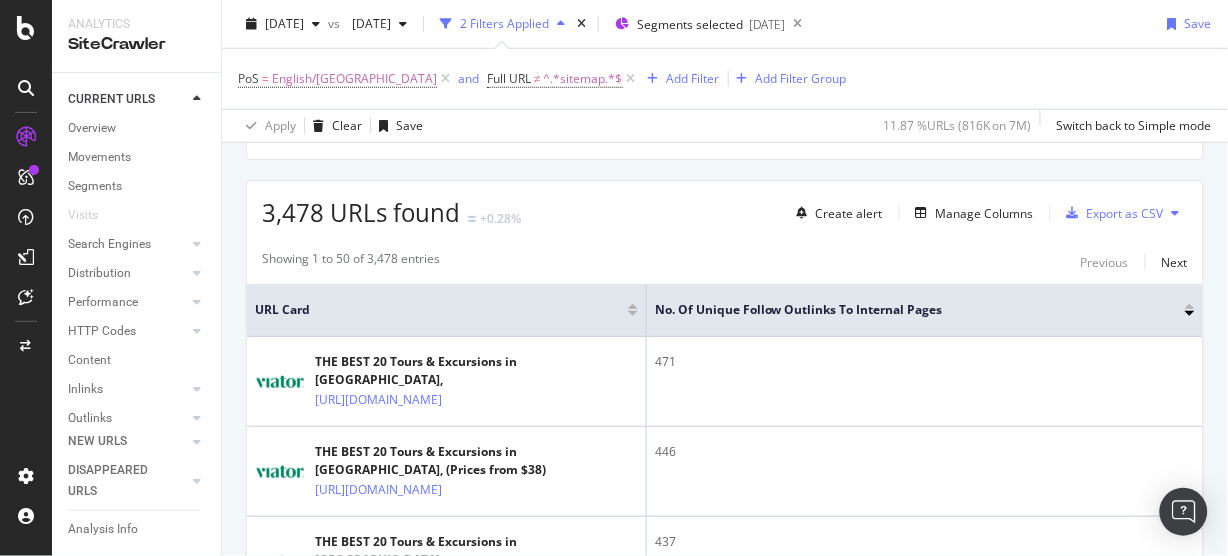 scroll, scrollTop: 213, scrollLeft: 0, axis: vertical 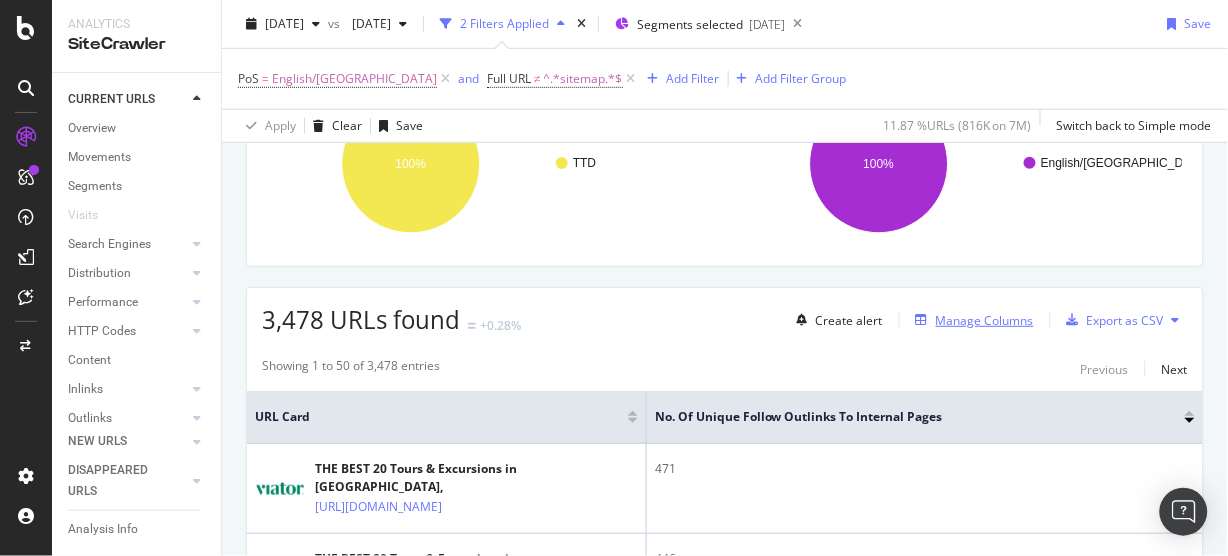 click on "Manage Columns" at bounding box center [985, 320] 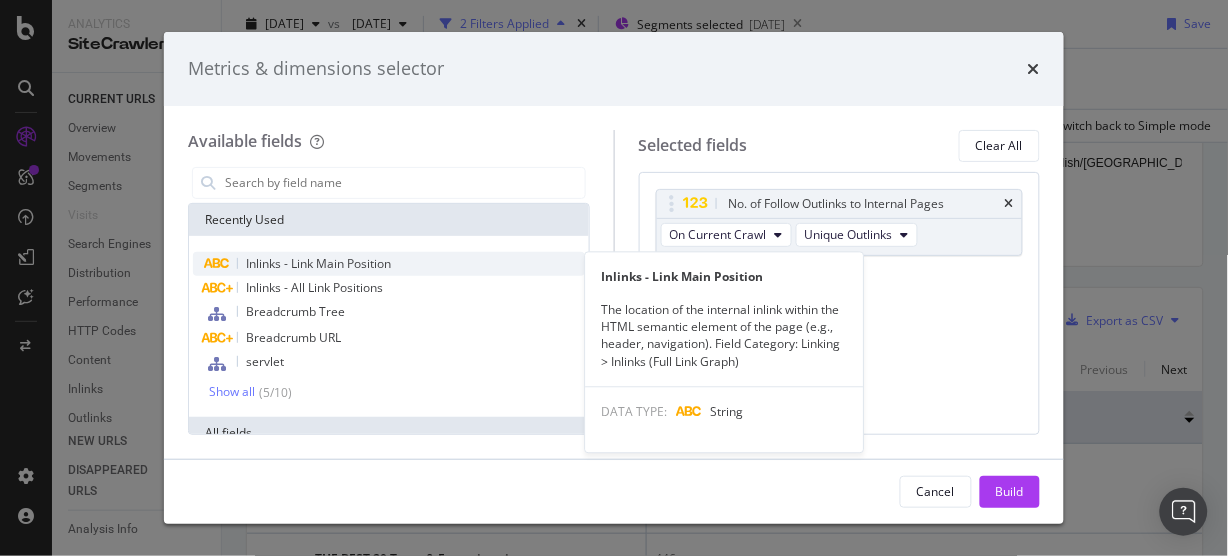click on "Inlinks - Link Main Position" at bounding box center [318, 263] 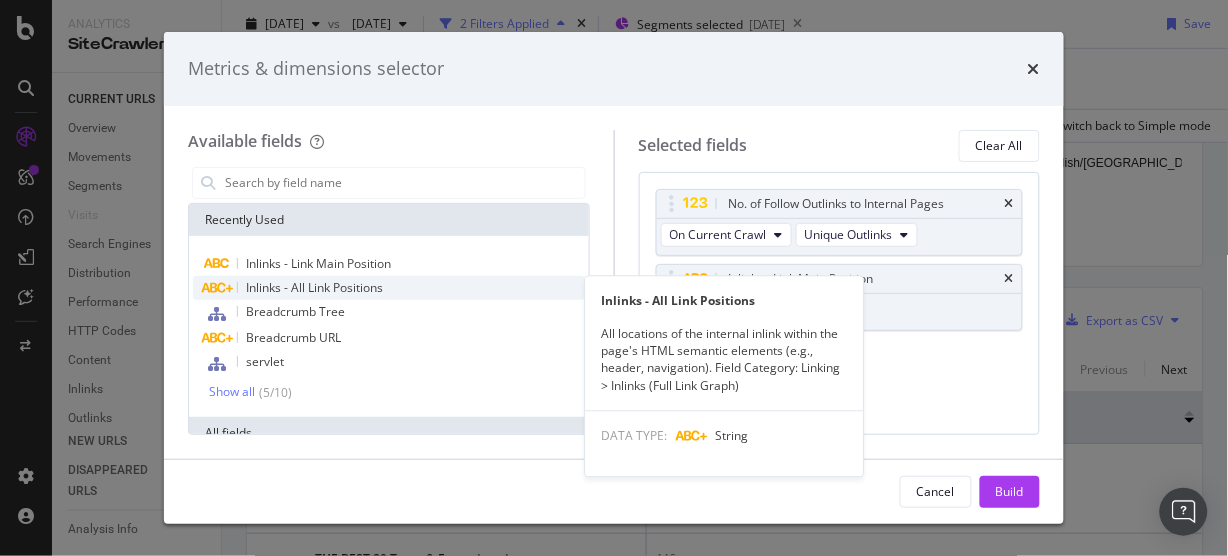 click on "Inlinks - All Link Positions" at bounding box center (314, 287) 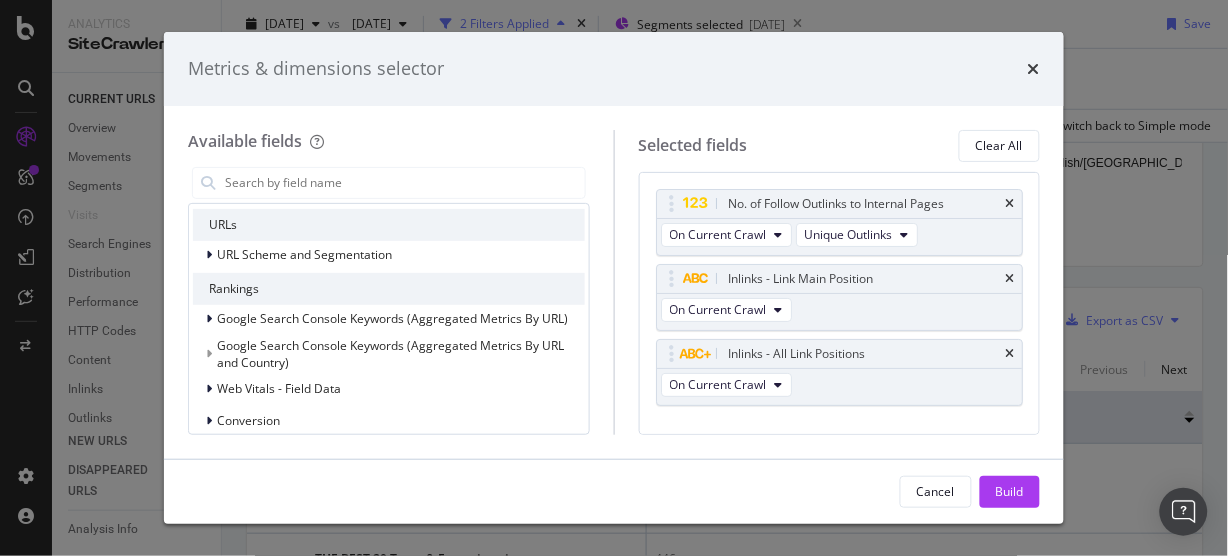 scroll, scrollTop: 0, scrollLeft: 0, axis: both 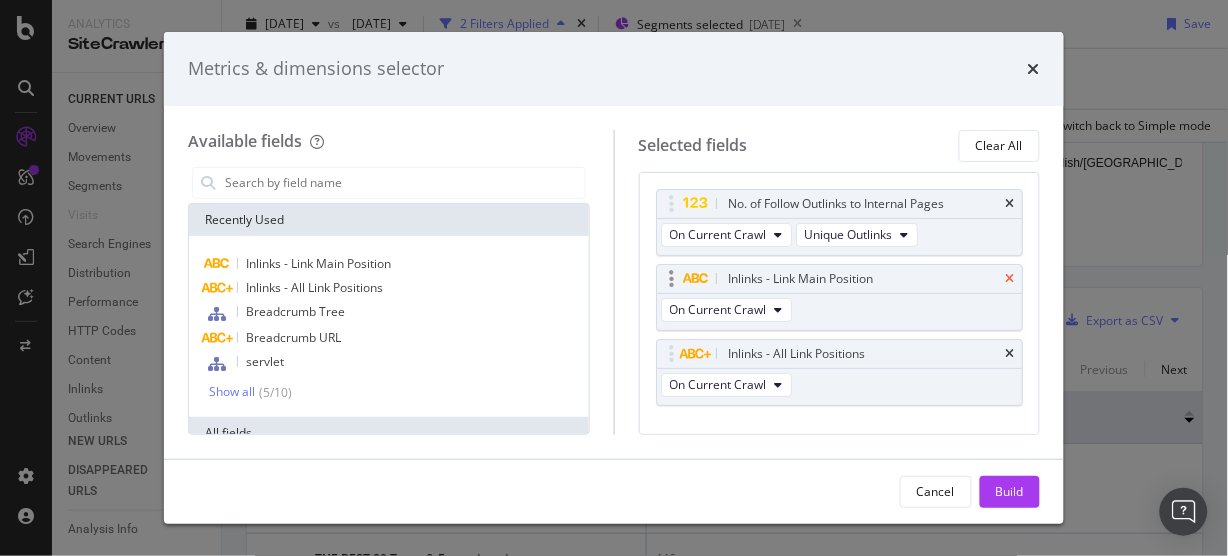 click at bounding box center (1009, 279) 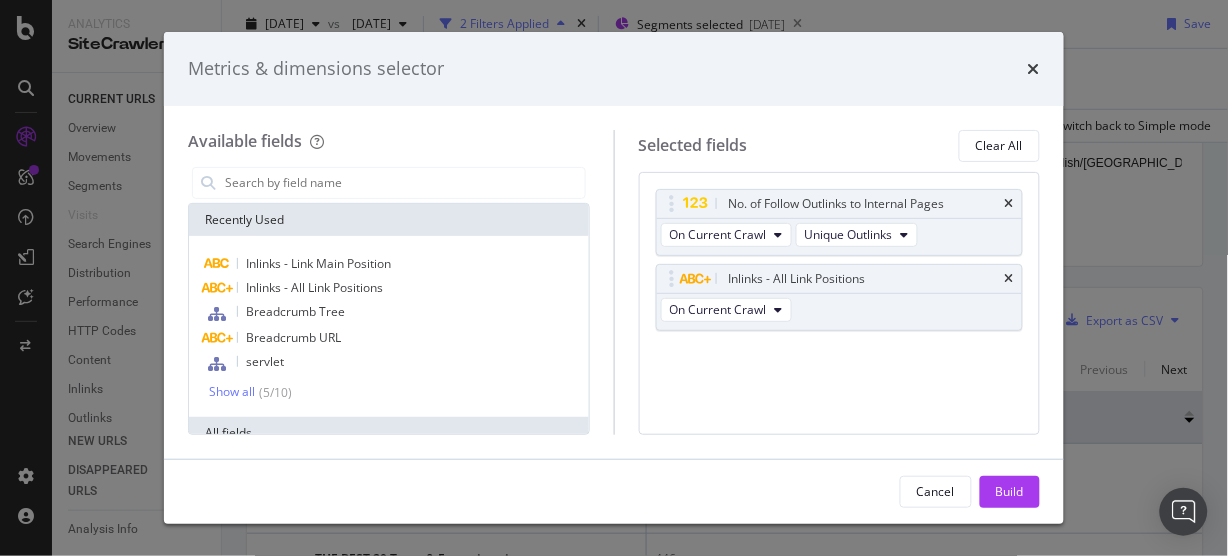 click at bounding box center [1009, 279] 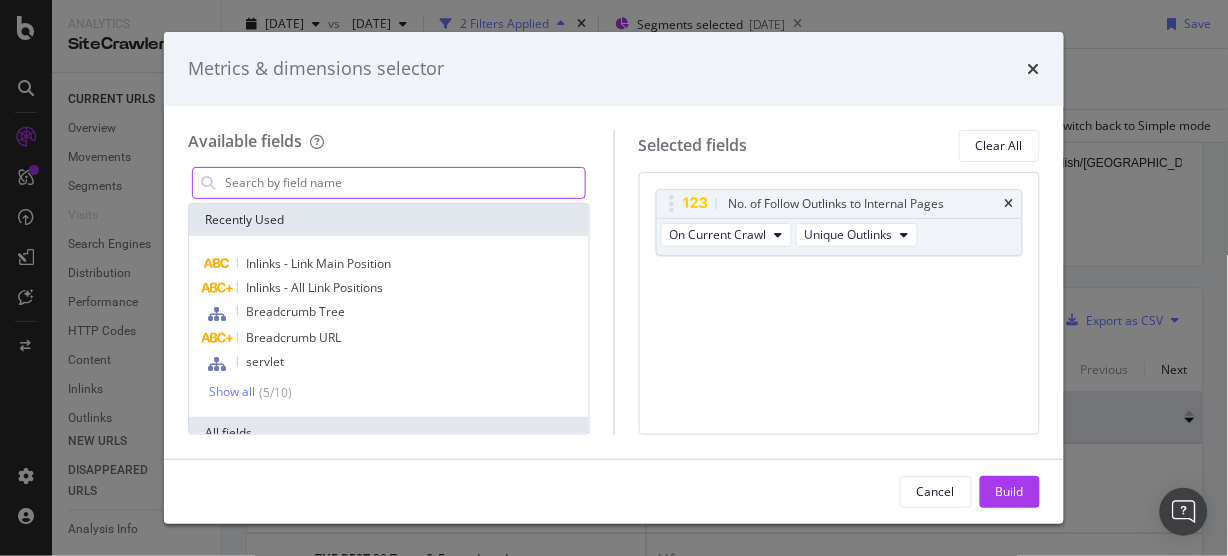 click at bounding box center (404, 183) 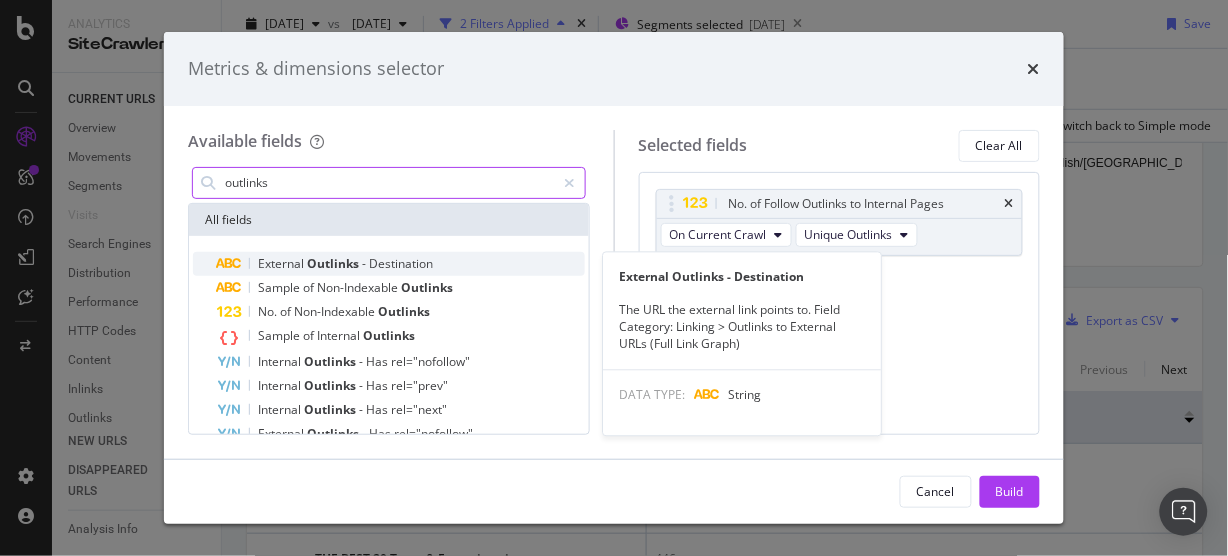 type on "outlinks" 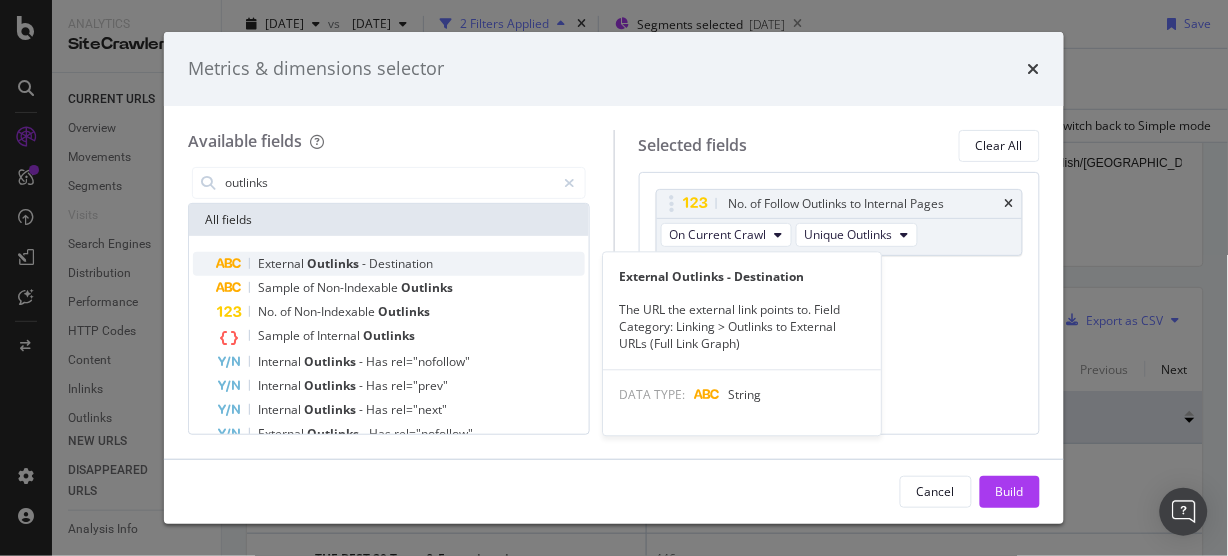 click on "Destination" at bounding box center (401, 263) 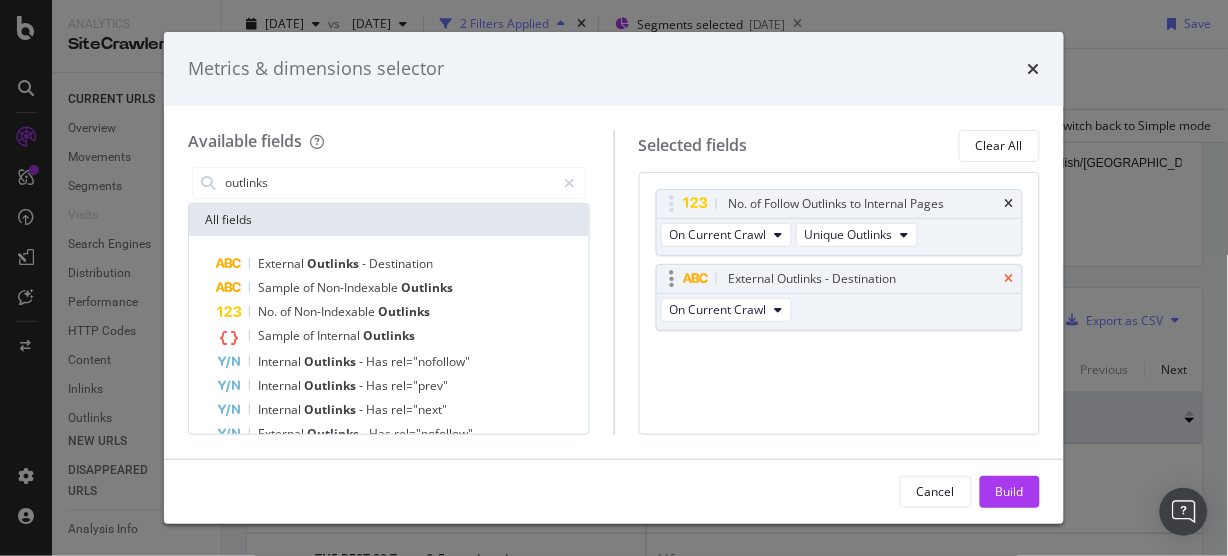 click at bounding box center [1009, 279] 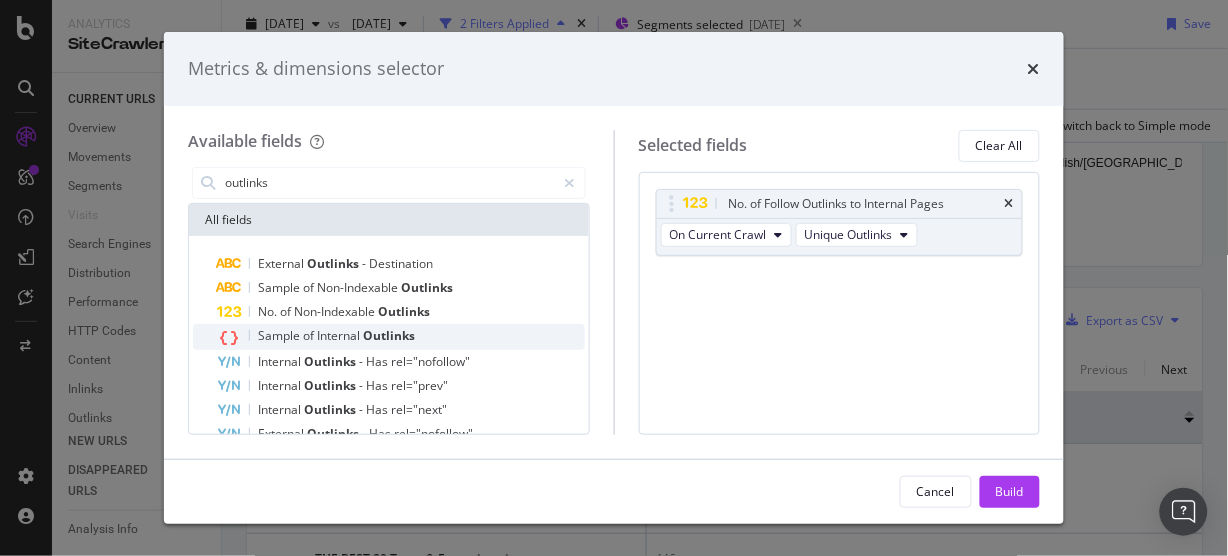 click on "Outlinks" at bounding box center (389, 335) 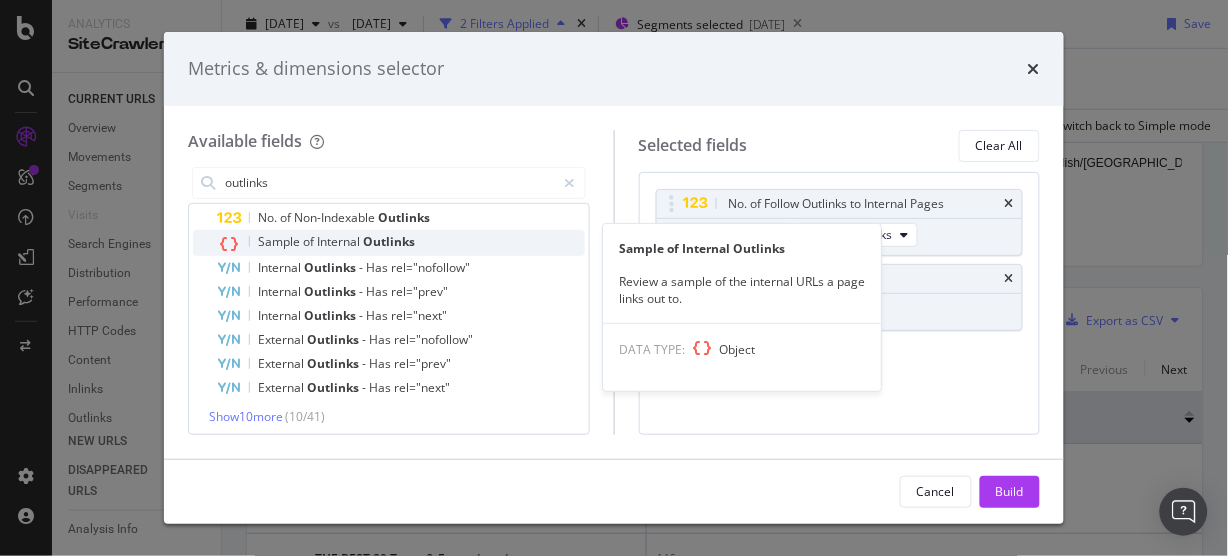 scroll, scrollTop: 100, scrollLeft: 0, axis: vertical 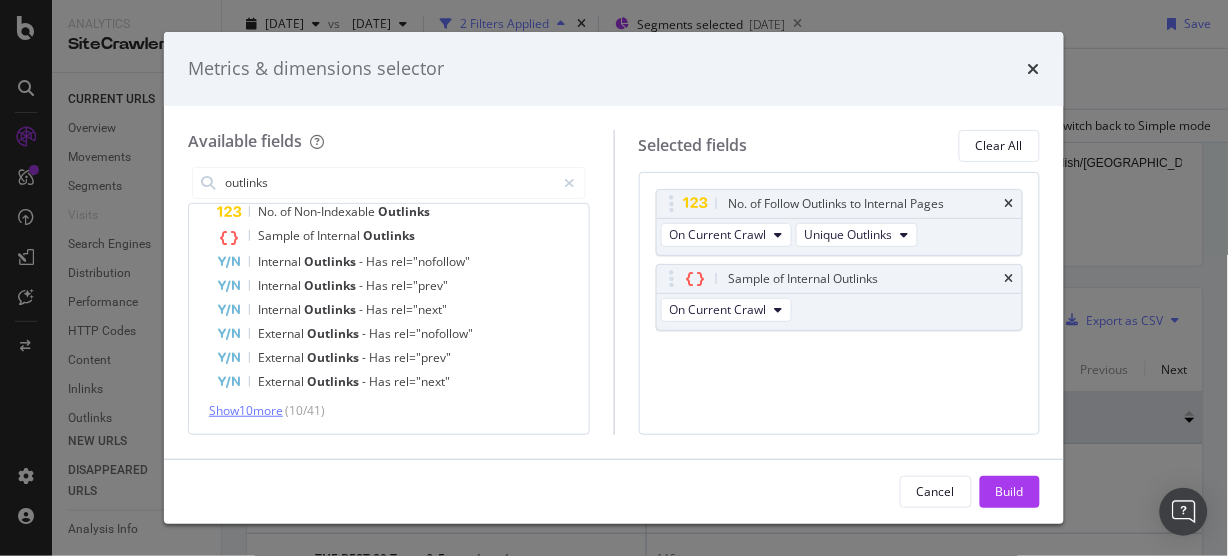 click on "Show  10  more" at bounding box center [246, 410] 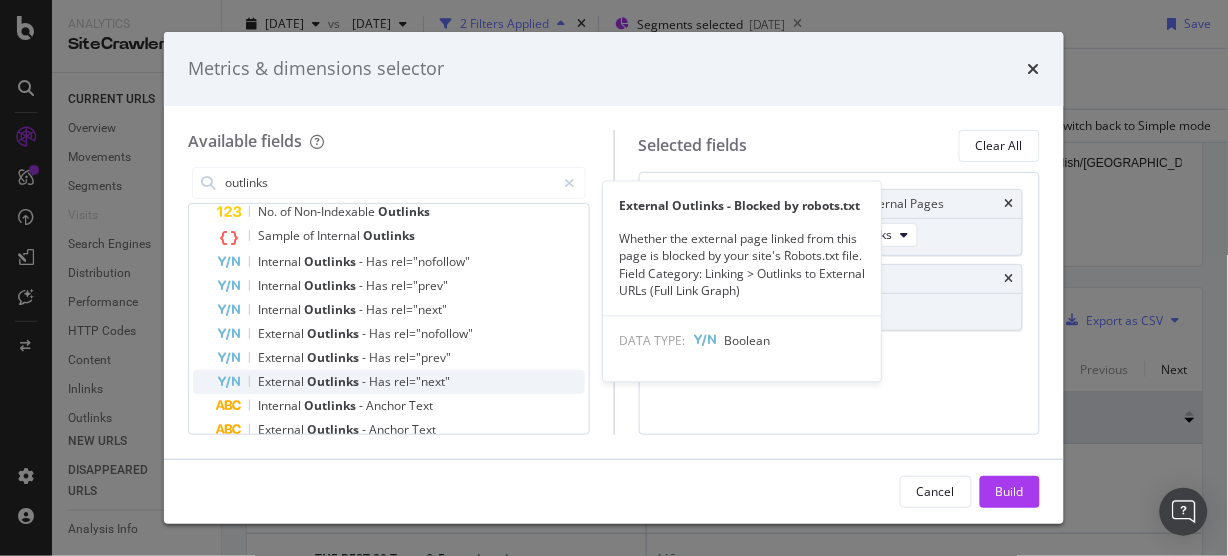scroll, scrollTop: 207, scrollLeft: 0, axis: vertical 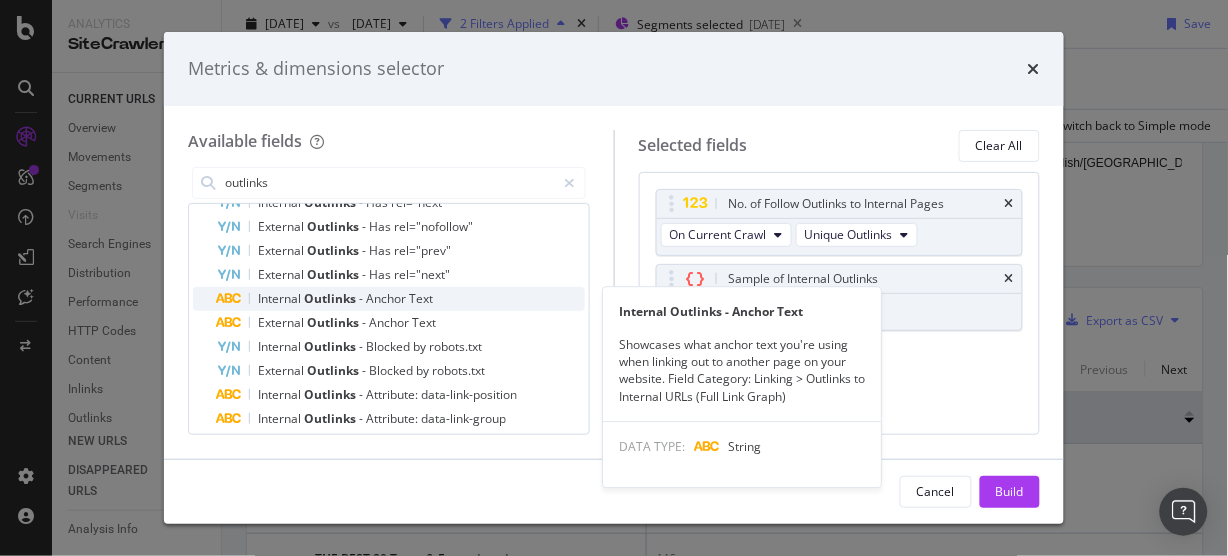 click on "Anchor" at bounding box center [387, 298] 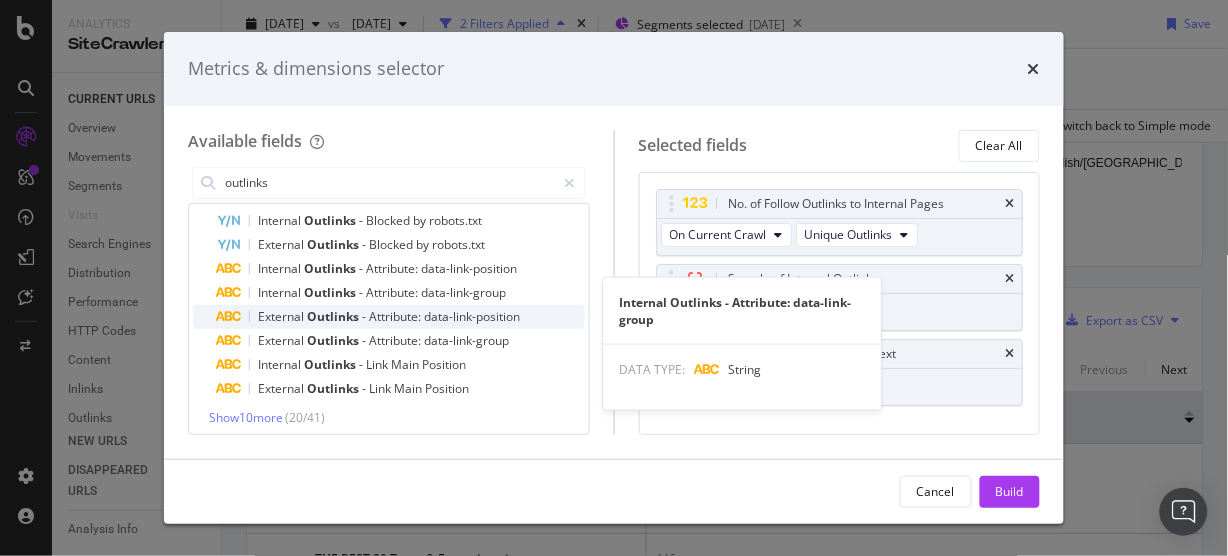 scroll, scrollTop: 340, scrollLeft: 0, axis: vertical 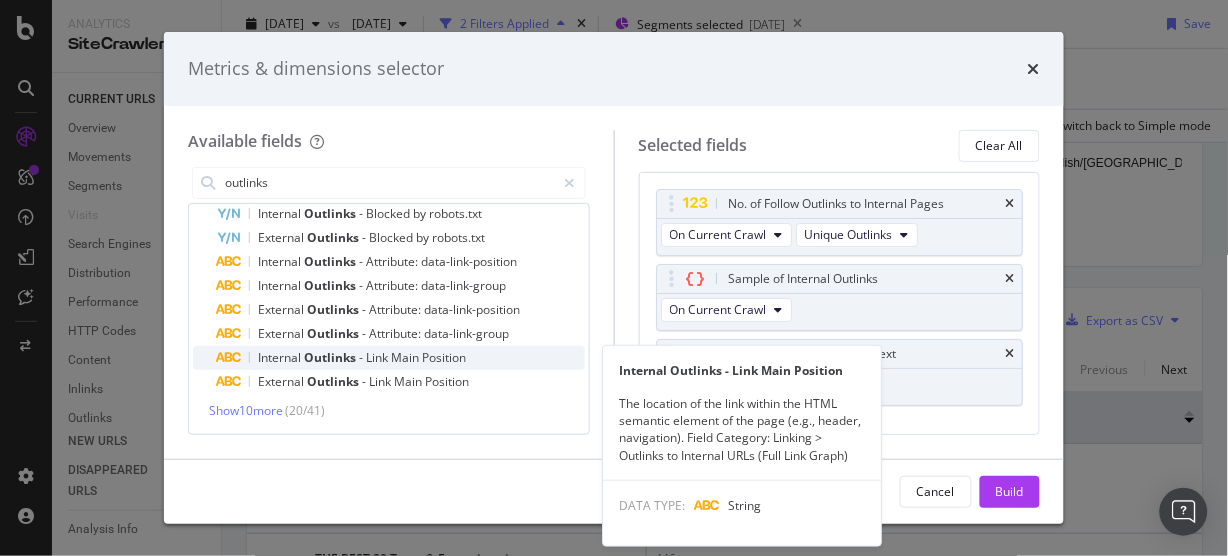 click on "Link" at bounding box center [378, 357] 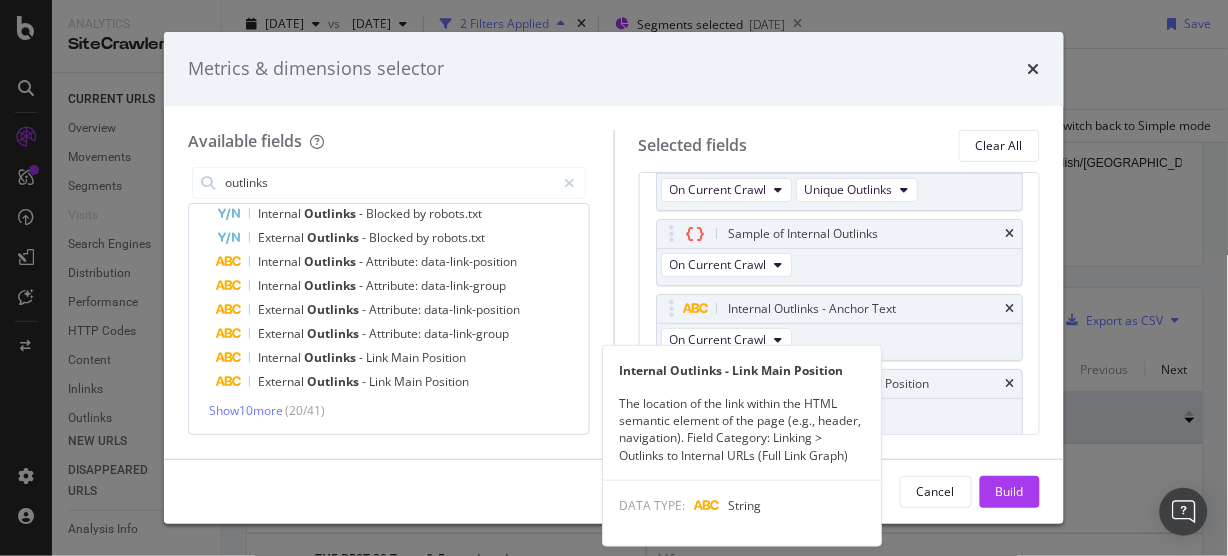 scroll, scrollTop: 46, scrollLeft: 0, axis: vertical 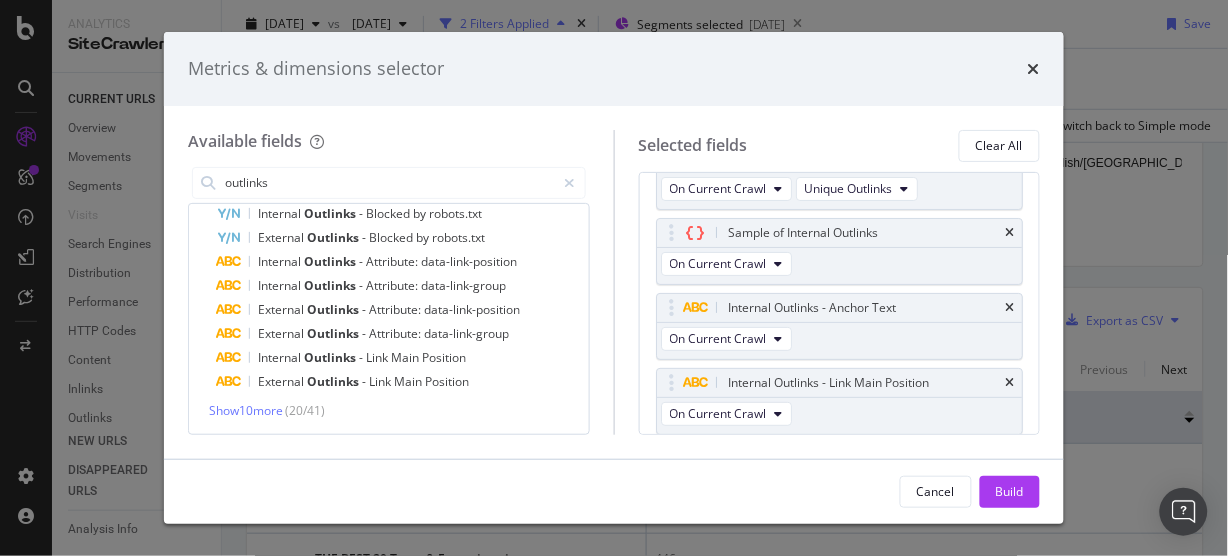 drag, startPoint x: 997, startPoint y: 489, endPoint x: 832, endPoint y: 274, distance: 271.0166 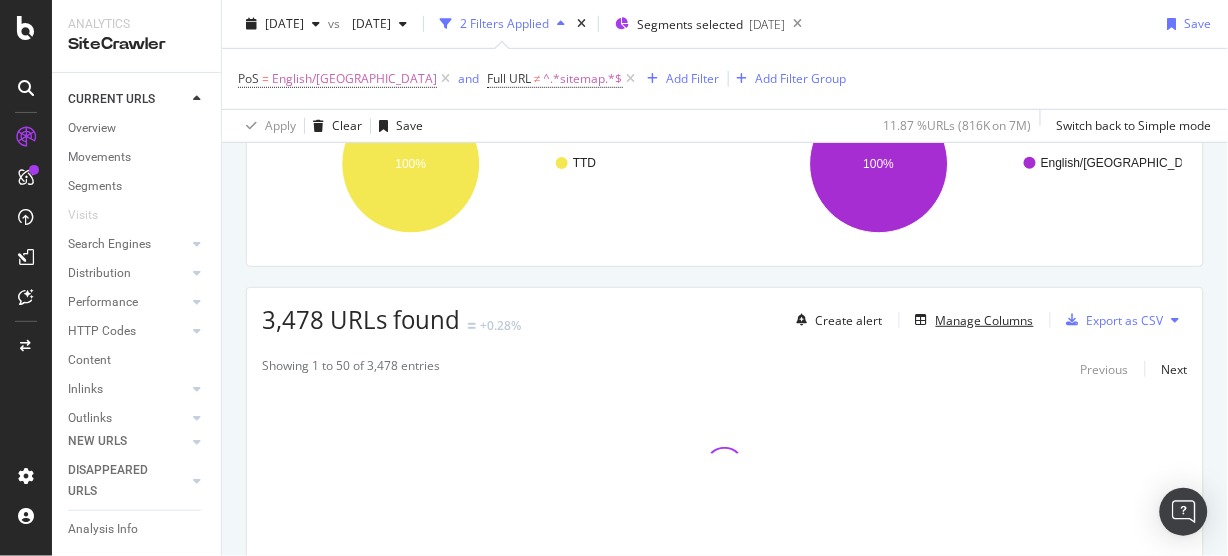 scroll, scrollTop: 314, scrollLeft: 0, axis: vertical 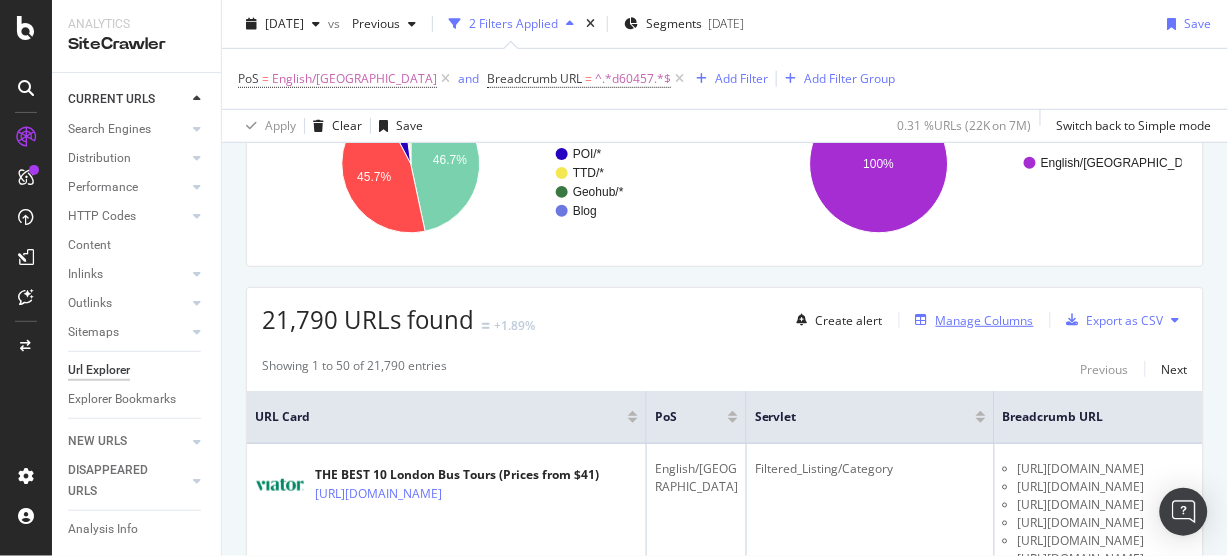 click on "Manage Columns" at bounding box center (985, 320) 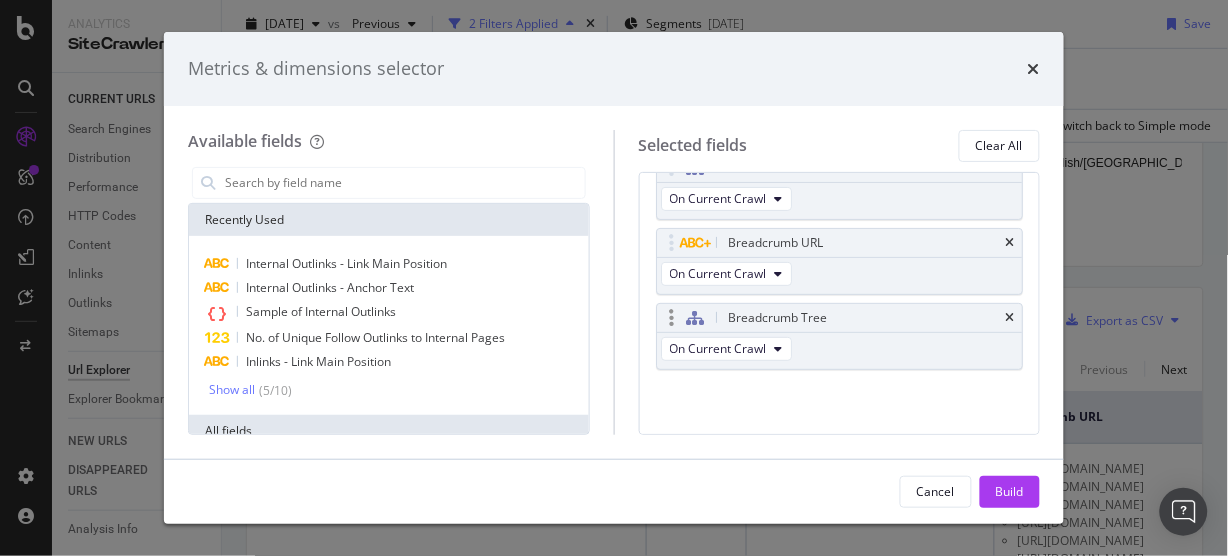 scroll, scrollTop: 113, scrollLeft: 0, axis: vertical 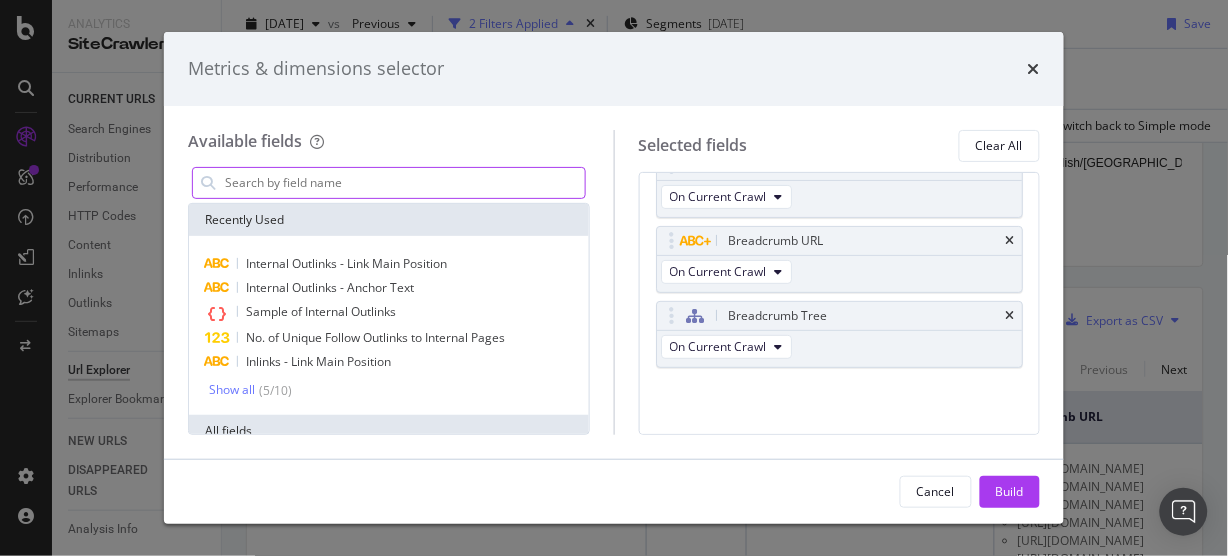 click at bounding box center (404, 183) 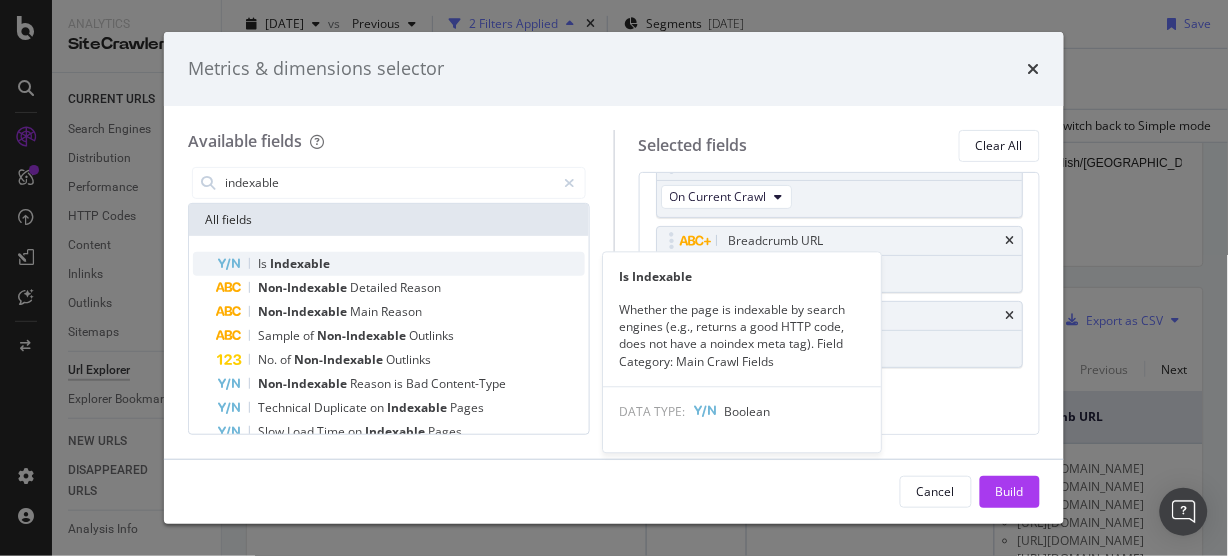 type on "indexable" 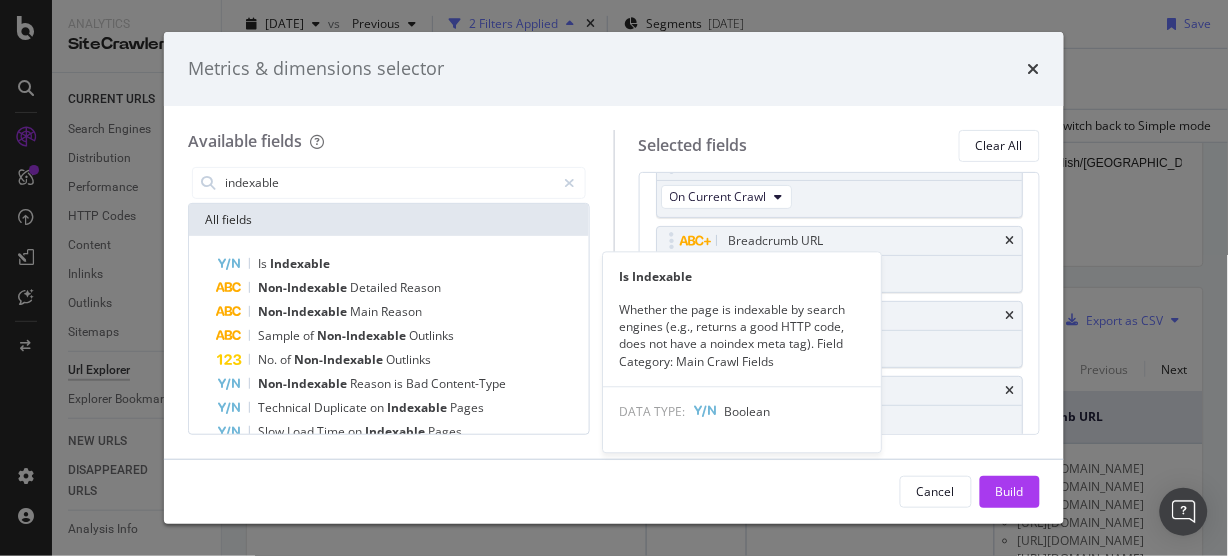 scroll, scrollTop: 120, scrollLeft: 0, axis: vertical 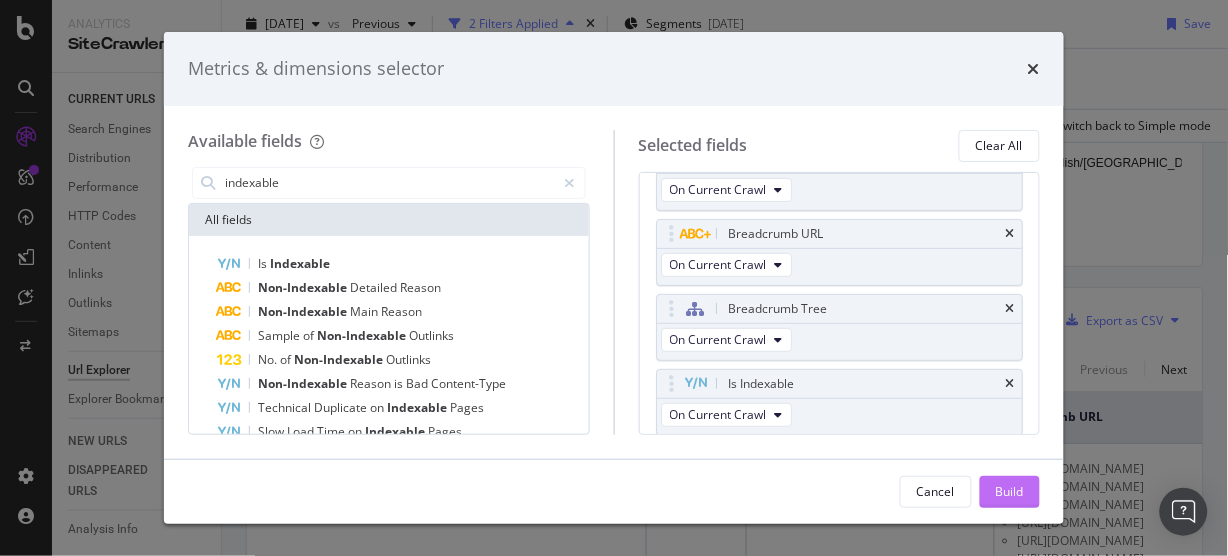 click on "Build" at bounding box center (1010, 492) 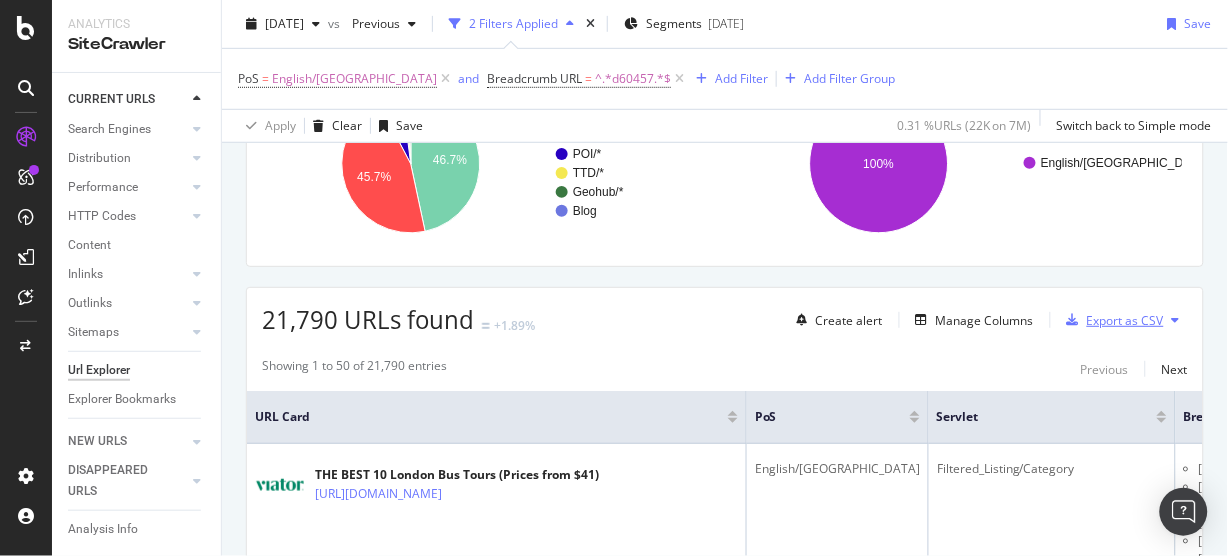 click on "Export as CSV" at bounding box center (1125, 320) 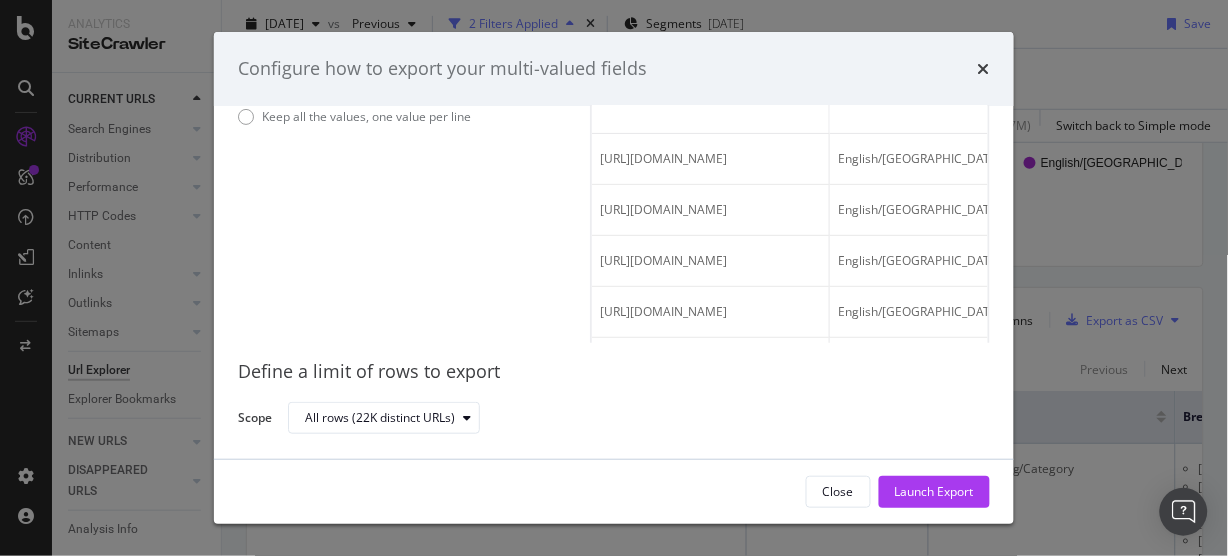 scroll, scrollTop: 32, scrollLeft: 0, axis: vertical 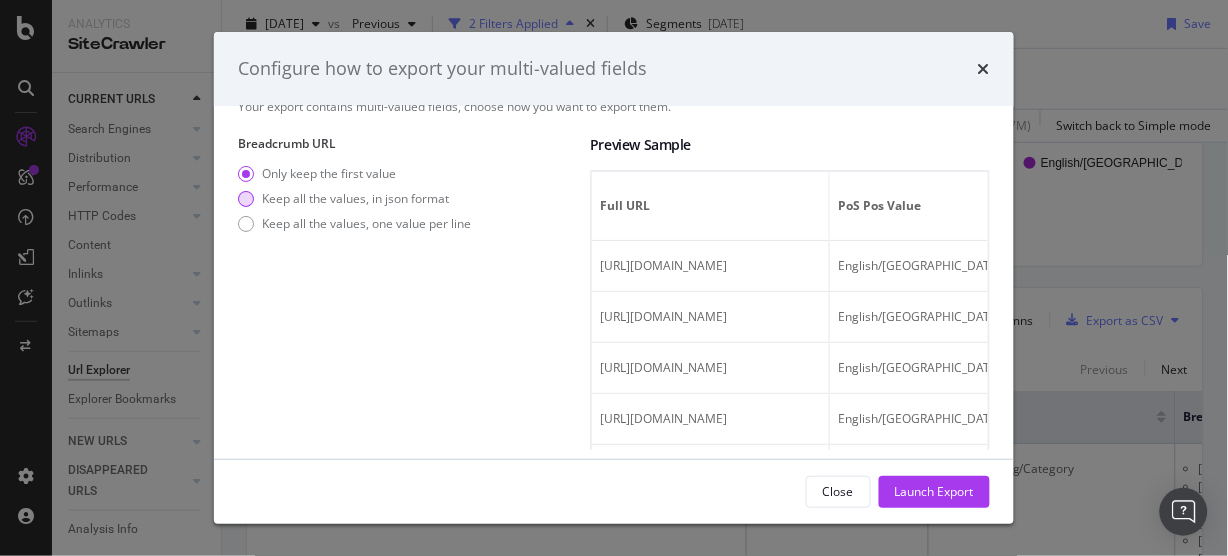 click on "Keep all the values, in json format" at bounding box center [355, 198] 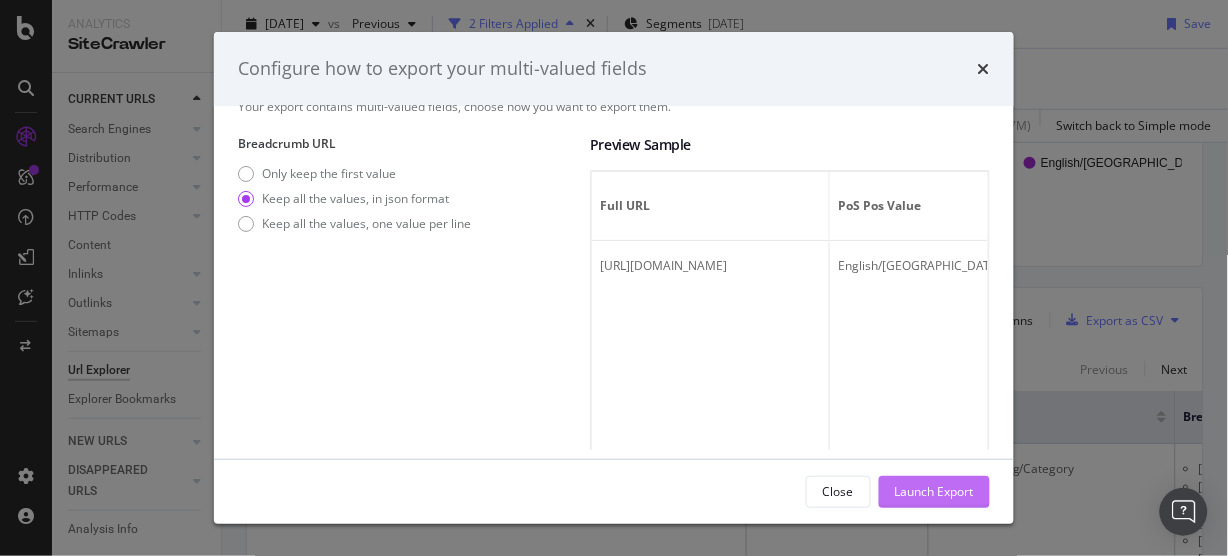 click on "Launch Export" at bounding box center [934, 491] 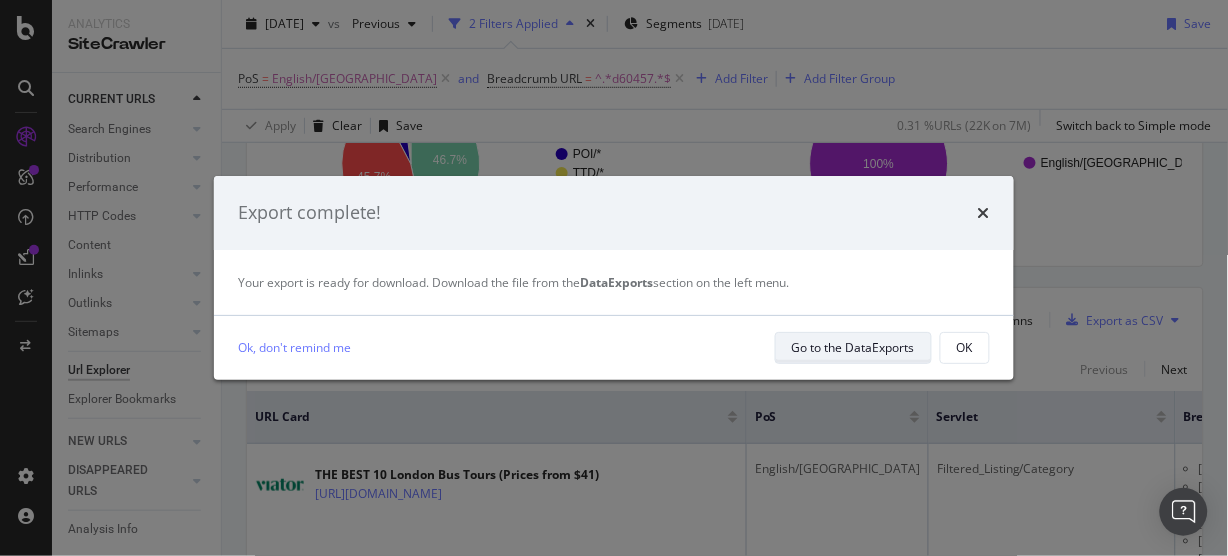 click on "Go to the DataExports" at bounding box center (853, 347) 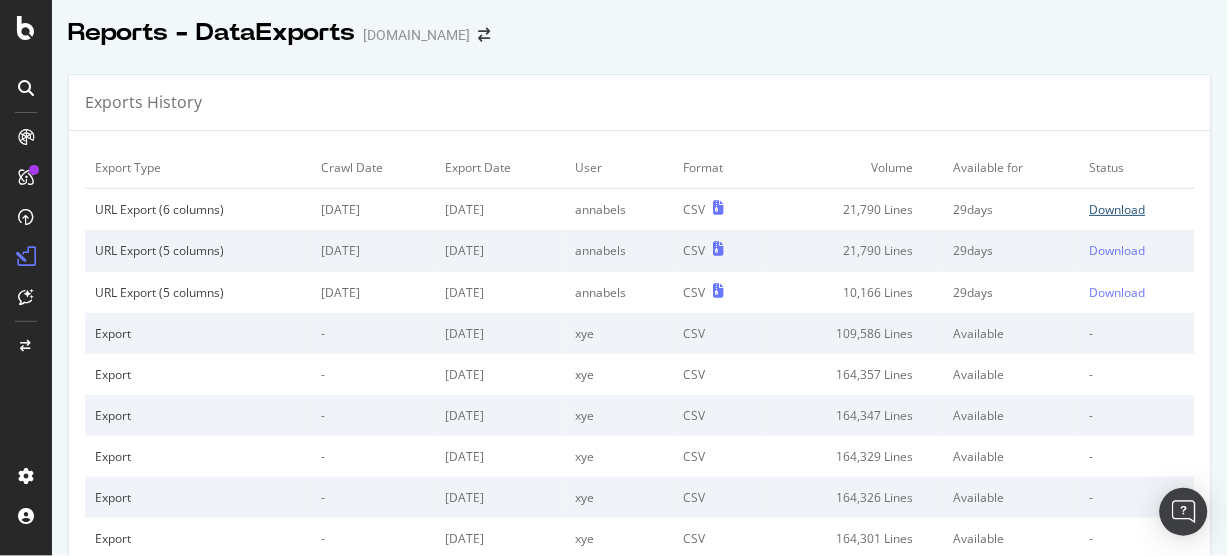 click on "Download" at bounding box center (1118, 209) 